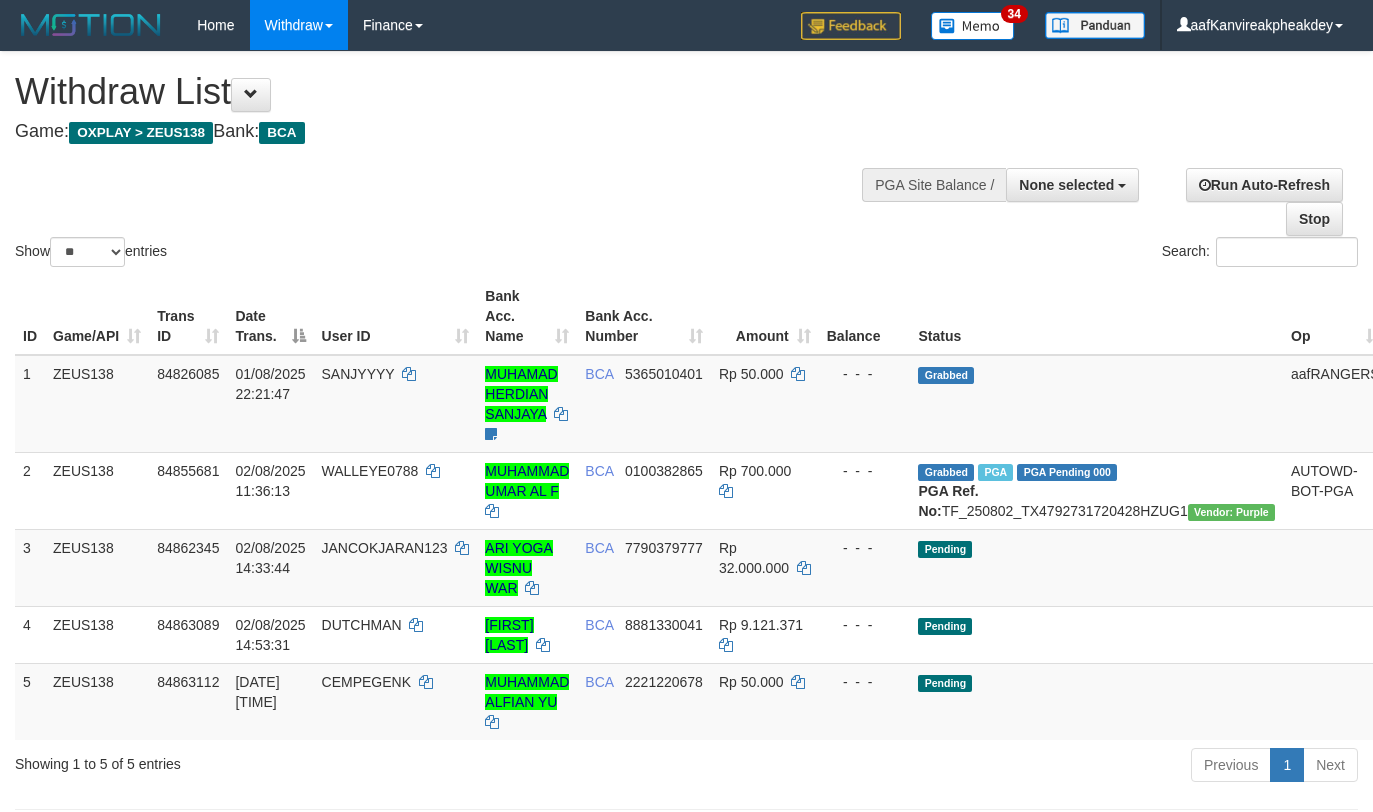 select 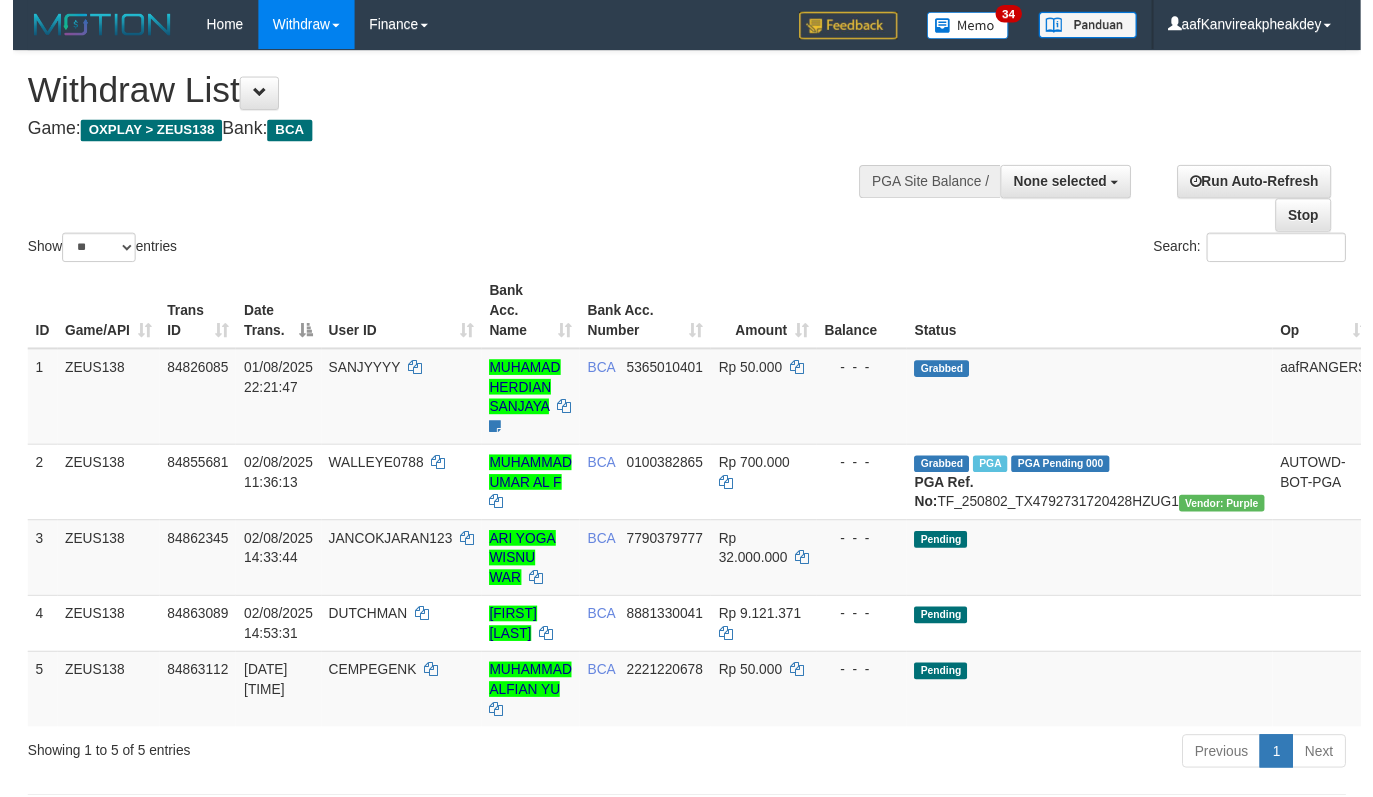 scroll, scrollTop: 0, scrollLeft: 0, axis: both 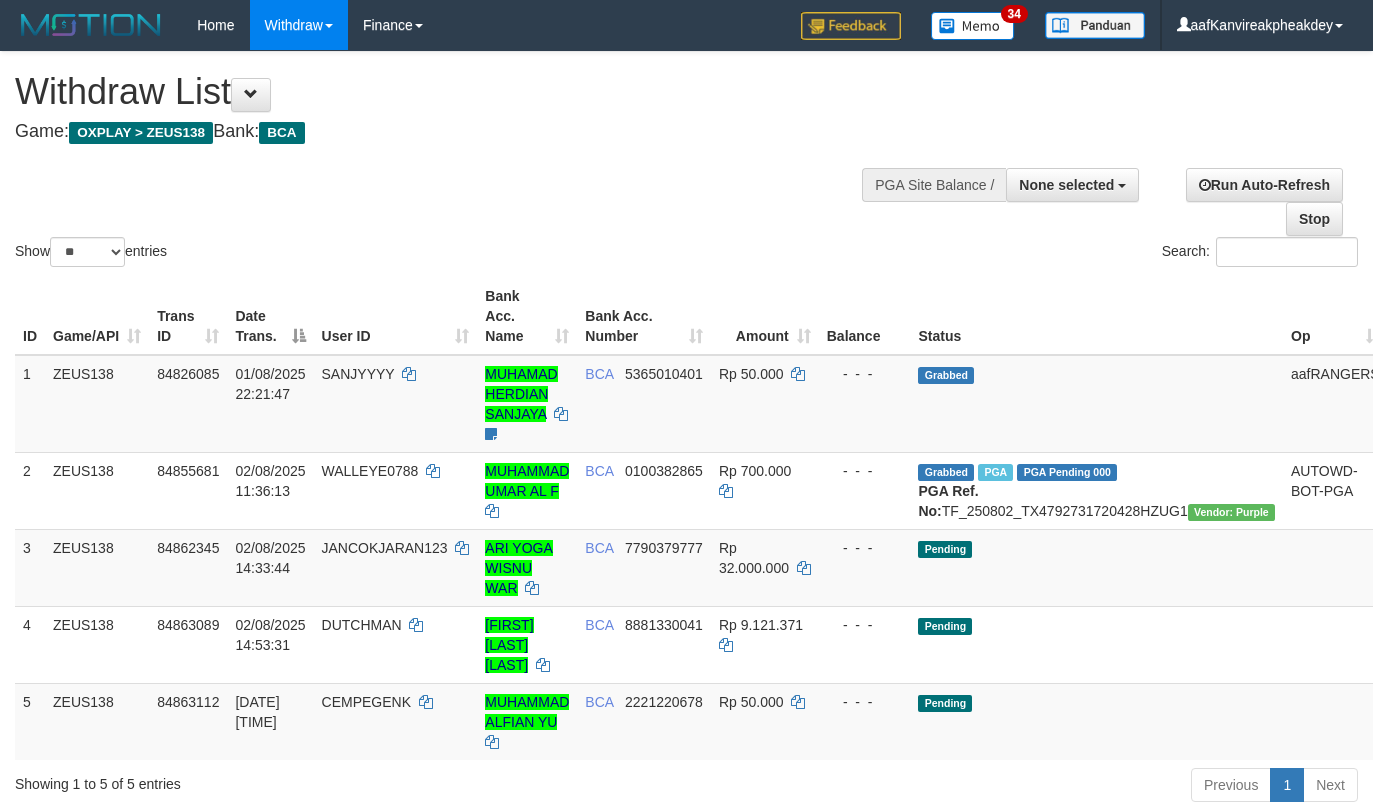 select 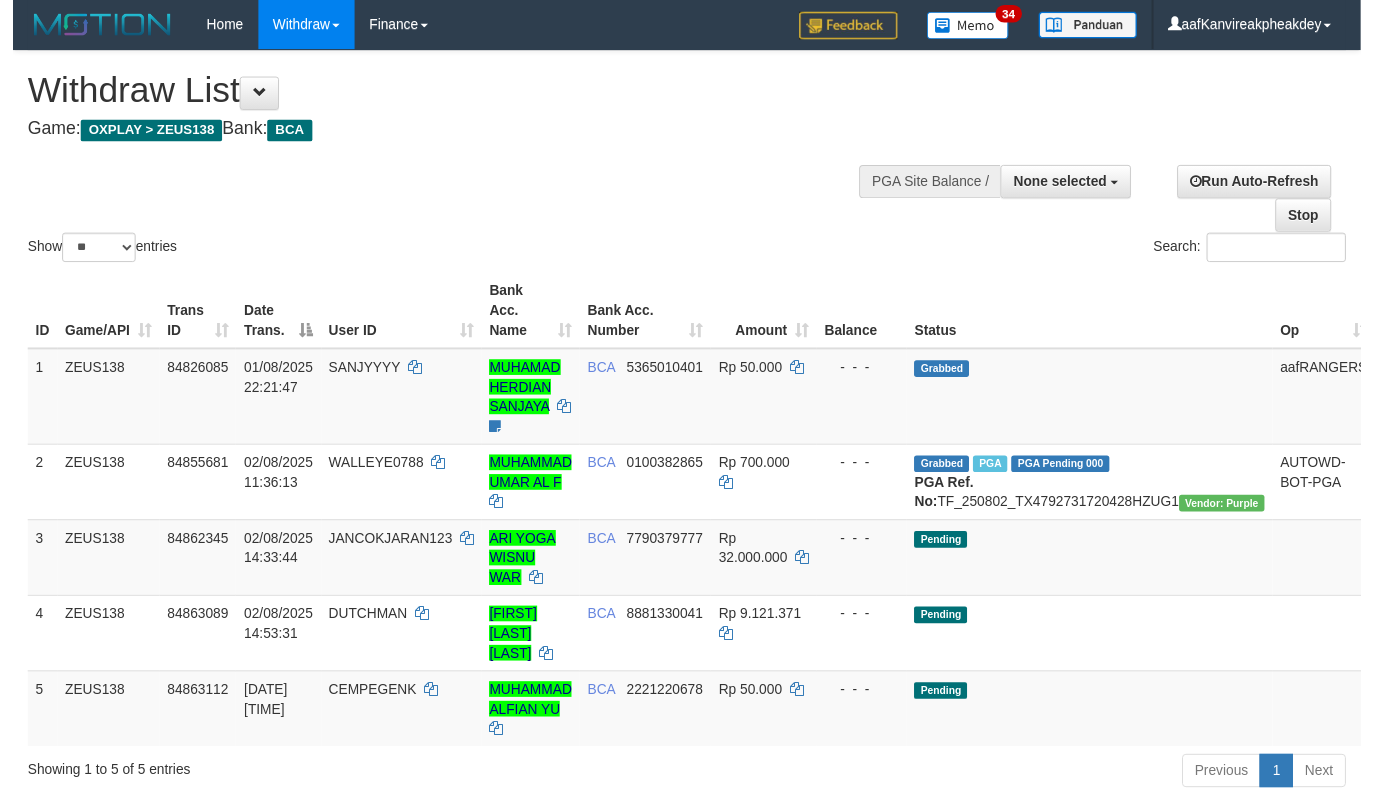 scroll, scrollTop: 0, scrollLeft: 0, axis: both 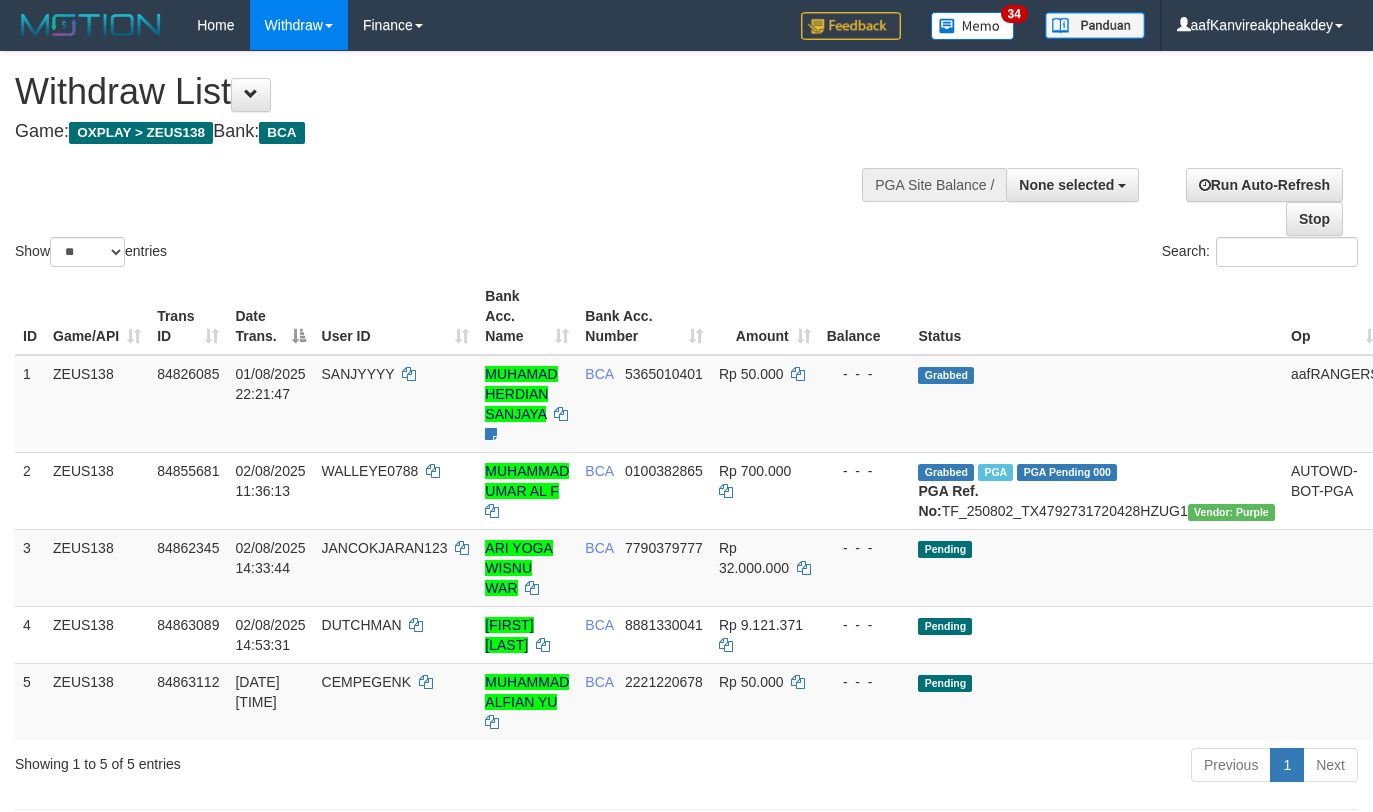select 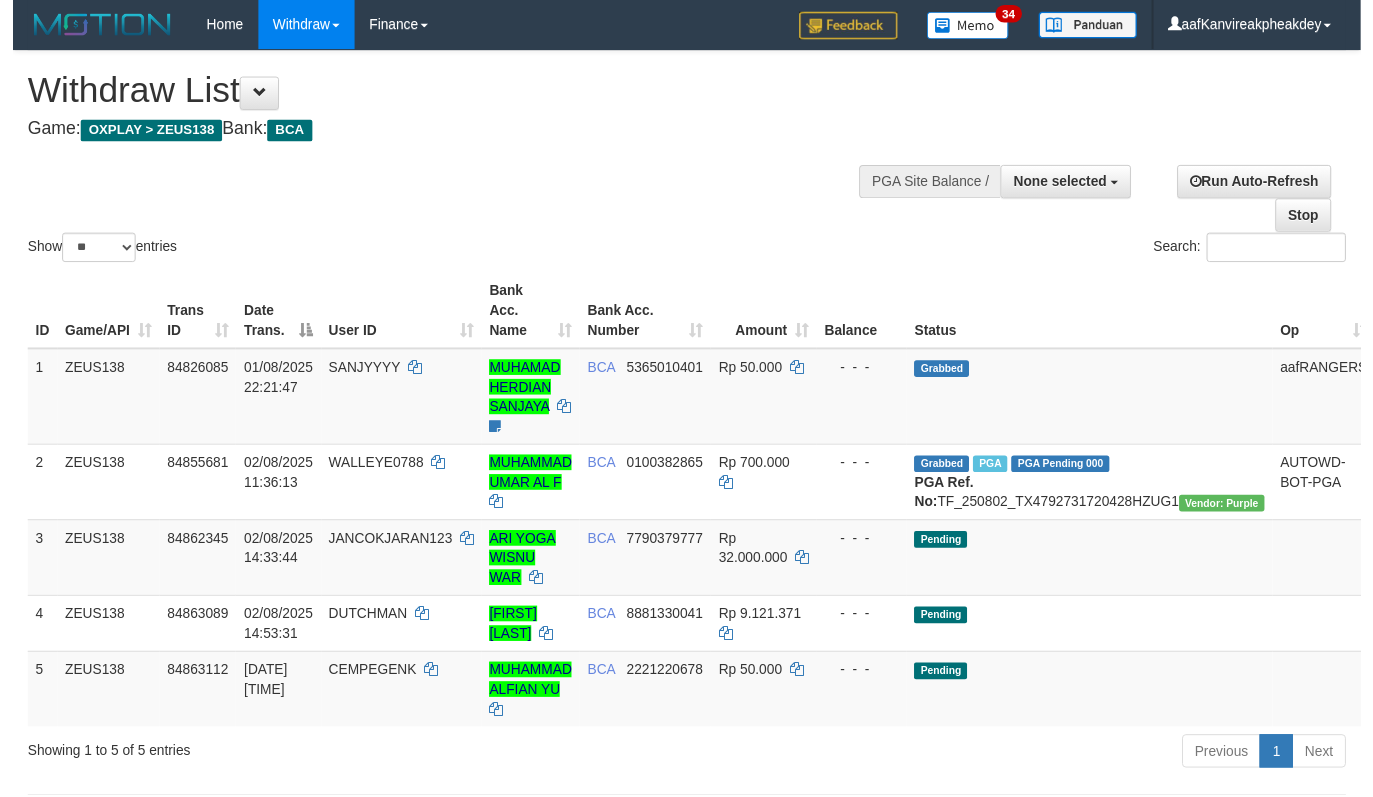 scroll, scrollTop: 0, scrollLeft: 0, axis: both 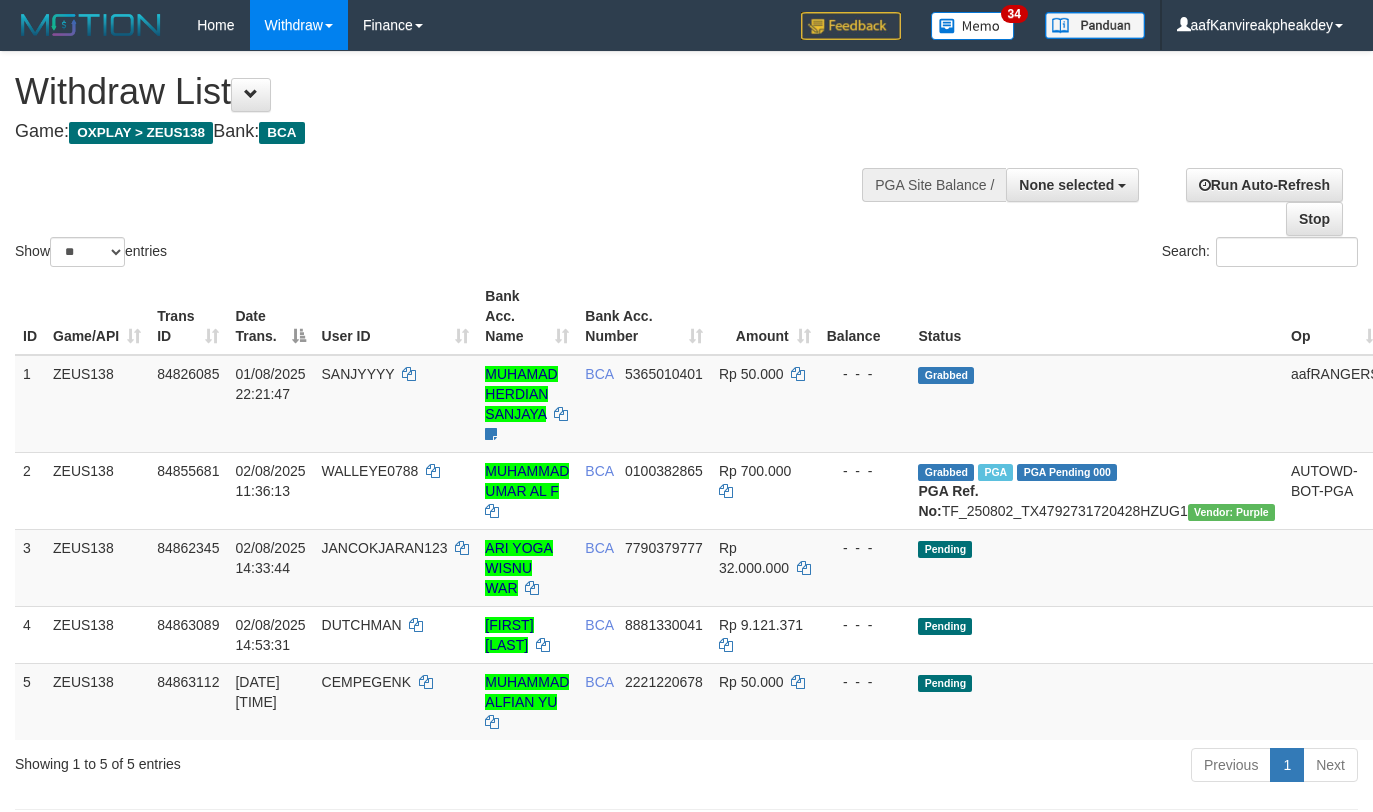 select 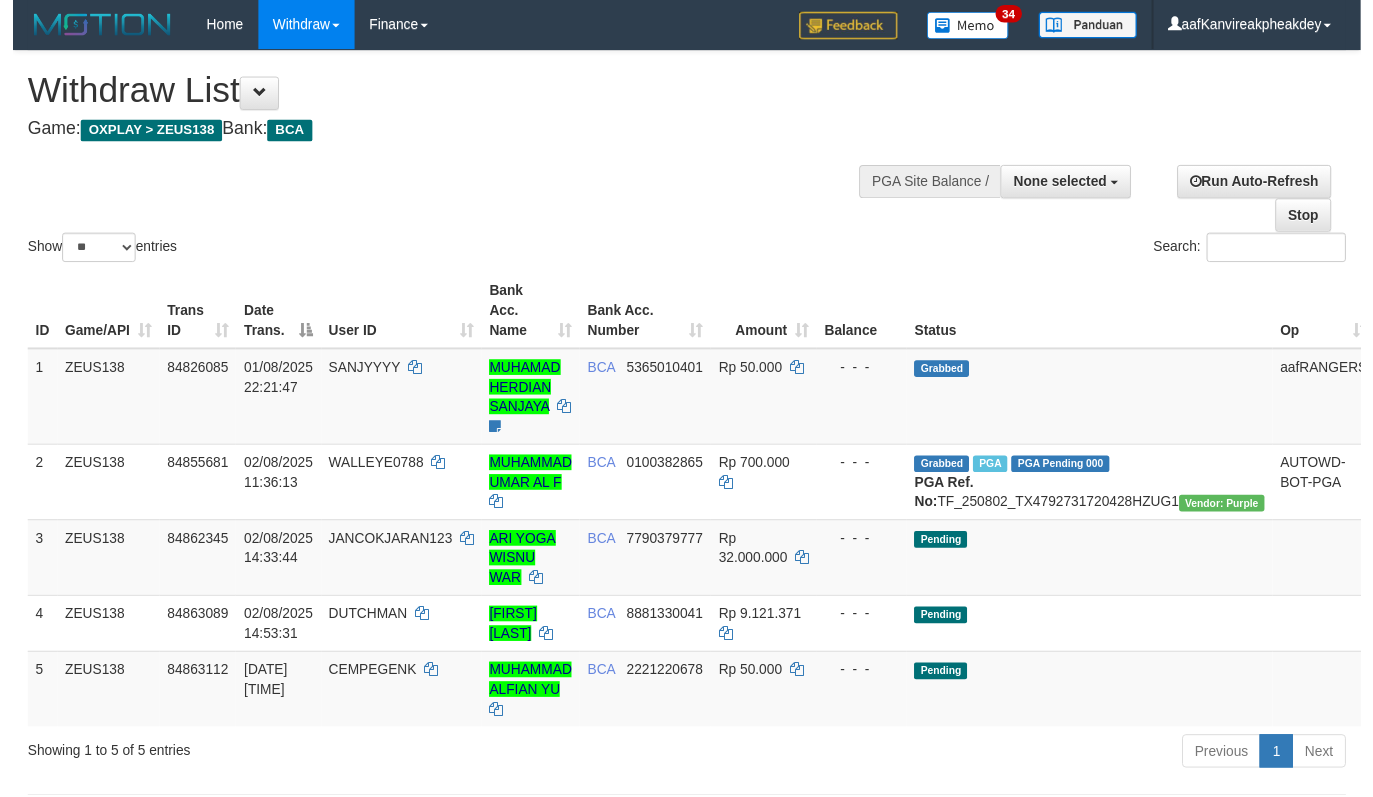 scroll, scrollTop: 0, scrollLeft: 0, axis: both 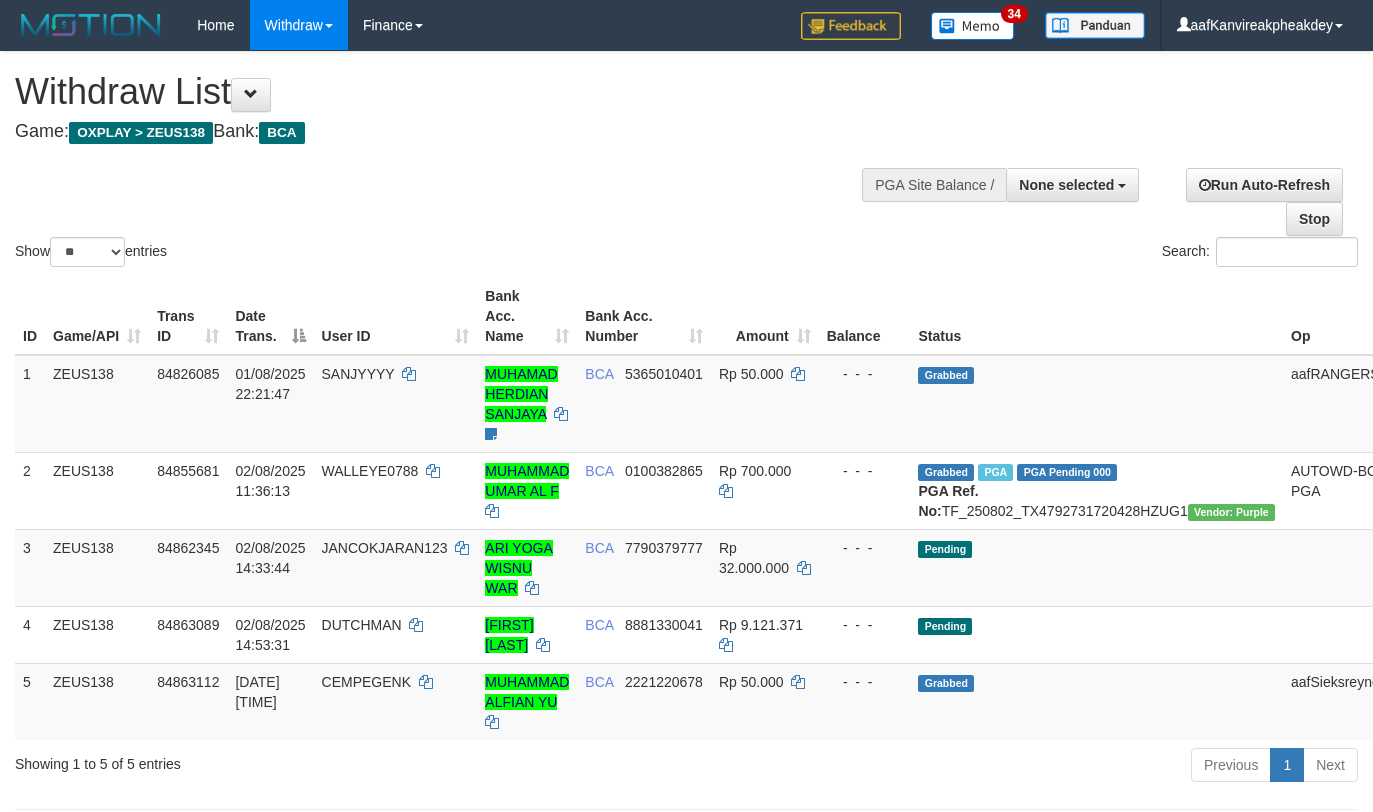 select 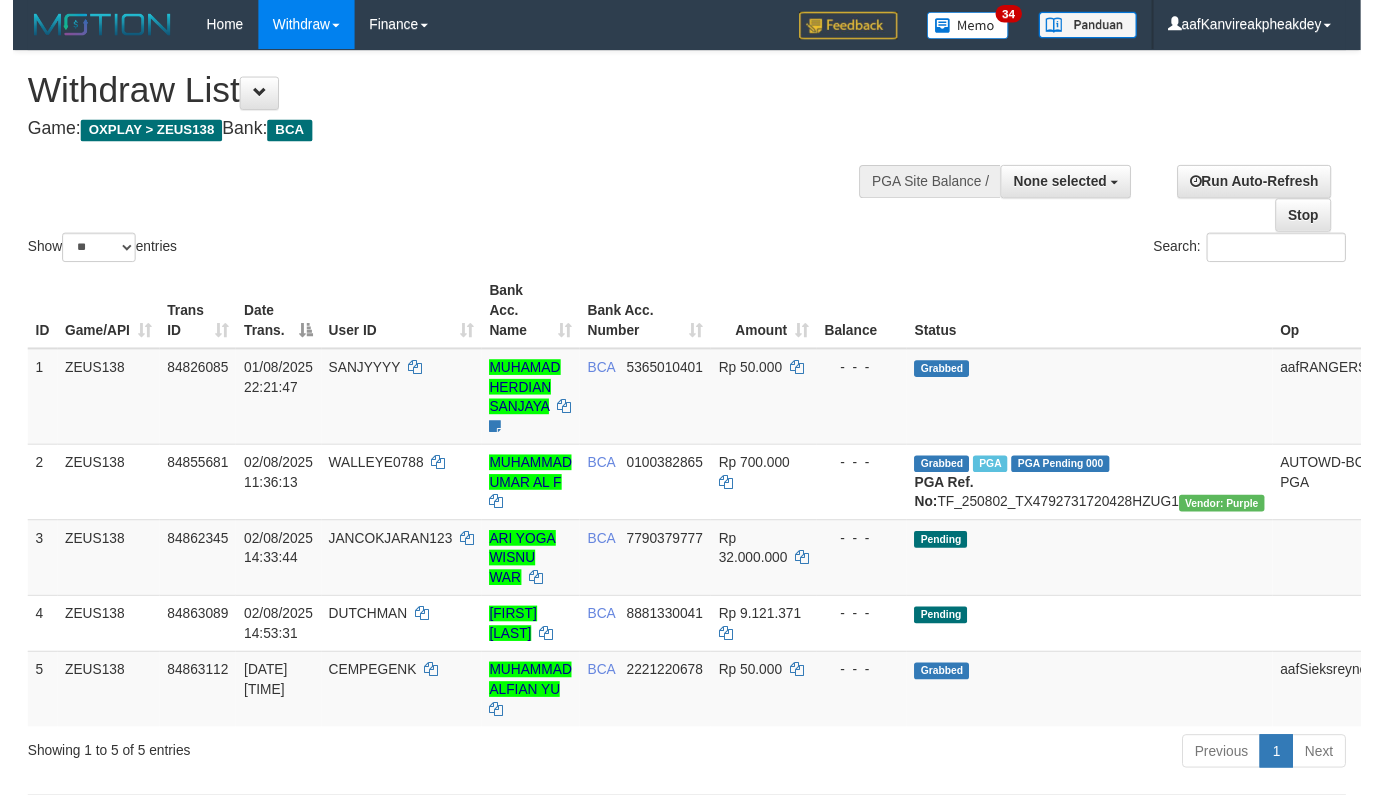 scroll, scrollTop: 0, scrollLeft: 0, axis: both 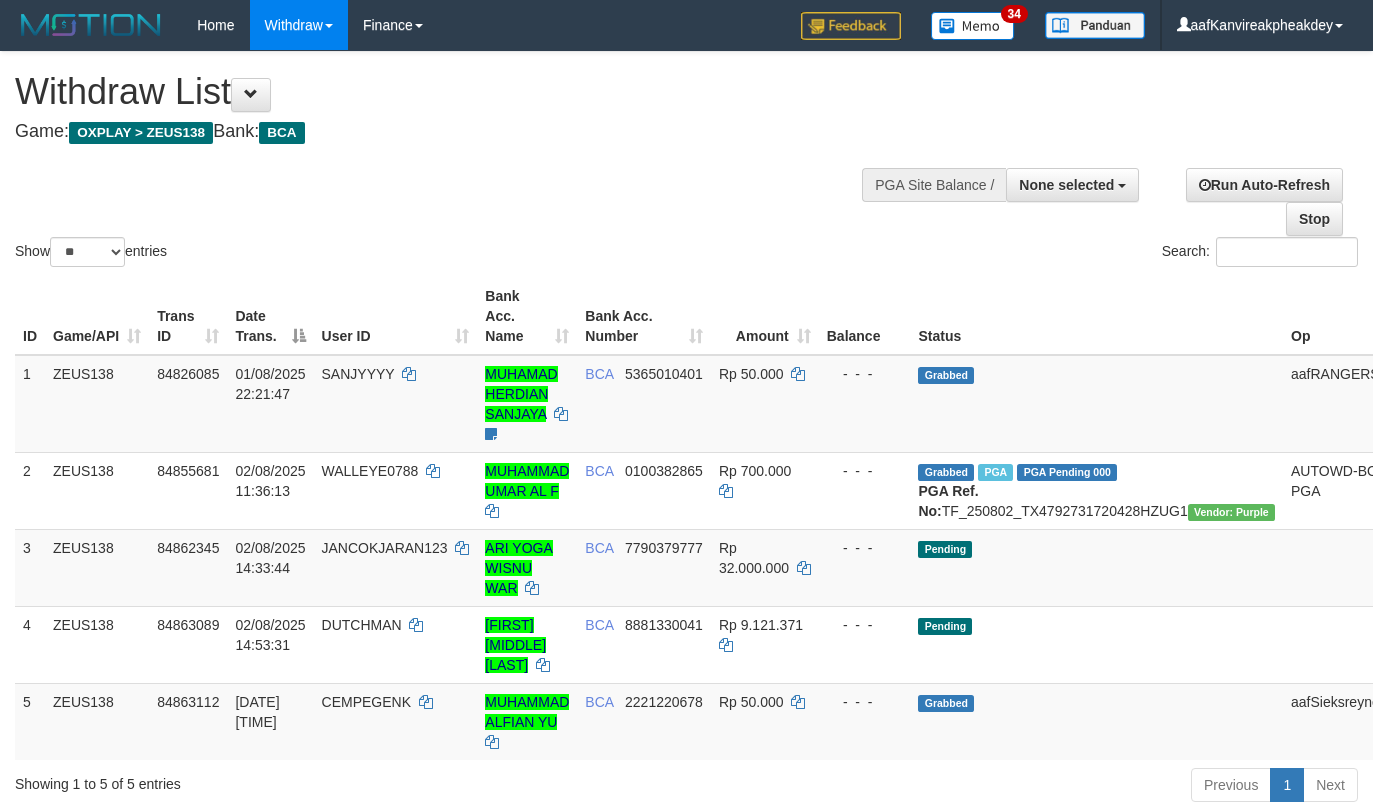 select 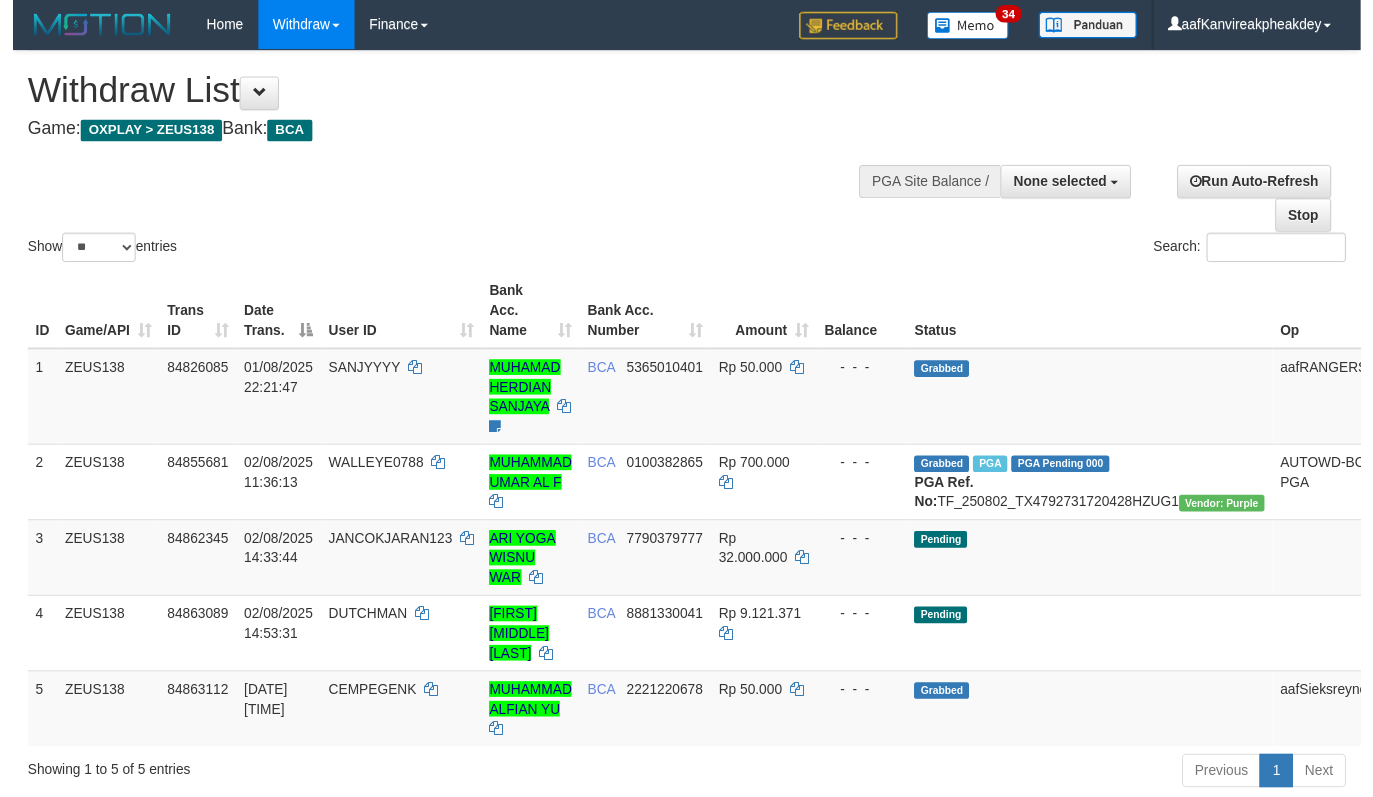 scroll, scrollTop: 0, scrollLeft: 0, axis: both 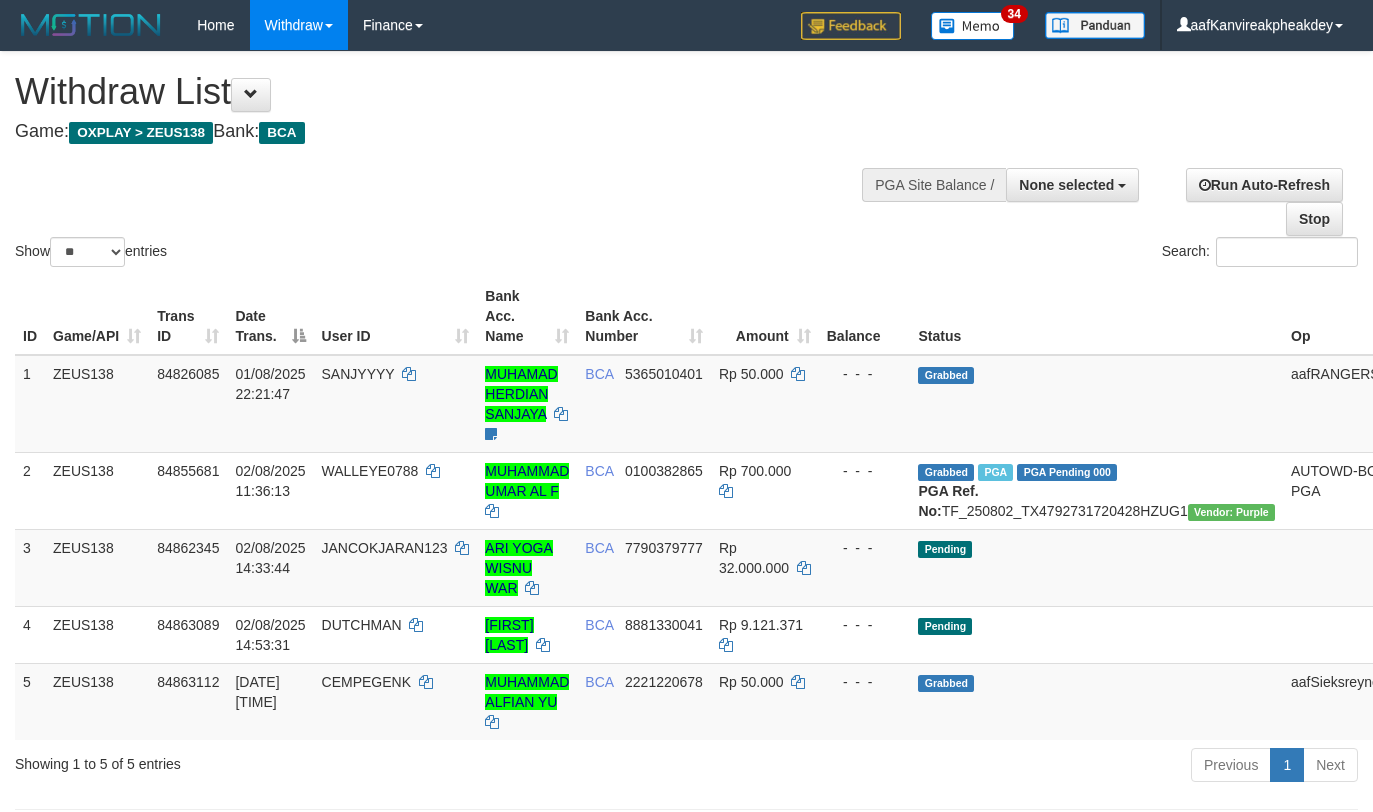 select 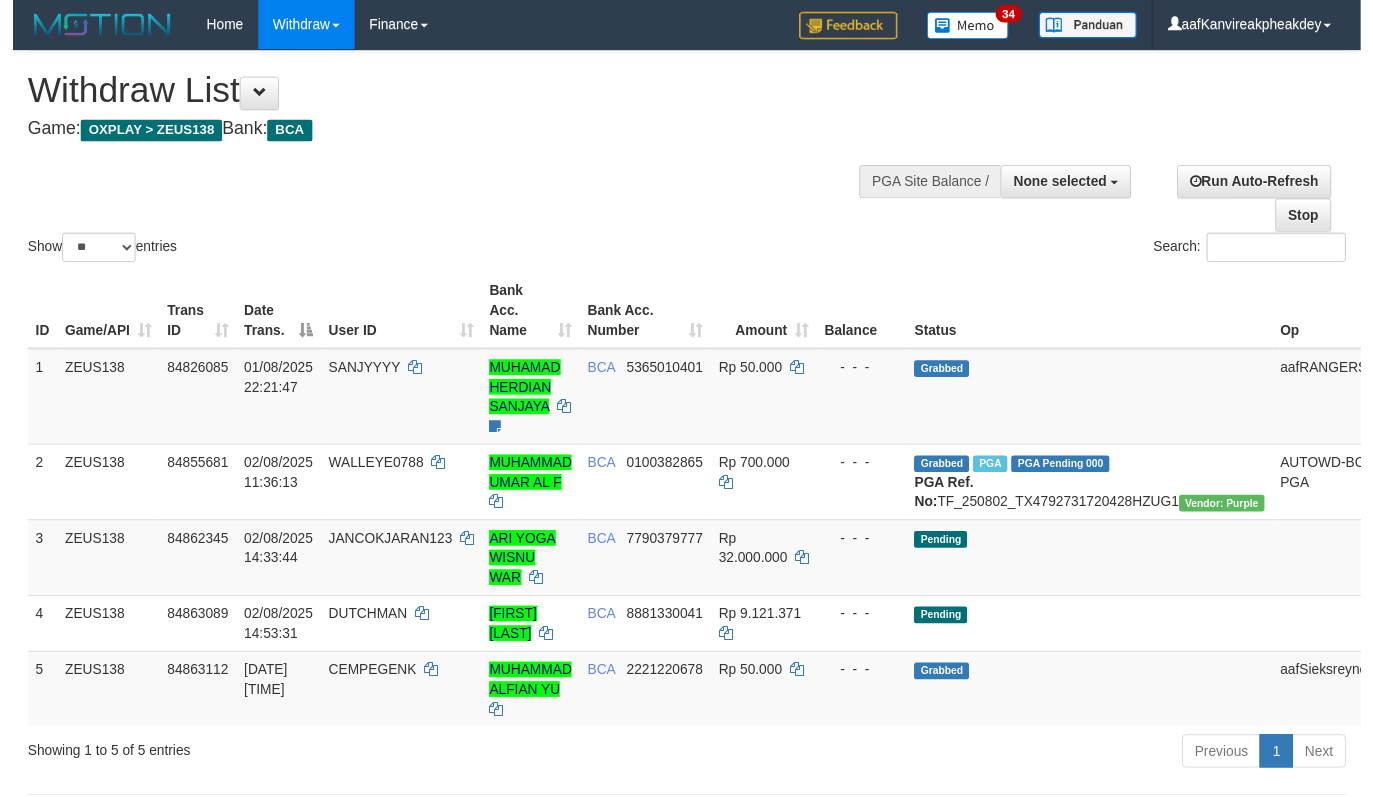 scroll, scrollTop: 0, scrollLeft: 0, axis: both 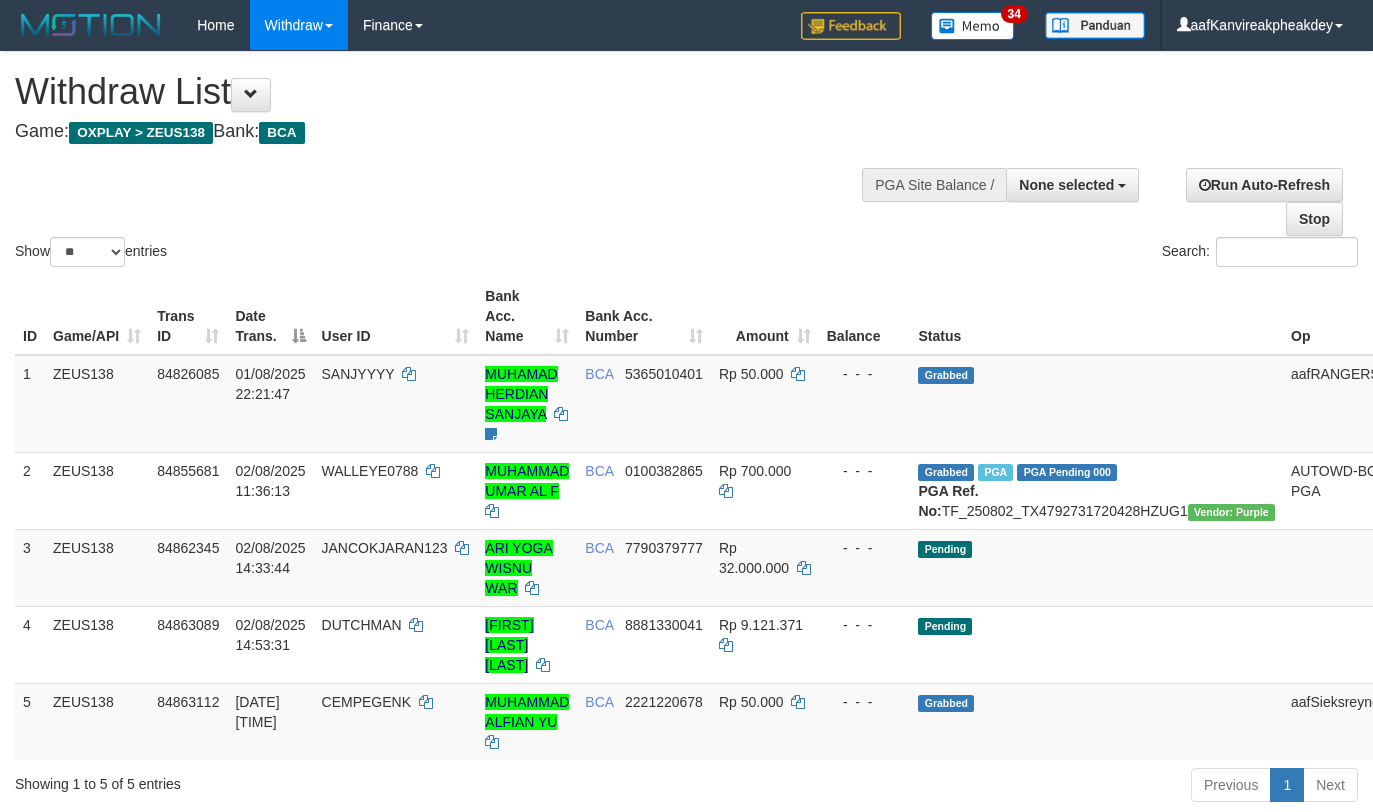 select 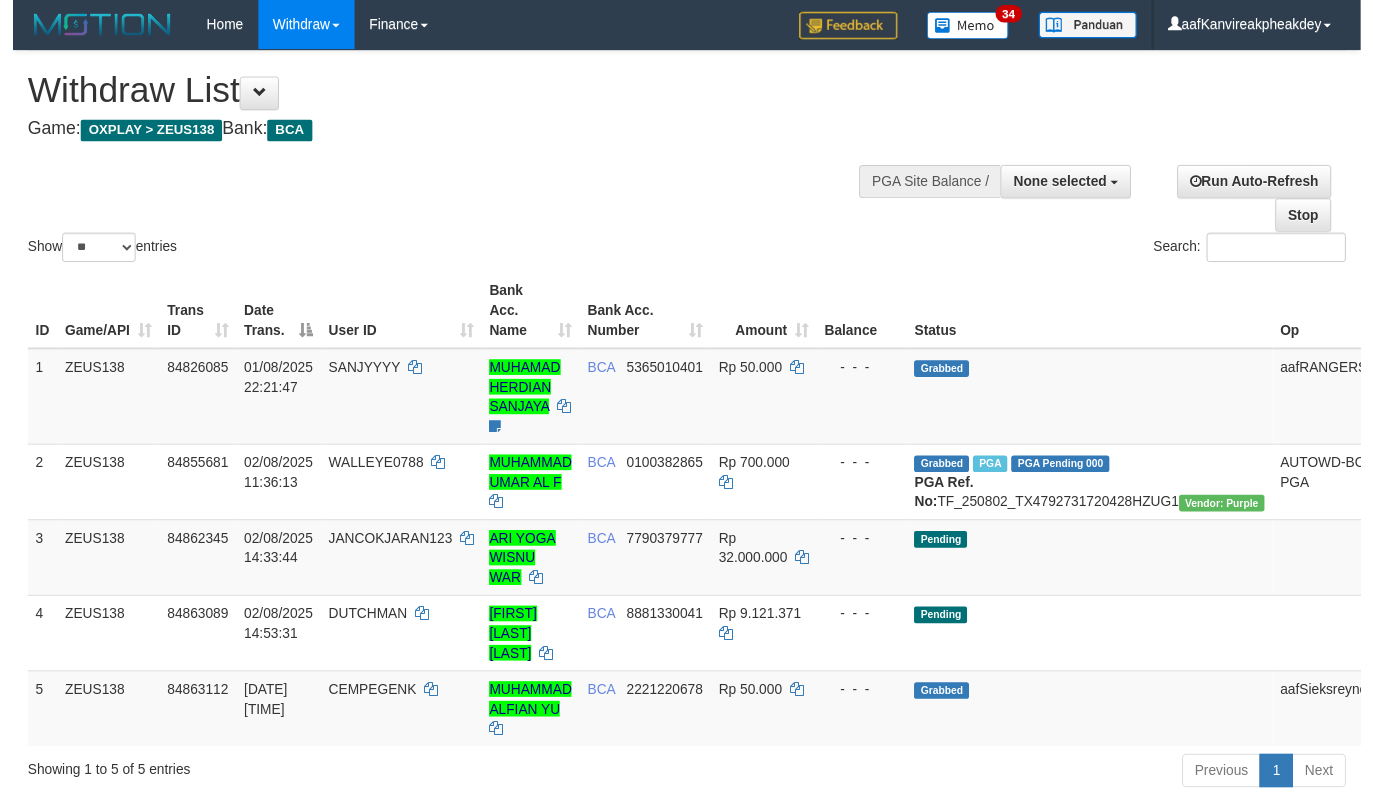 scroll, scrollTop: 0, scrollLeft: 0, axis: both 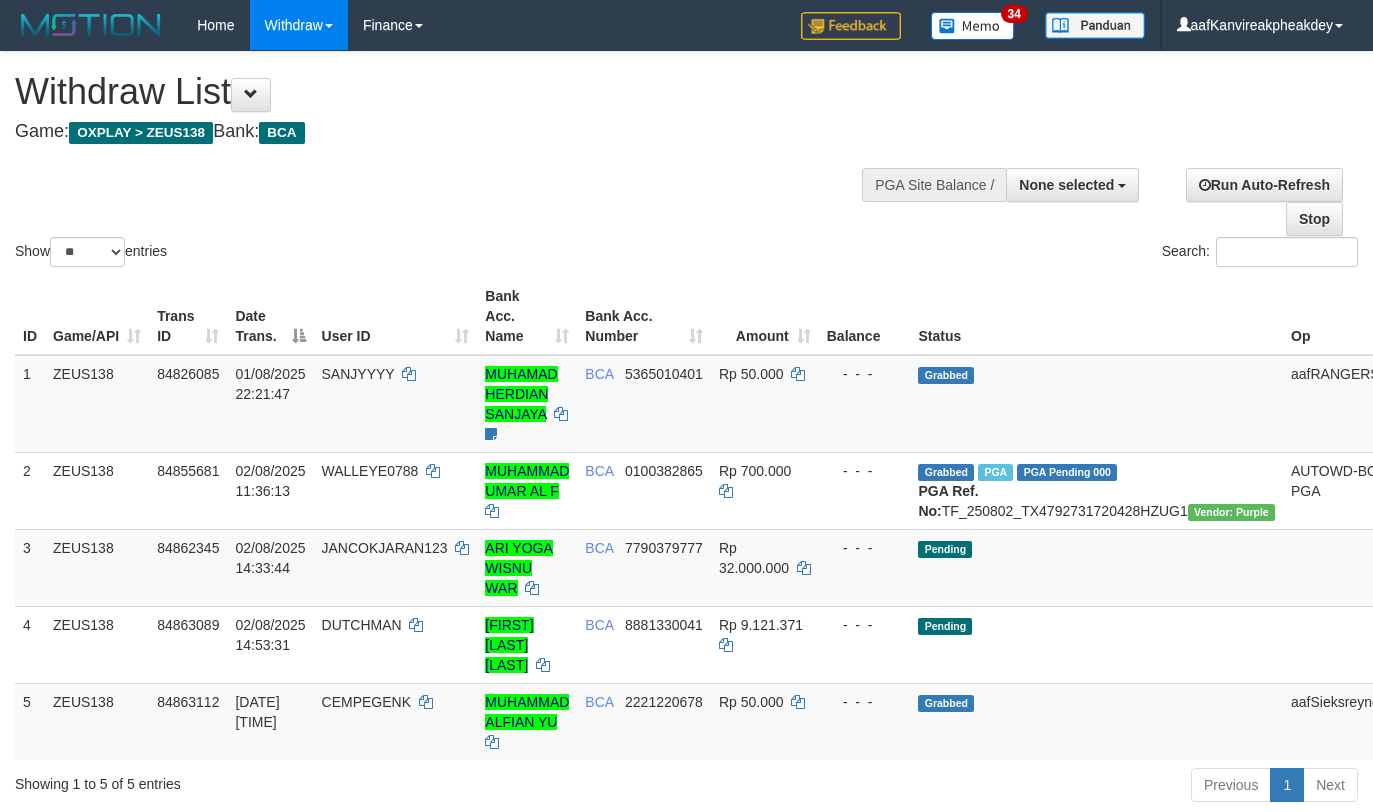 select 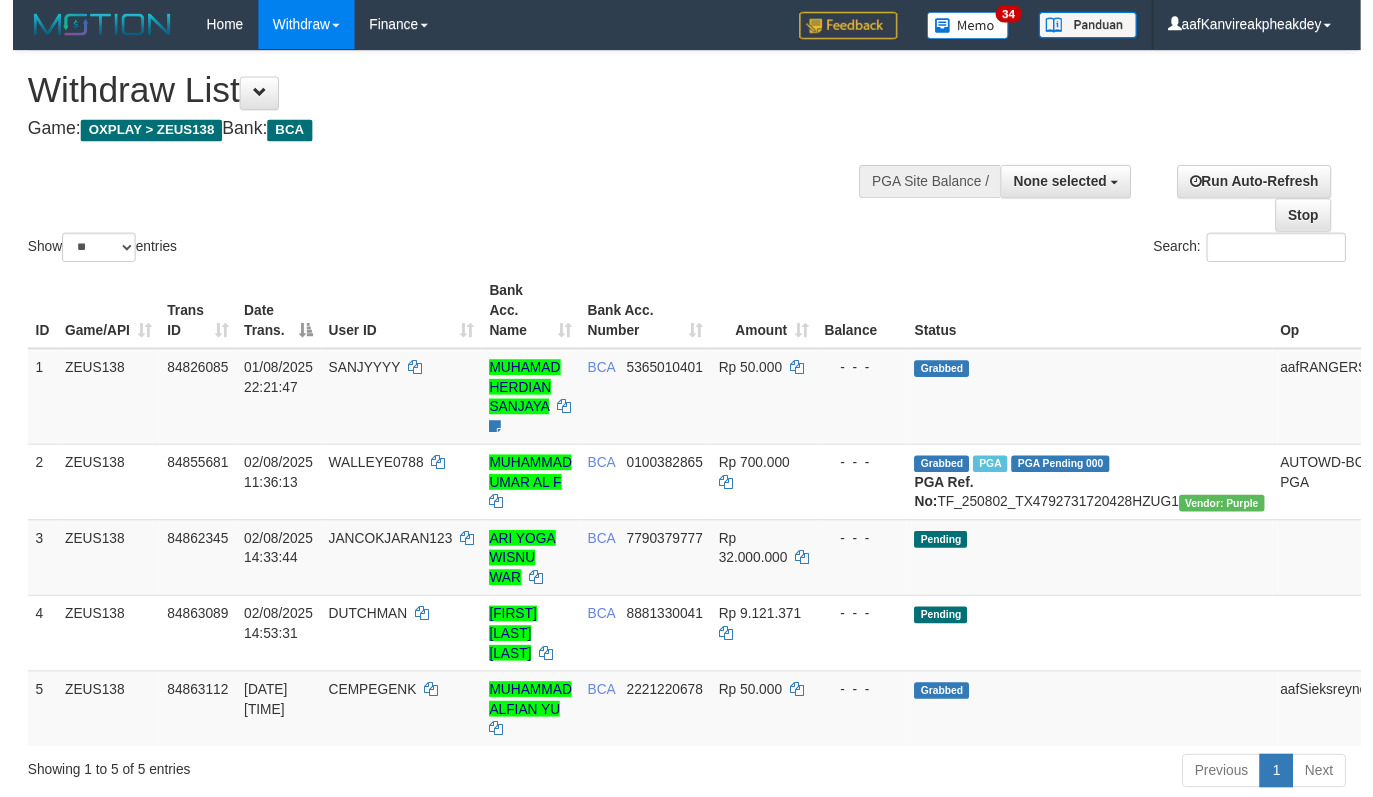 scroll, scrollTop: 0, scrollLeft: 0, axis: both 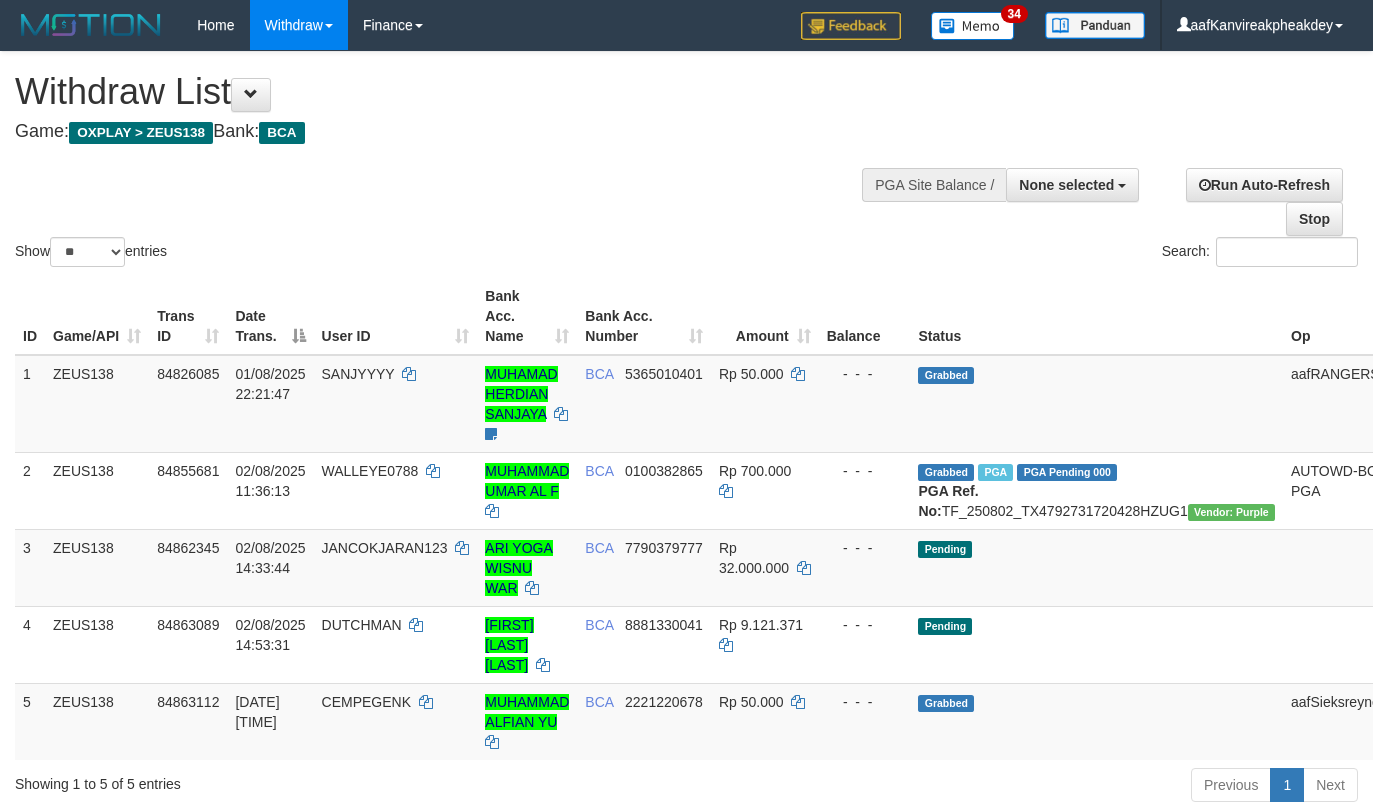select 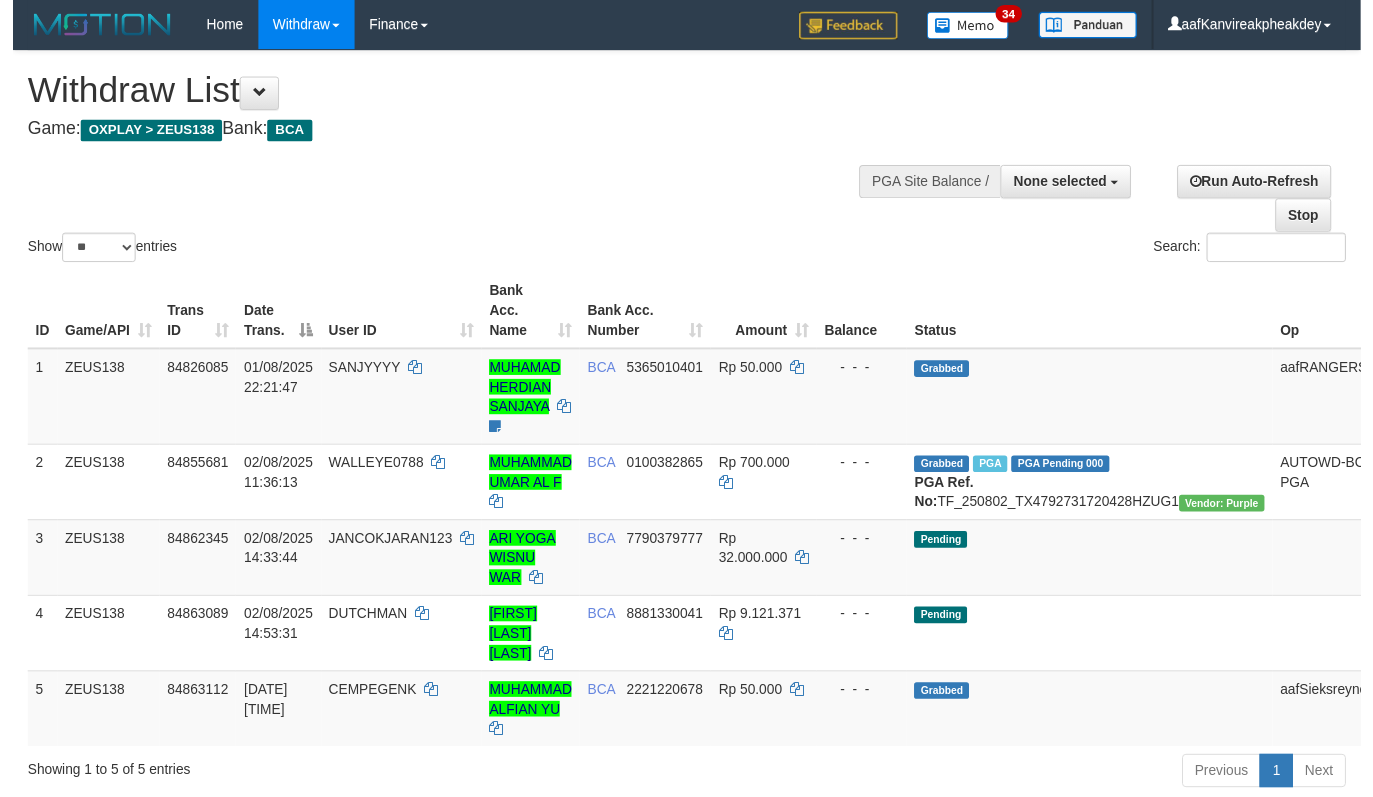 scroll, scrollTop: 333, scrollLeft: 0, axis: vertical 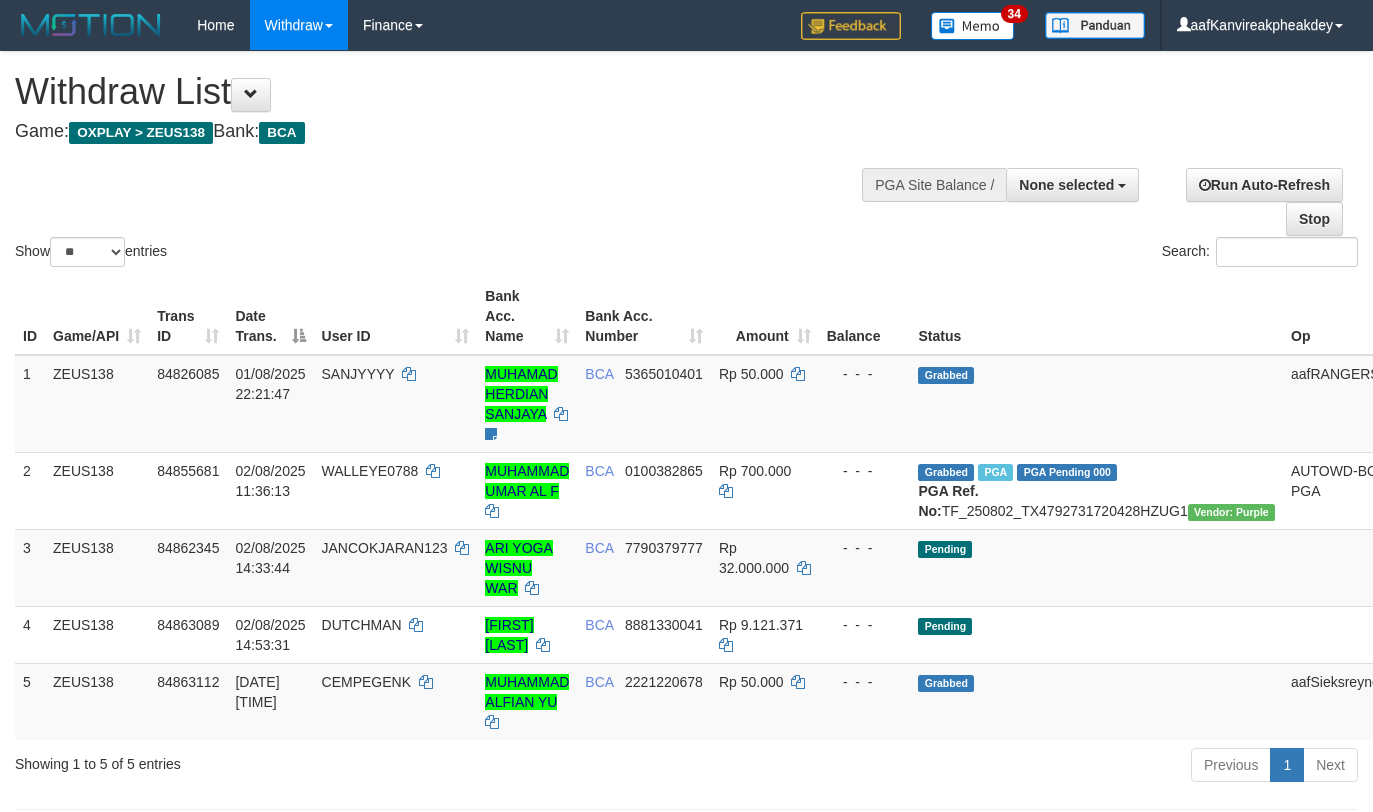 select 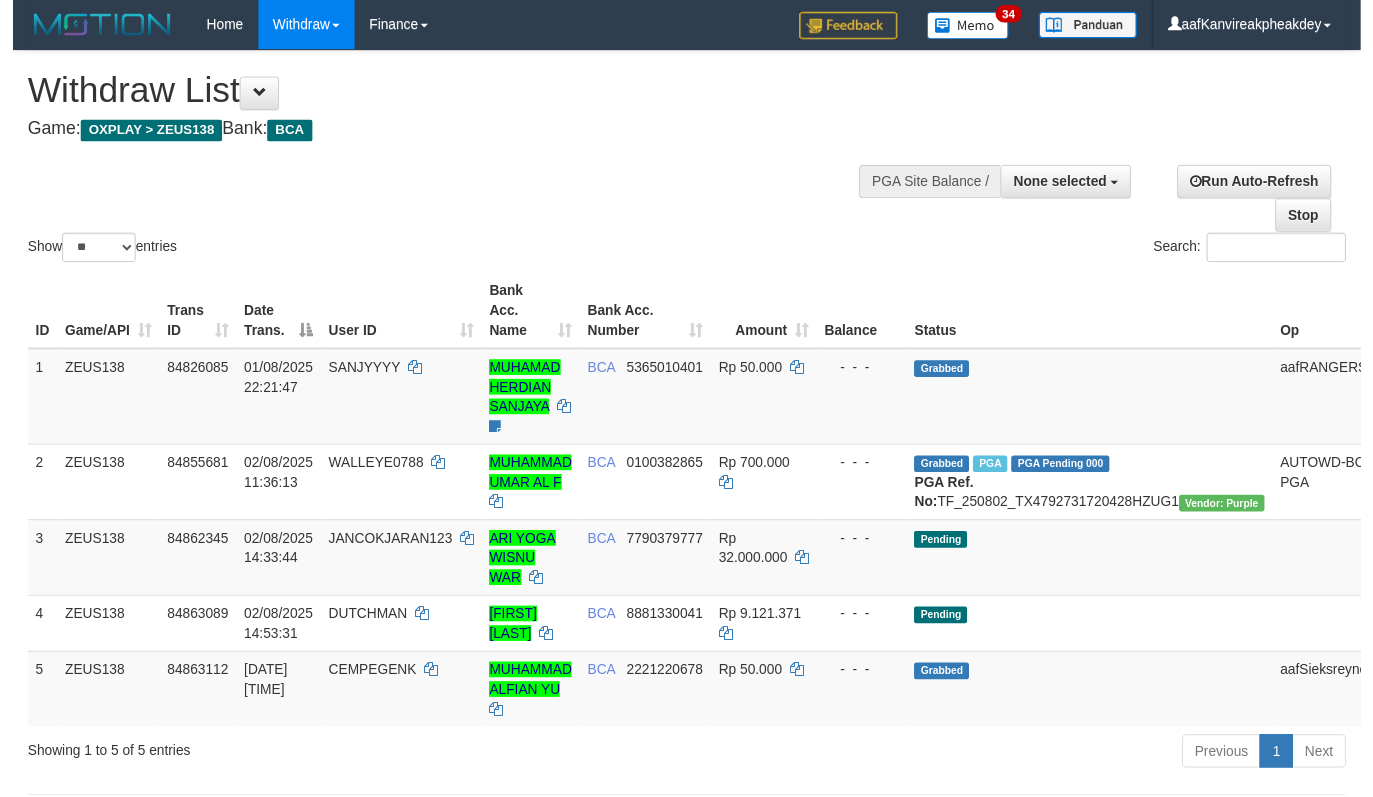 scroll, scrollTop: 242, scrollLeft: 0, axis: vertical 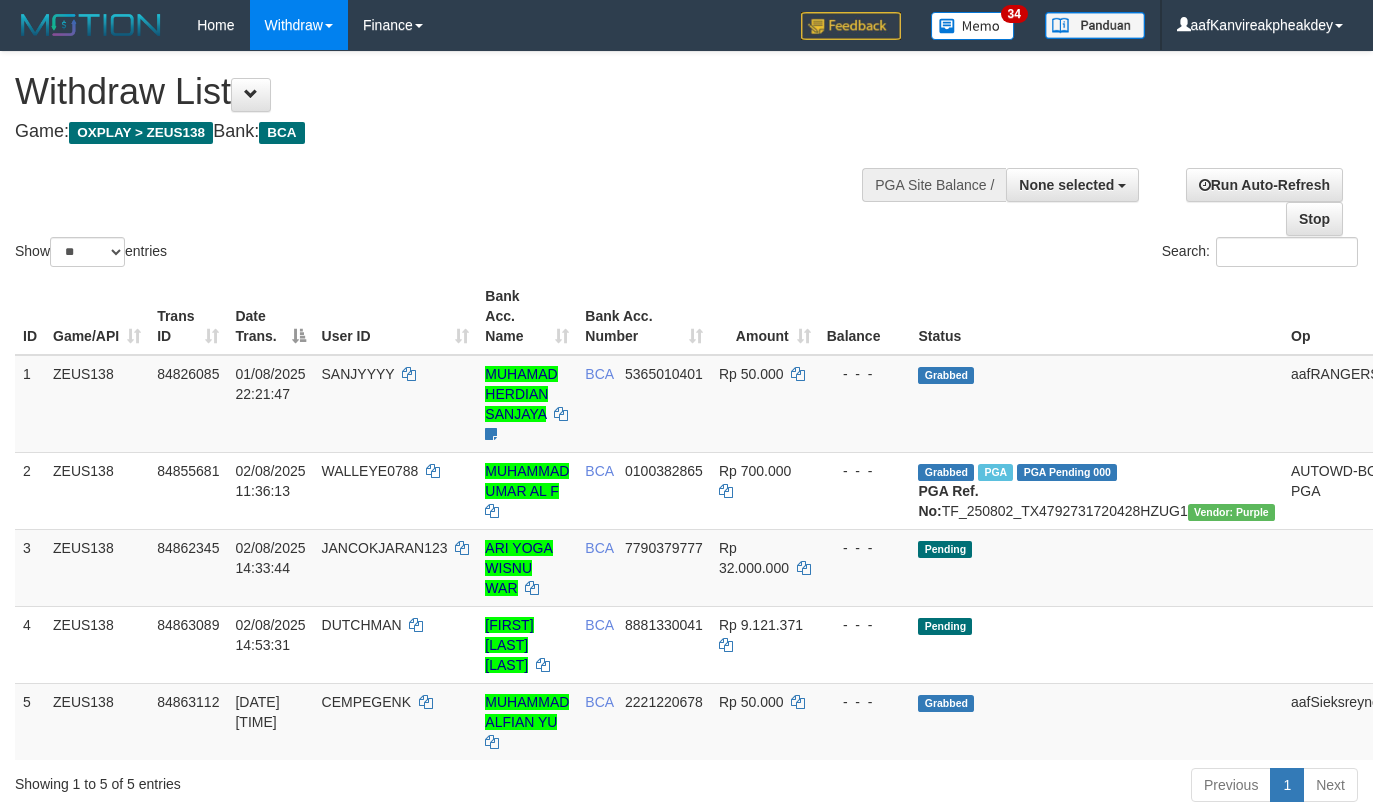 select 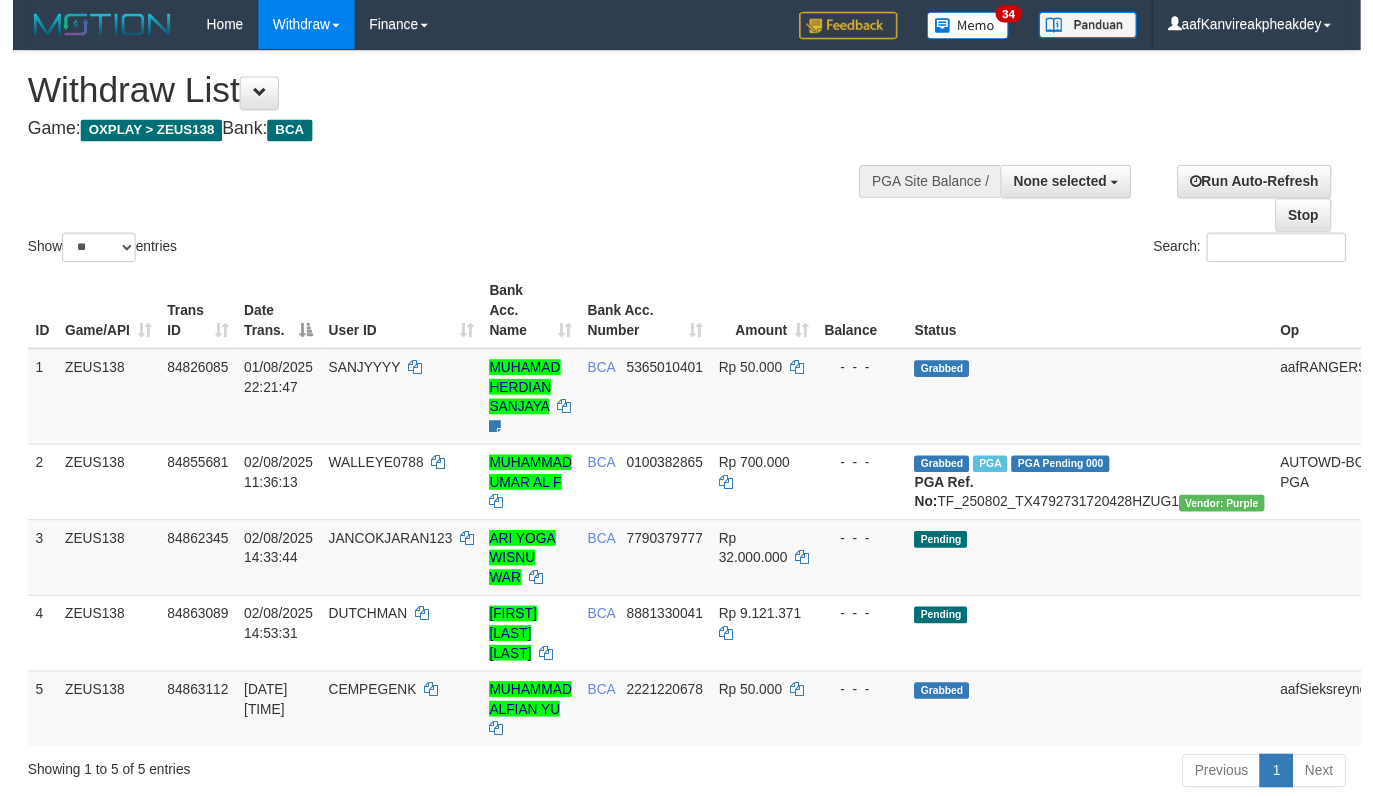 scroll, scrollTop: 242, scrollLeft: 0, axis: vertical 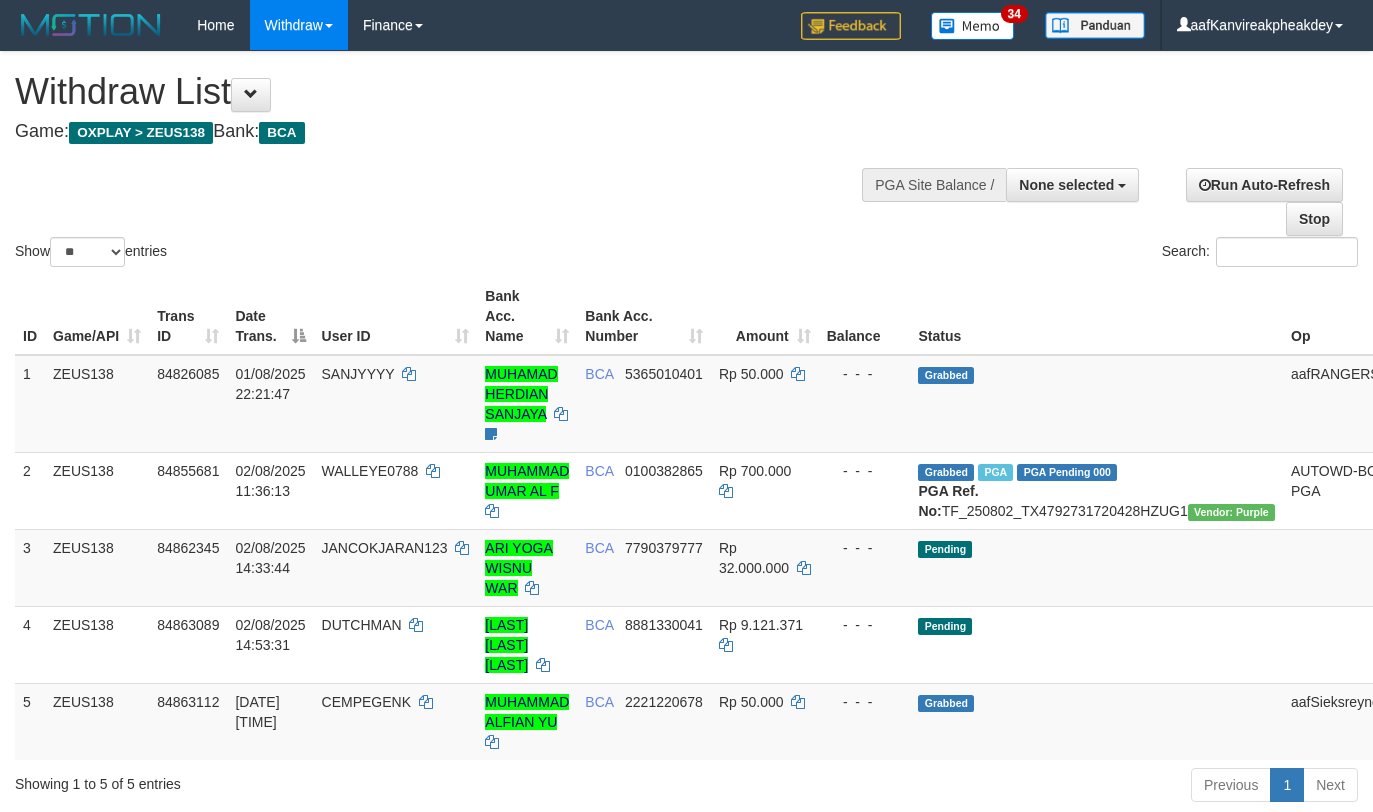 select 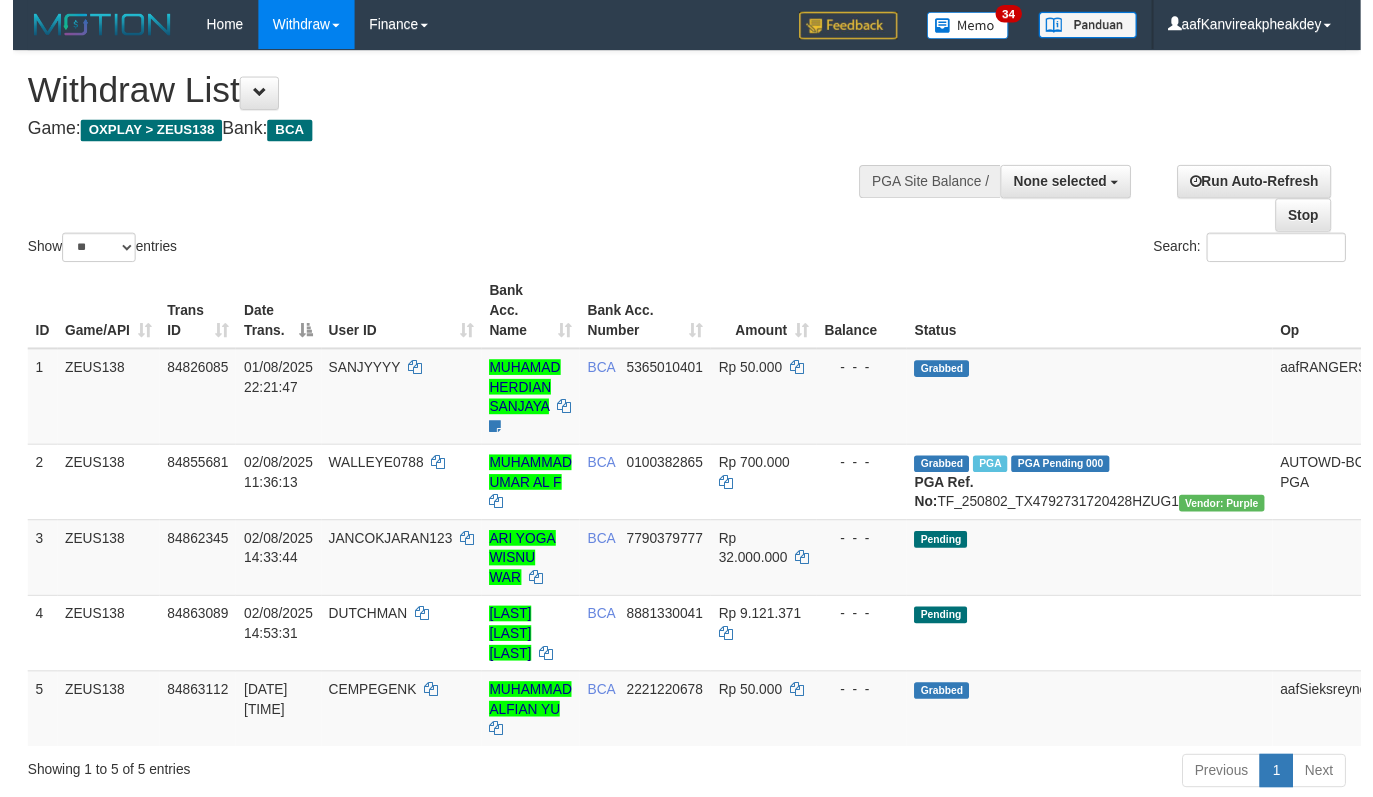 scroll, scrollTop: 242, scrollLeft: 0, axis: vertical 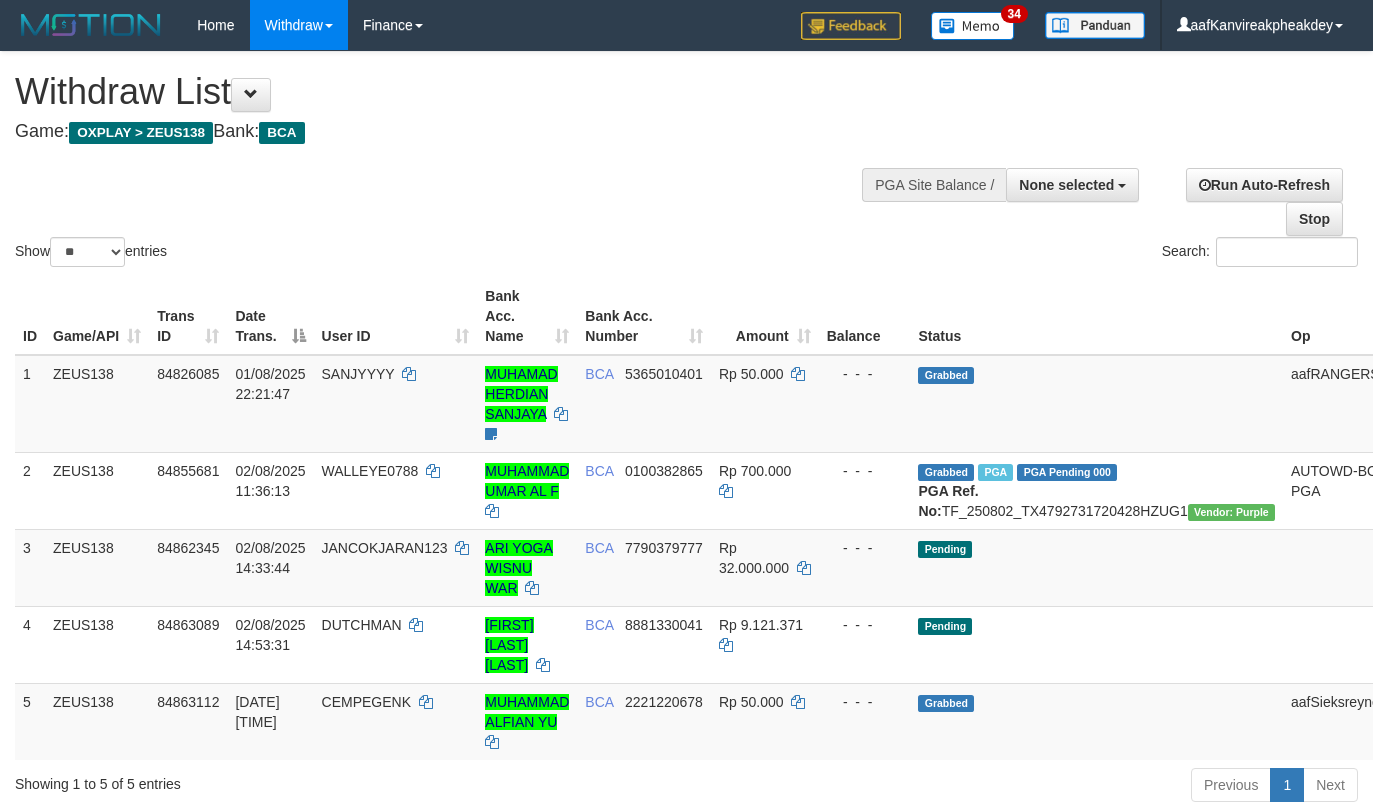 select 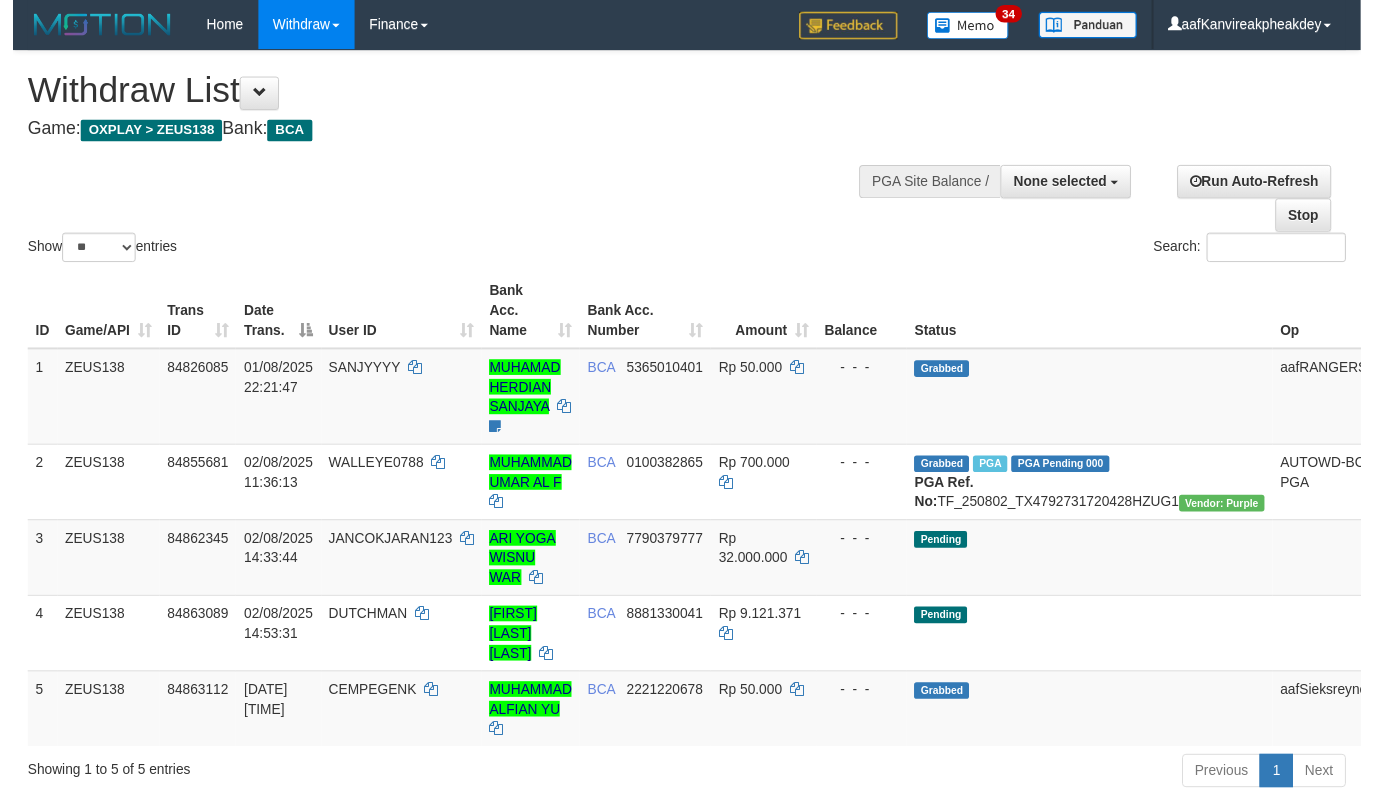 scroll, scrollTop: 242, scrollLeft: 0, axis: vertical 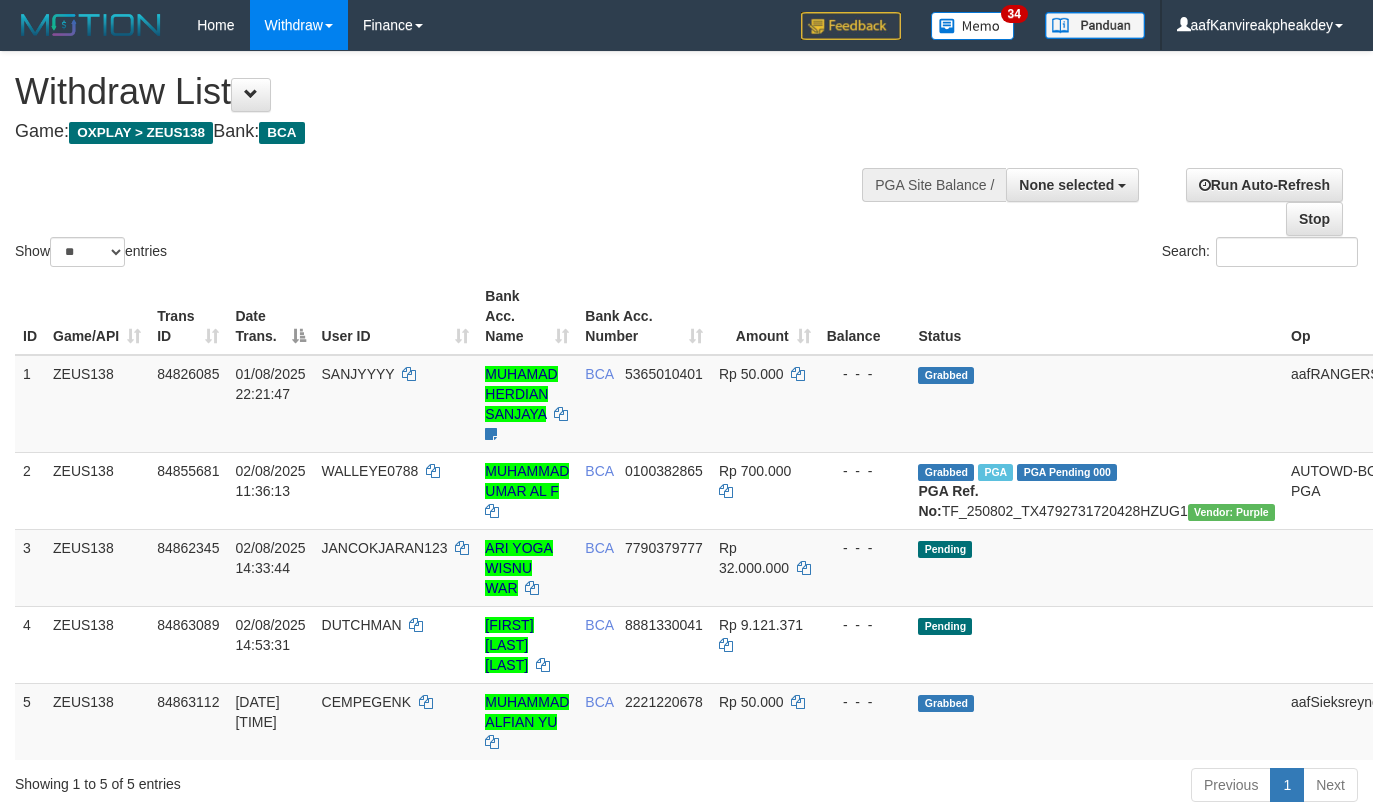 select 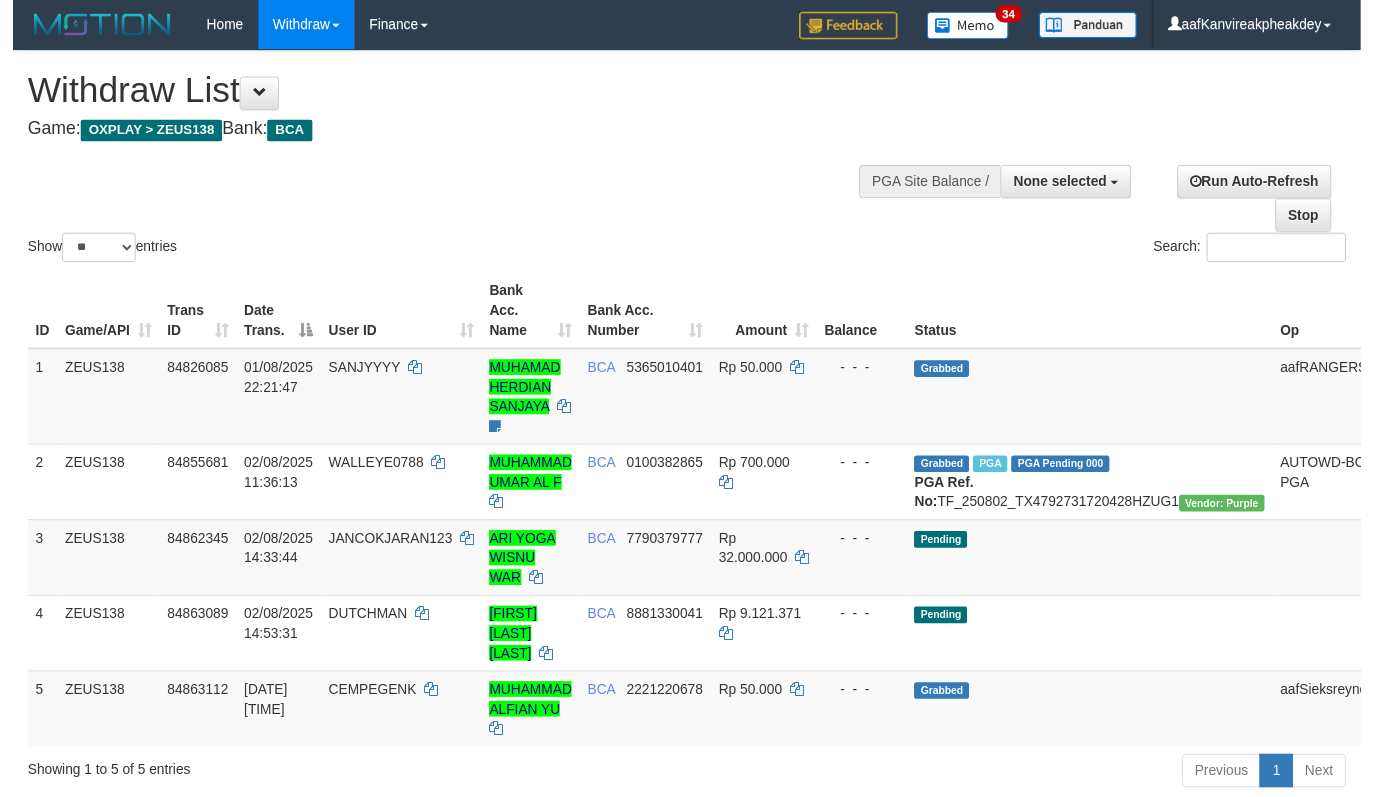 scroll, scrollTop: 242, scrollLeft: 0, axis: vertical 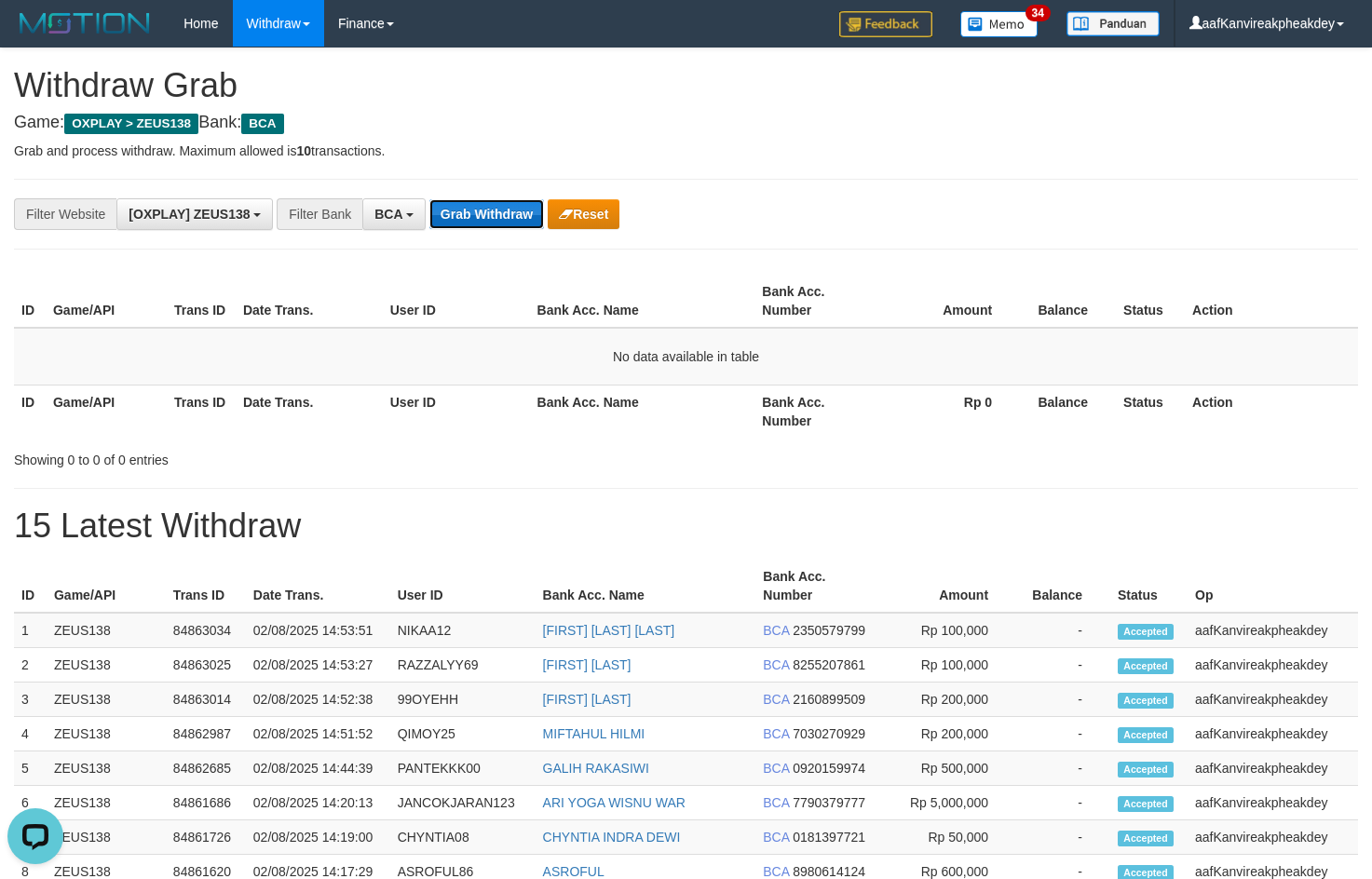 click on "Grab Withdraw" at bounding box center (486, 214) 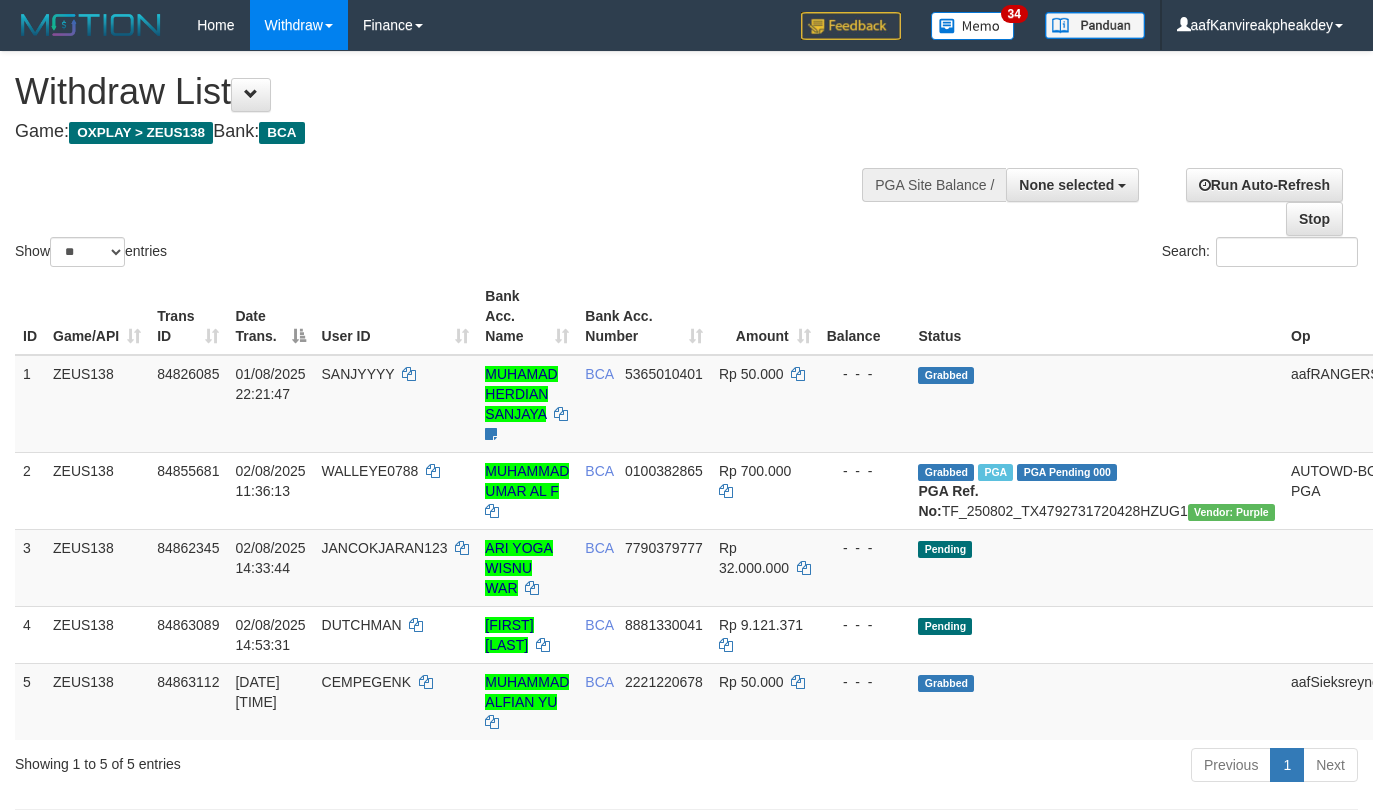 select 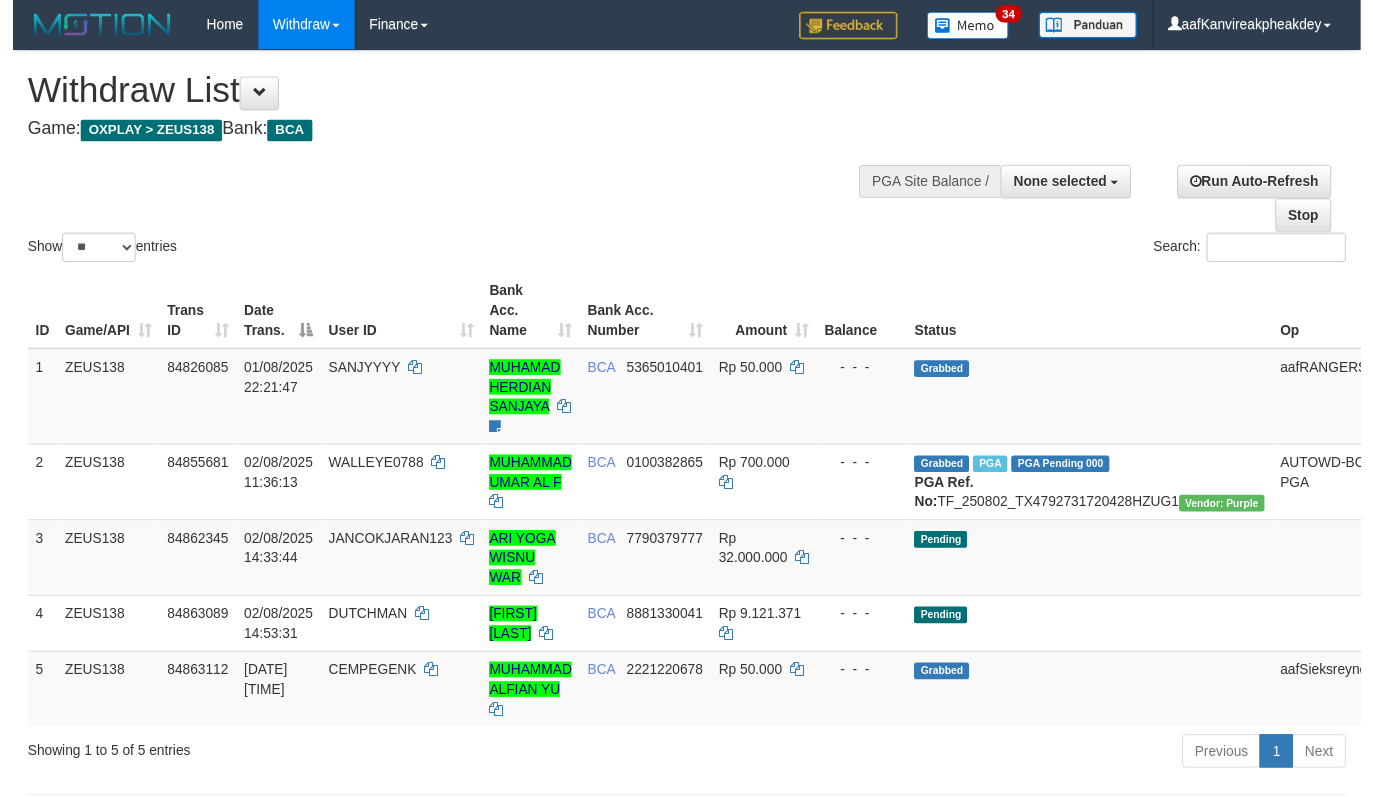 scroll, scrollTop: 242, scrollLeft: 0, axis: vertical 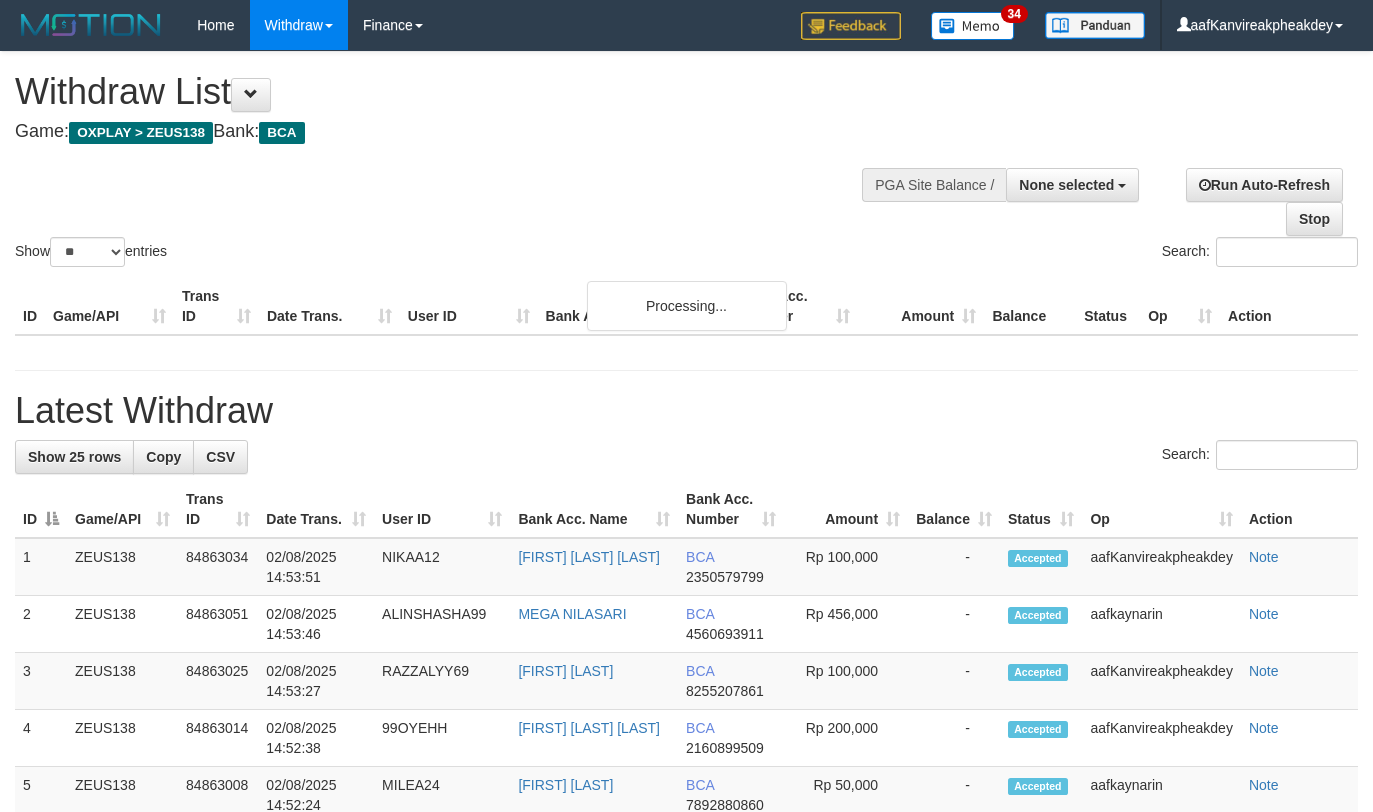 select 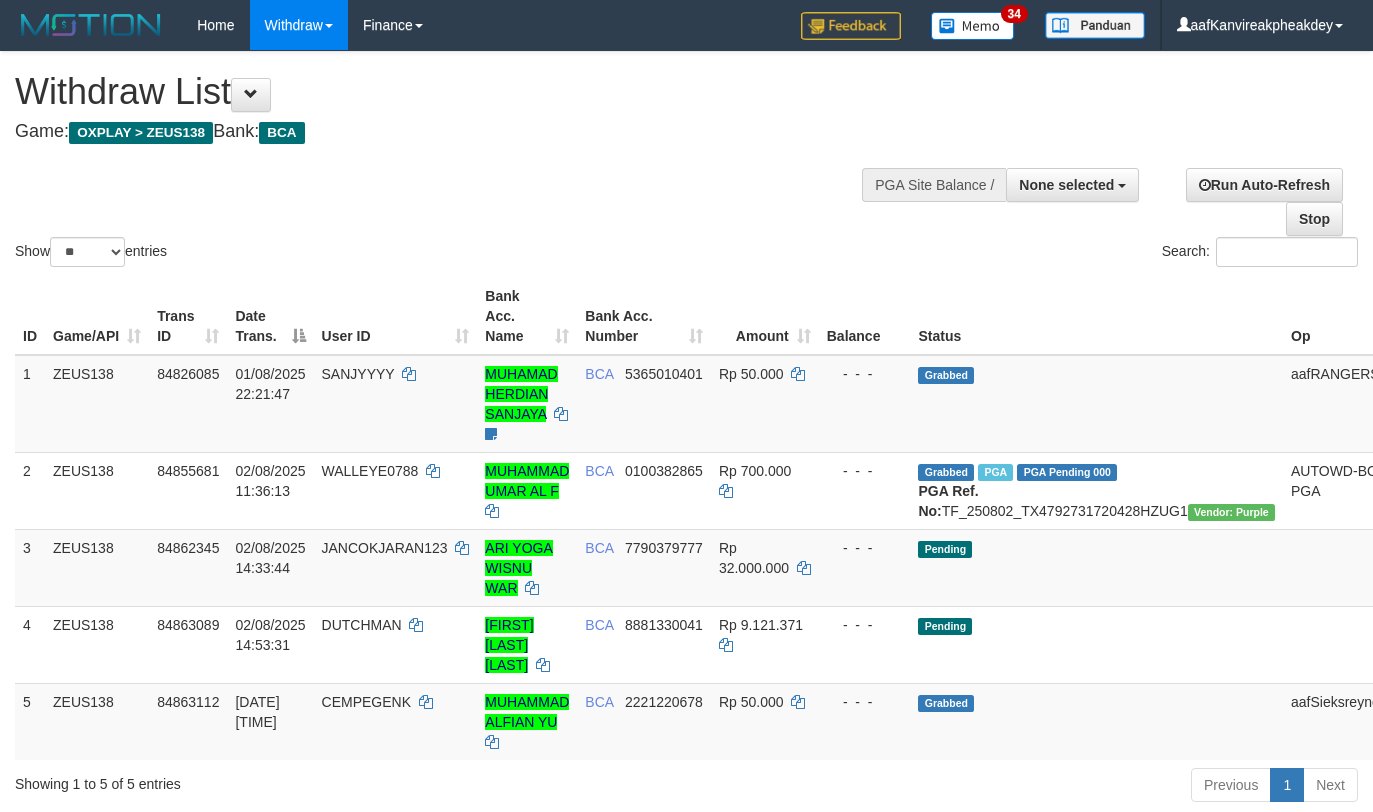 select 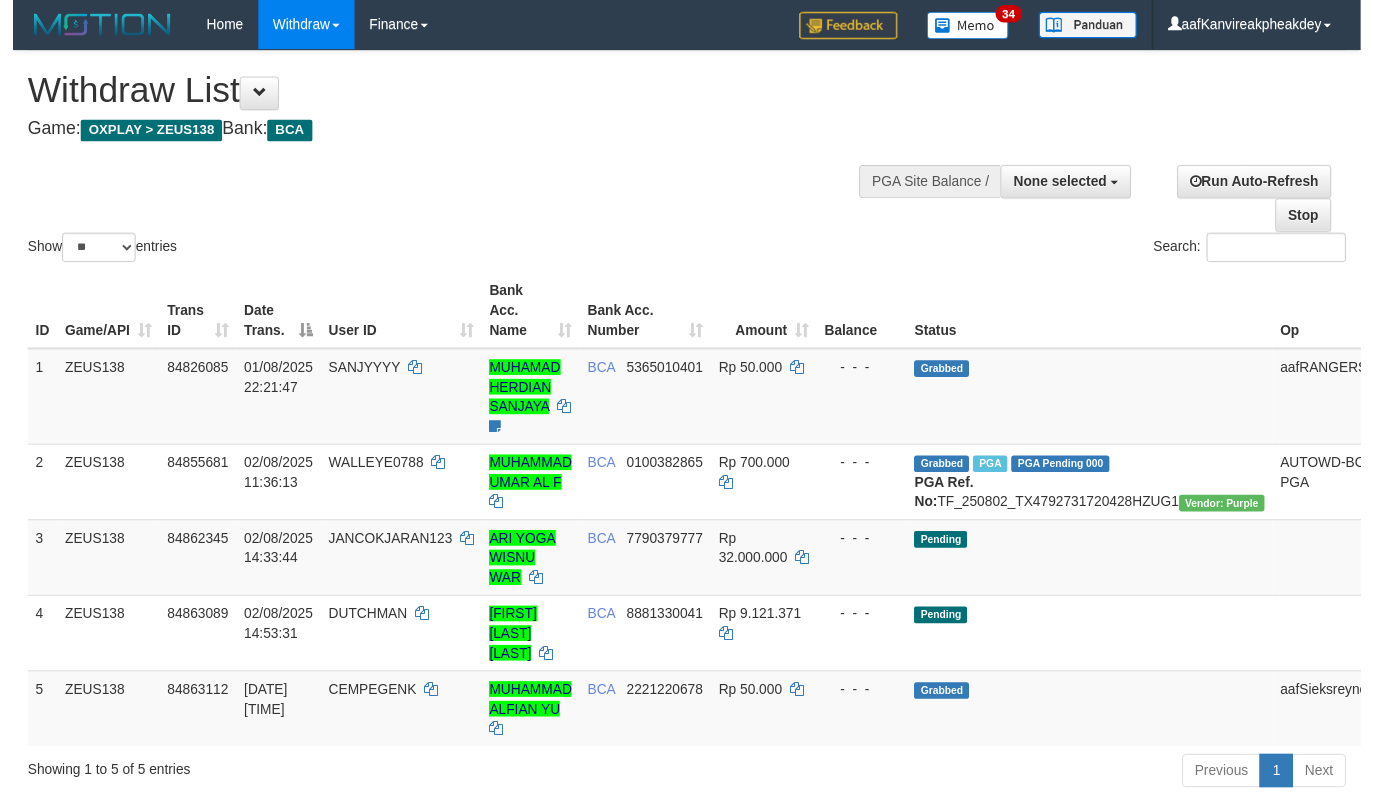 scroll, scrollTop: 242, scrollLeft: 0, axis: vertical 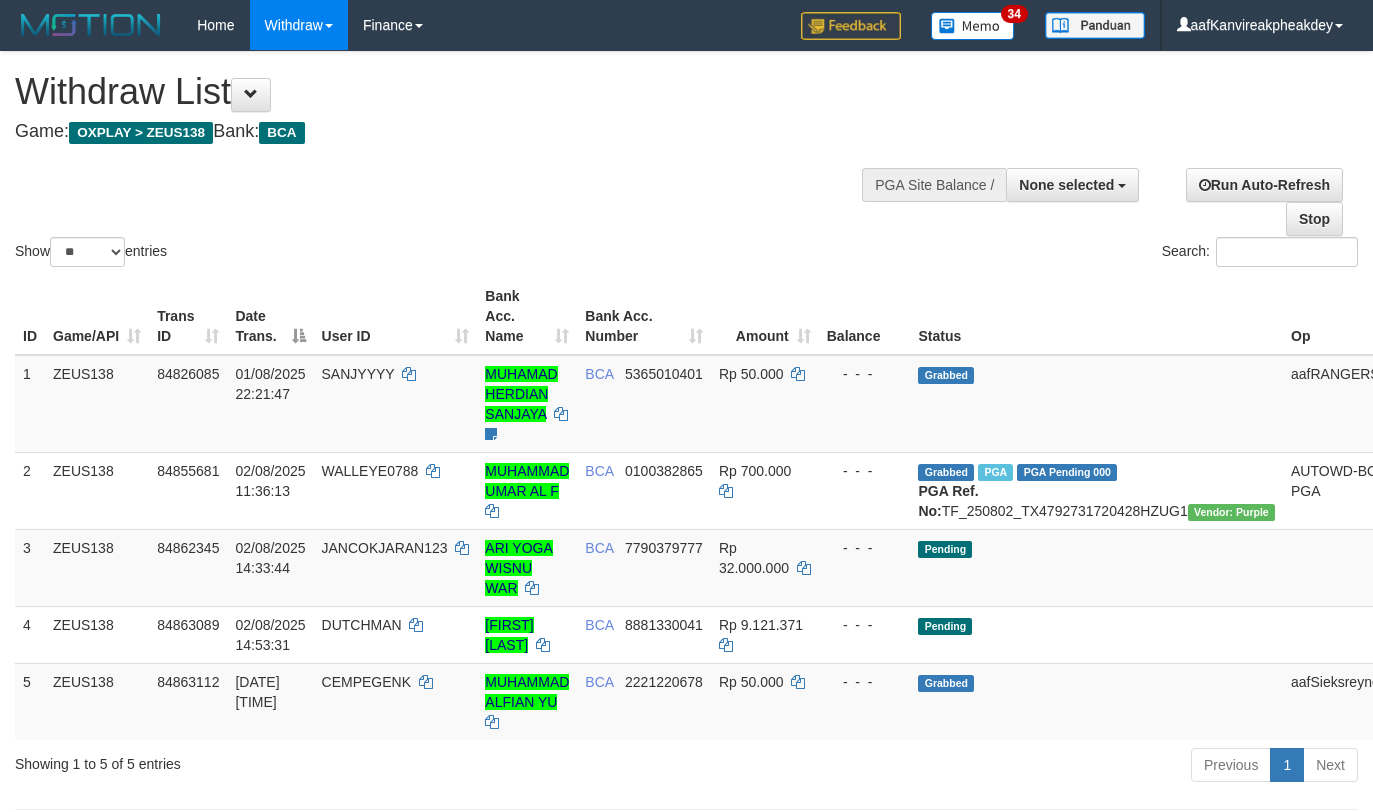 select 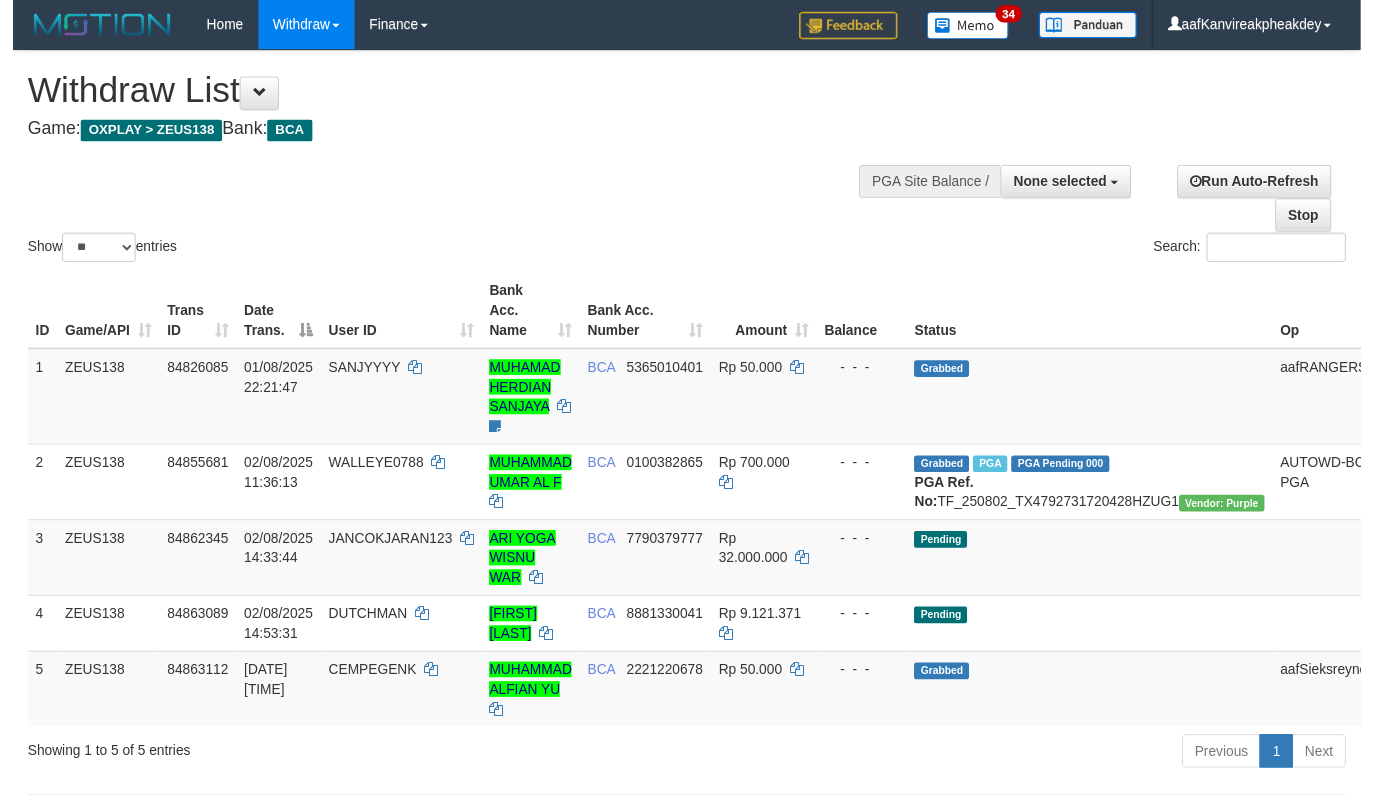 scroll, scrollTop: 242, scrollLeft: 0, axis: vertical 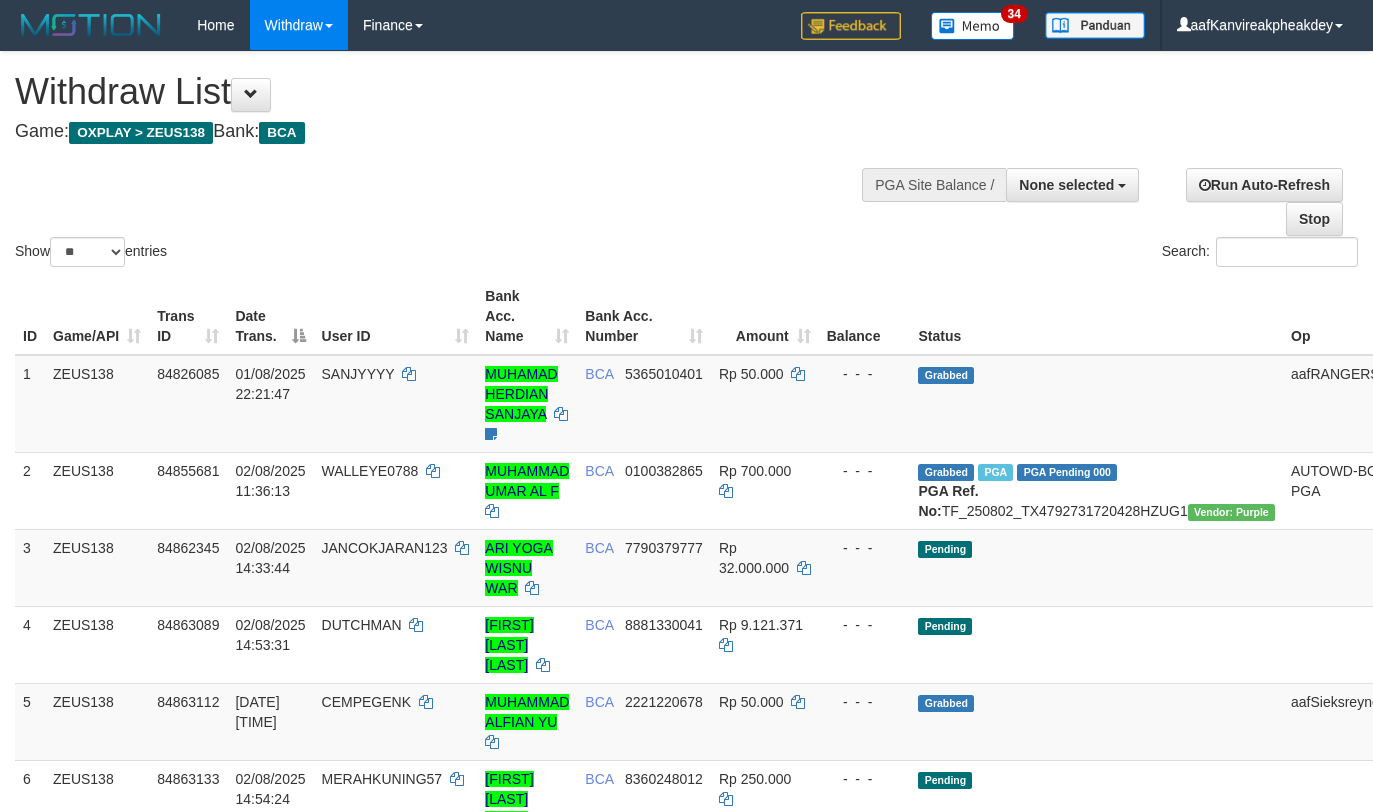 select 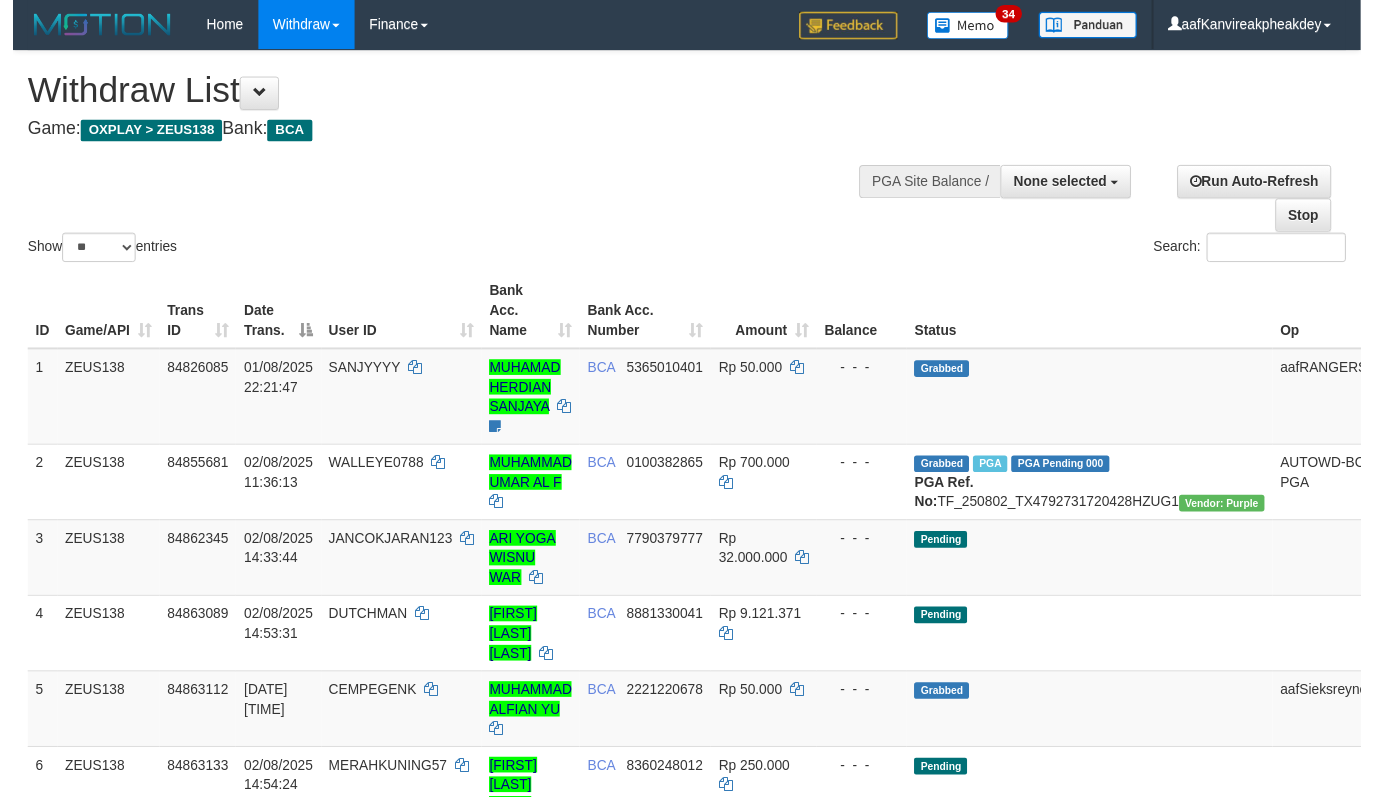 scroll, scrollTop: 242, scrollLeft: 0, axis: vertical 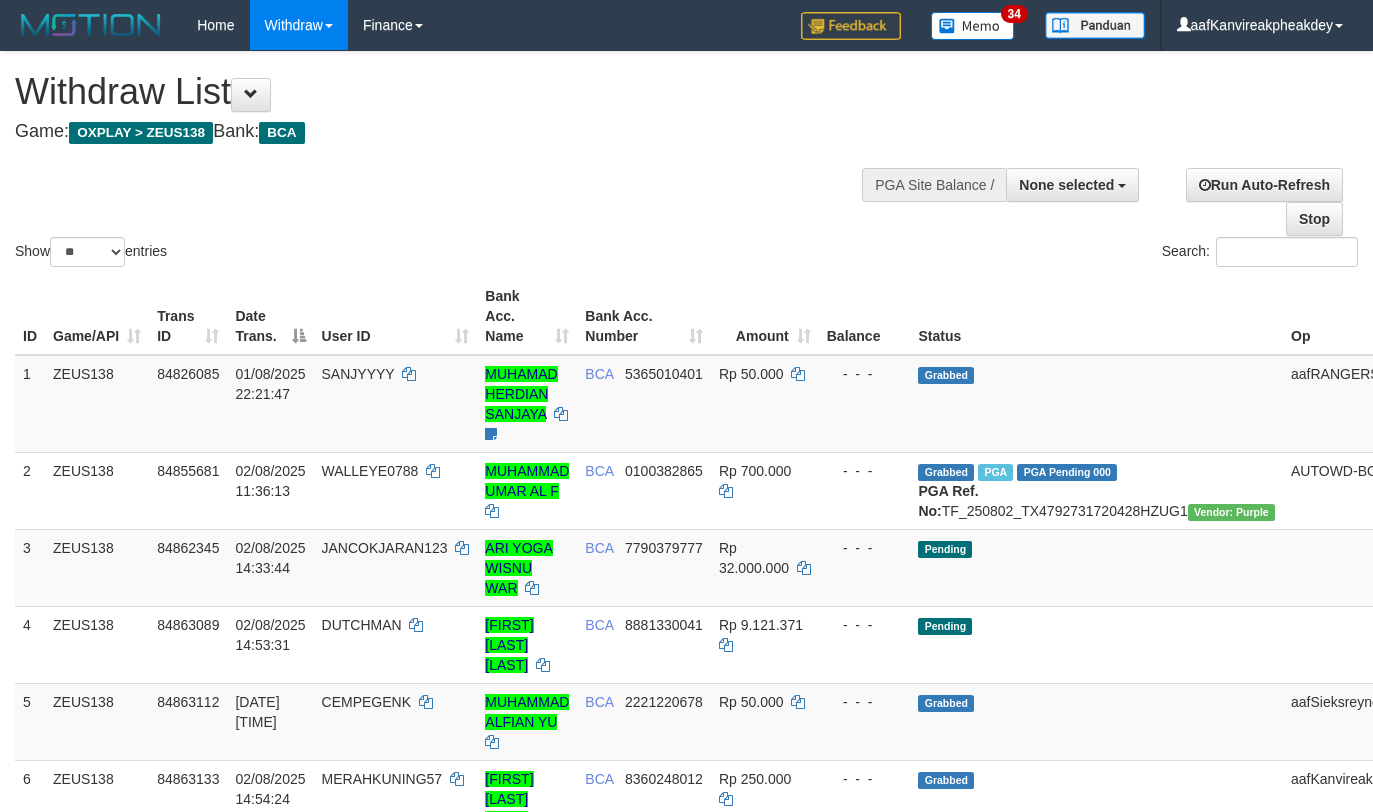 select 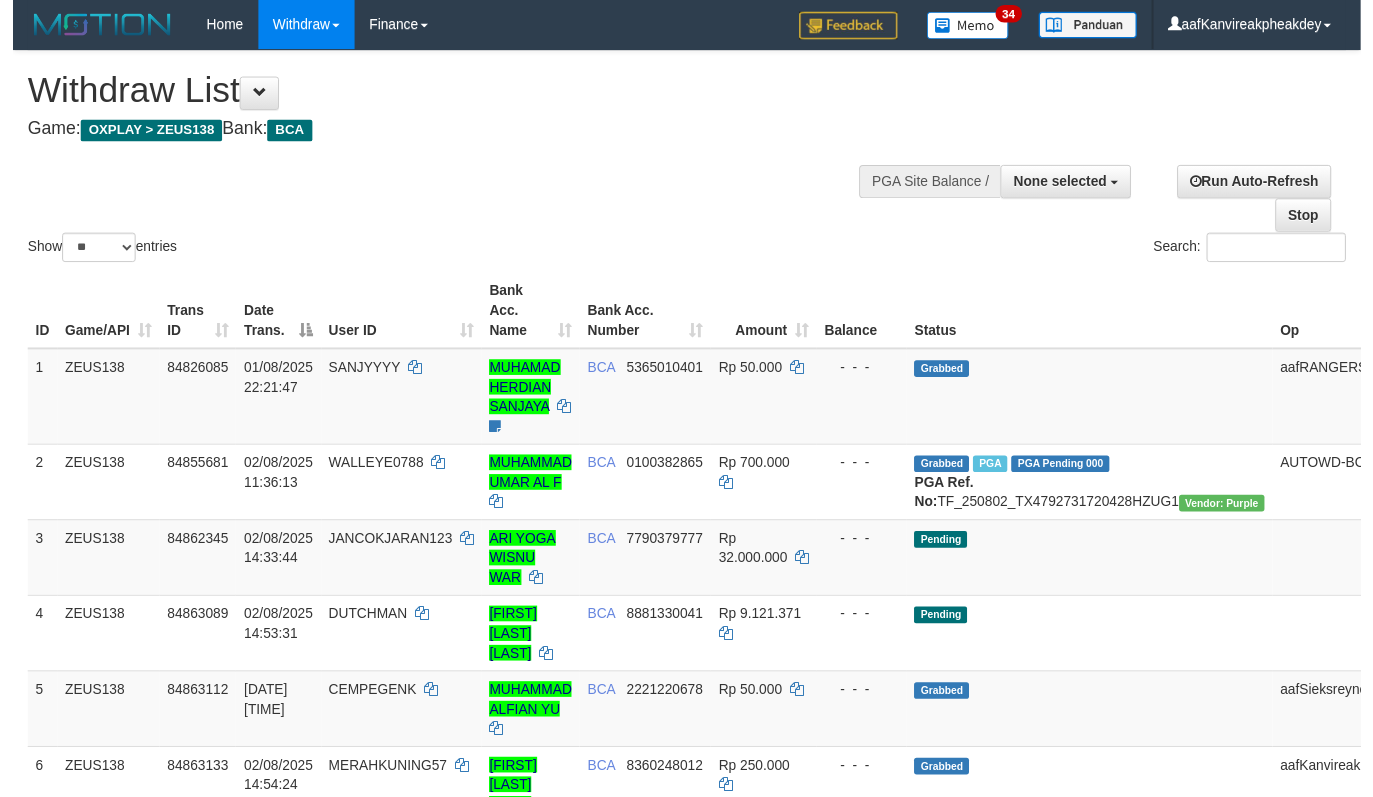 scroll, scrollTop: 242, scrollLeft: 0, axis: vertical 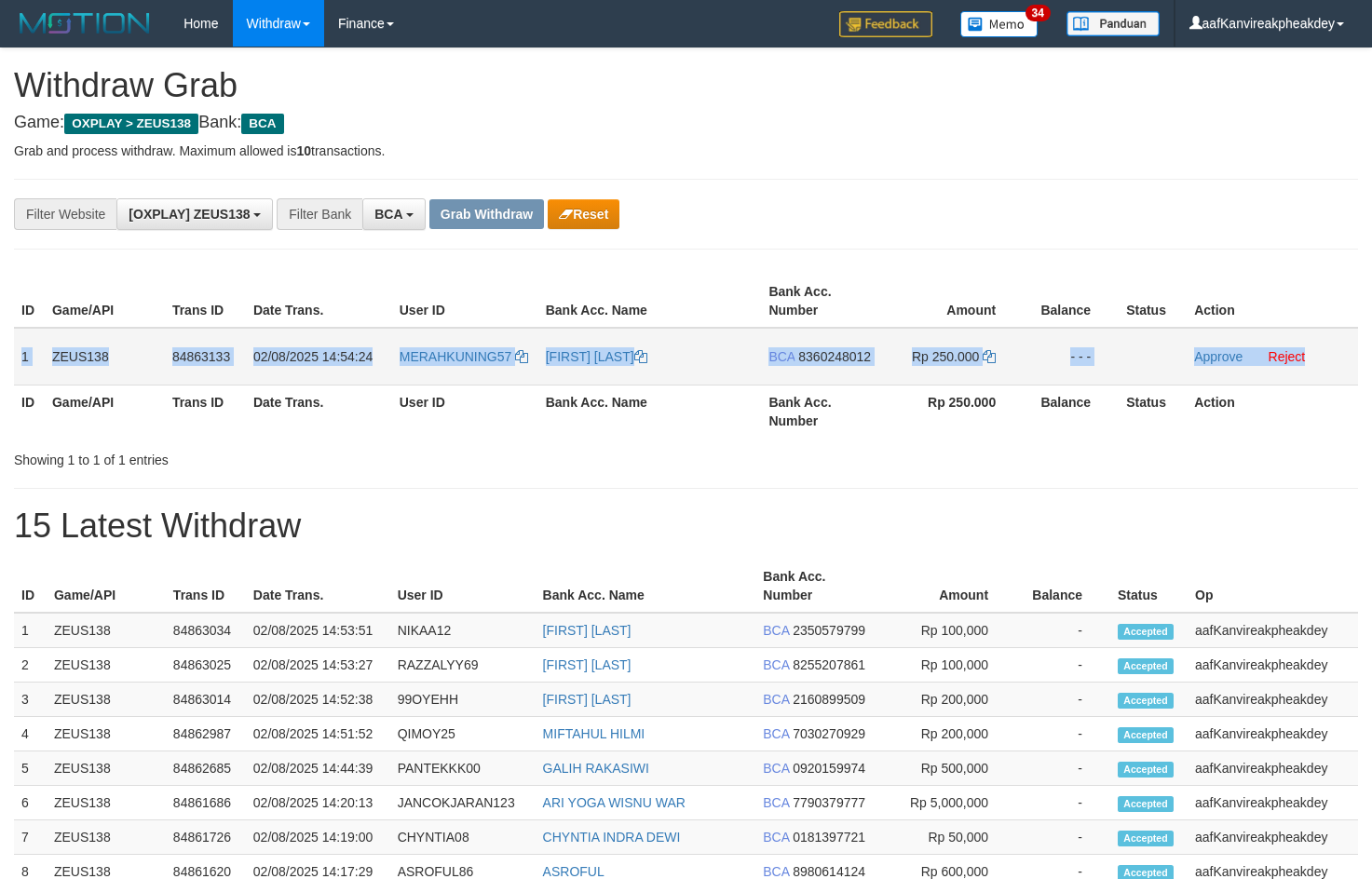 copy on "1
ZEUS138
84863133
02/08/2025 14:54:24
MERAHKUNING57
ROHMAD IMAM BASTON
BCA
8360248012
Rp 250.000
- - -
Approve
Reject" 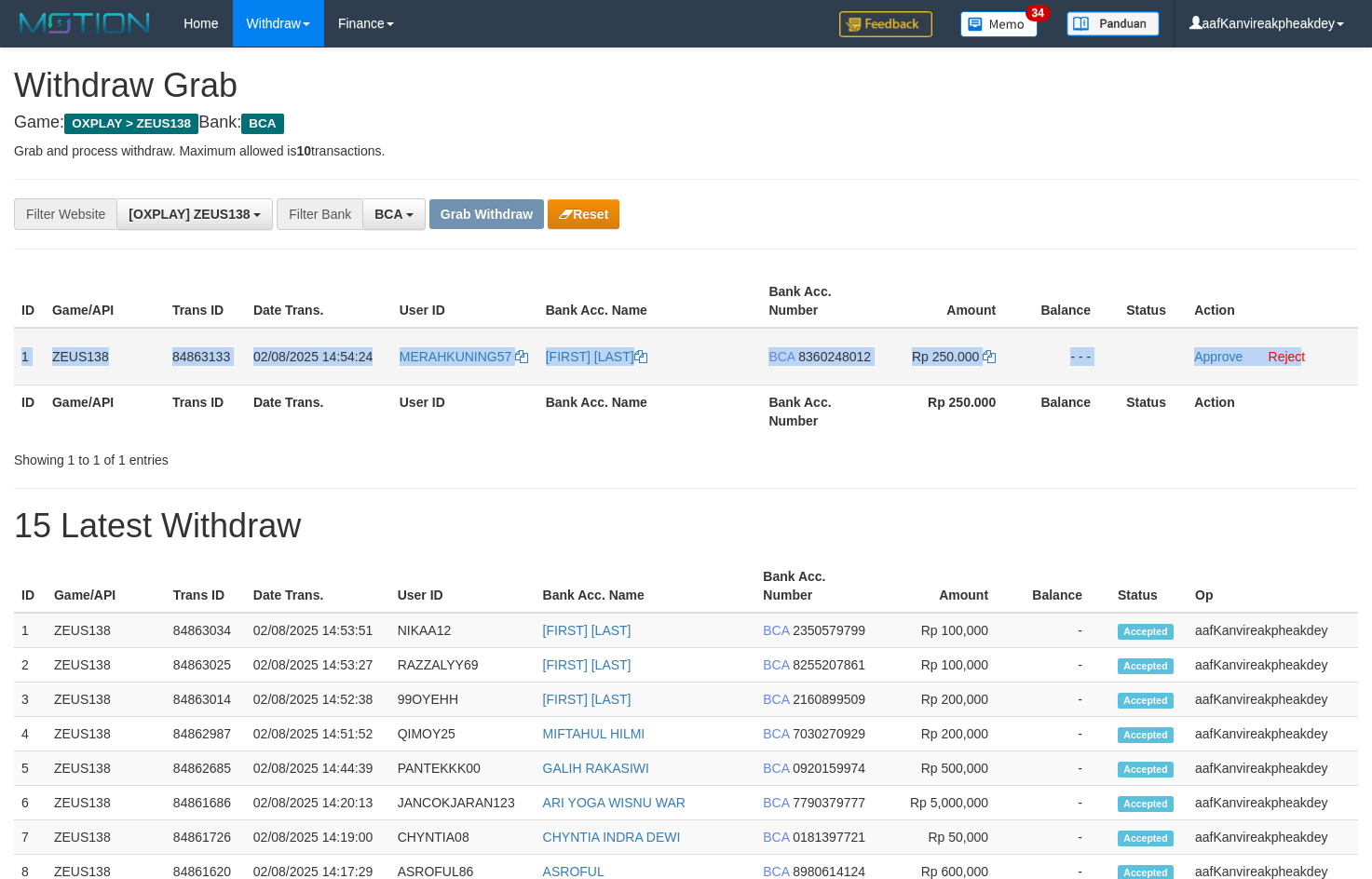 copy on "1
ZEUS138
84863133
02/08/2025 14:54:24
MERAHKUNING57
ROHMAD IMAM BASTON
BCA
8360248012
Rp 250.000
- - -
Approve
Rejec" 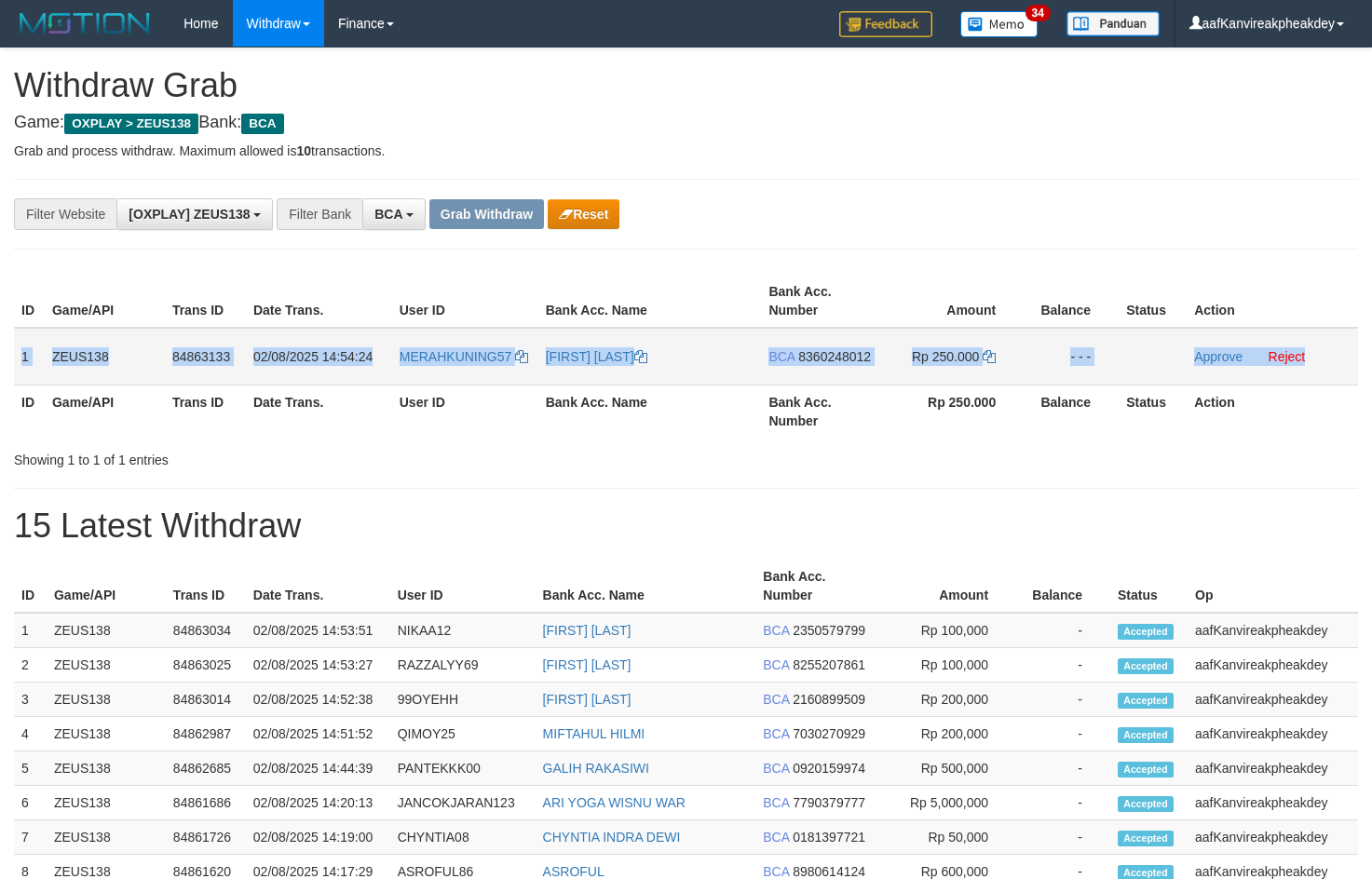 copy on "1
ZEUS138
84863133
02/08/2025 14:54:24
MERAHKUNING57
ROHMAD IMAM BASTON
BCA
8360248012
Rp 250.000
- - -
Approve
Reject" 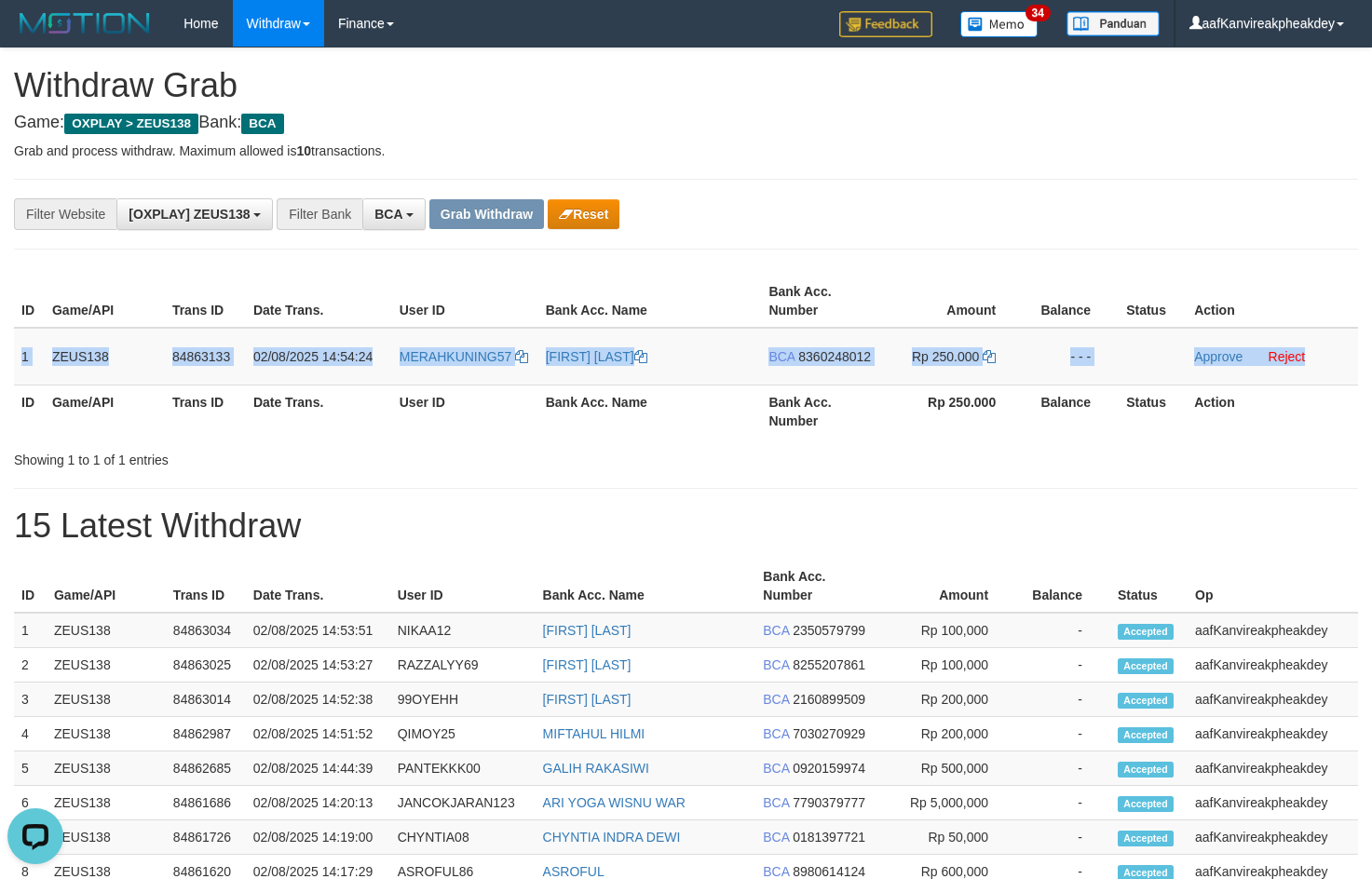 scroll, scrollTop: 0, scrollLeft: 0, axis: both 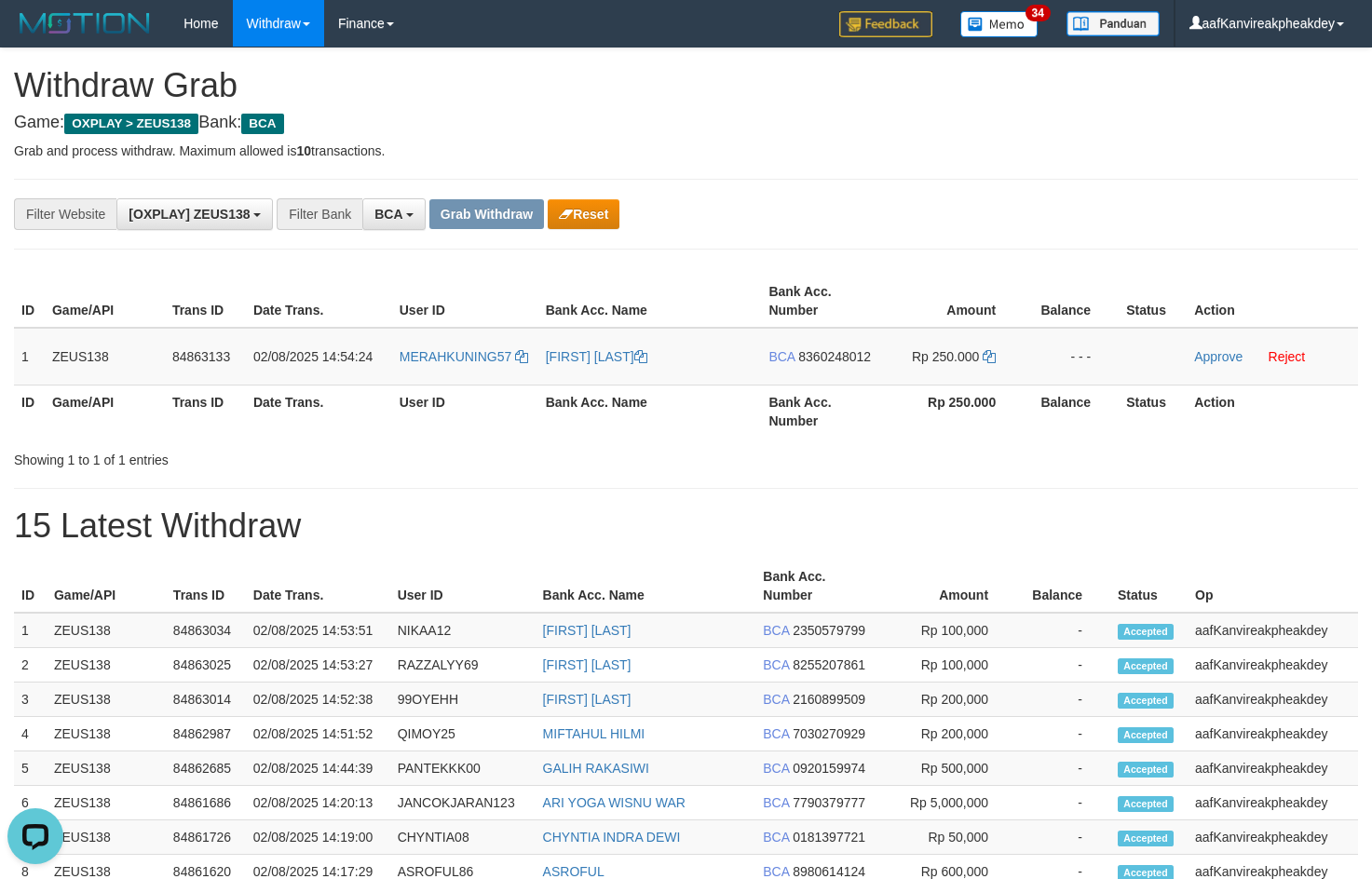 drag, startPoint x: 994, startPoint y: 214, endPoint x: 1369, endPoint y: 196, distance: 375.43175 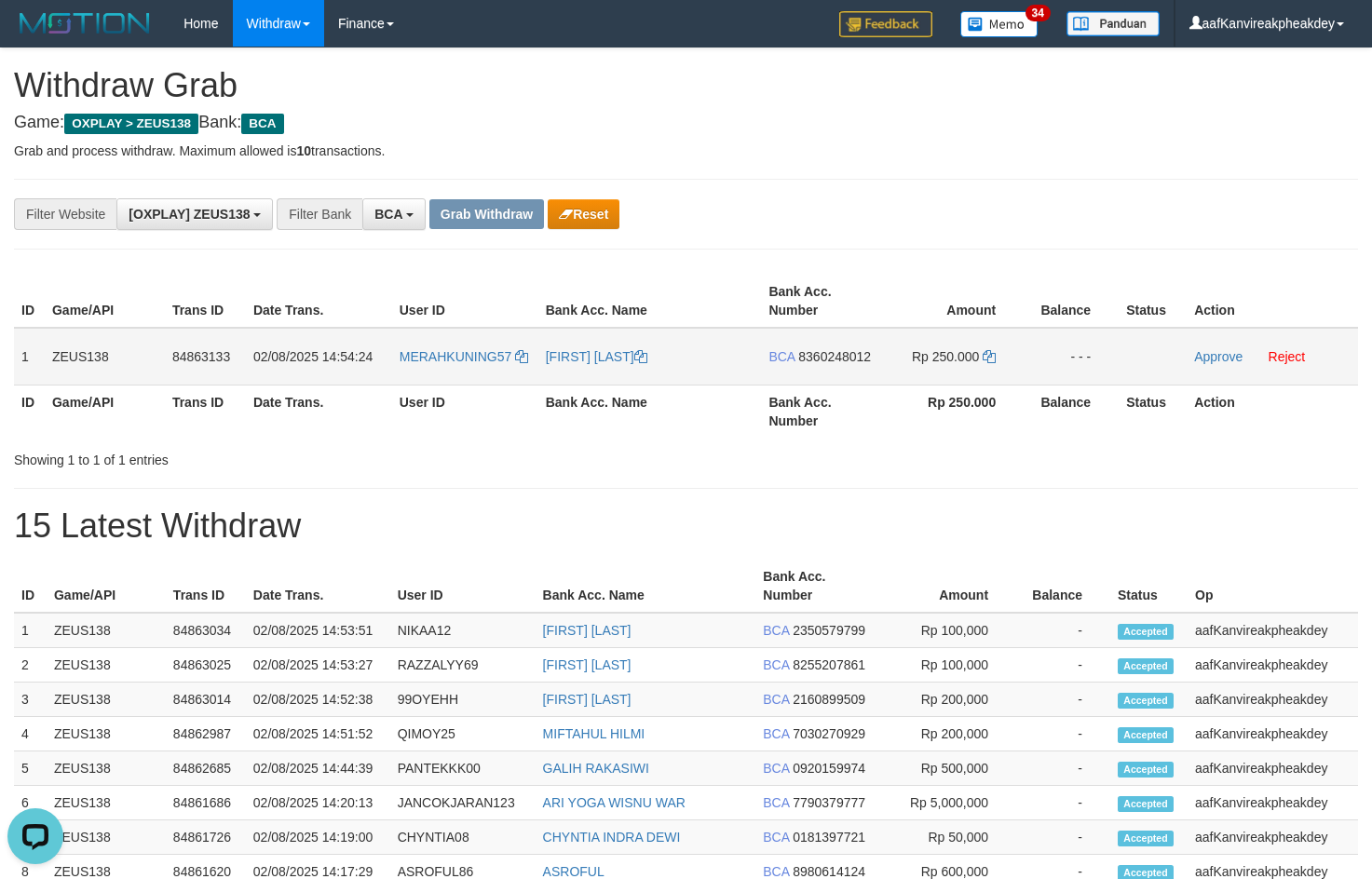 click on "8360248012" at bounding box center [835, 357] 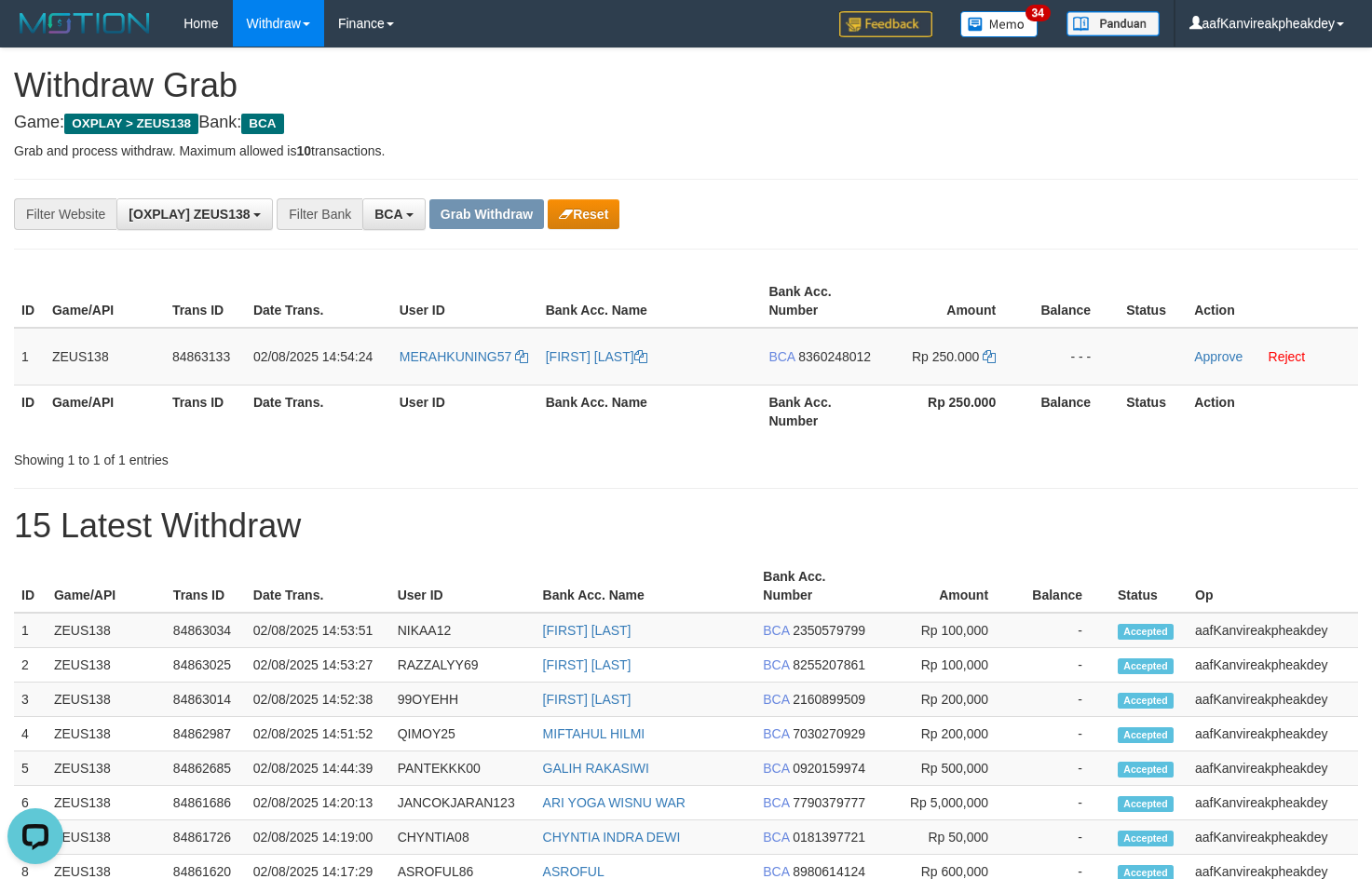 drag, startPoint x: 822, startPoint y: 357, endPoint x: 1385, endPoint y: 208, distance: 582.383 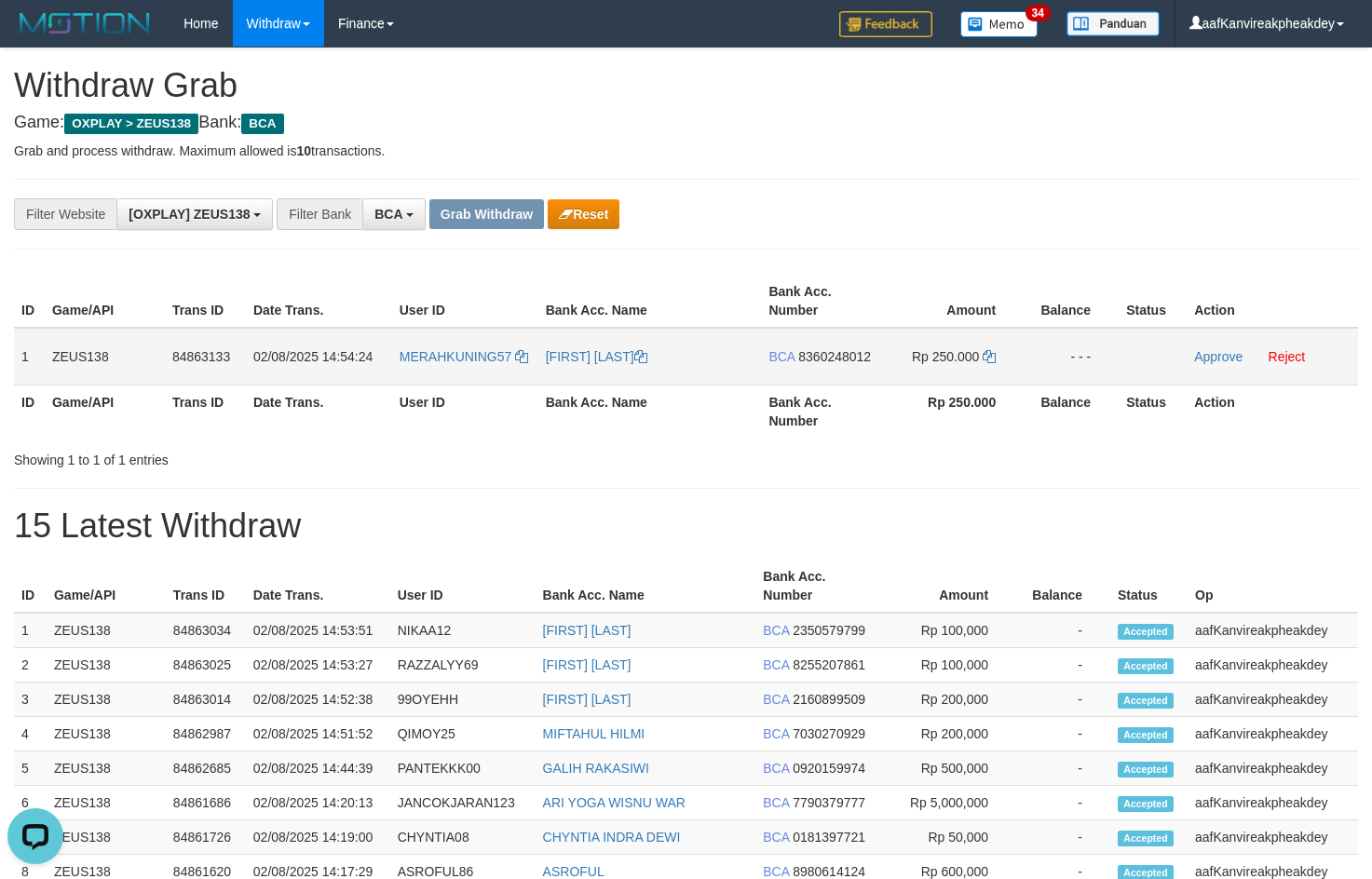 click on "MERAHKUNING57" at bounding box center (465, 357) 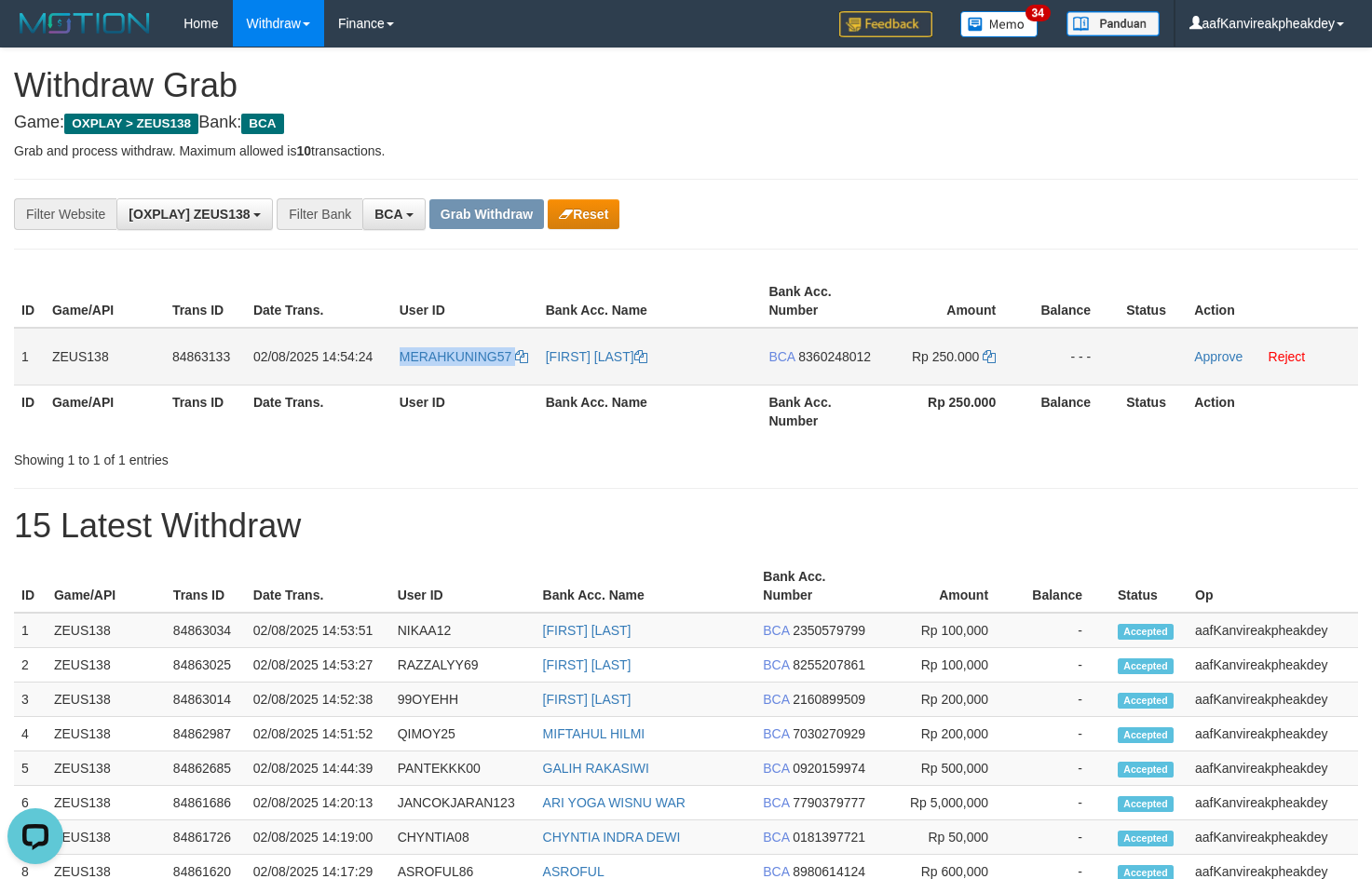 click on "MERAHKUNING57" at bounding box center (465, 357) 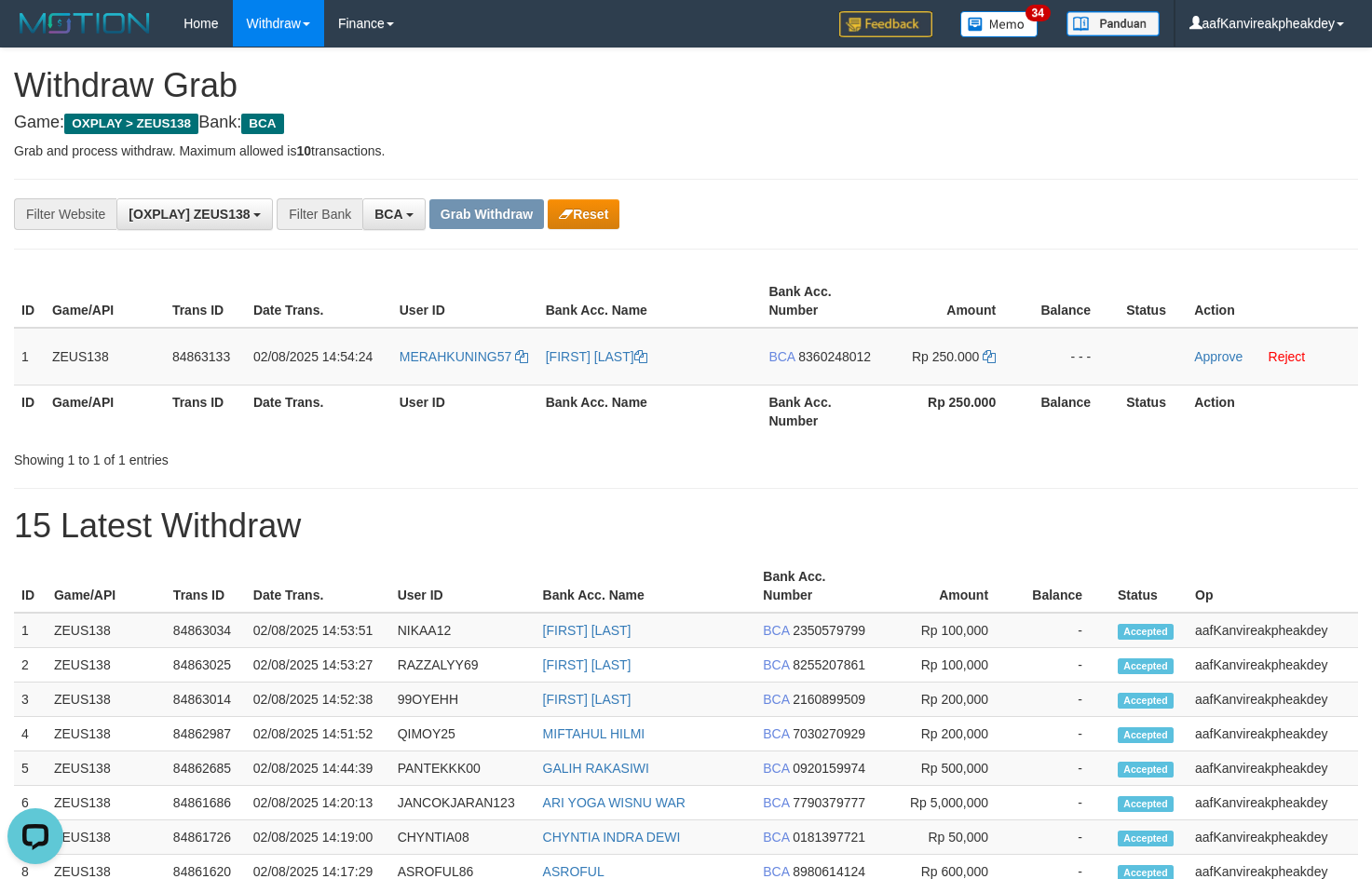 drag, startPoint x: 1015, startPoint y: 170, endPoint x: 1379, endPoint y: 300, distance: 386.5178 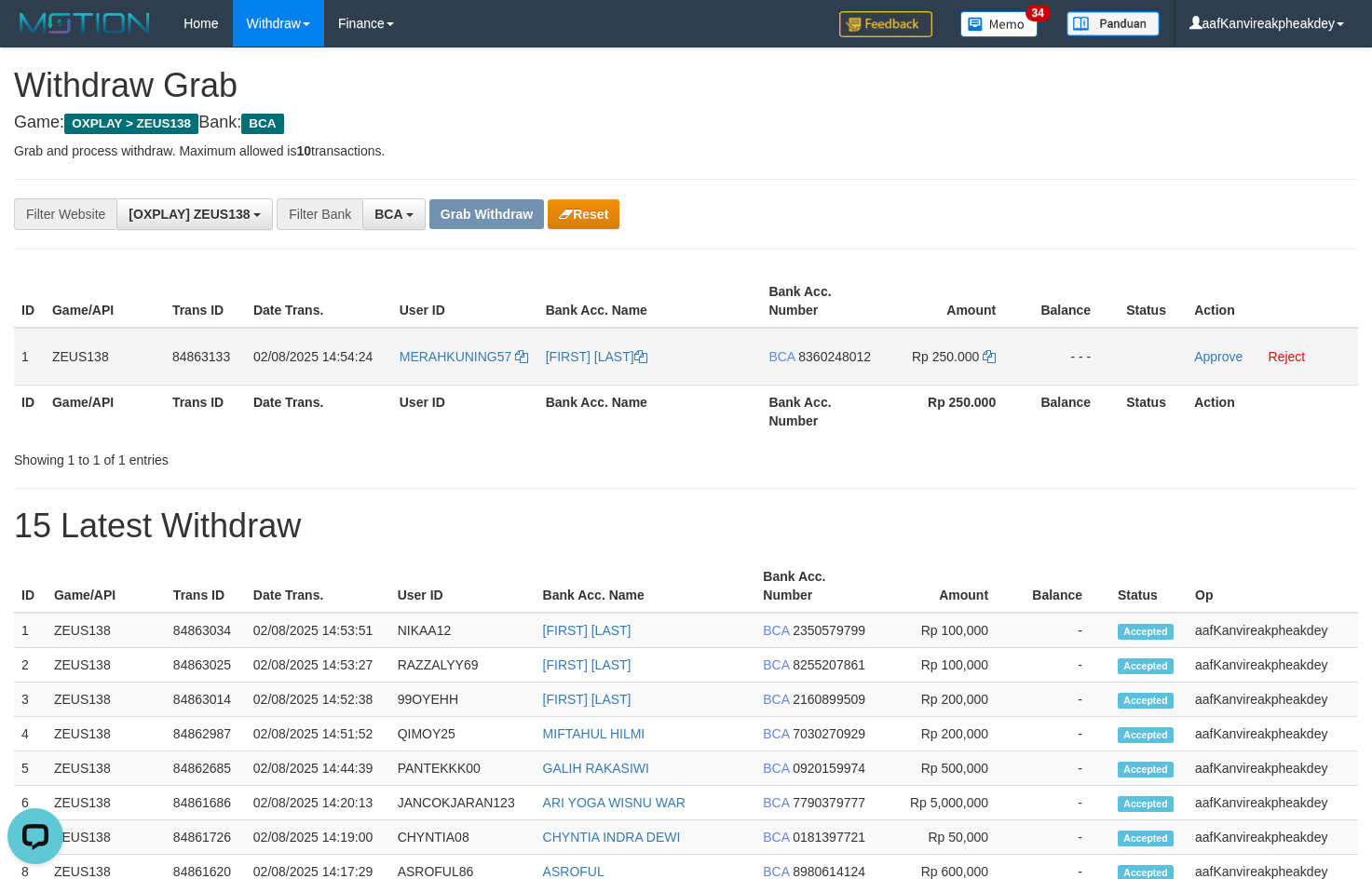 click on "8360248012" at bounding box center [835, 357] 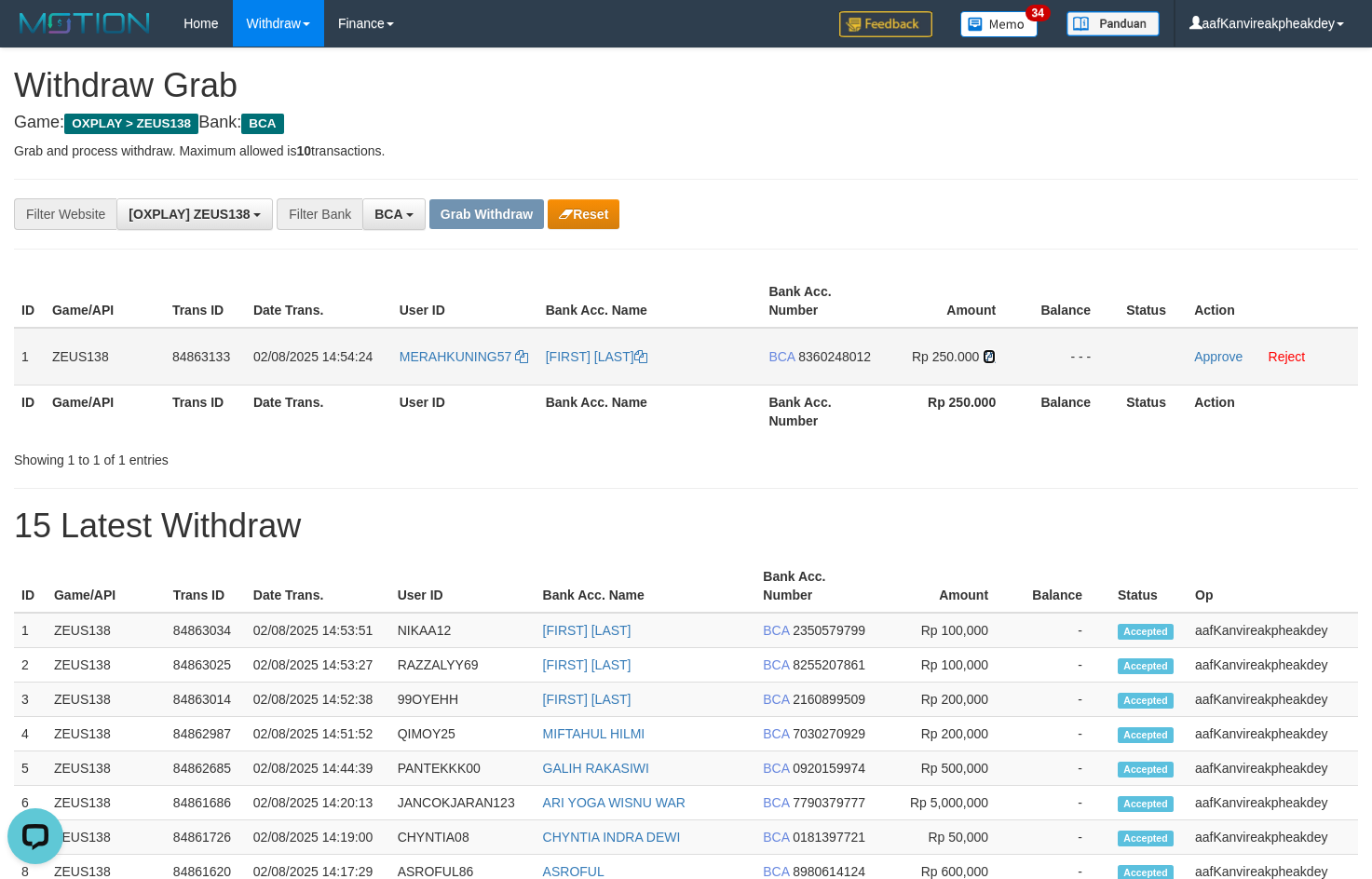 click at bounding box center [989, 357] 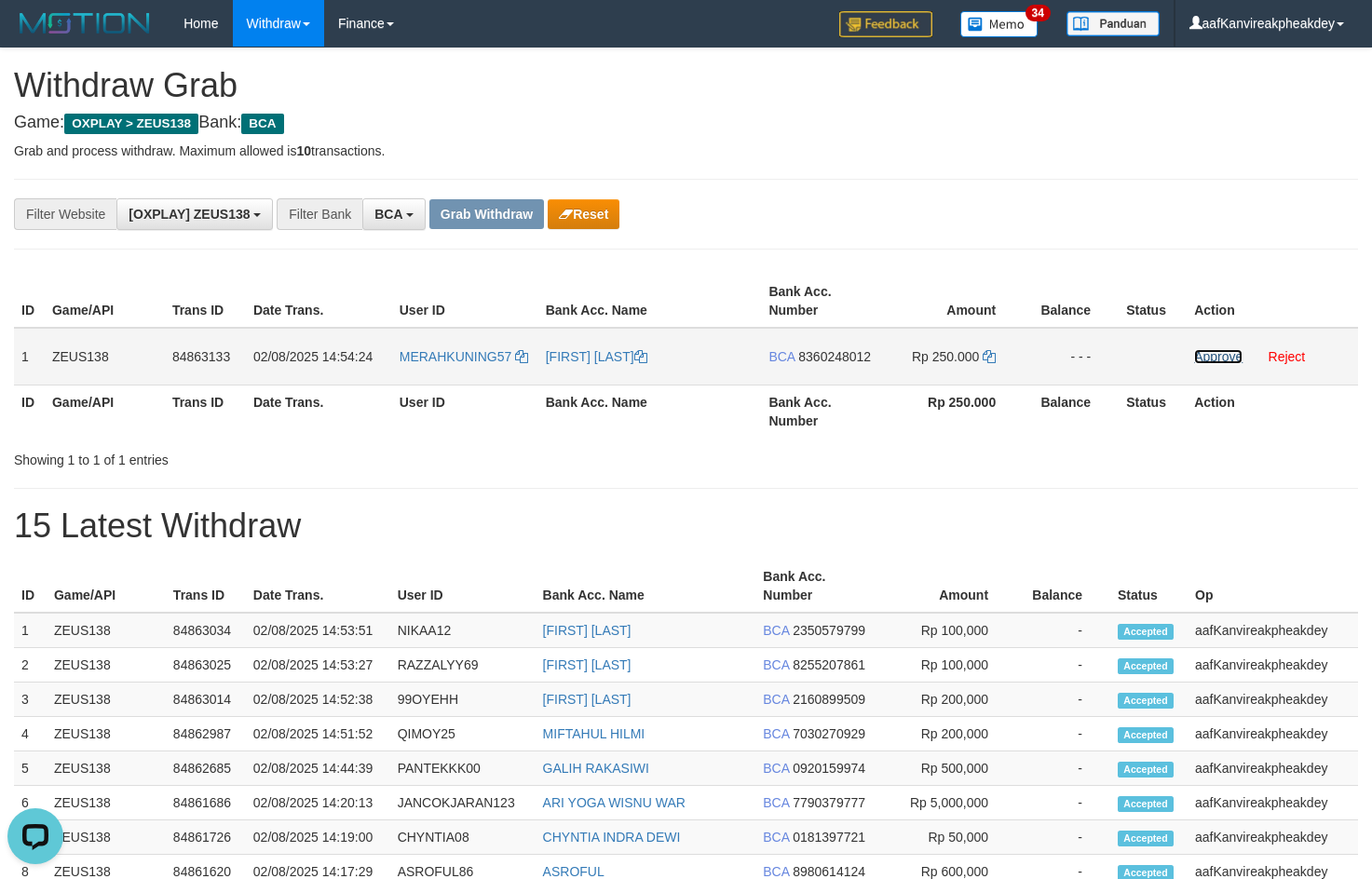 click on "Approve" at bounding box center (1218, 357) 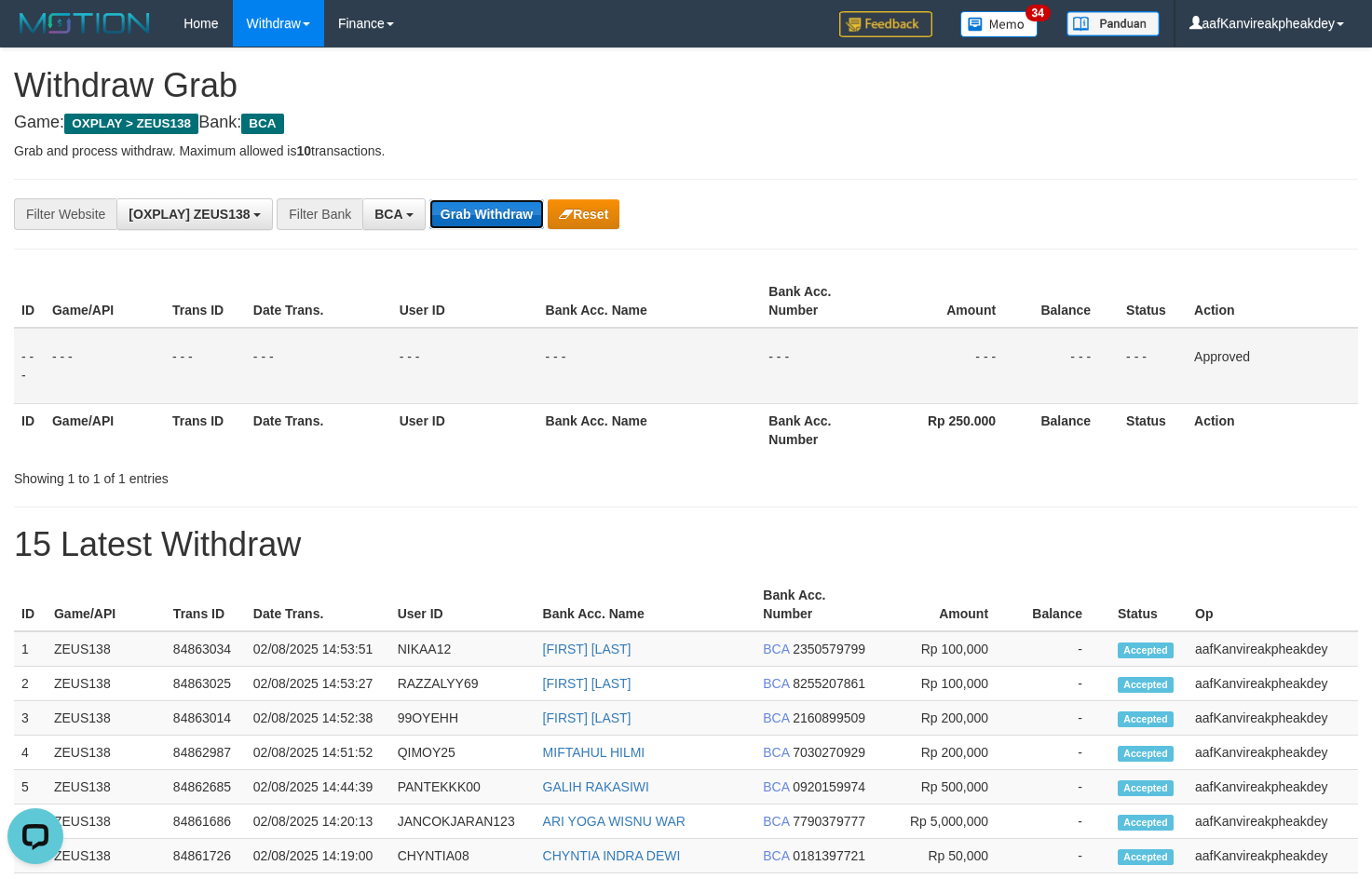 click on "Grab Withdraw" at bounding box center [486, 214] 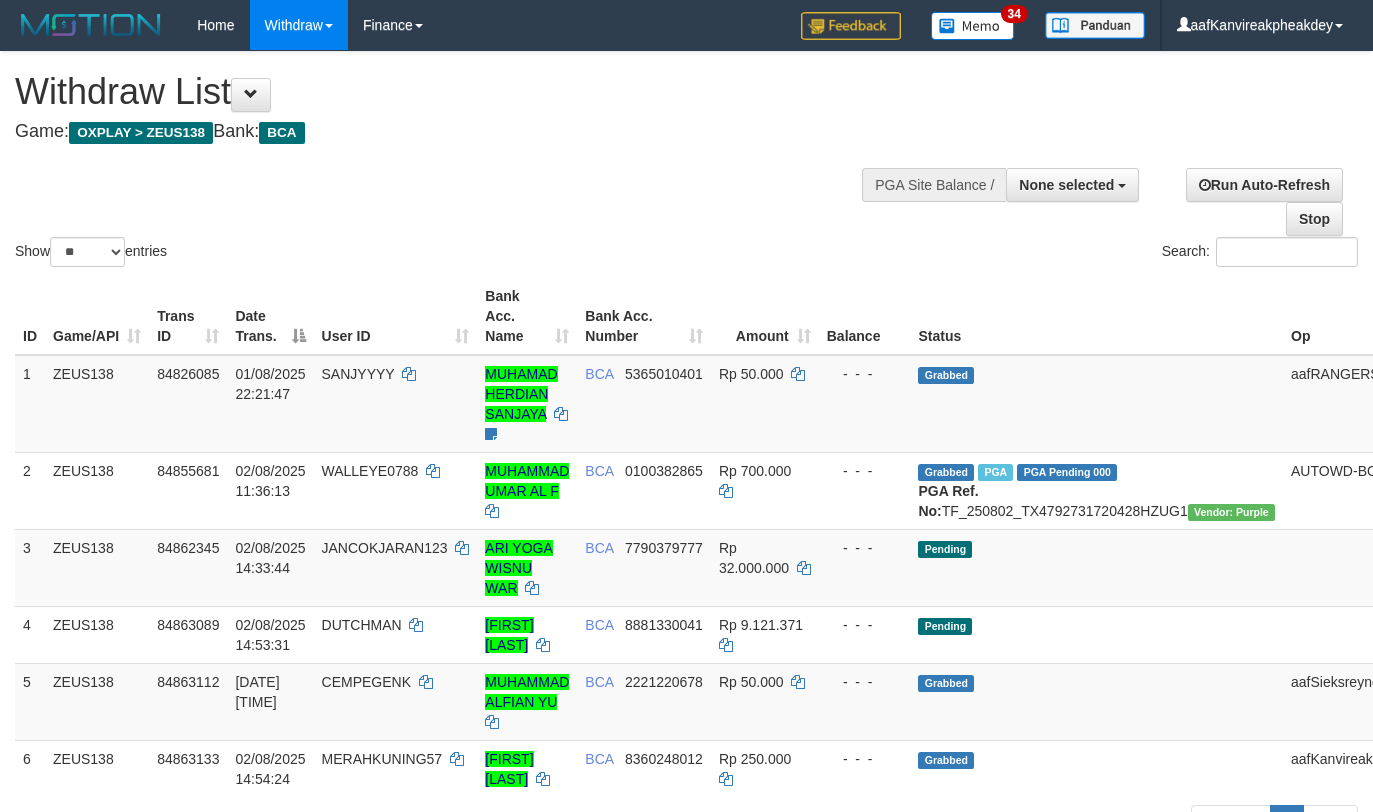 select 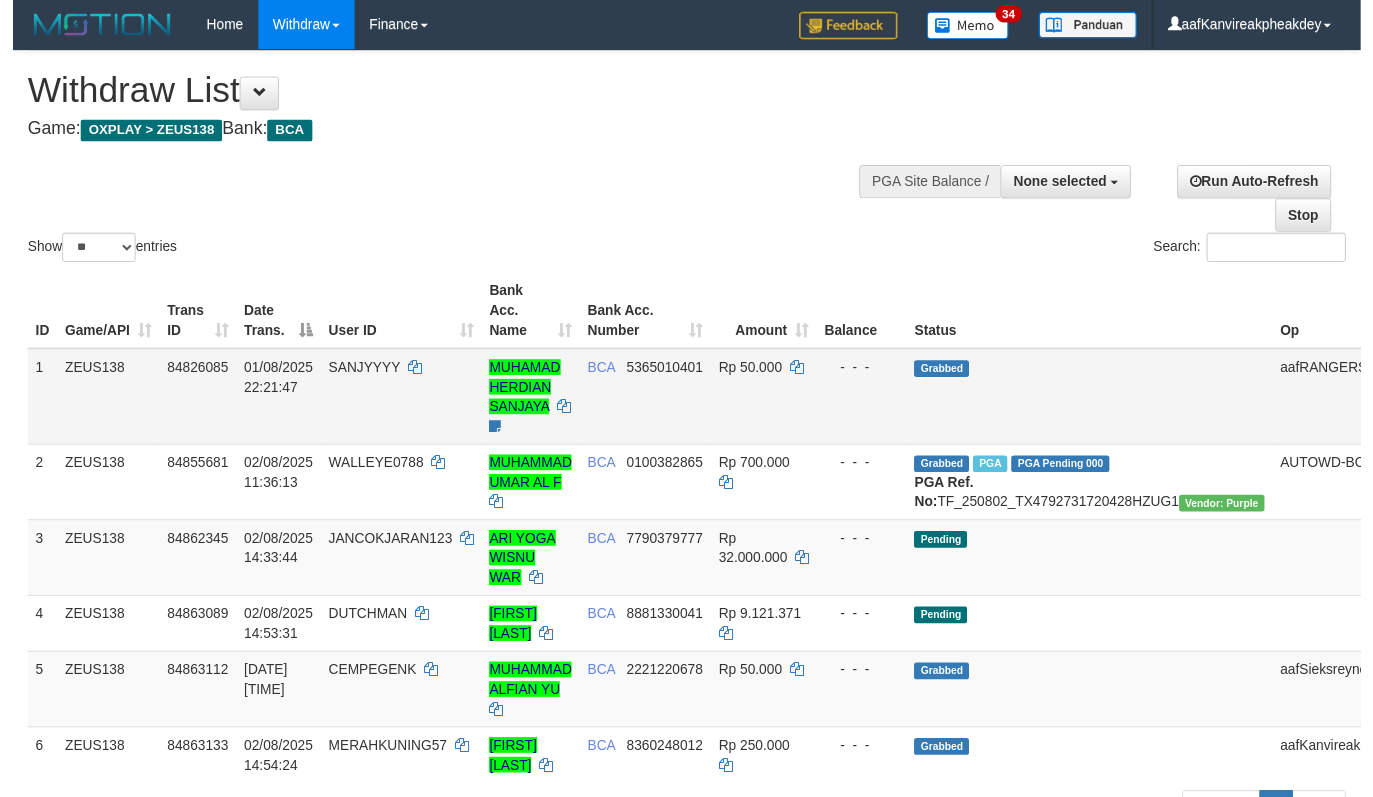 scroll, scrollTop: 242, scrollLeft: 0, axis: vertical 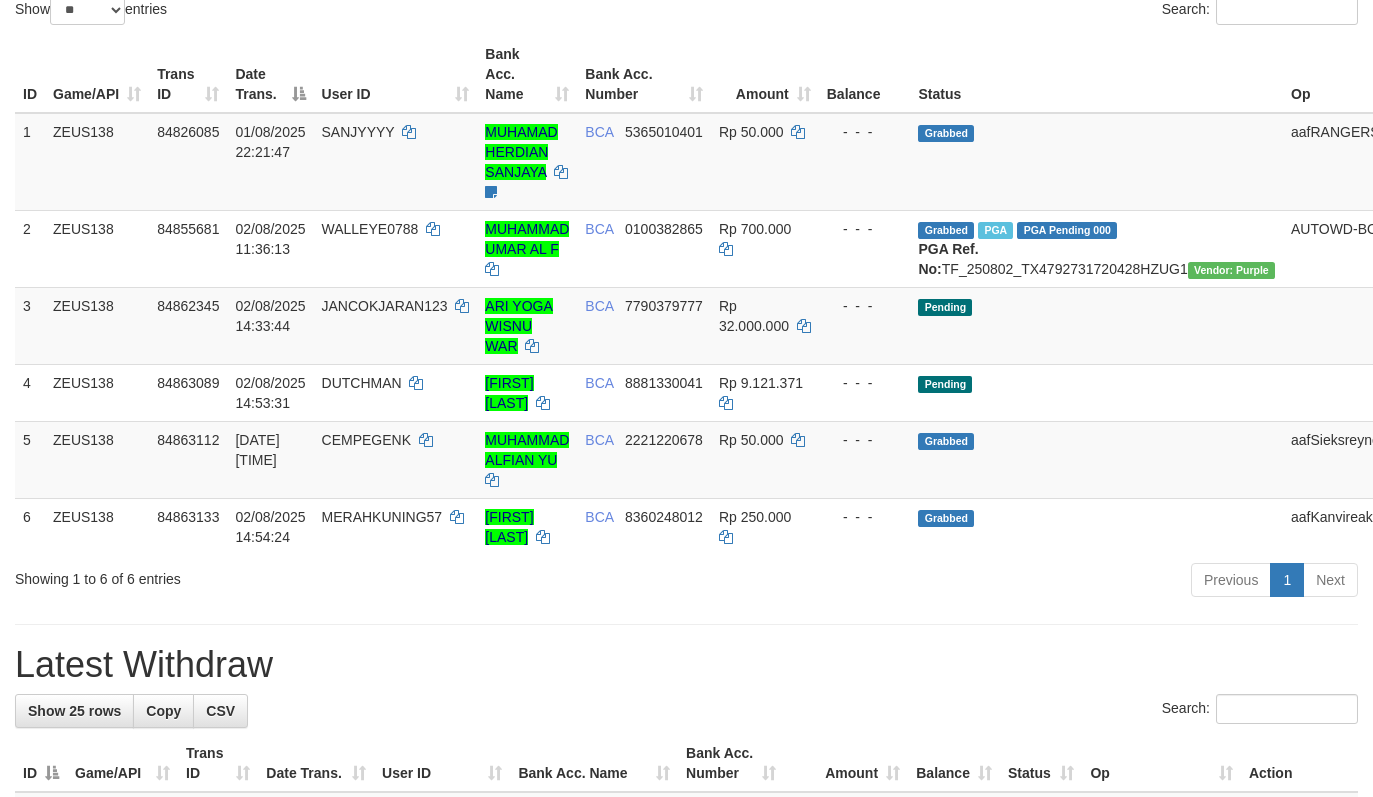 drag, startPoint x: 800, startPoint y: 149, endPoint x: 735, endPoint y: 111, distance: 75.29276 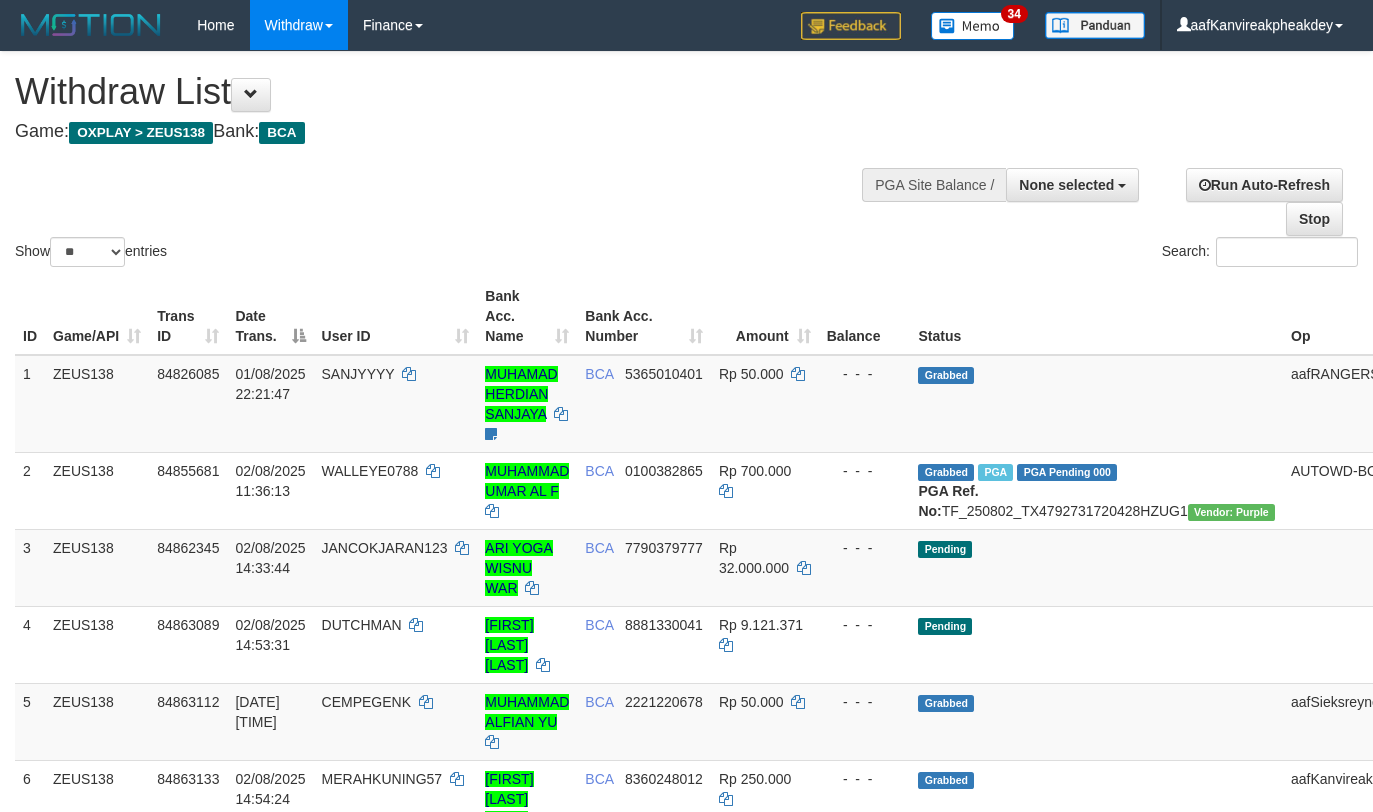select 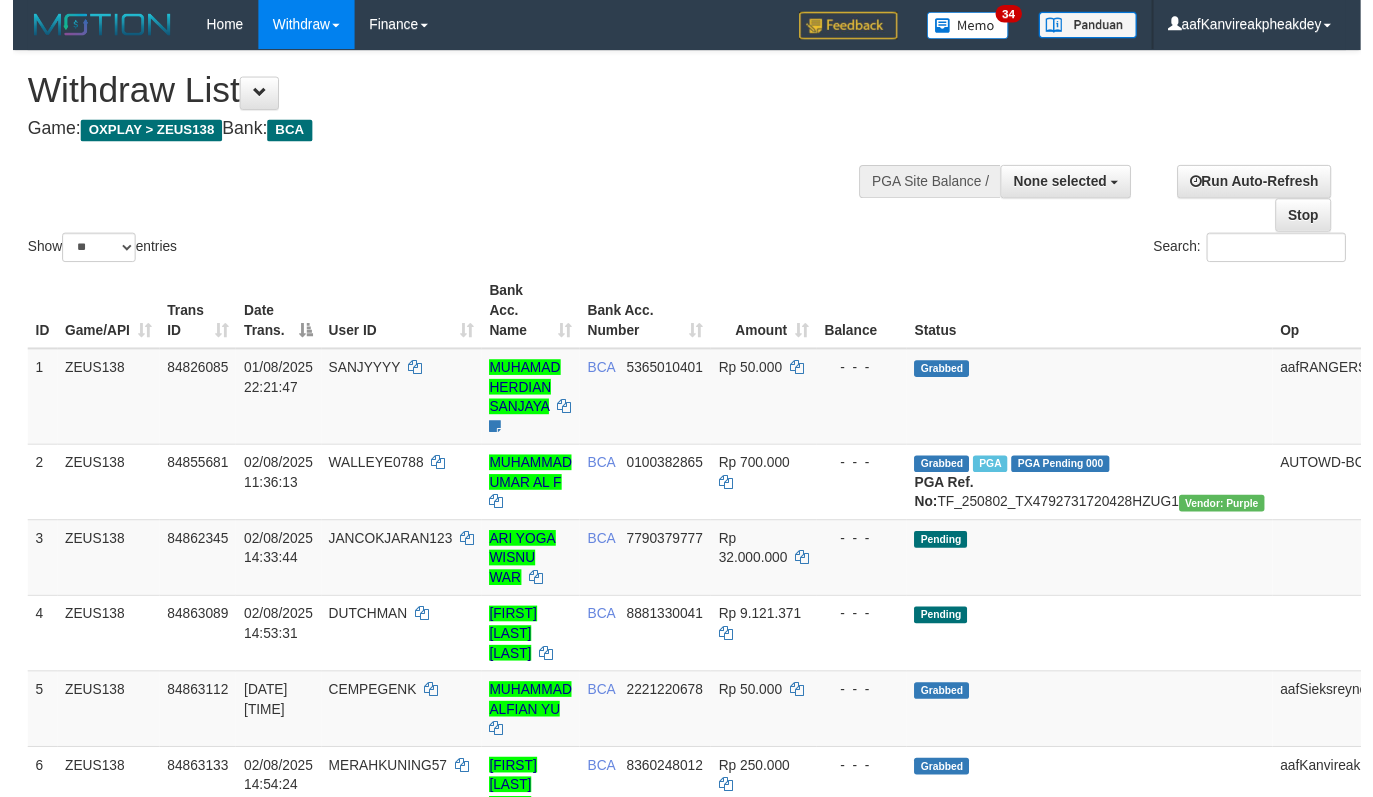 scroll, scrollTop: 242, scrollLeft: 0, axis: vertical 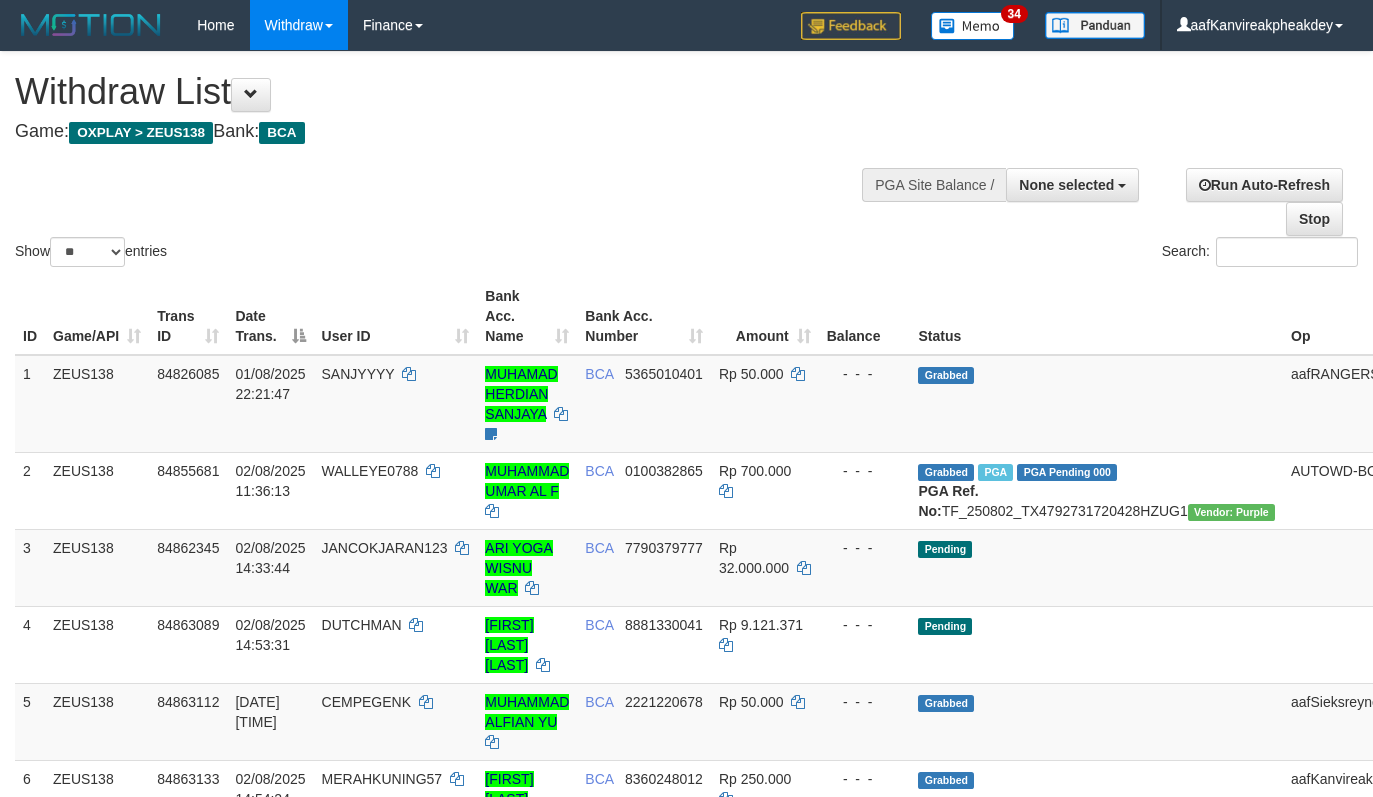 select 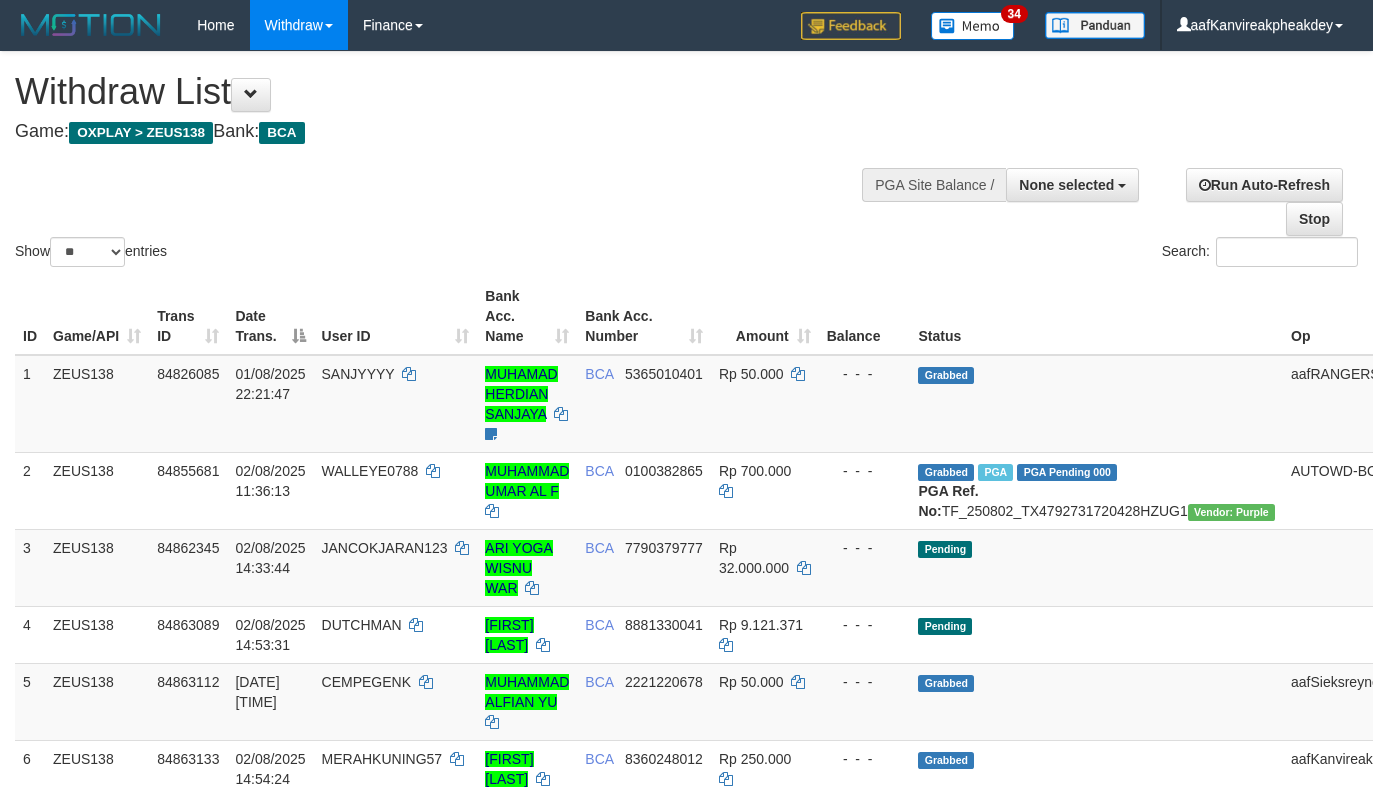 select 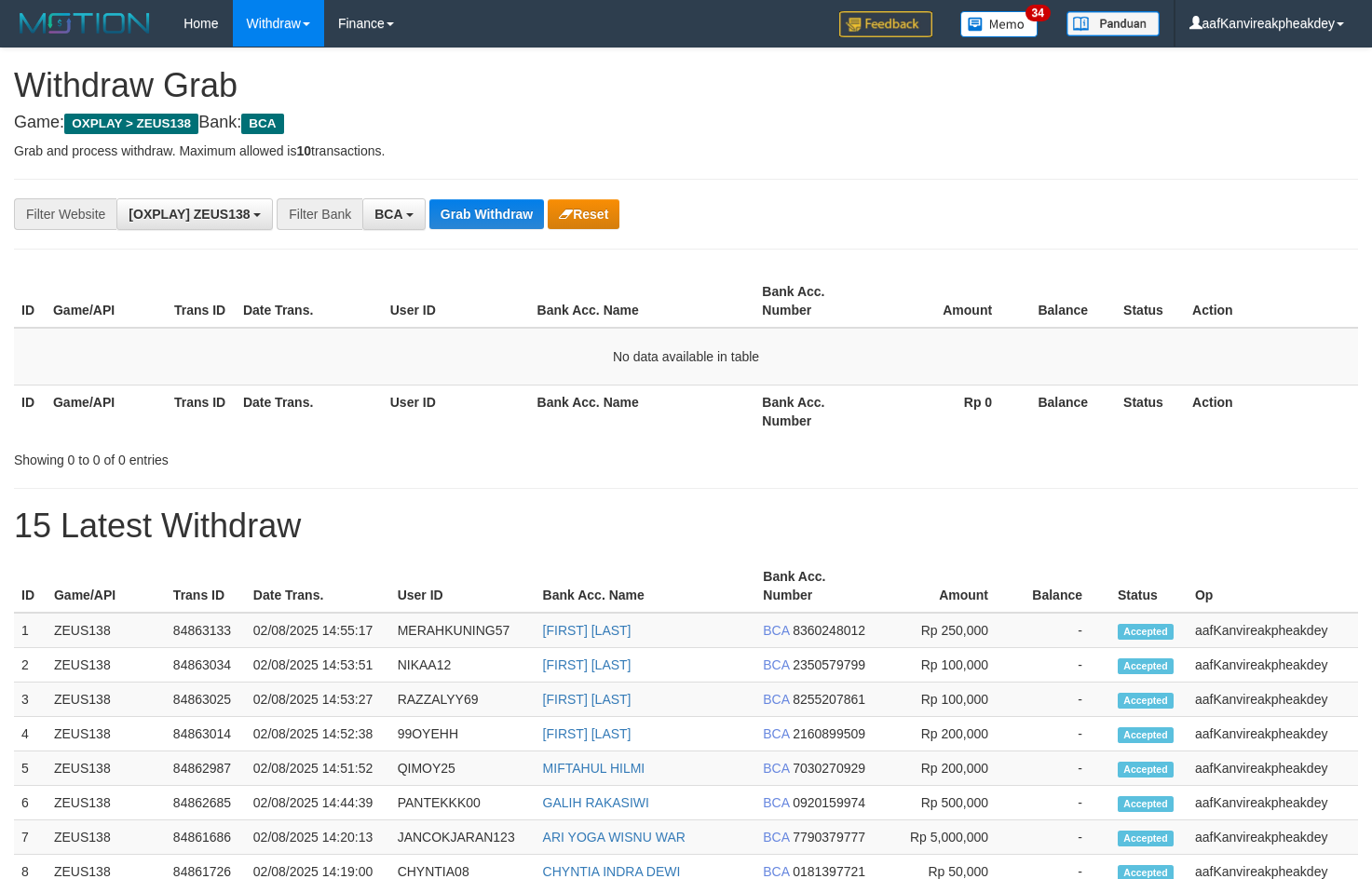 scroll, scrollTop: 0, scrollLeft: 0, axis: both 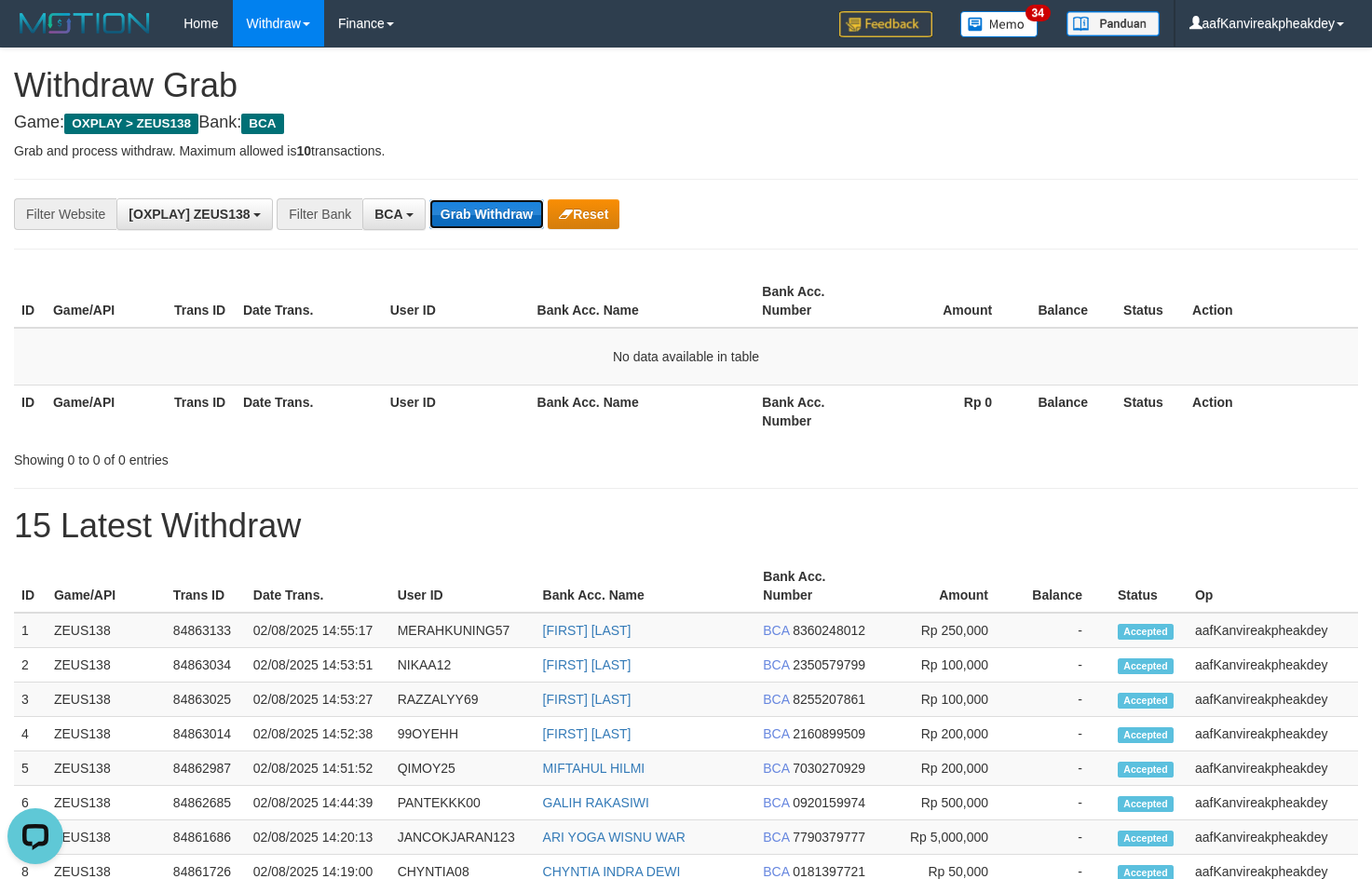 click on "Grab Withdraw" at bounding box center (486, 214) 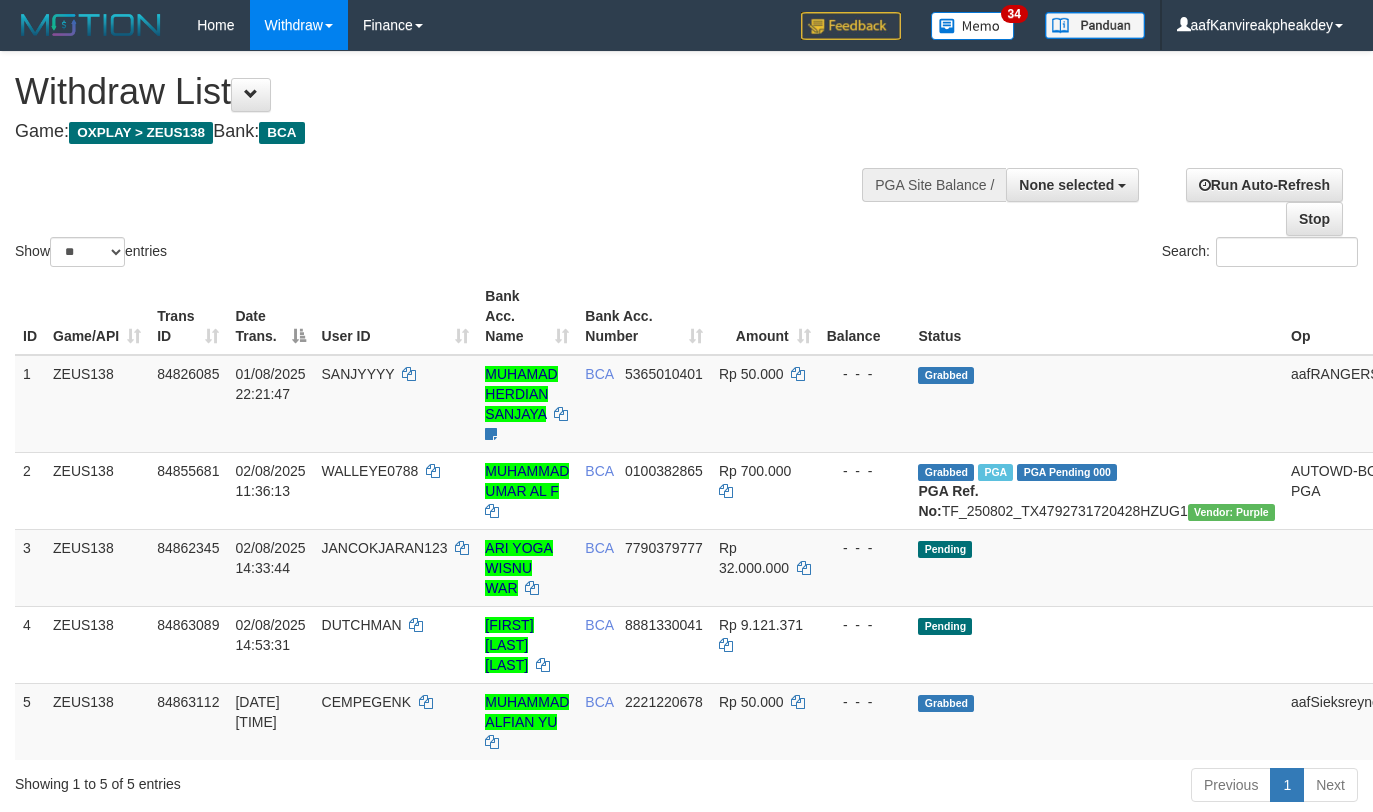 select 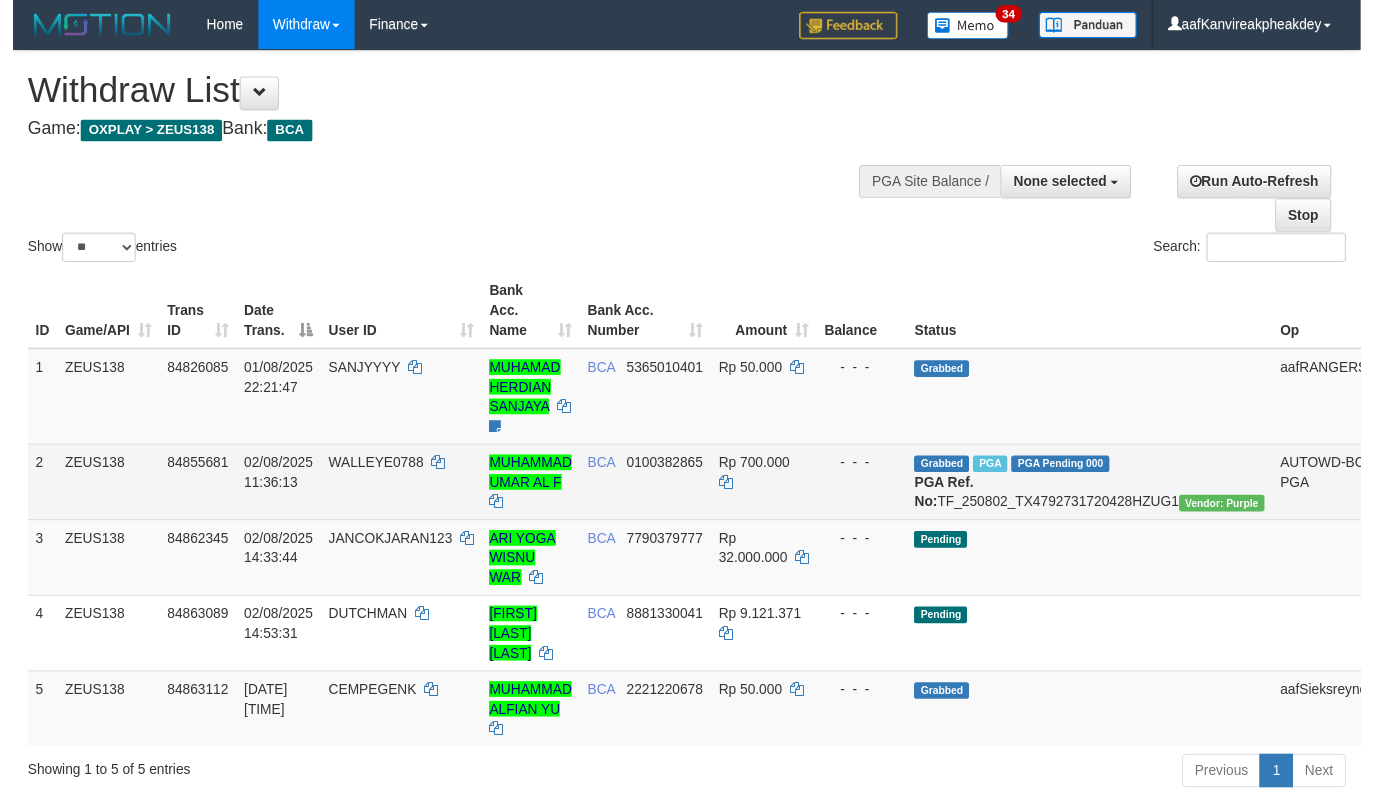 scroll, scrollTop: 267, scrollLeft: 0, axis: vertical 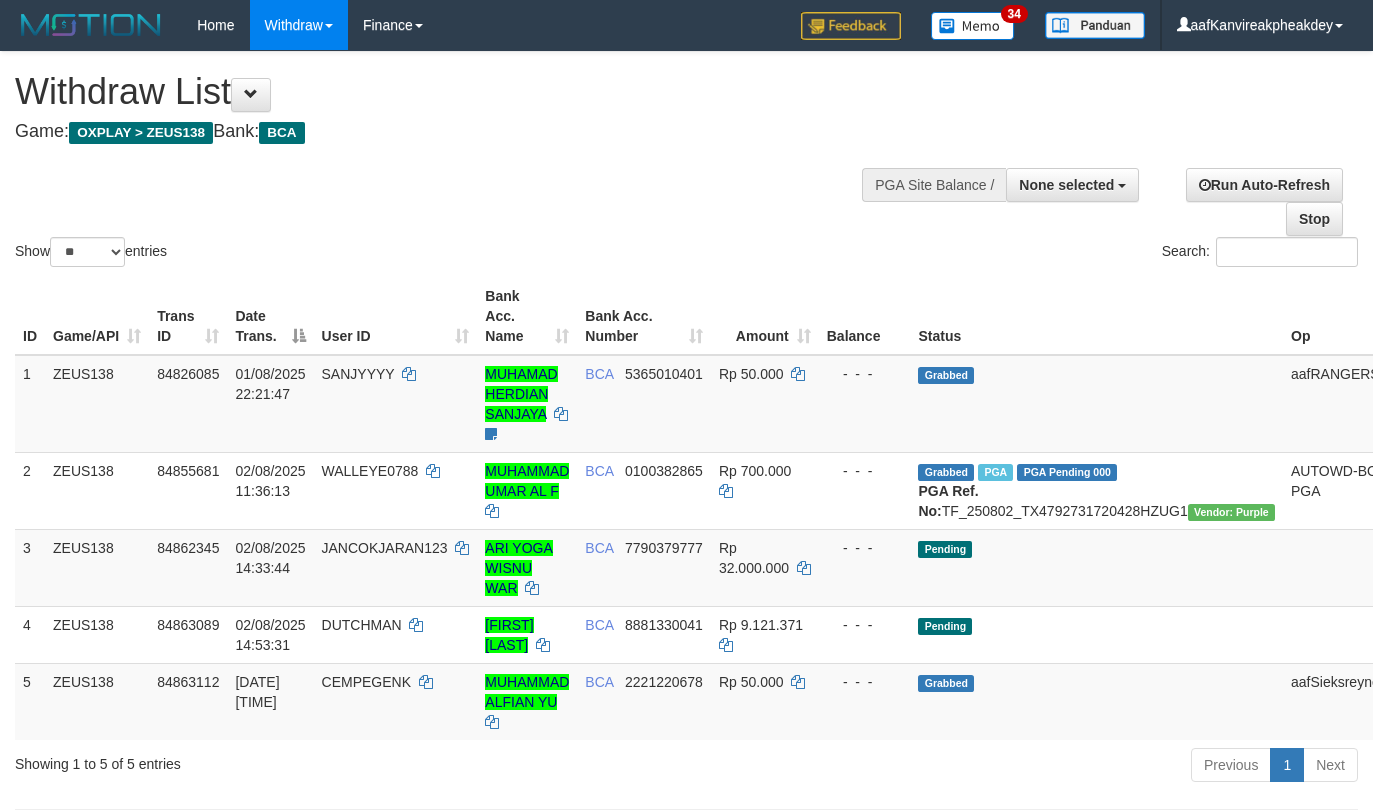 select 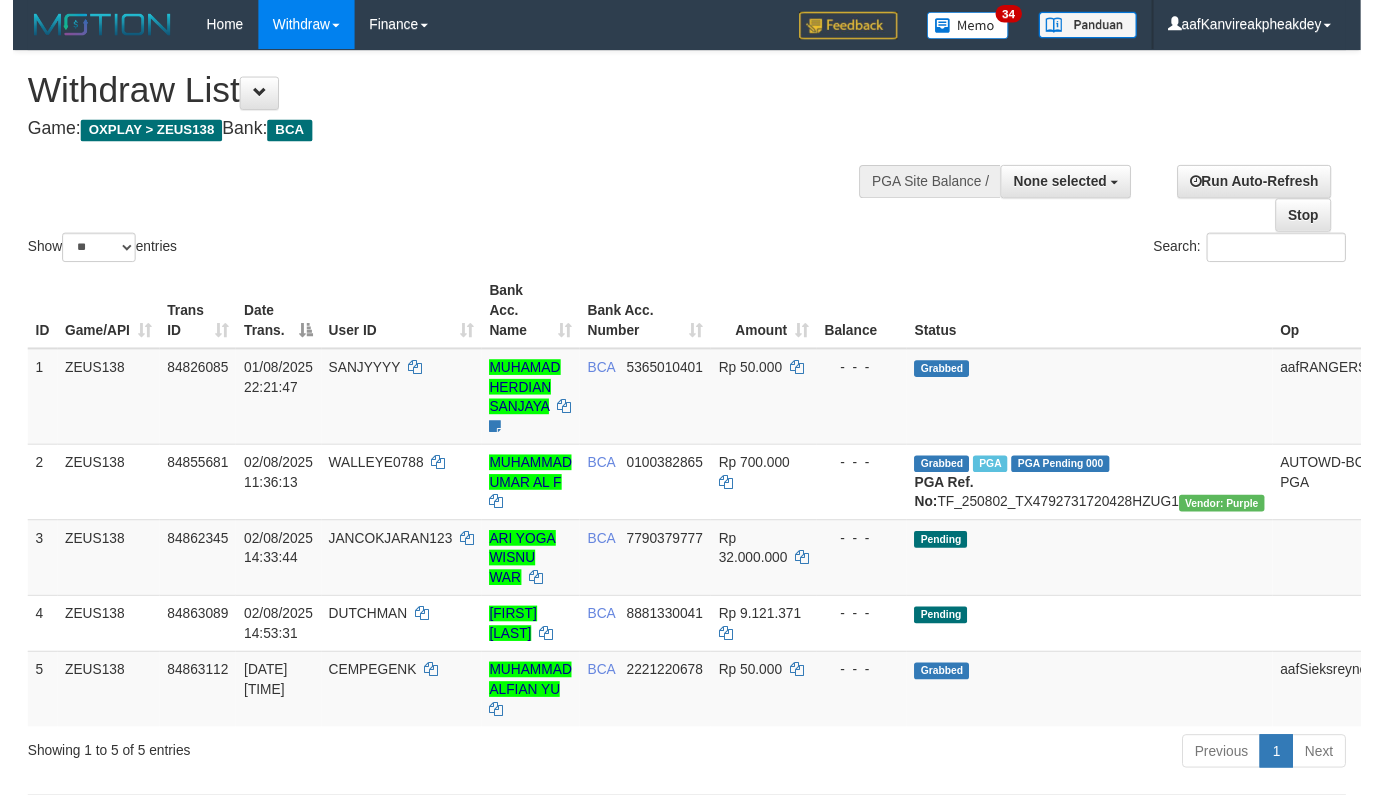 scroll, scrollTop: 267, scrollLeft: 0, axis: vertical 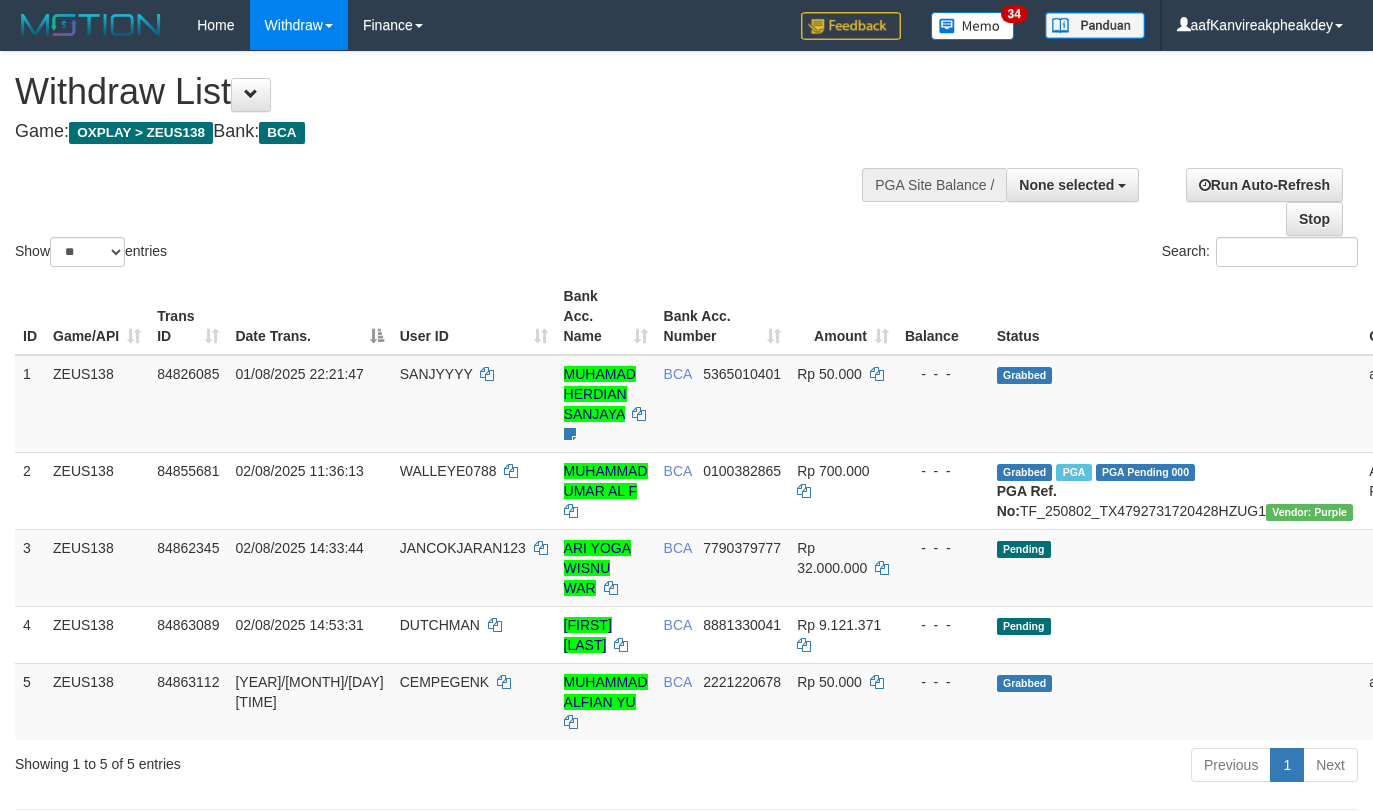 select 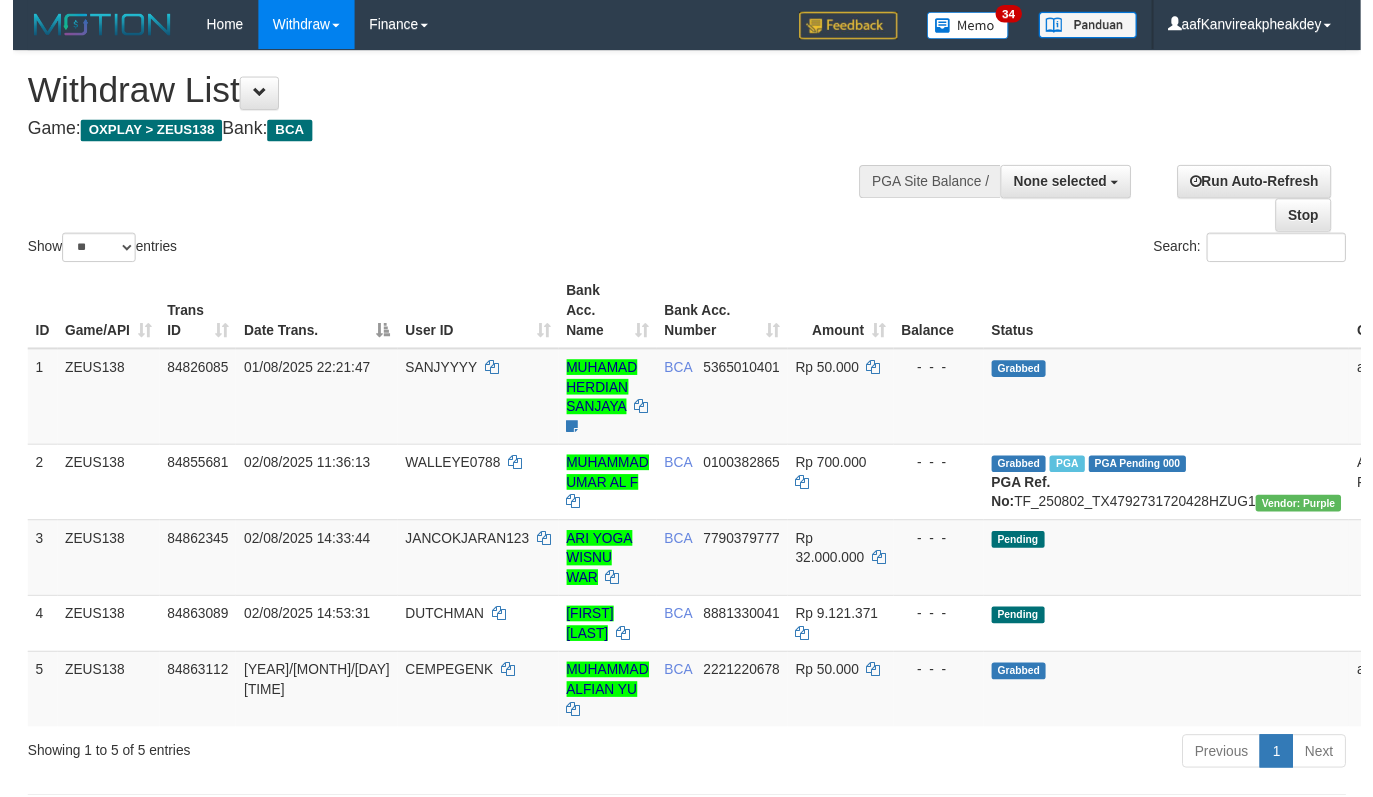 scroll, scrollTop: 267, scrollLeft: 0, axis: vertical 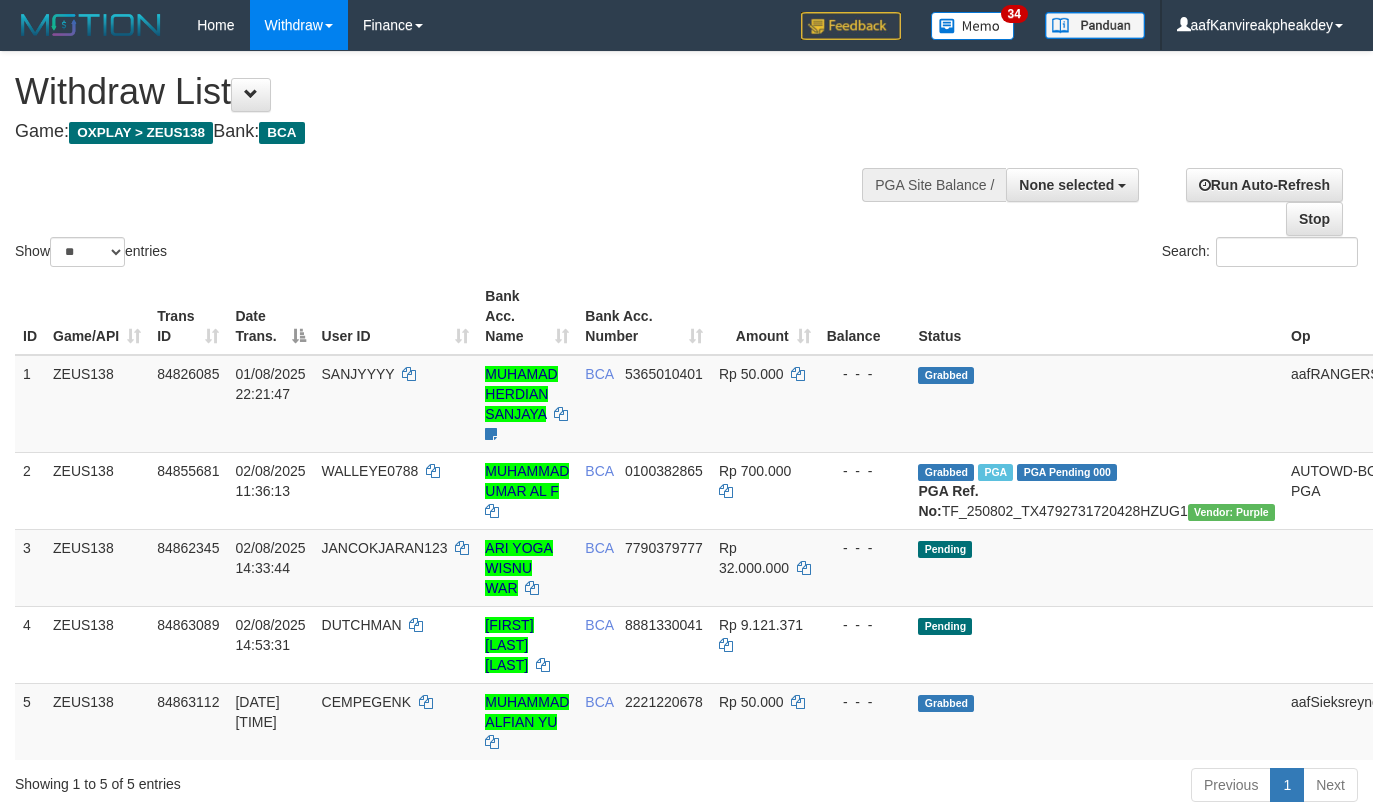 select 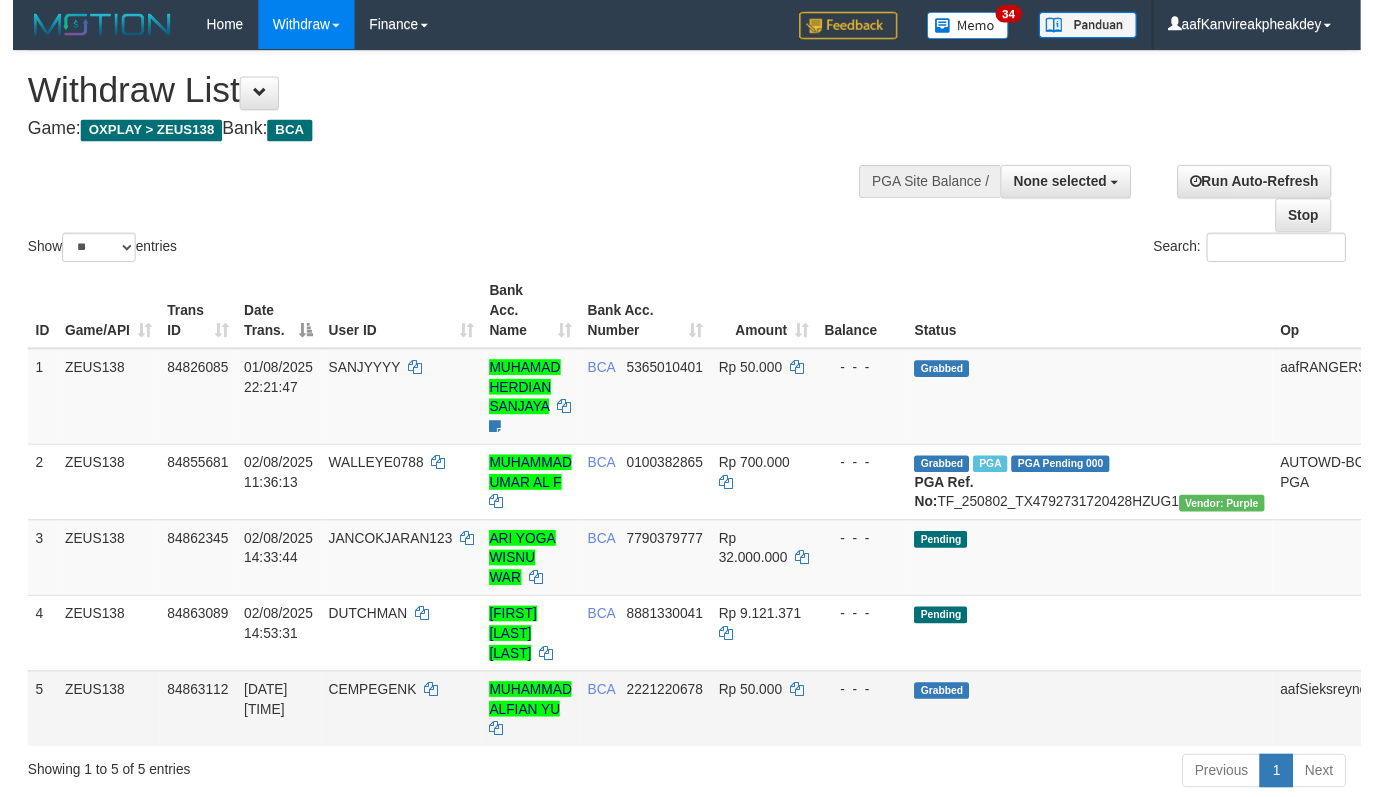 scroll, scrollTop: 267, scrollLeft: 0, axis: vertical 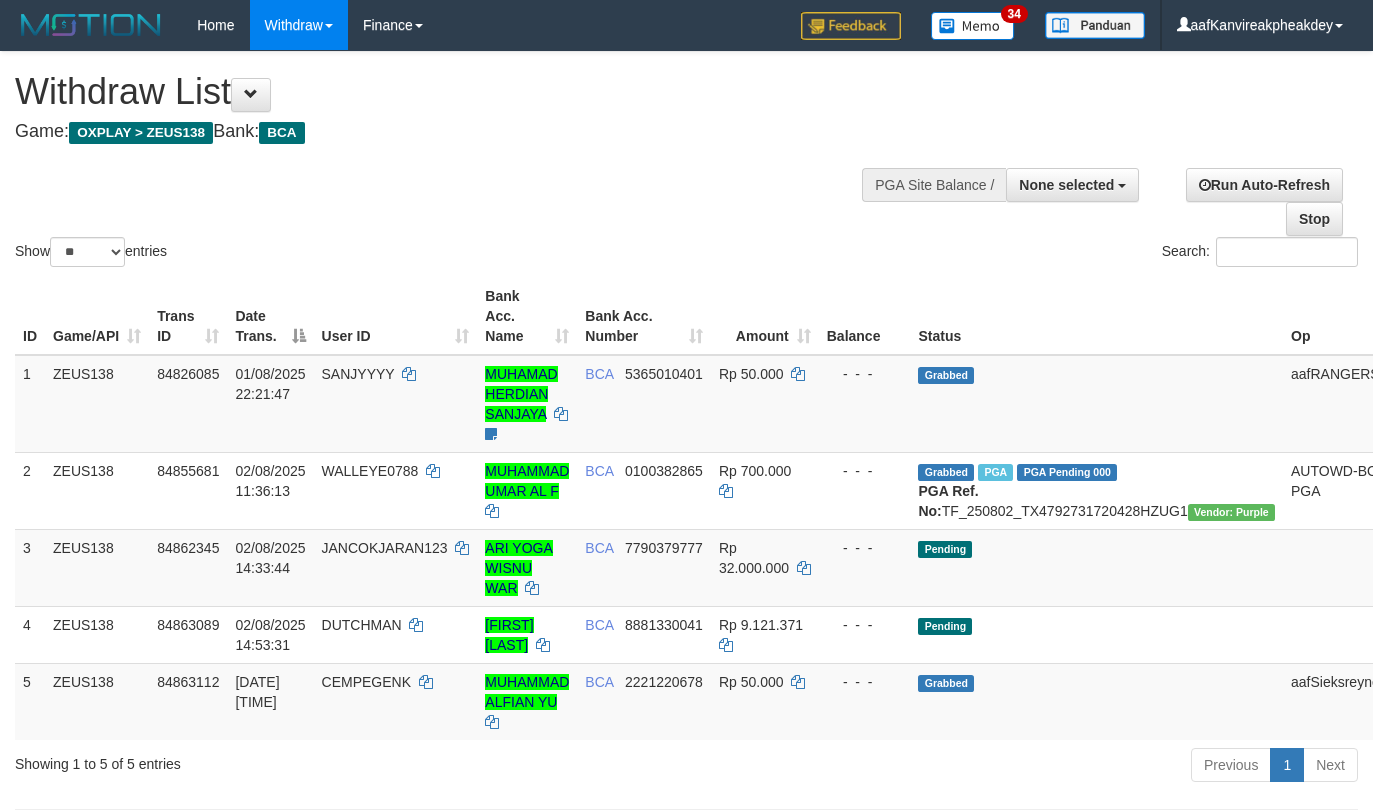 select 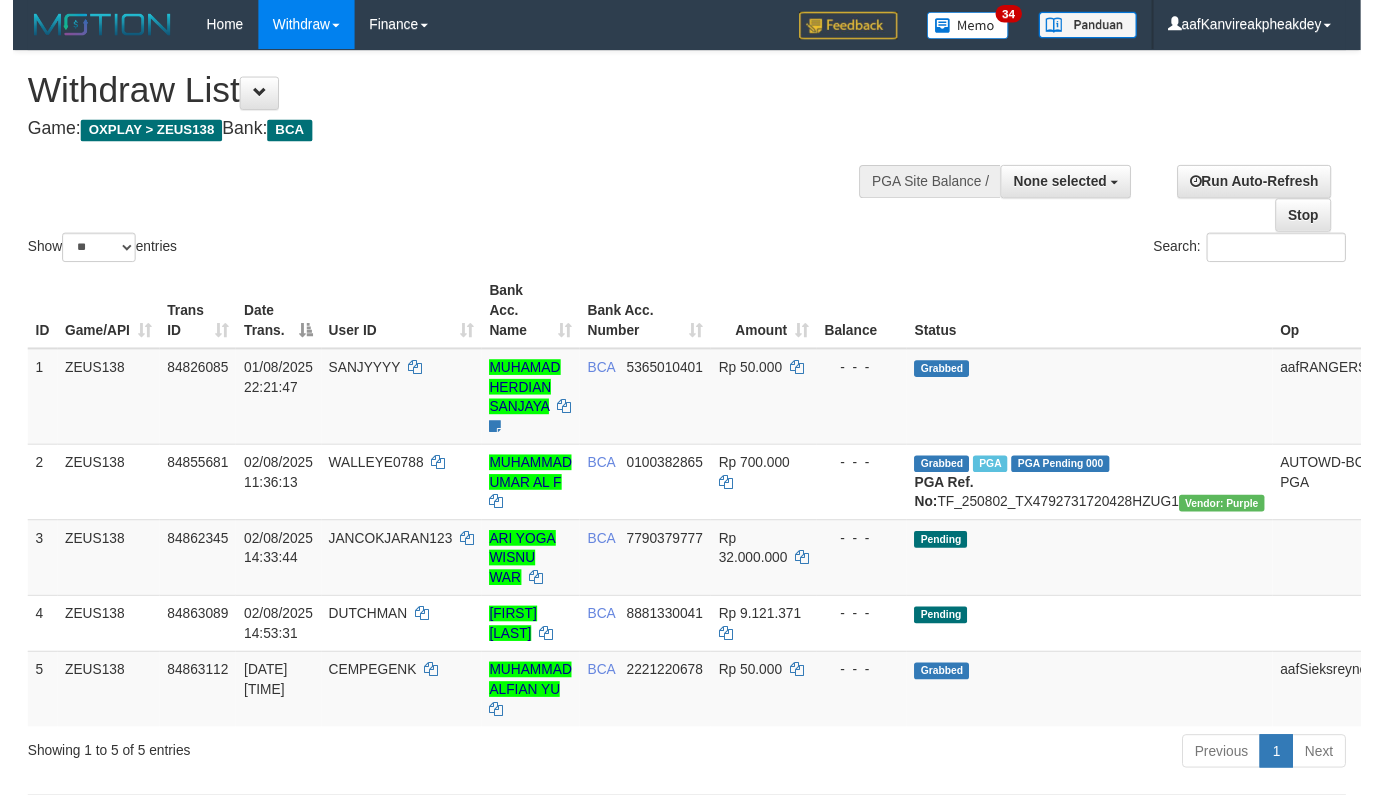 scroll, scrollTop: 267, scrollLeft: 0, axis: vertical 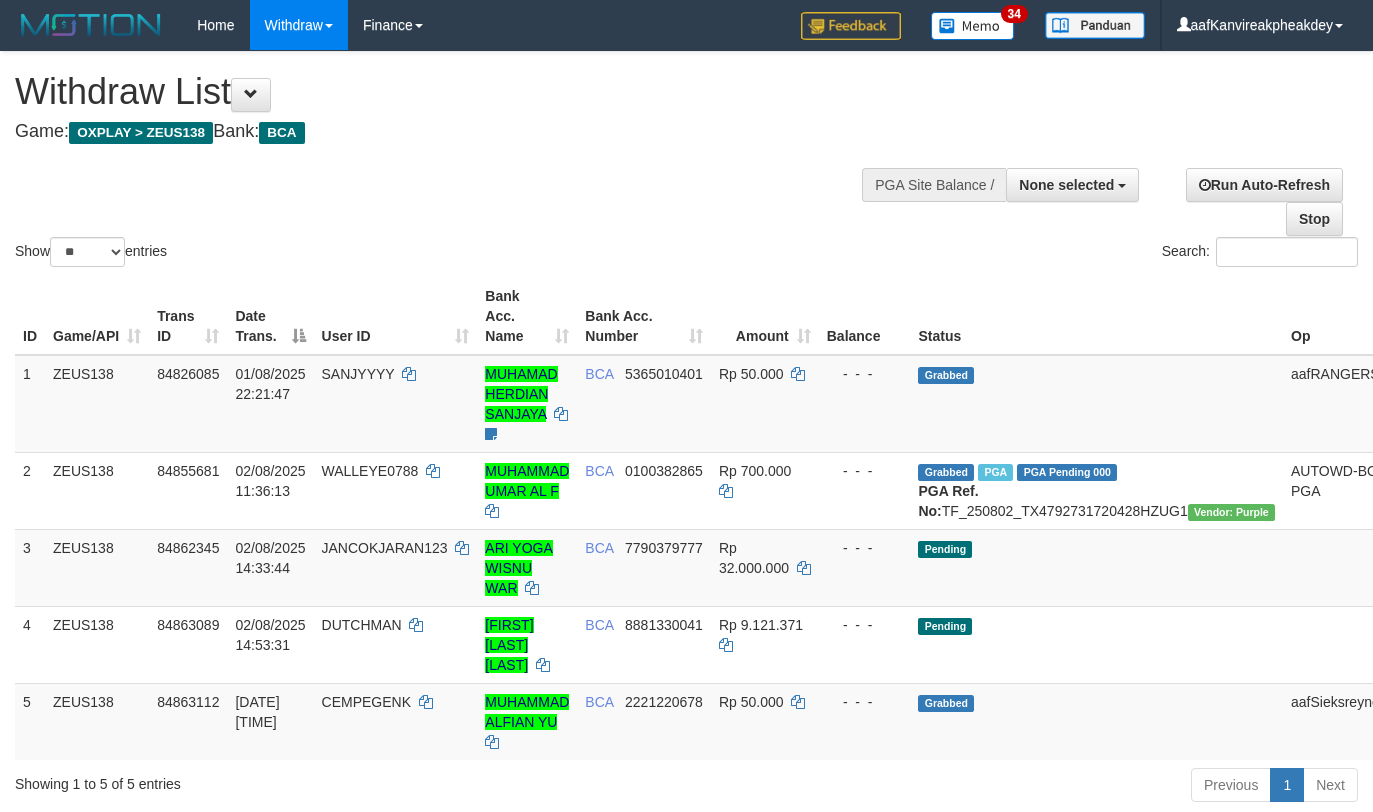 select 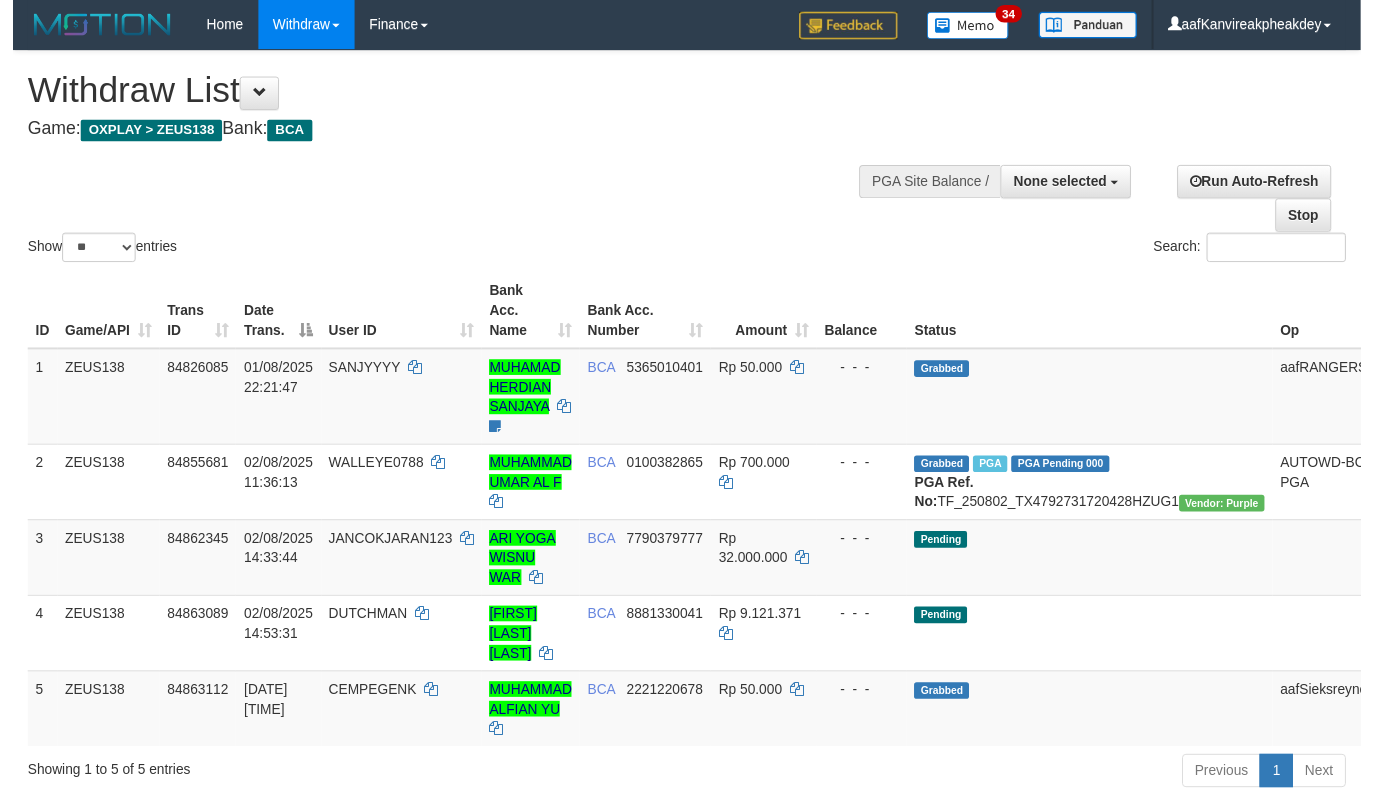 scroll, scrollTop: 267, scrollLeft: 0, axis: vertical 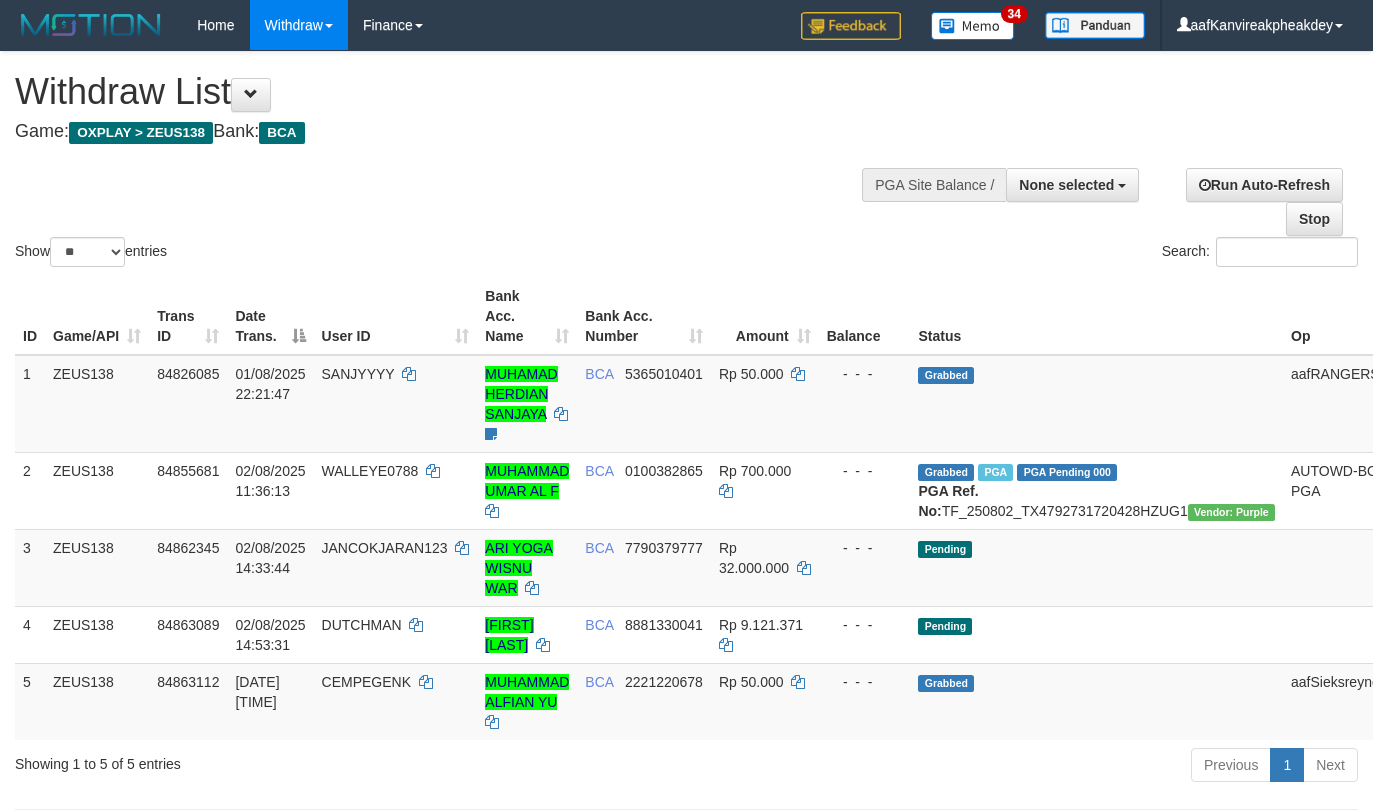 select 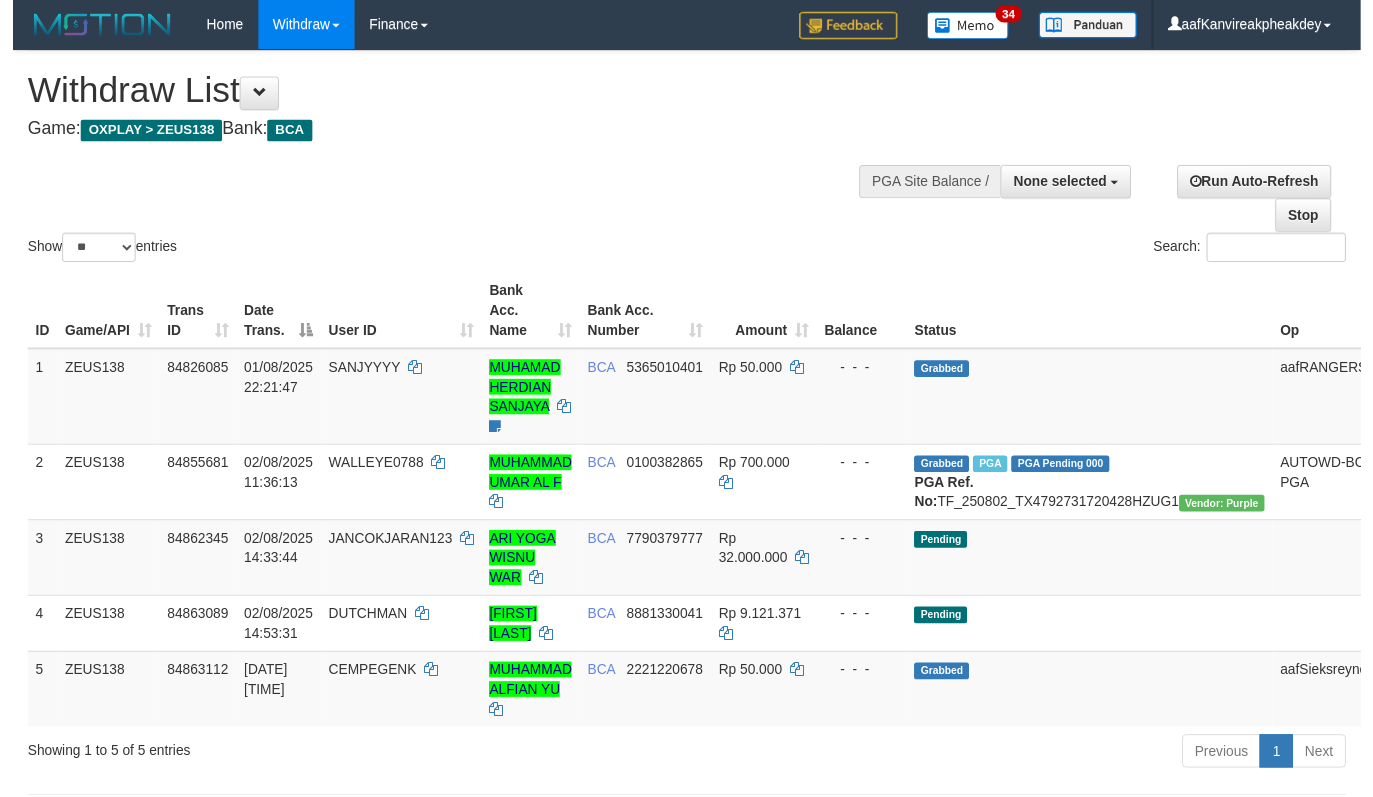 scroll, scrollTop: 267, scrollLeft: 0, axis: vertical 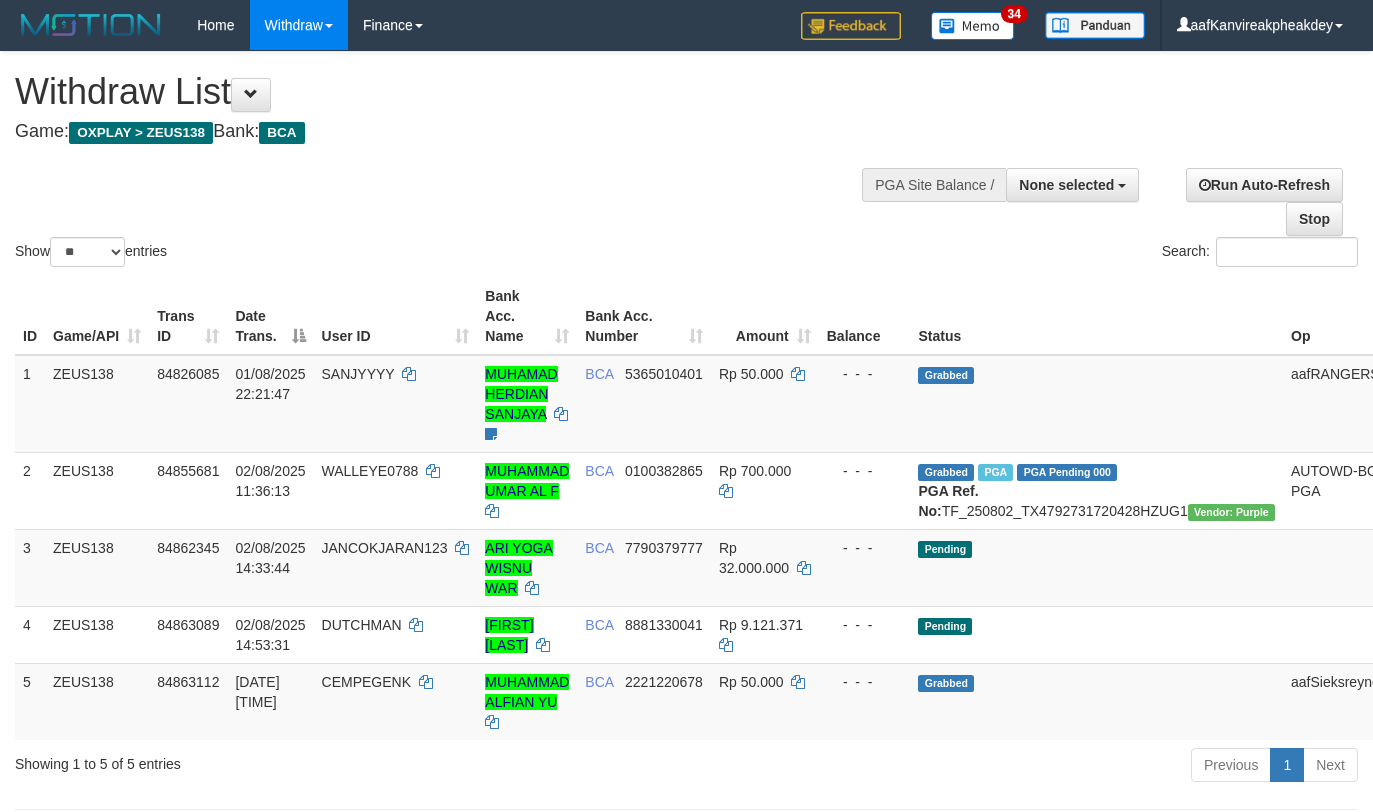select 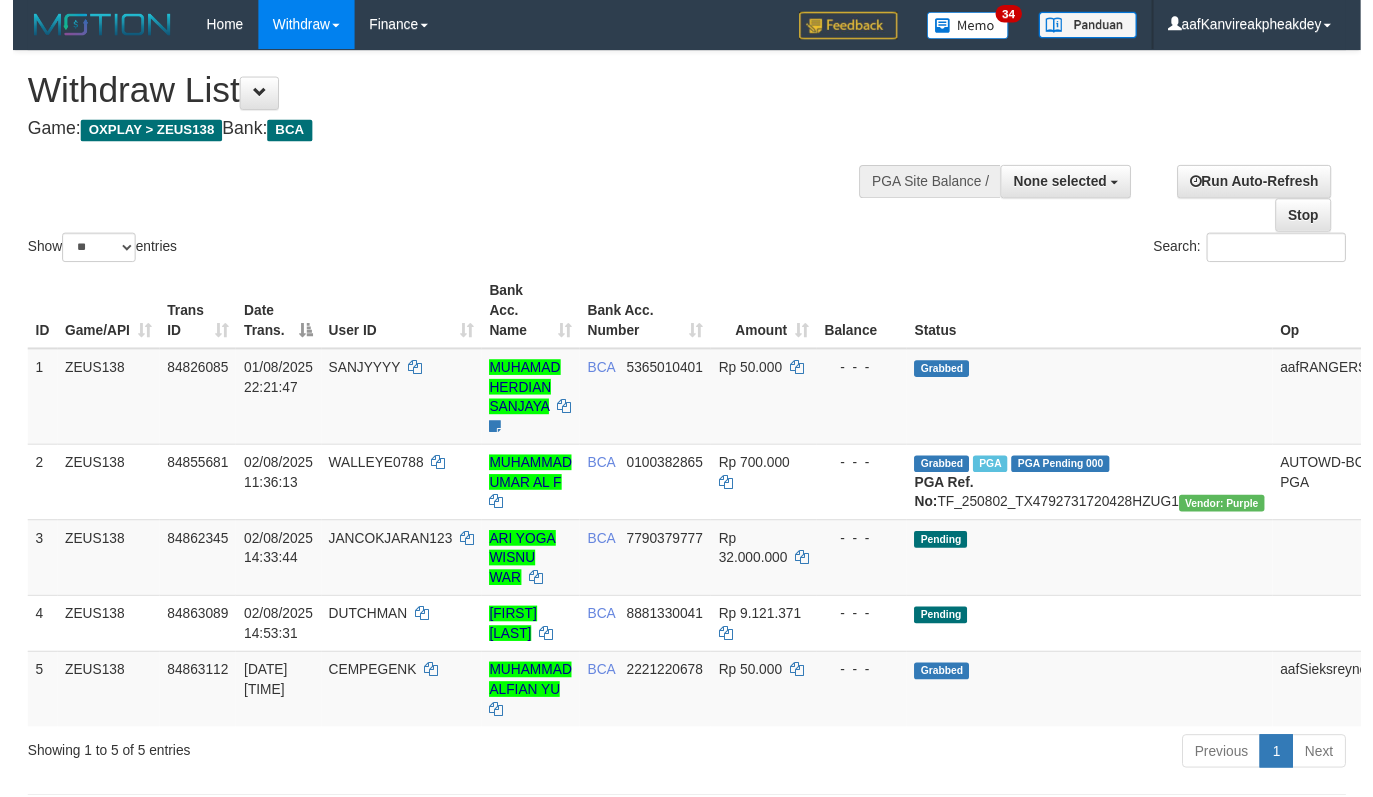 scroll, scrollTop: 267, scrollLeft: 0, axis: vertical 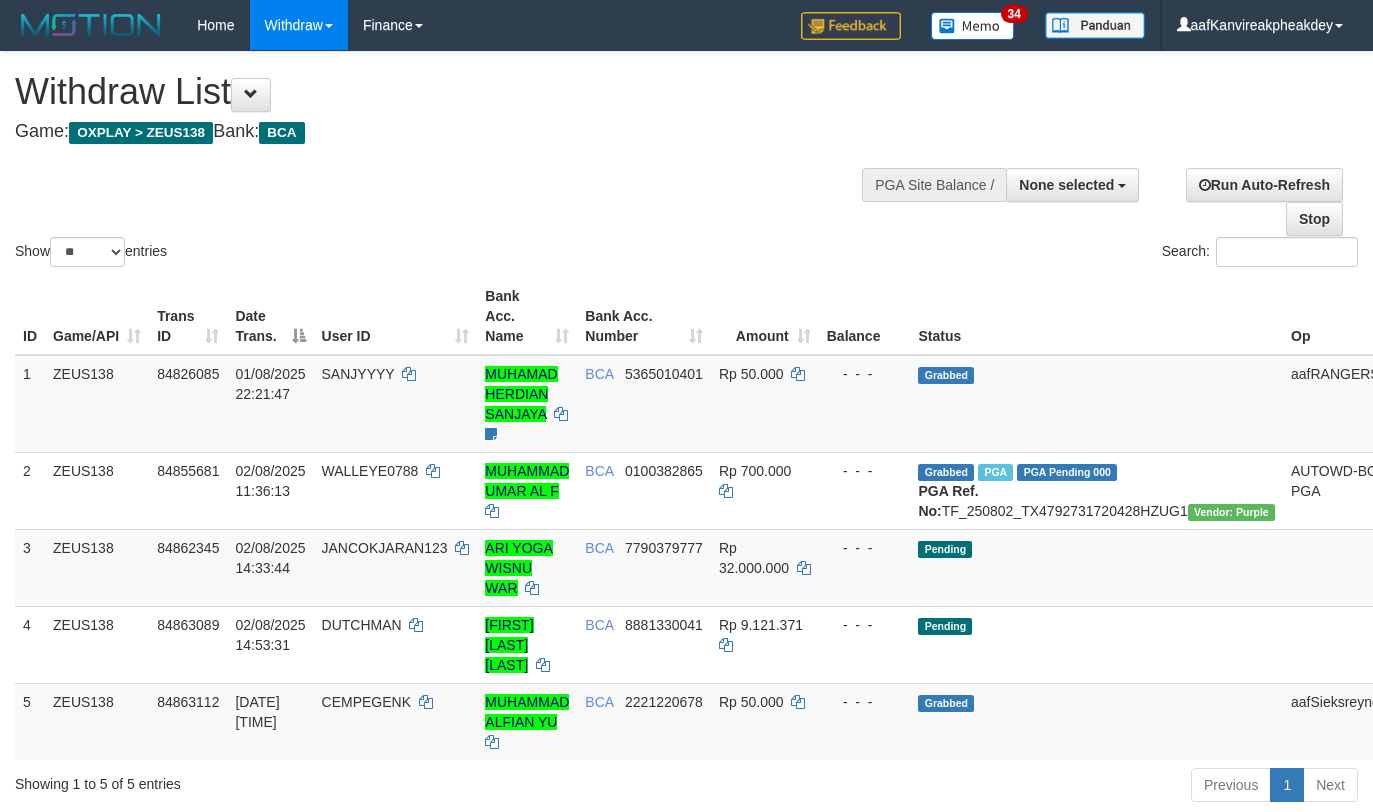select 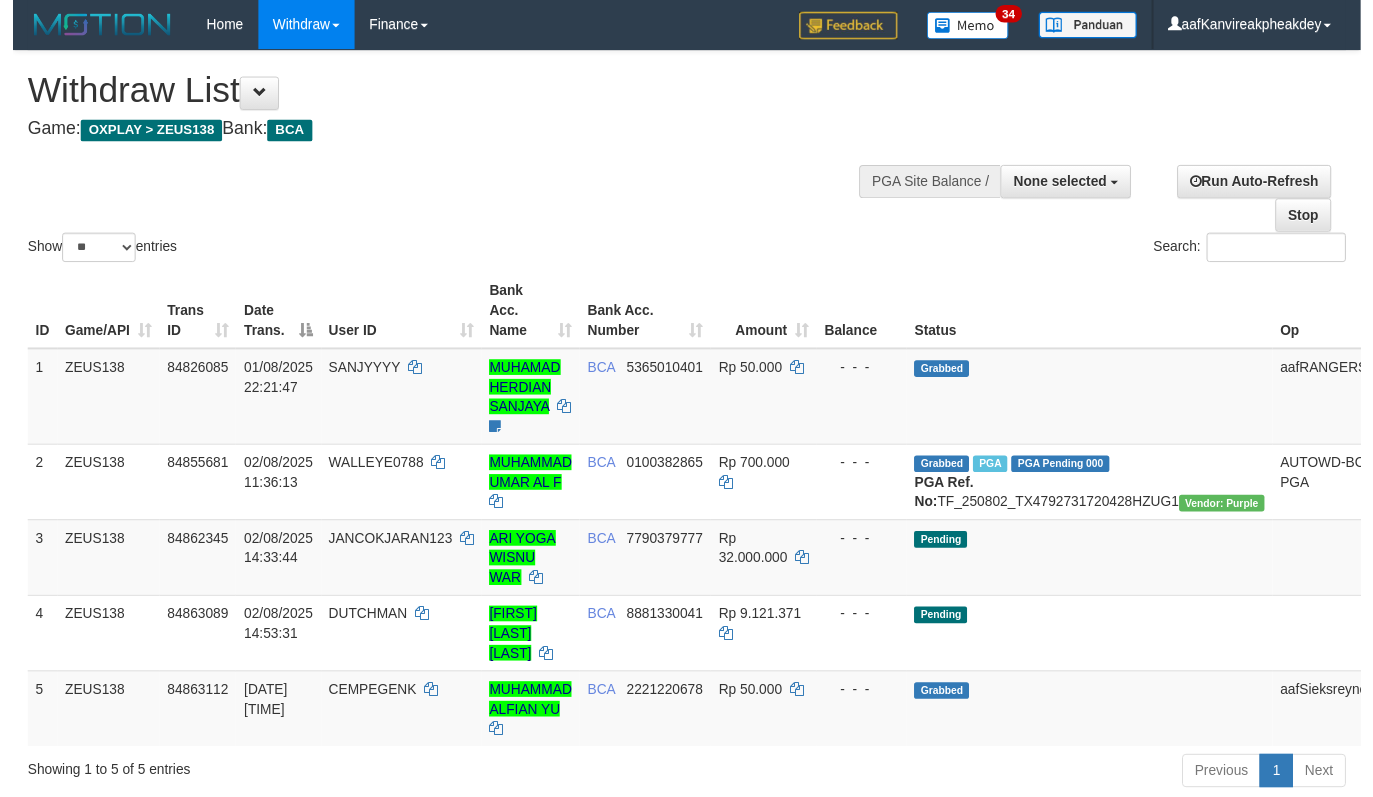 scroll, scrollTop: 267, scrollLeft: 0, axis: vertical 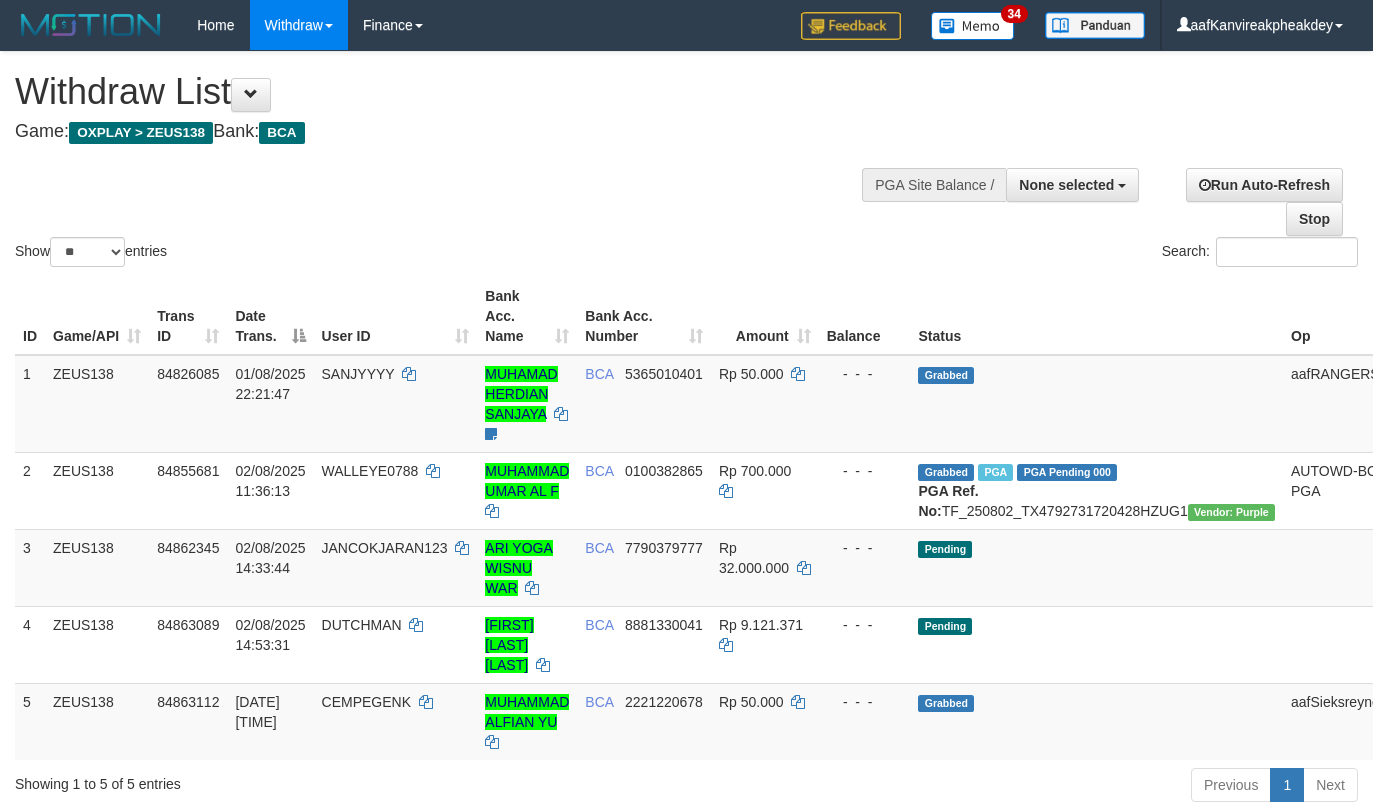 select 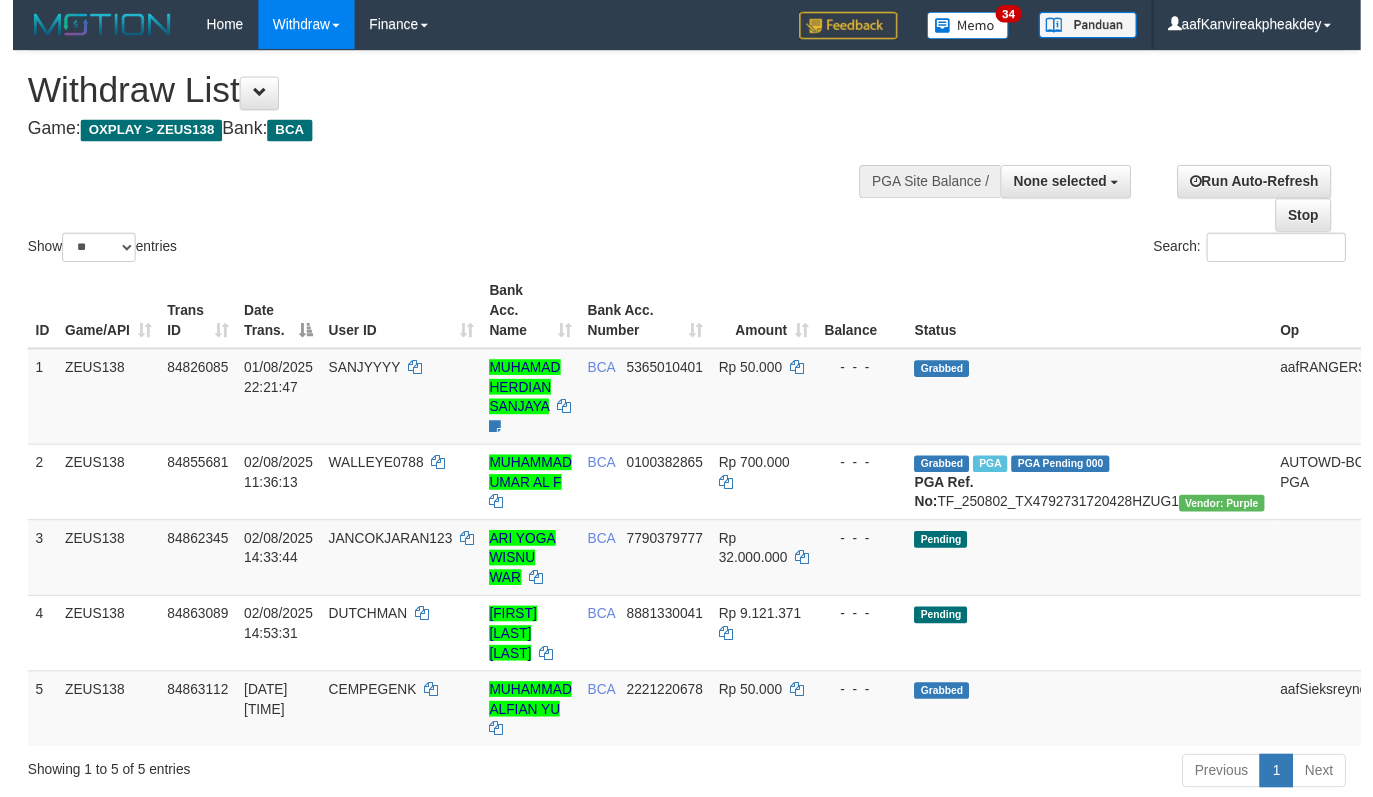 scroll, scrollTop: 267, scrollLeft: 0, axis: vertical 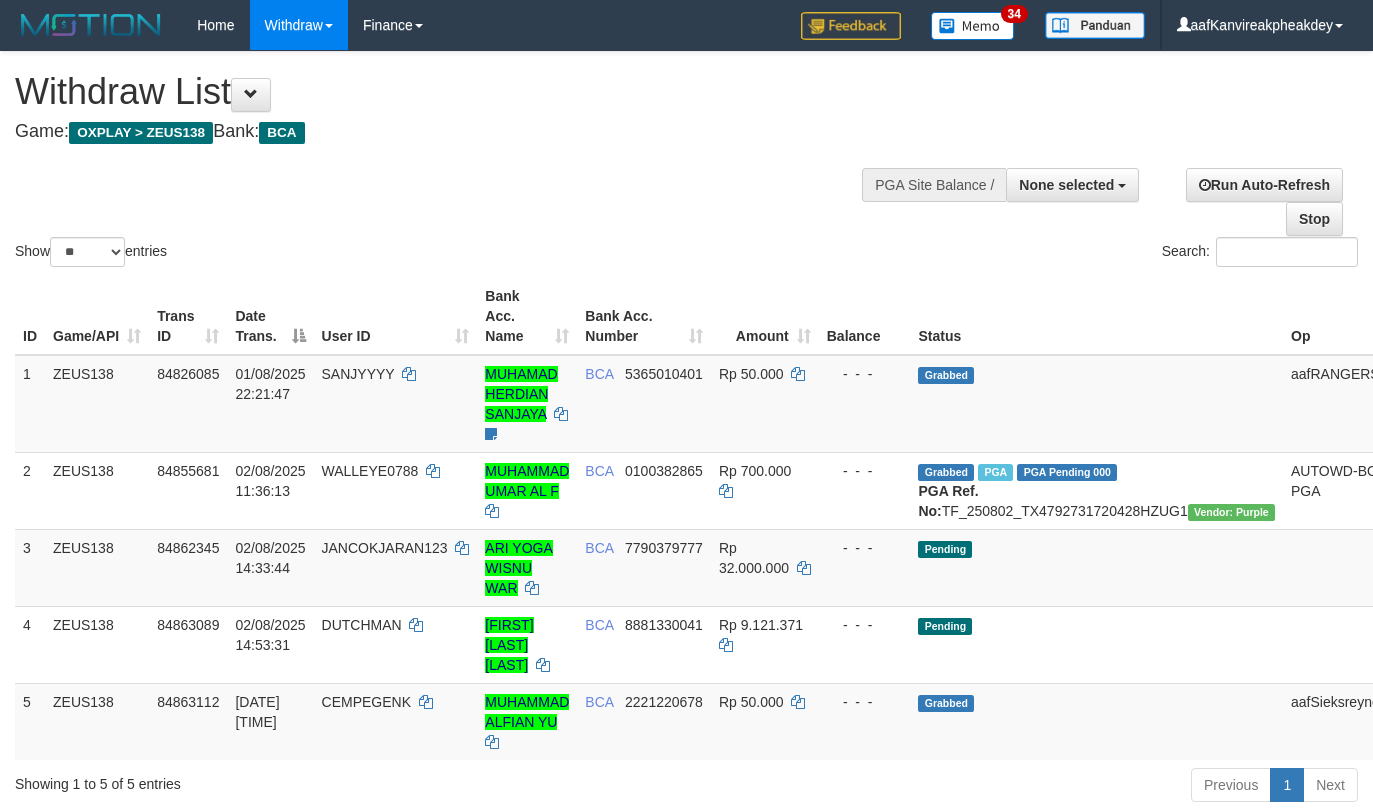 select 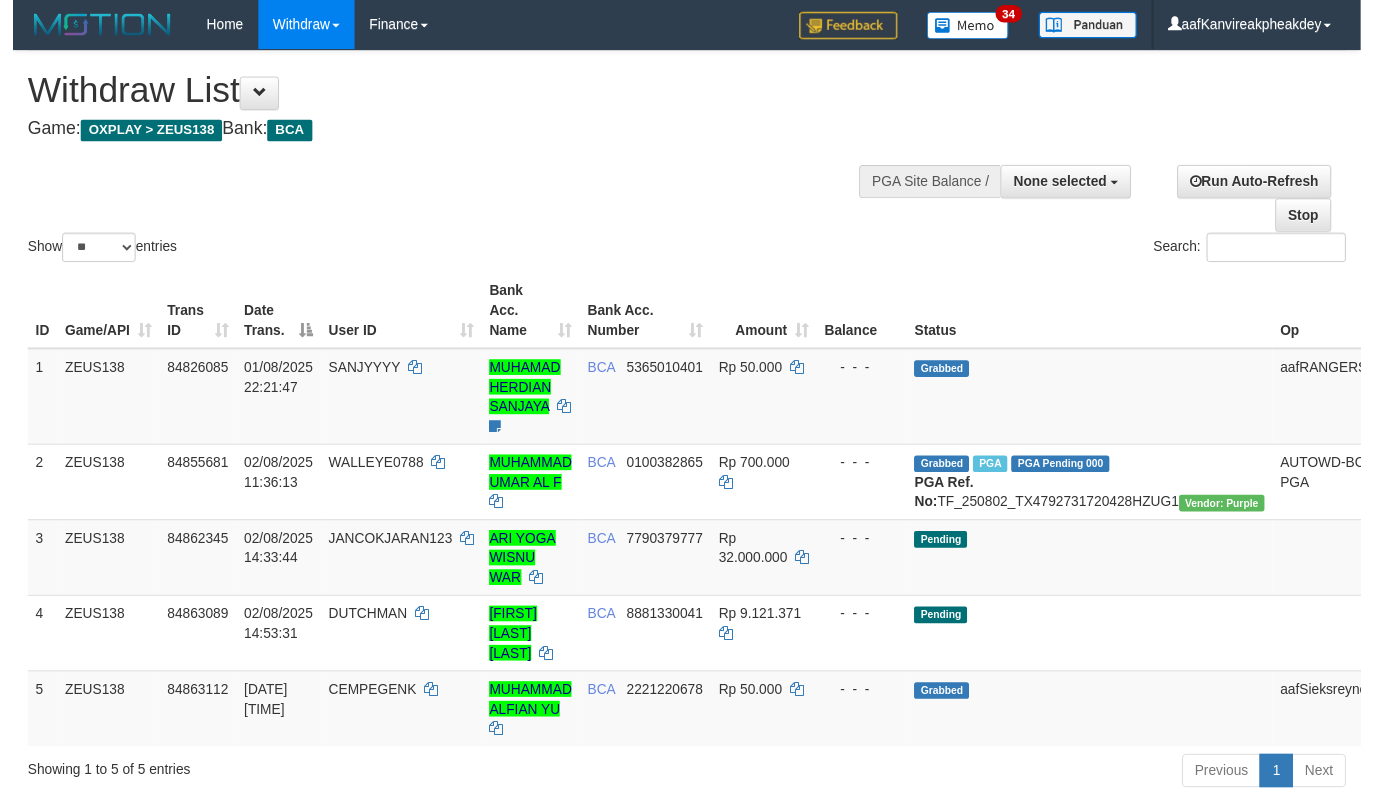 scroll, scrollTop: 801, scrollLeft: 0, axis: vertical 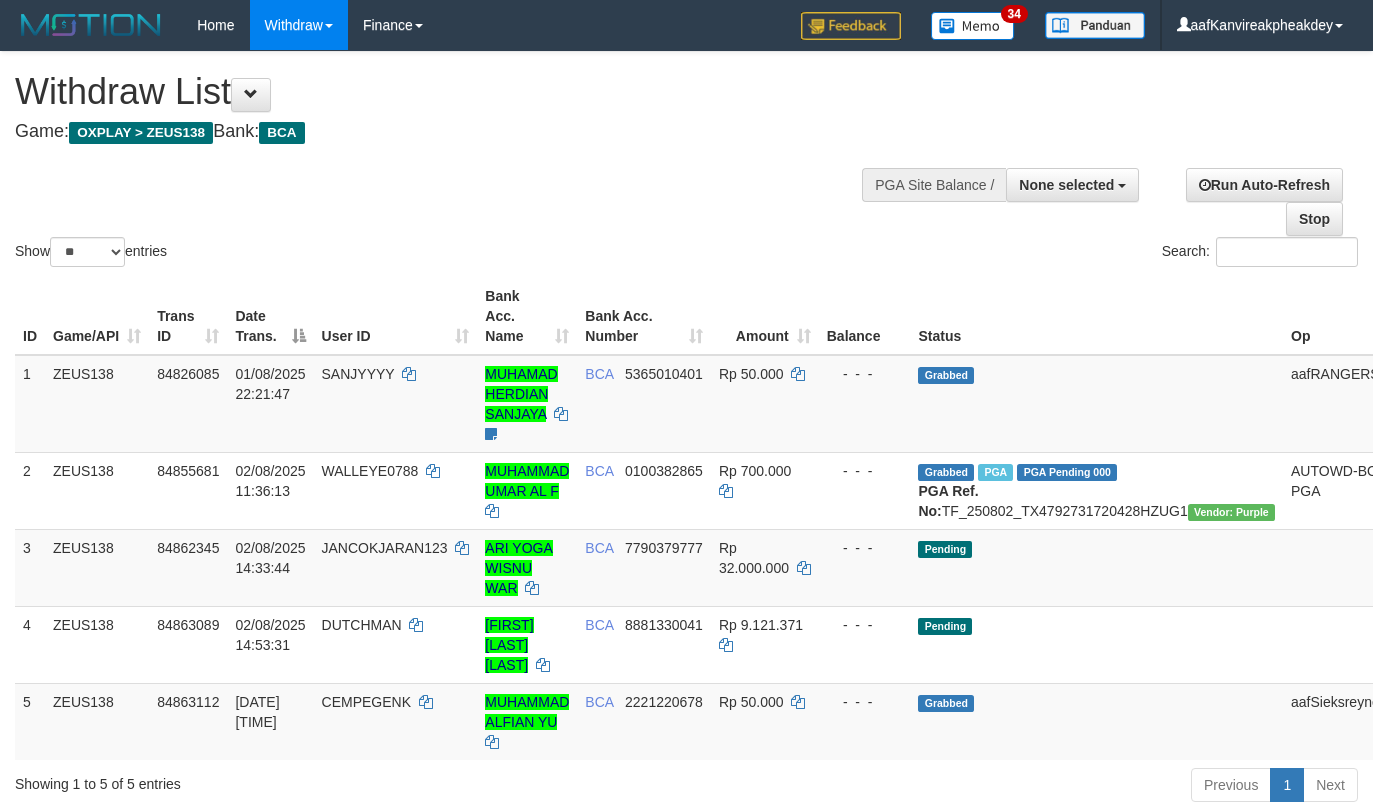 select 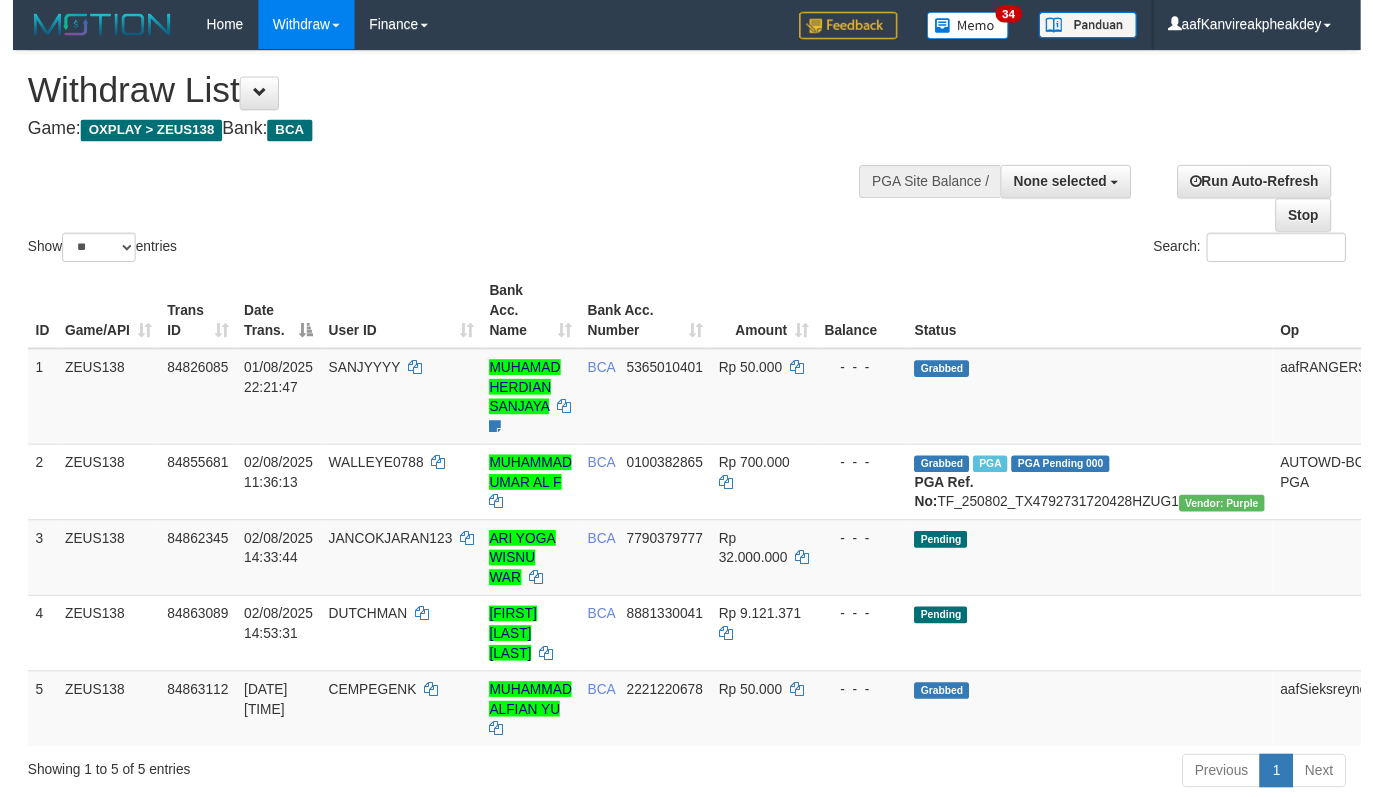 scroll, scrollTop: 267, scrollLeft: 0, axis: vertical 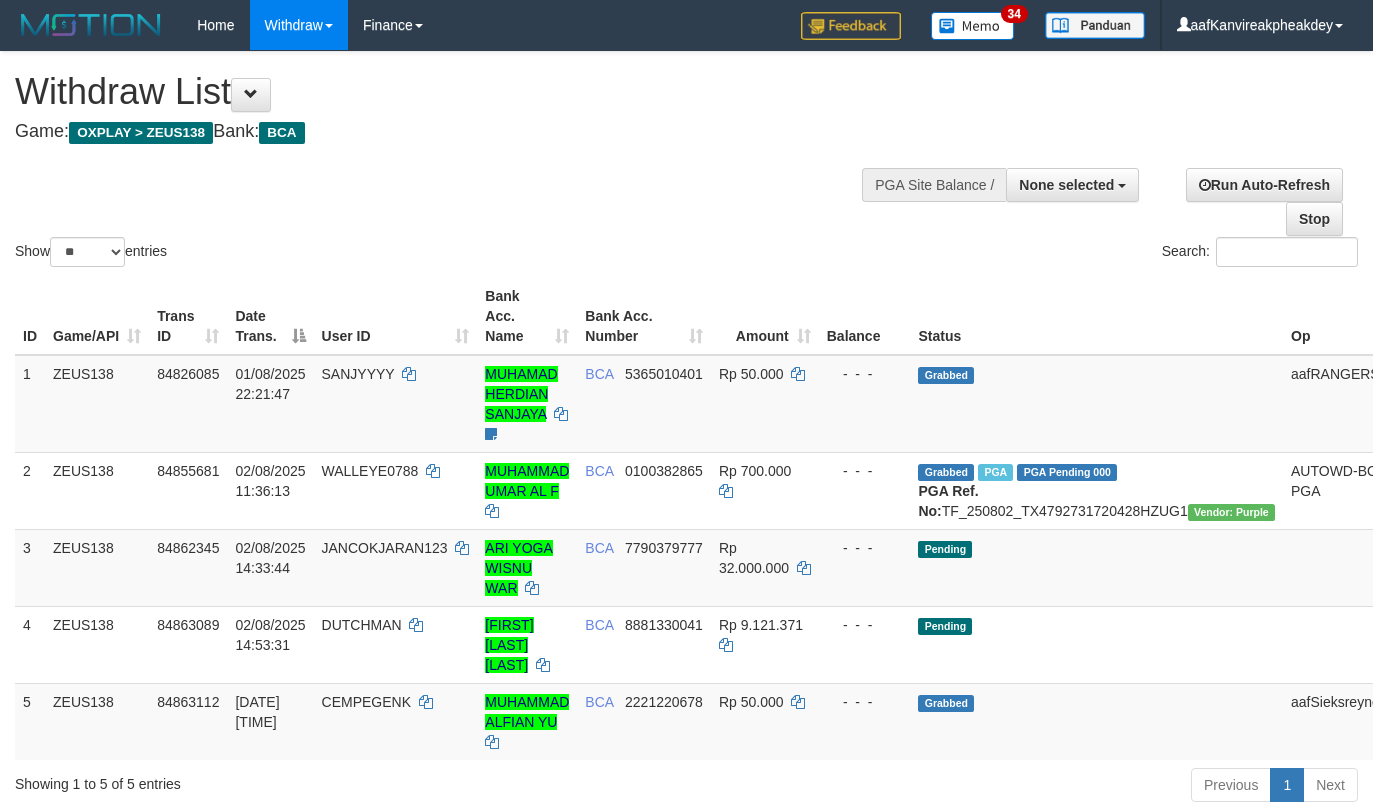 select 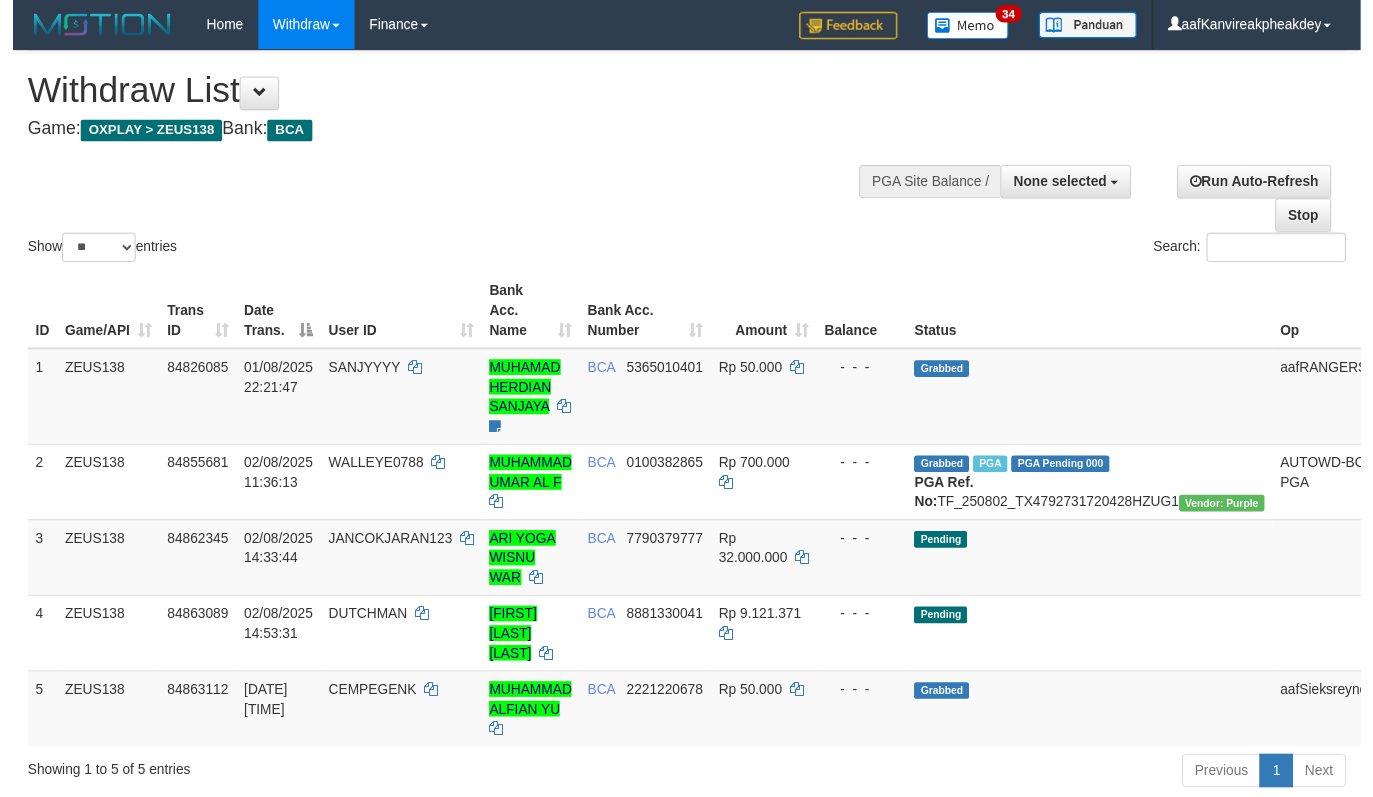 scroll, scrollTop: 267, scrollLeft: 0, axis: vertical 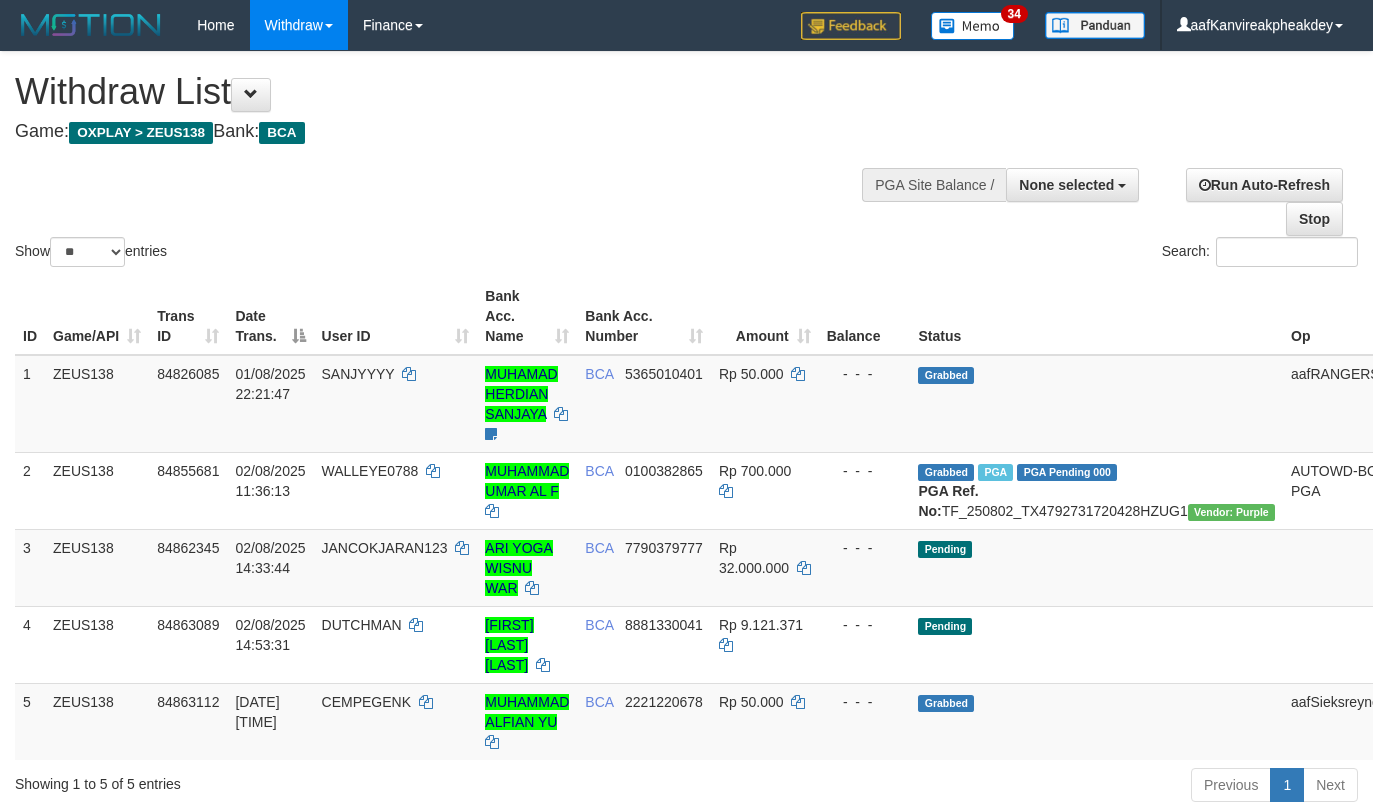 select 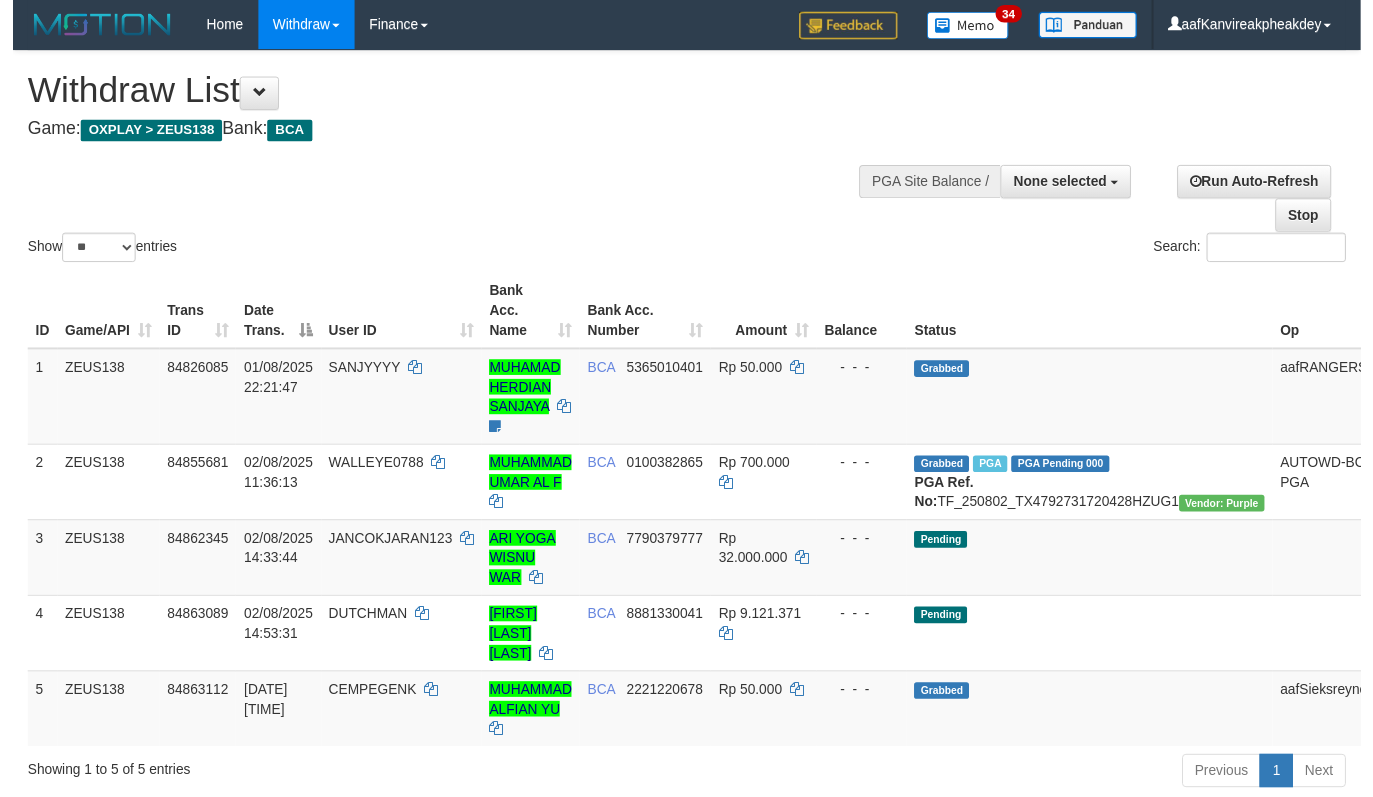scroll, scrollTop: 267, scrollLeft: 0, axis: vertical 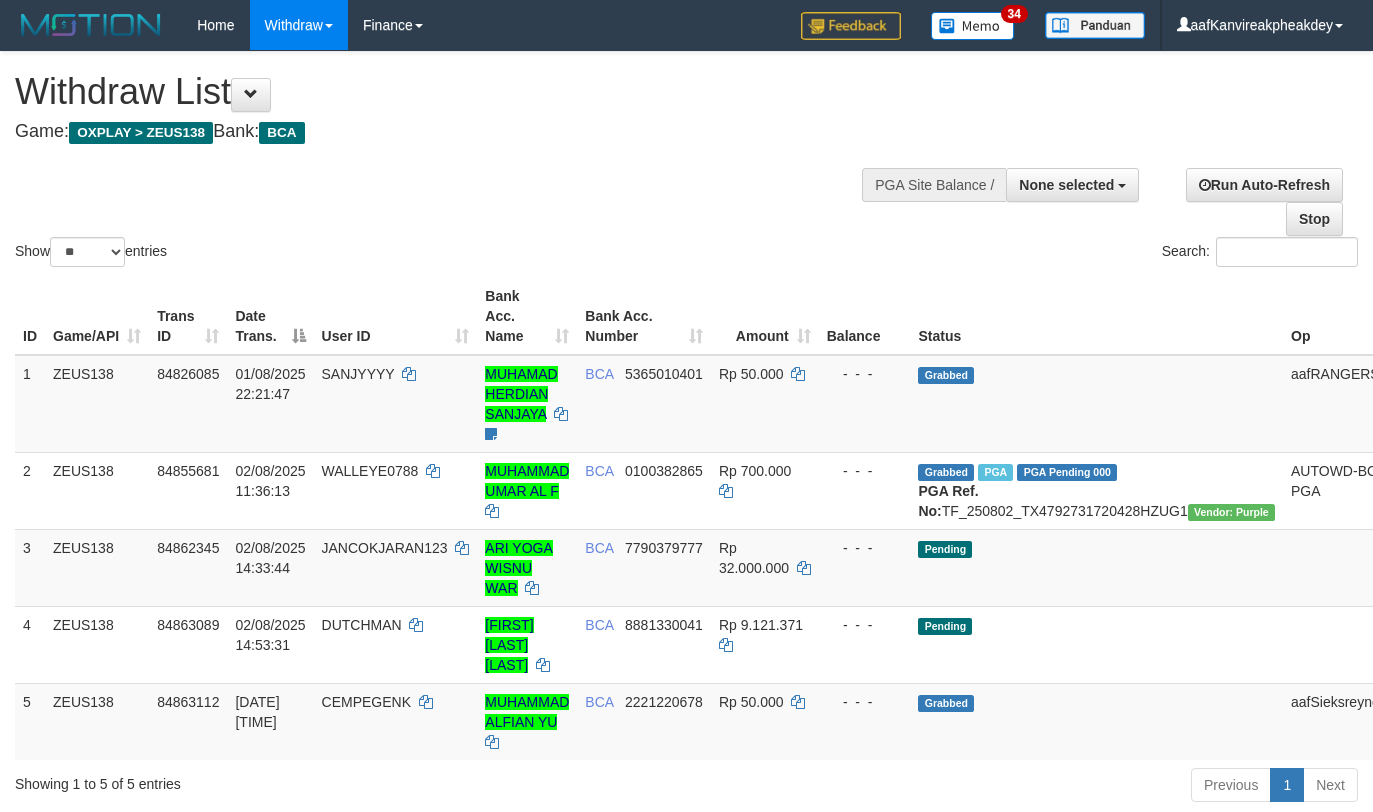select 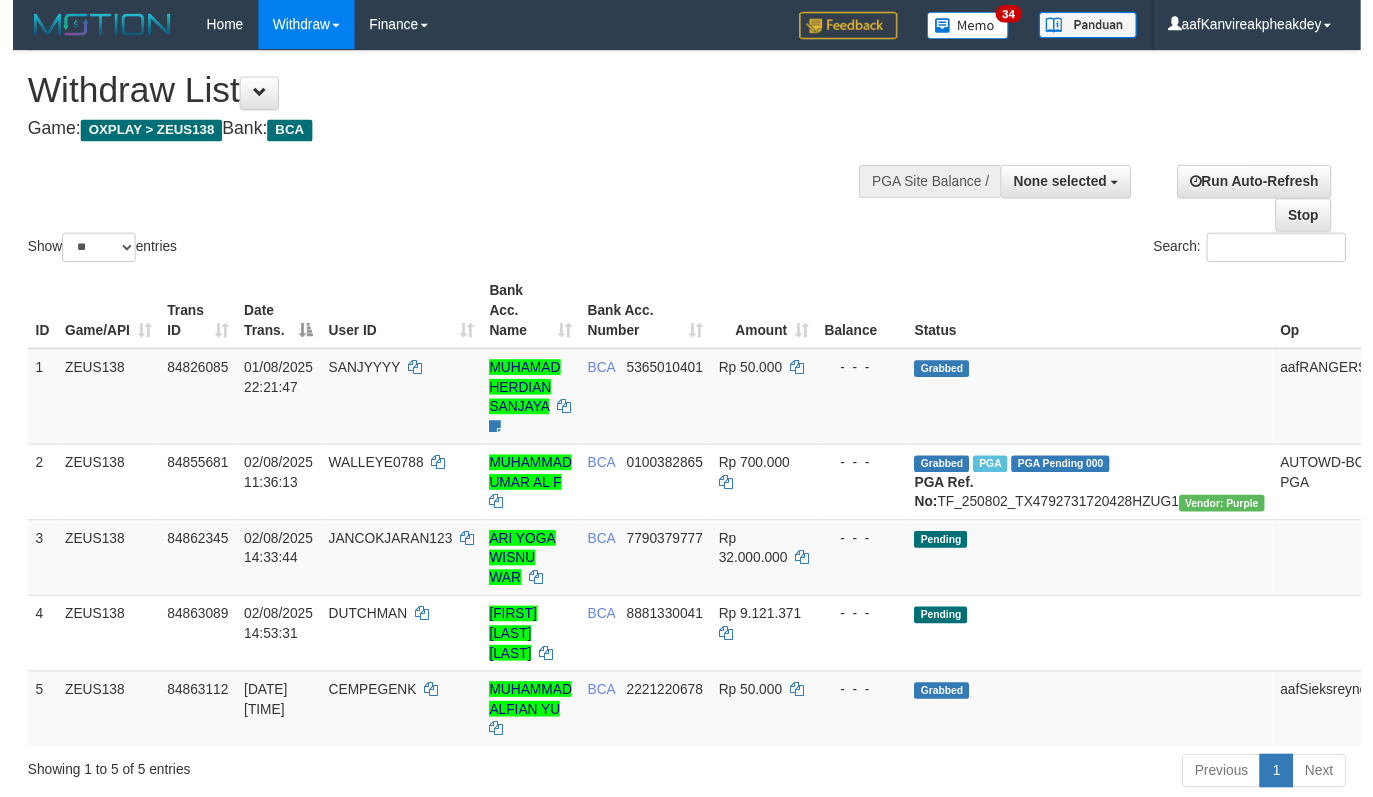 scroll, scrollTop: 267, scrollLeft: 0, axis: vertical 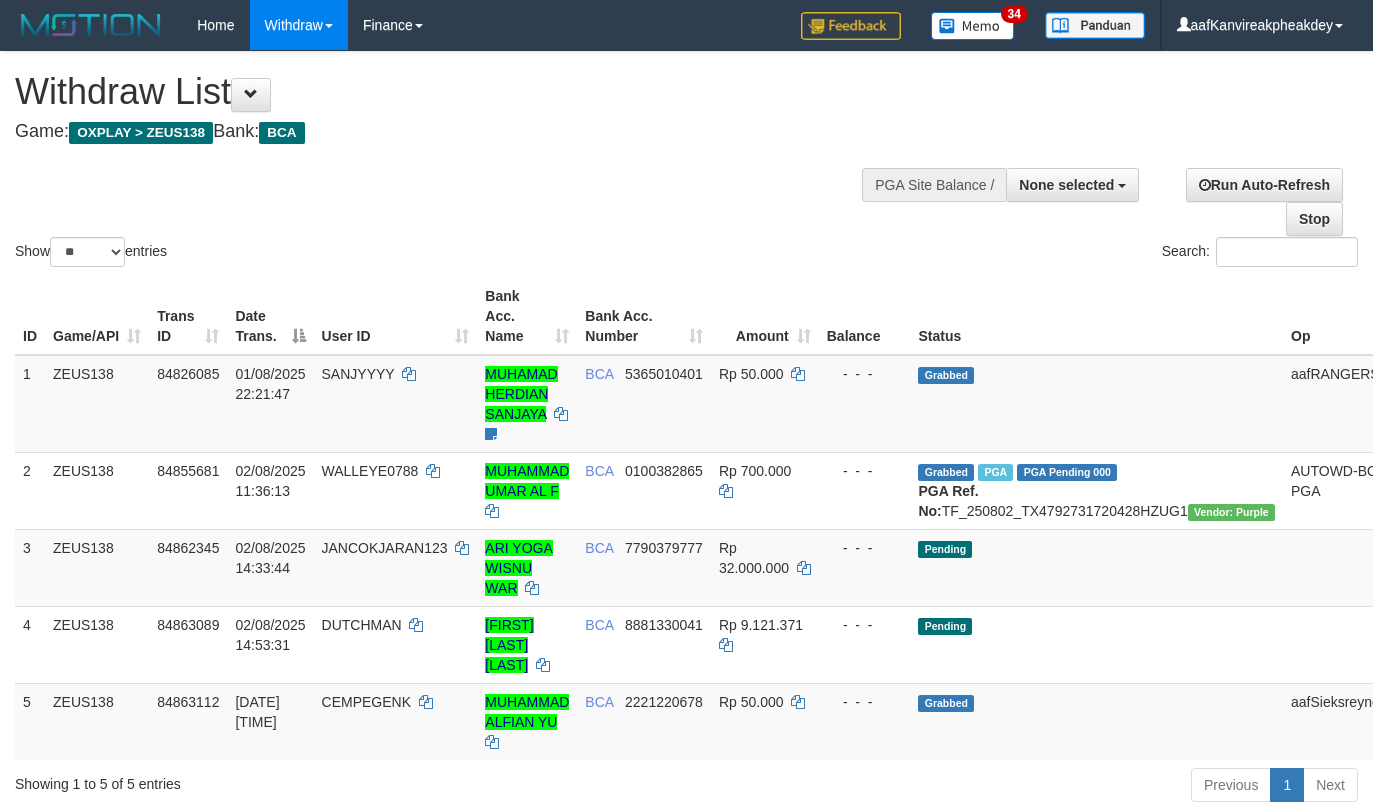 select 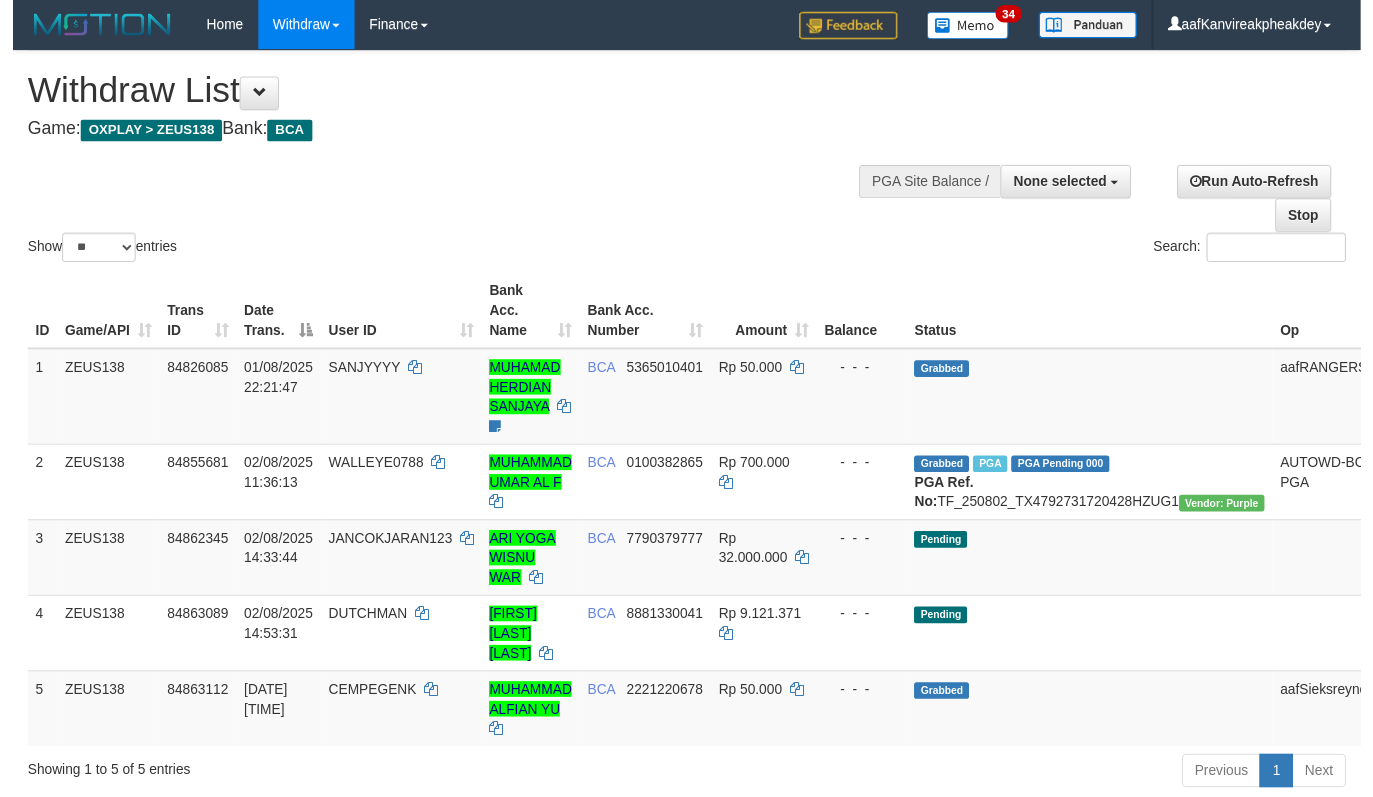 scroll, scrollTop: 267, scrollLeft: 0, axis: vertical 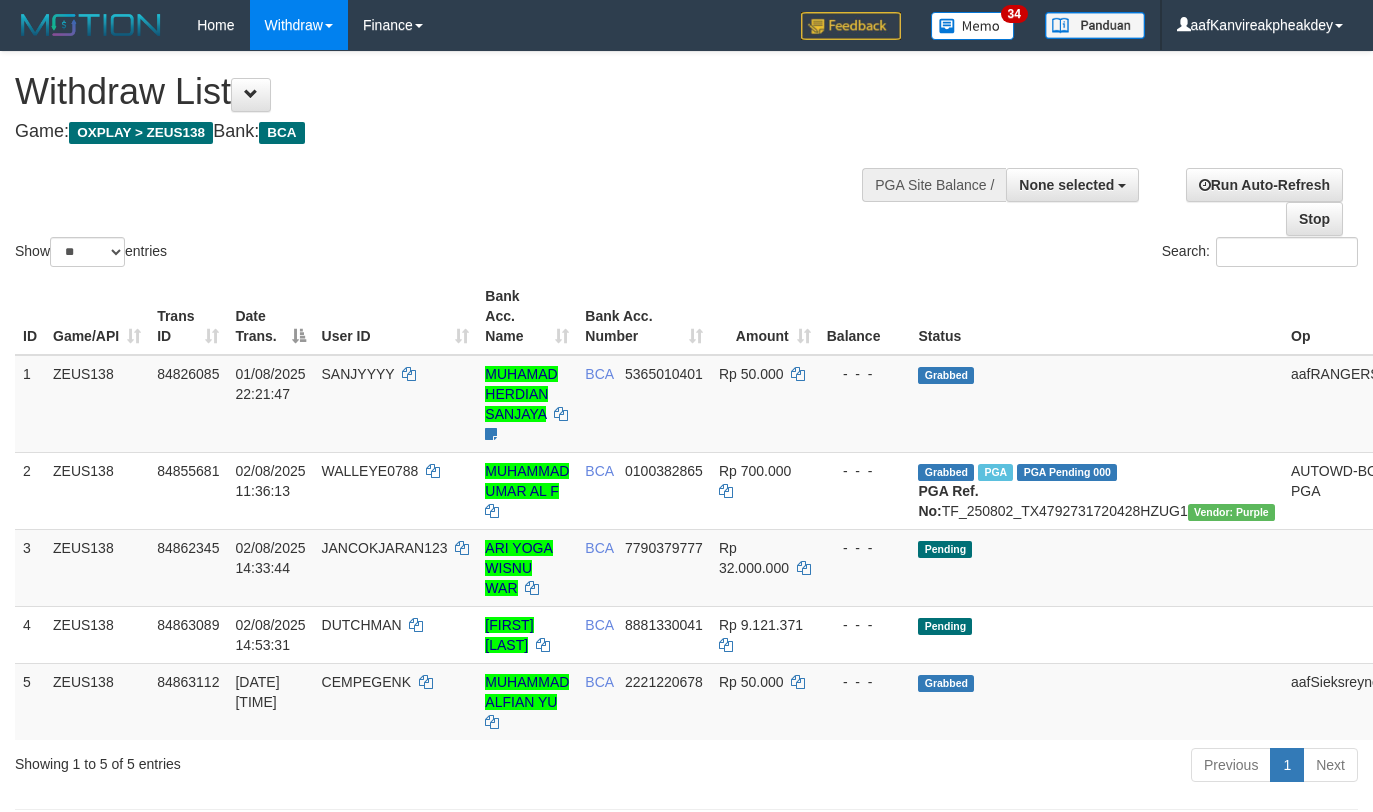 select 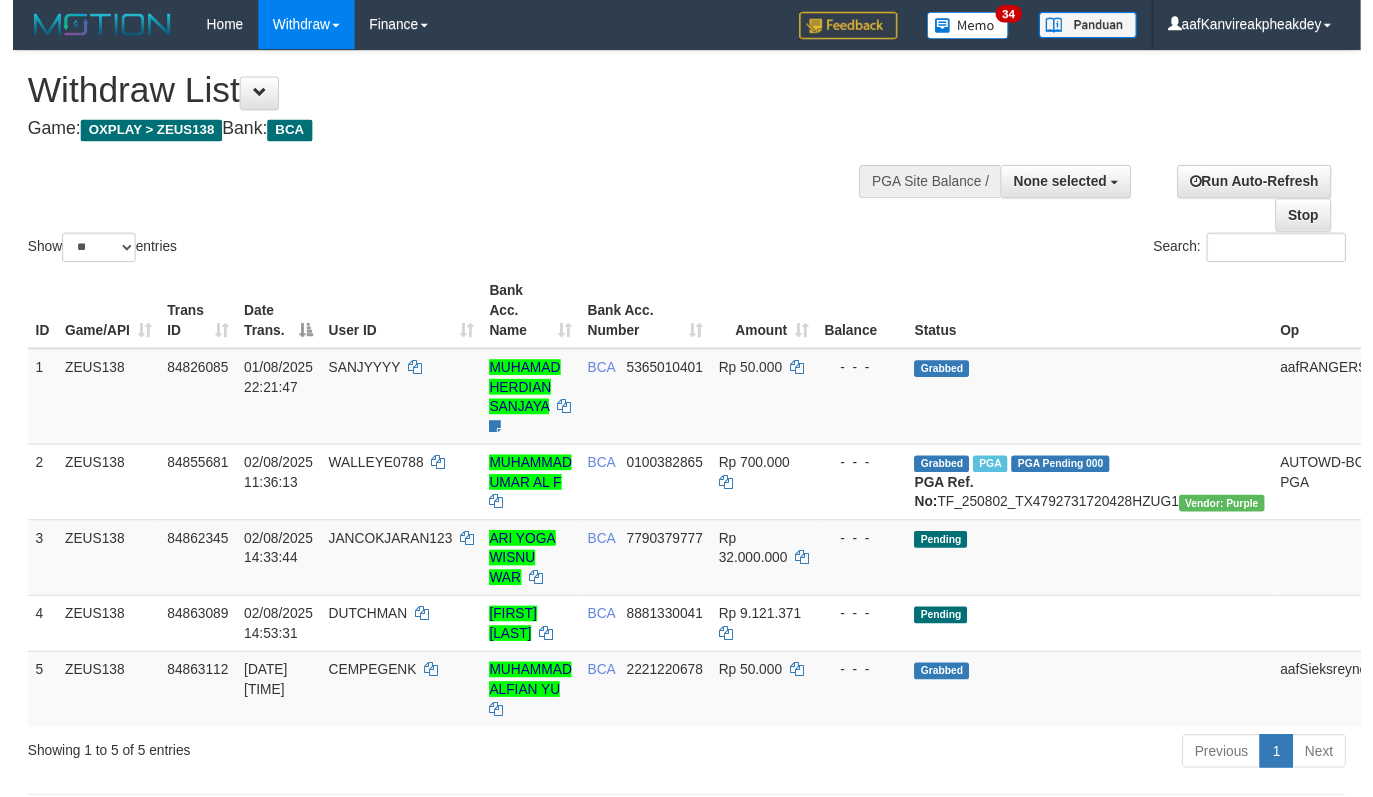 scroll, scrollTop: 267, scrollLeft: 0, axis: vertical 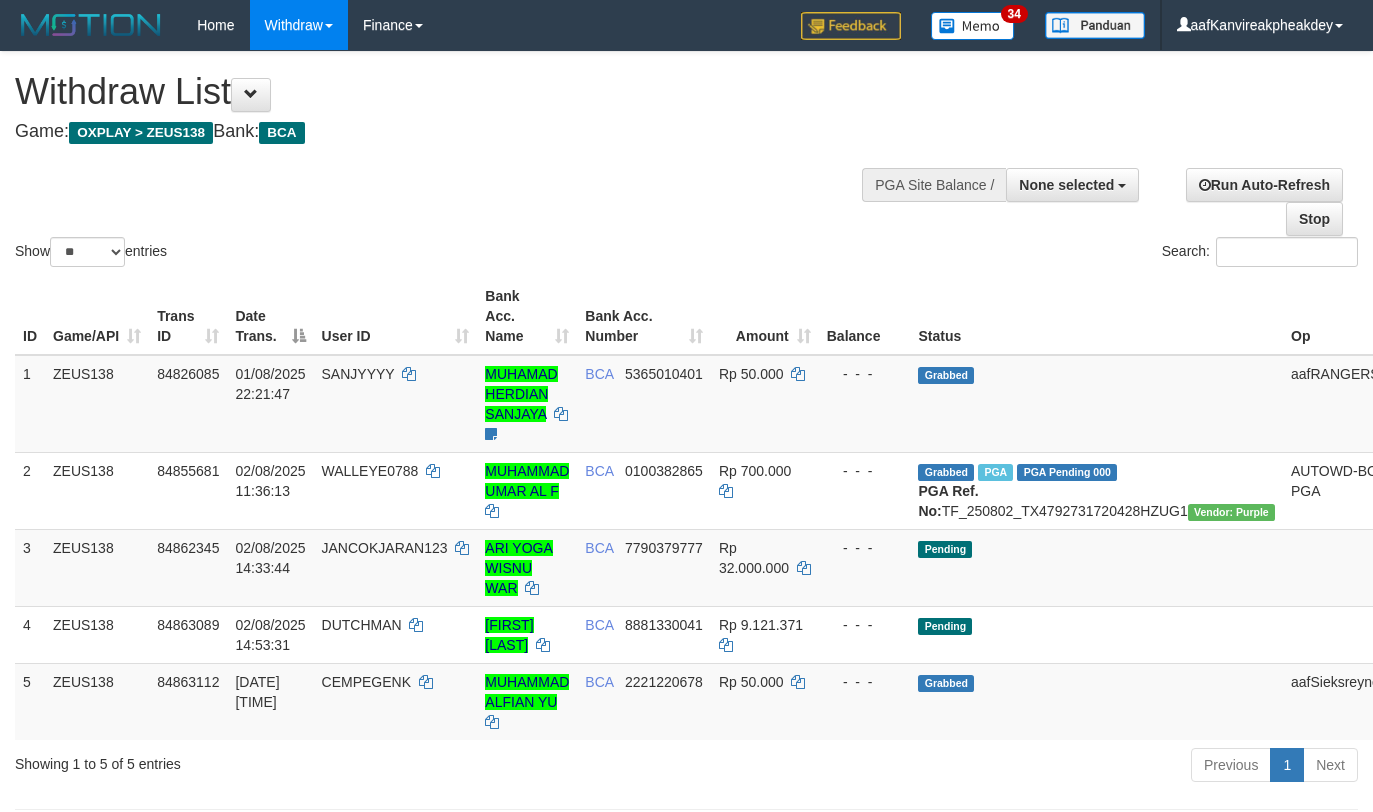 select 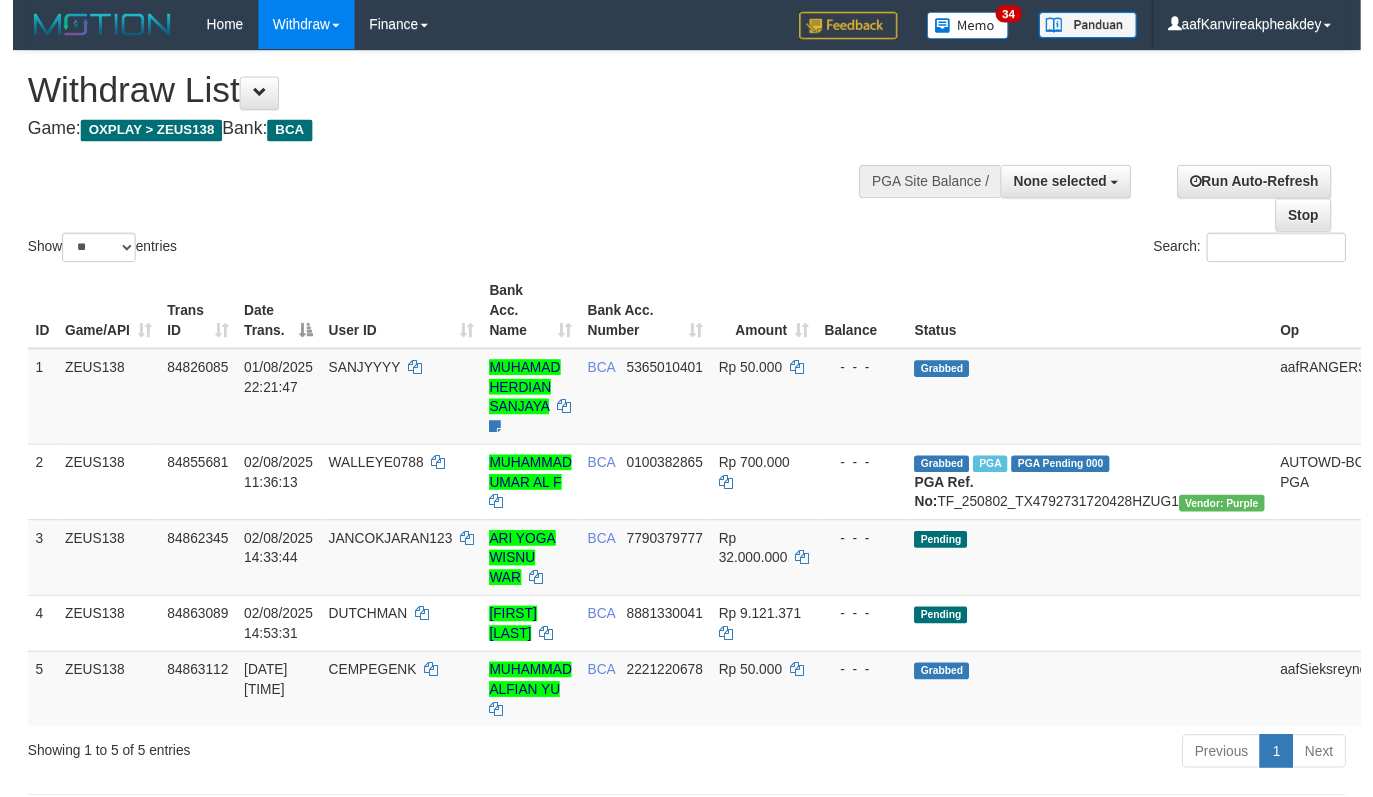 scroll, scrollTop: 267, scrollLeft: 0, axis: vertical 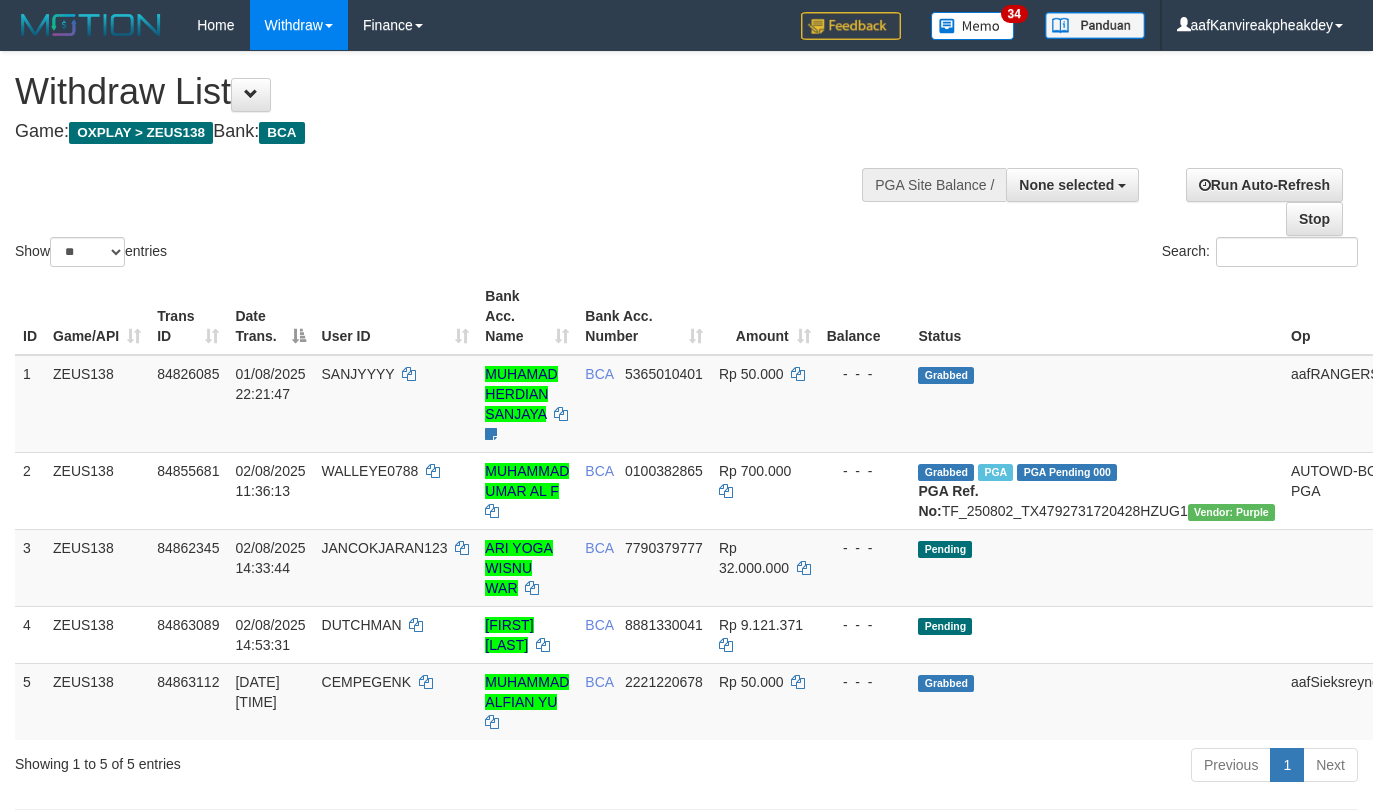select 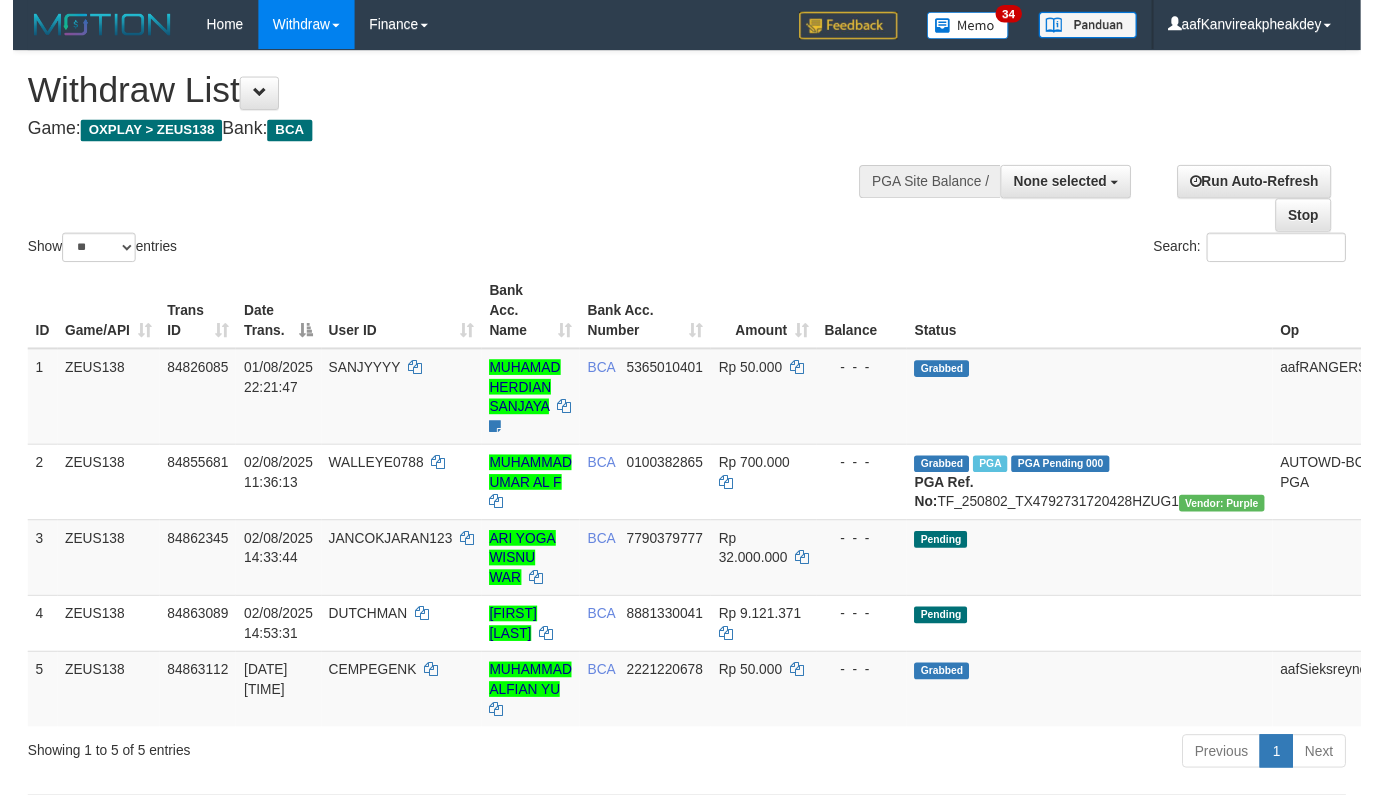 scroll, scrollTop: 267, scrollLeft: 0, axis: vertical 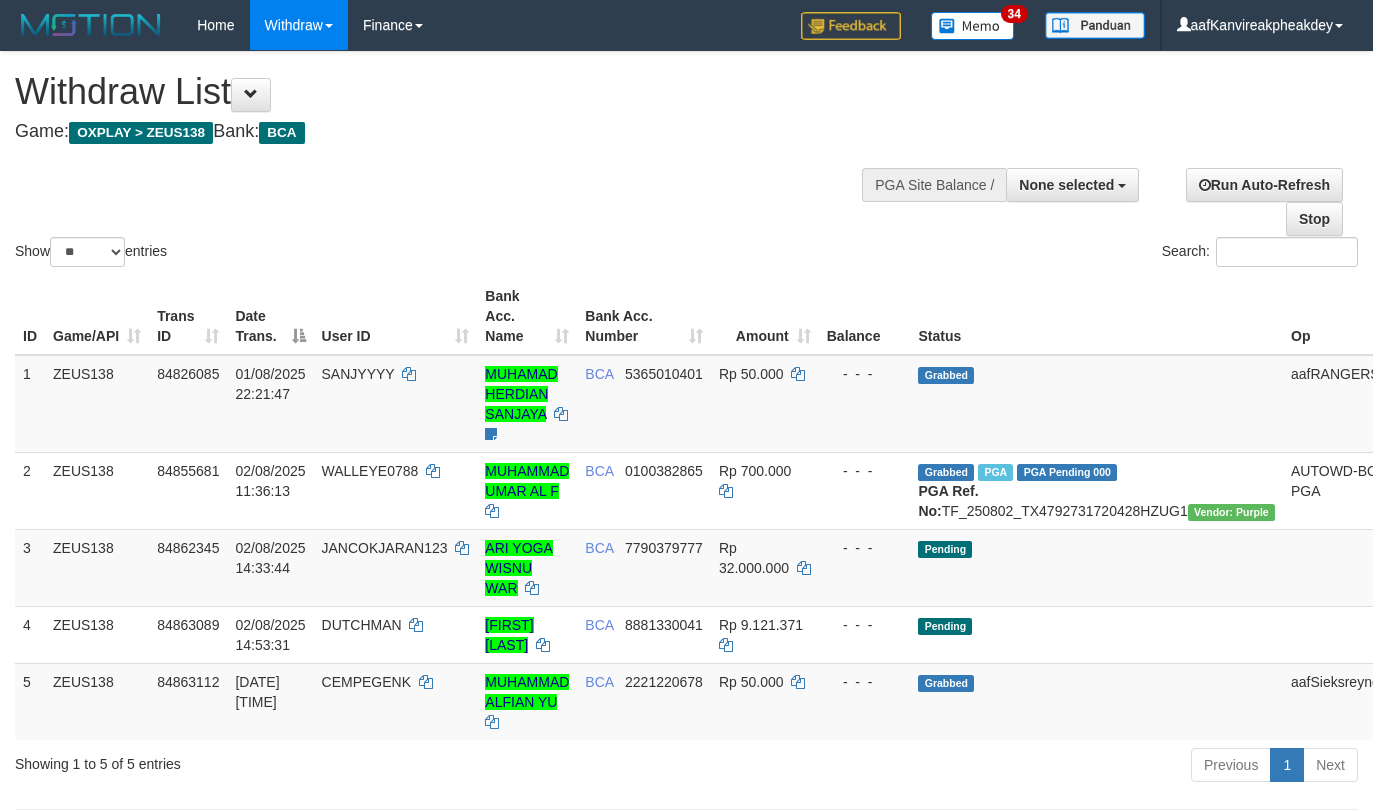 select 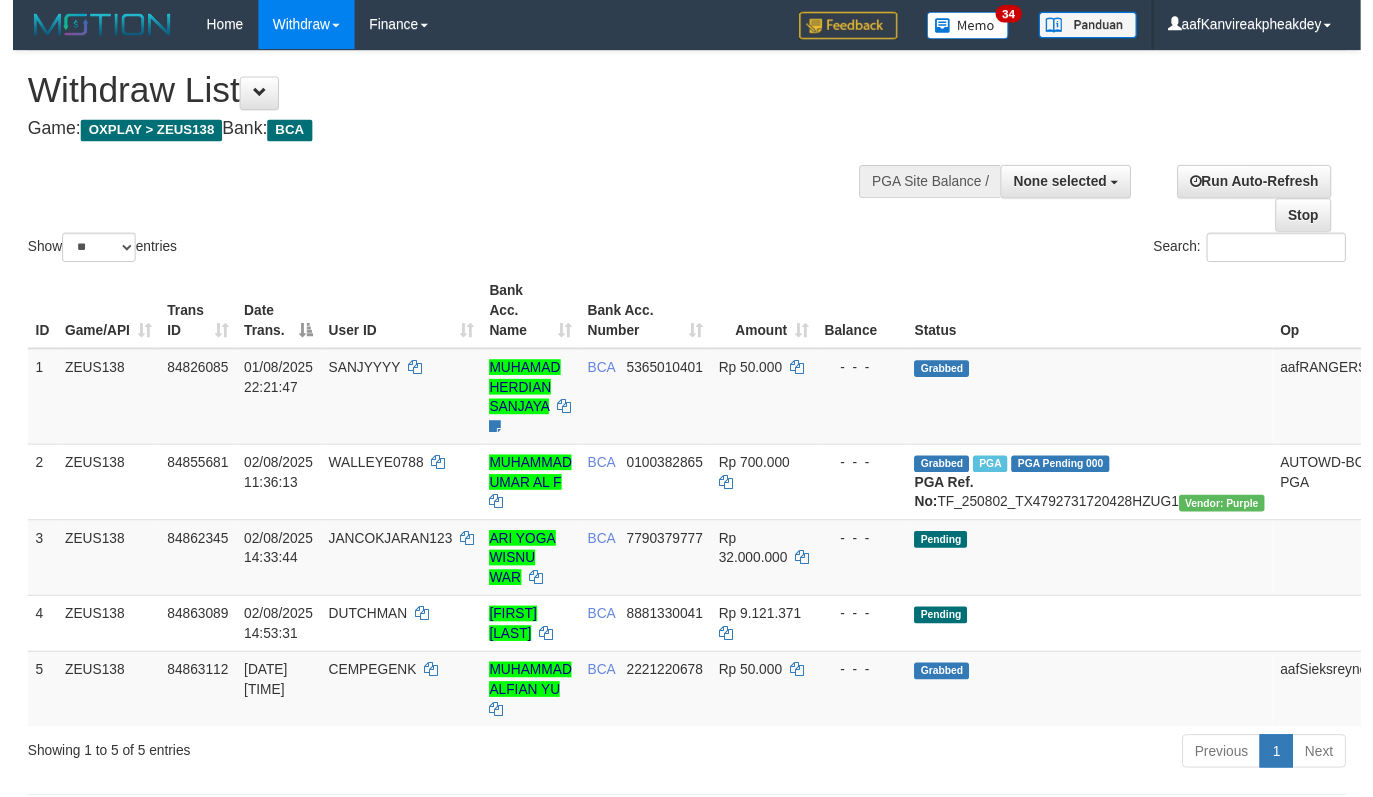 scroll, scrollTop: 267, scrollLeft: 0, axis: vertical 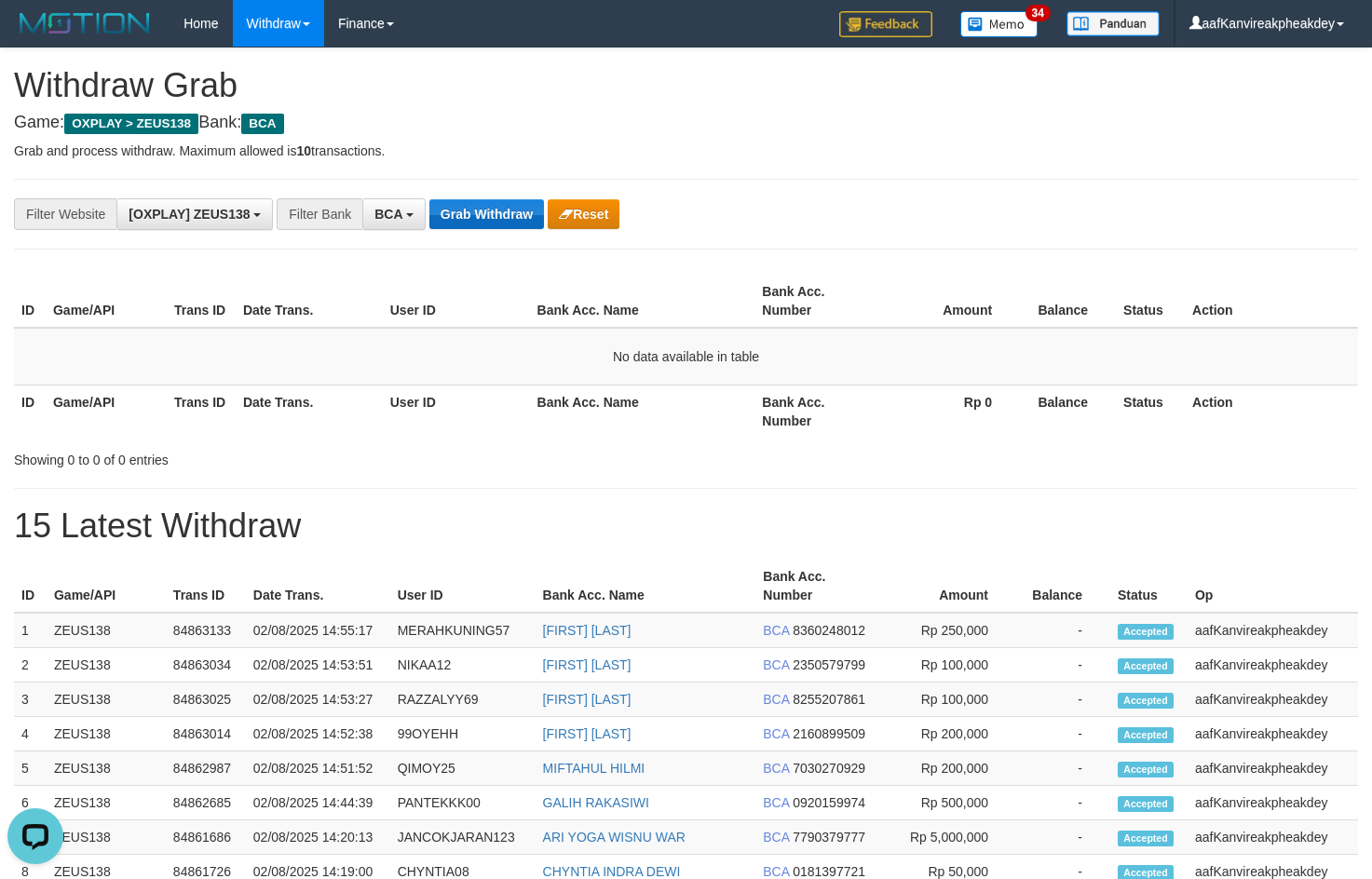 drag, startPoint x: 457, startPoint y: 198, endPoint x: 470, endPoint y: 208, distance: 16.40122 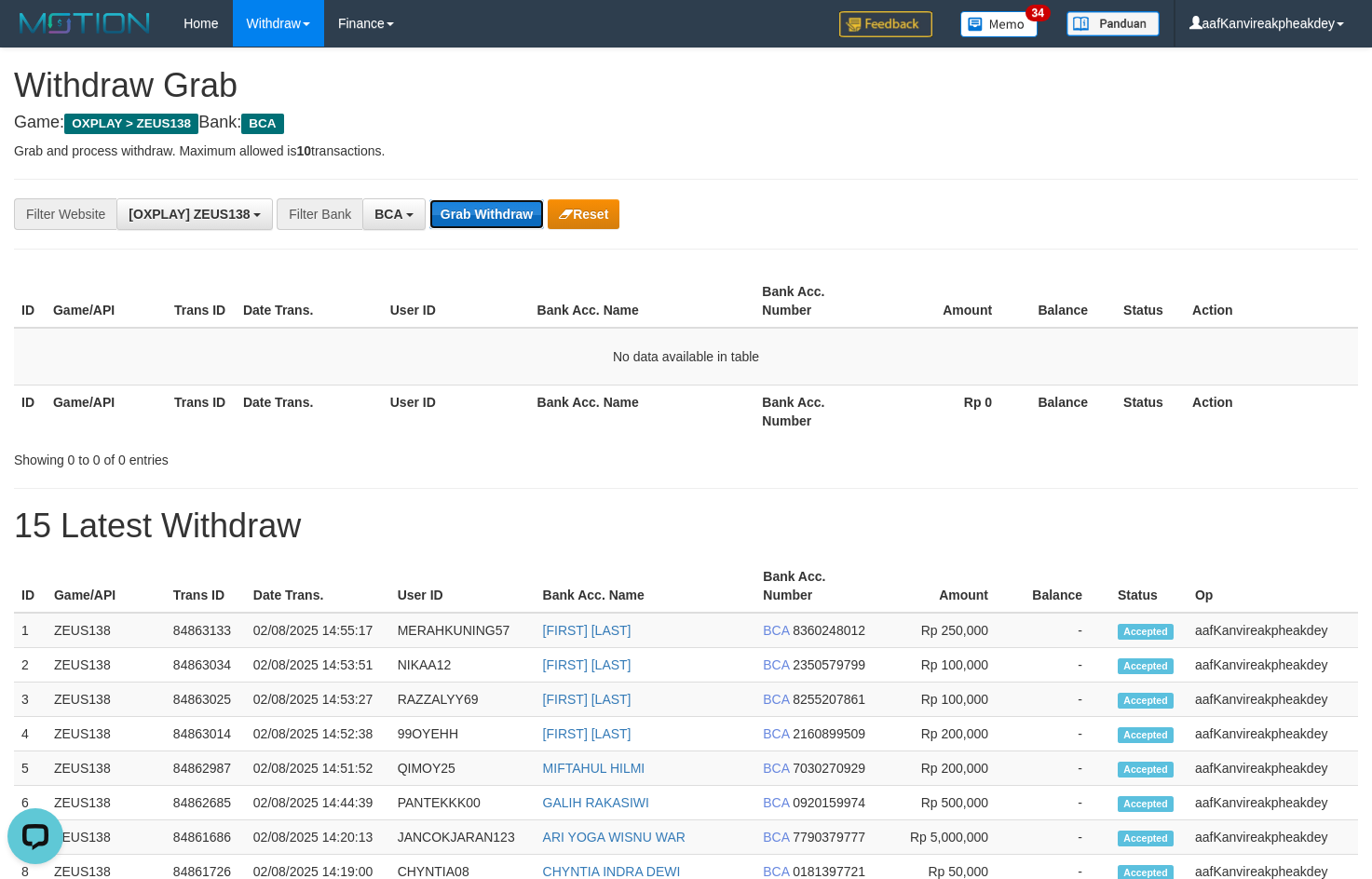 click on "Grab Withdraw" at bounding box center (486, 214) 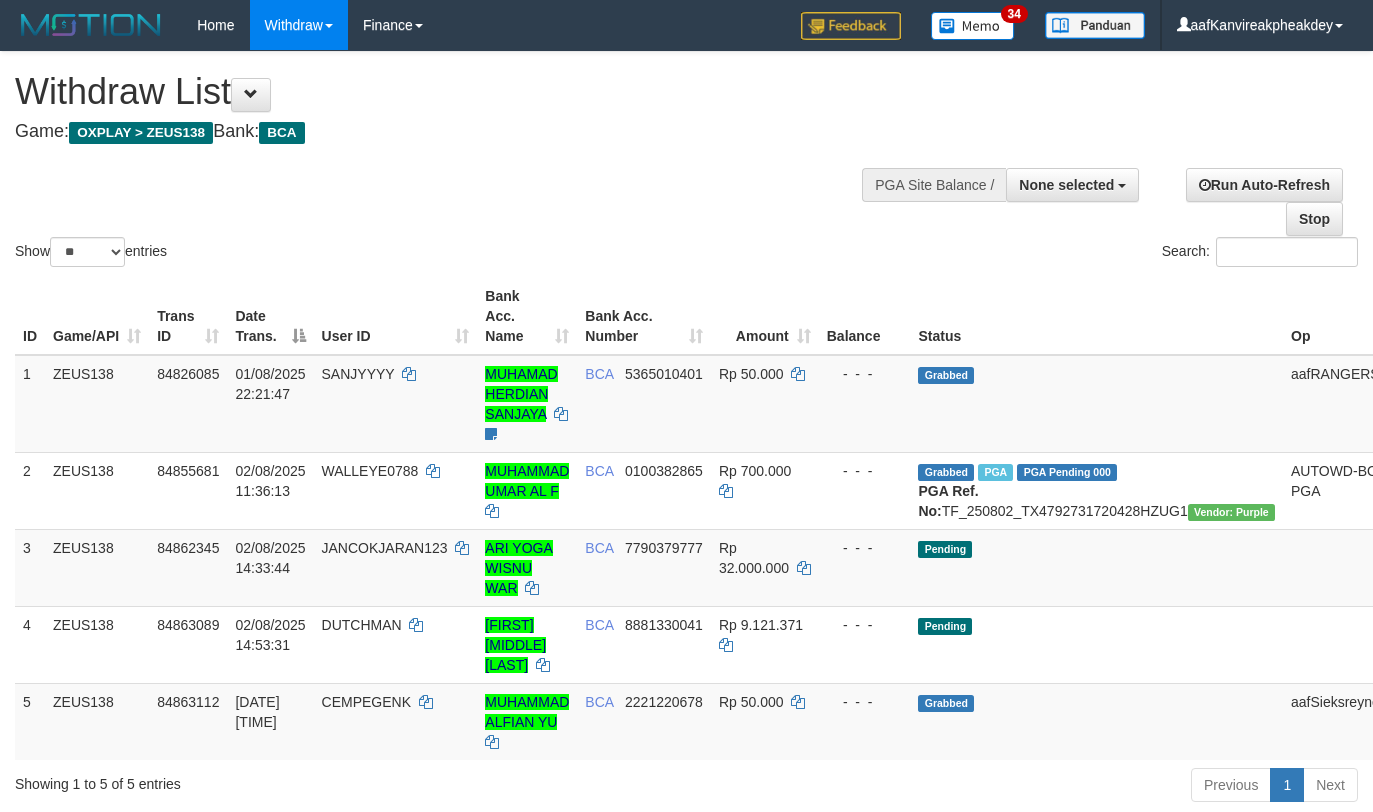 select 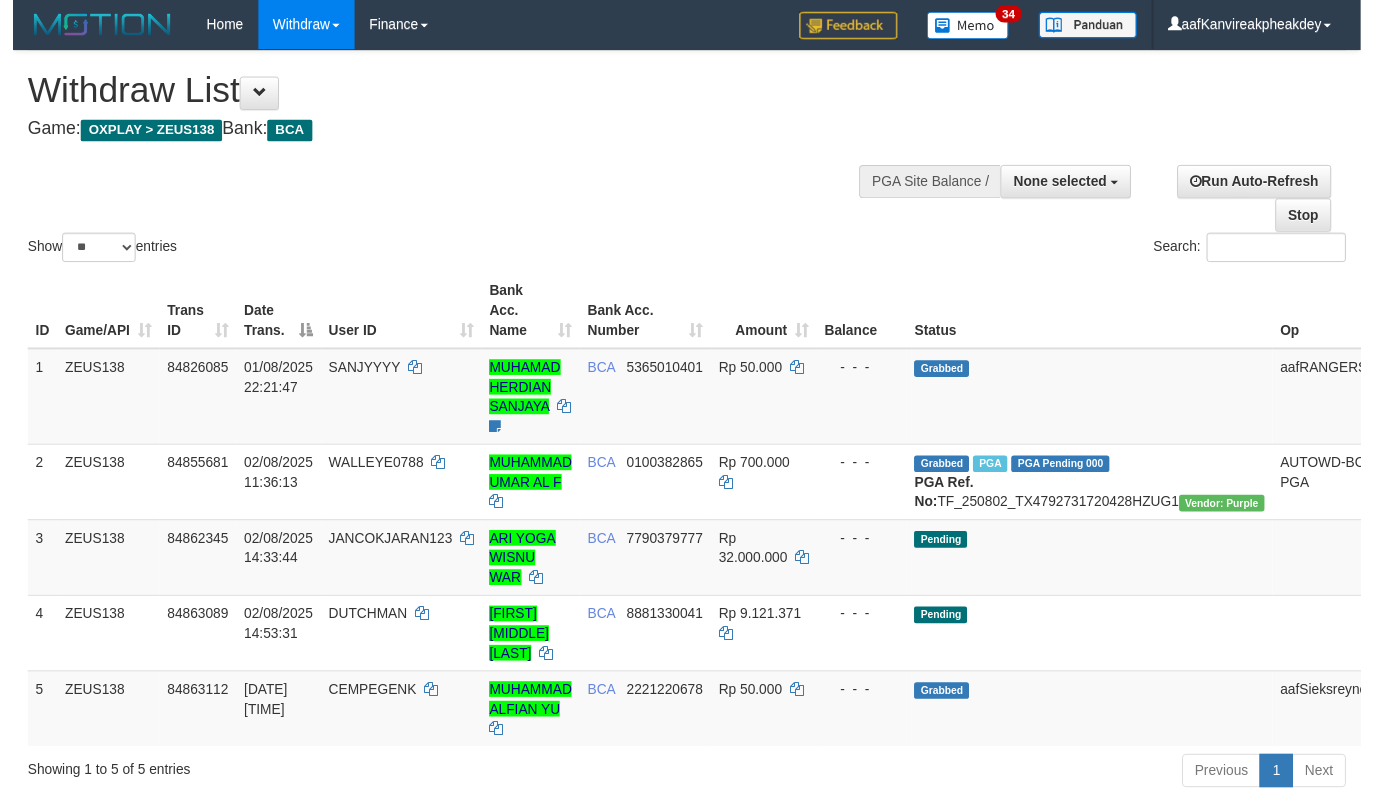 scroll, scrollTop: 267, scrollLeft: 0, axis: vertical 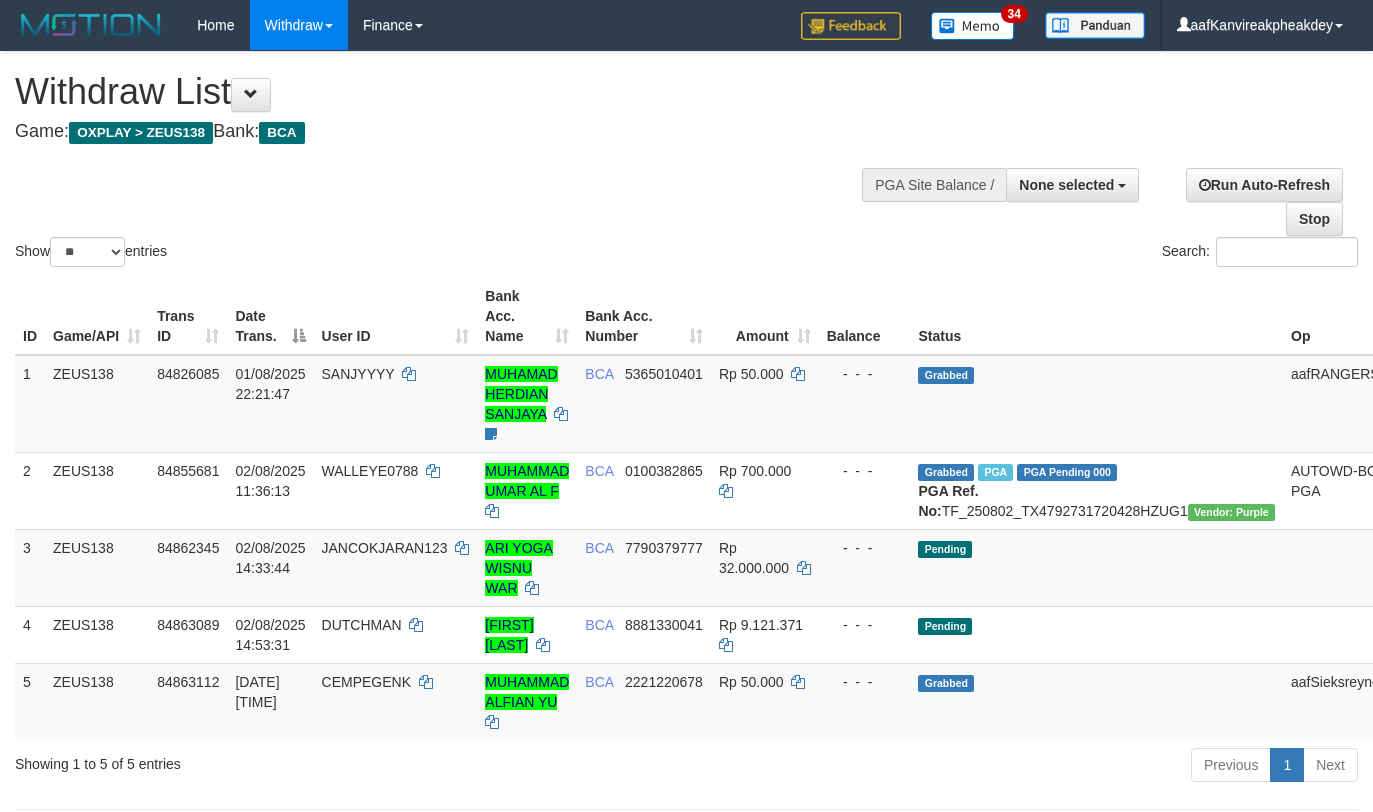 select 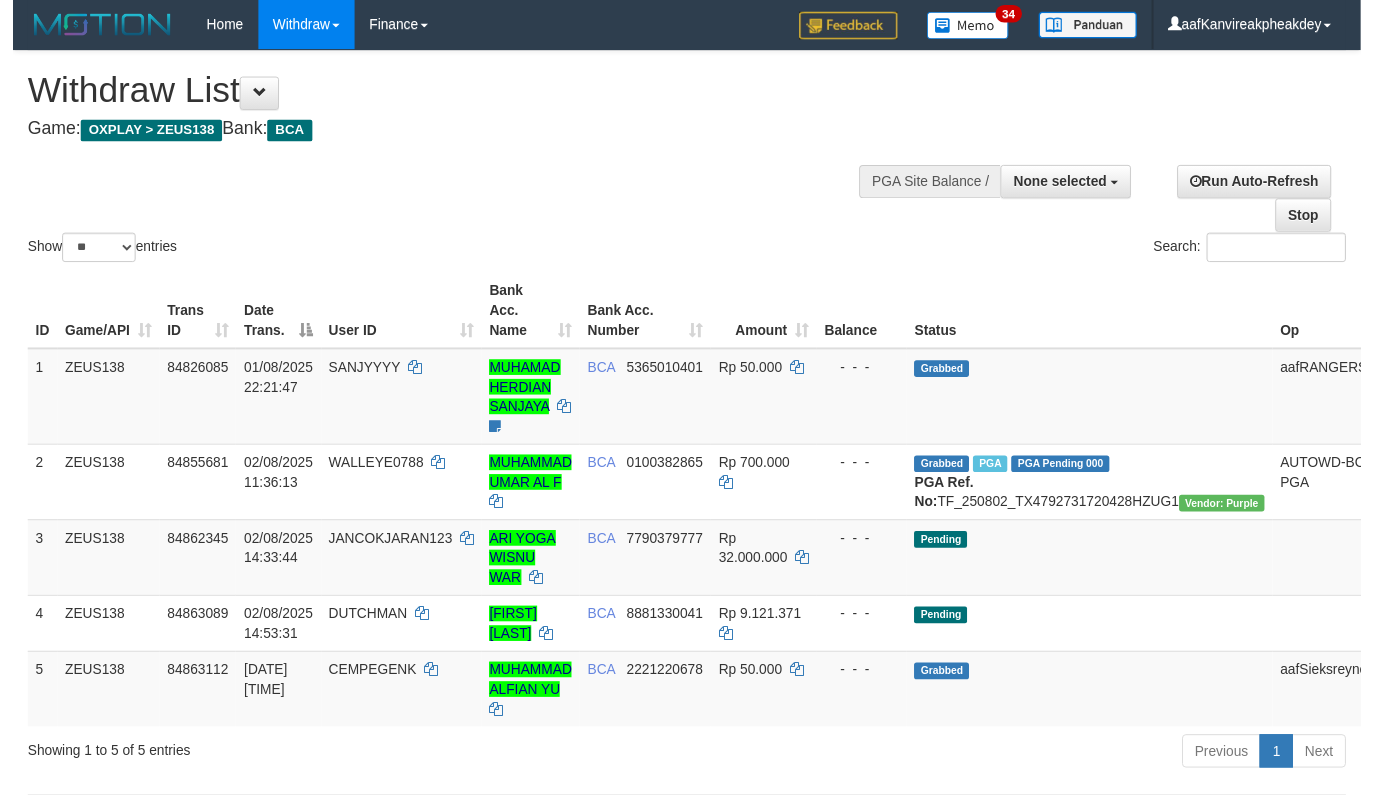 scroll, scrollTop: 267, scrollLeft: 0, axis: vertical 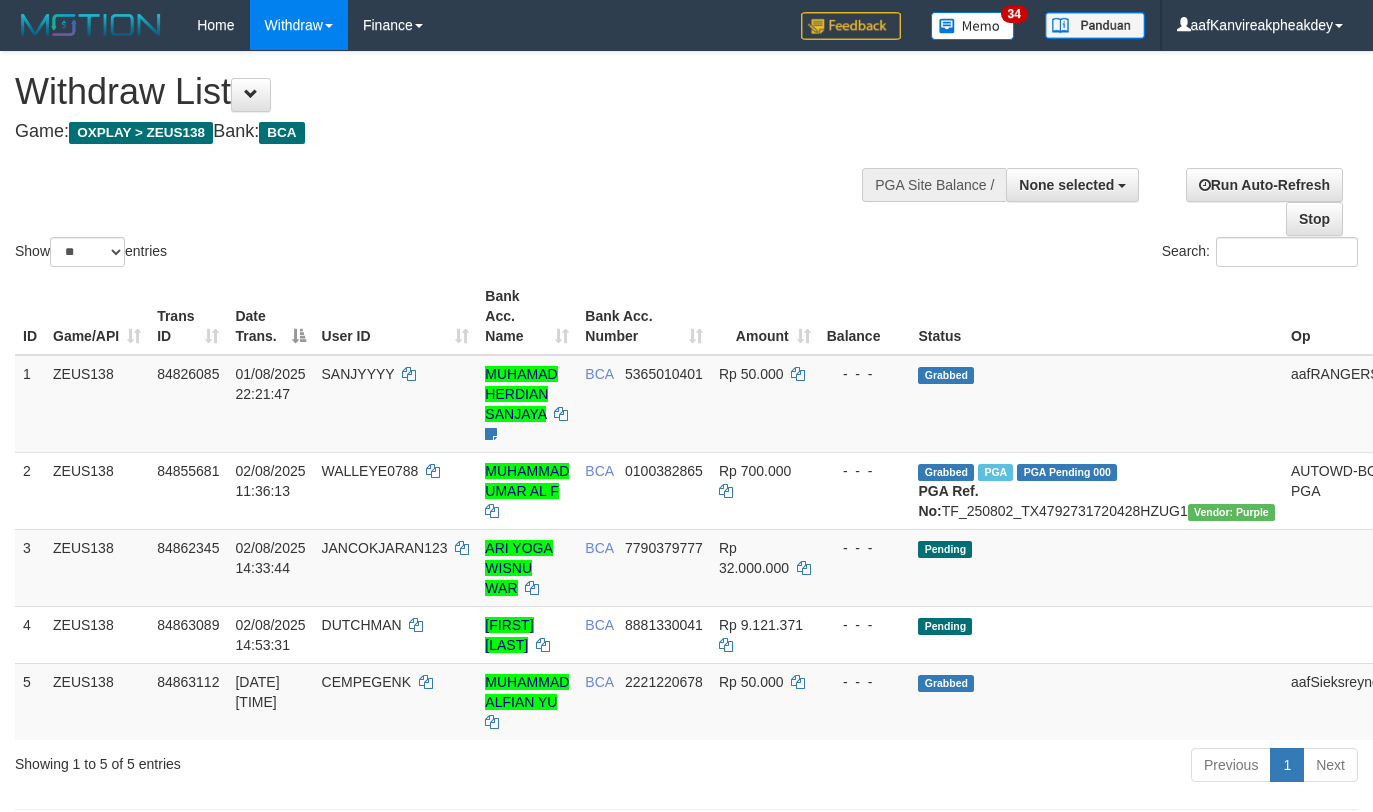 select 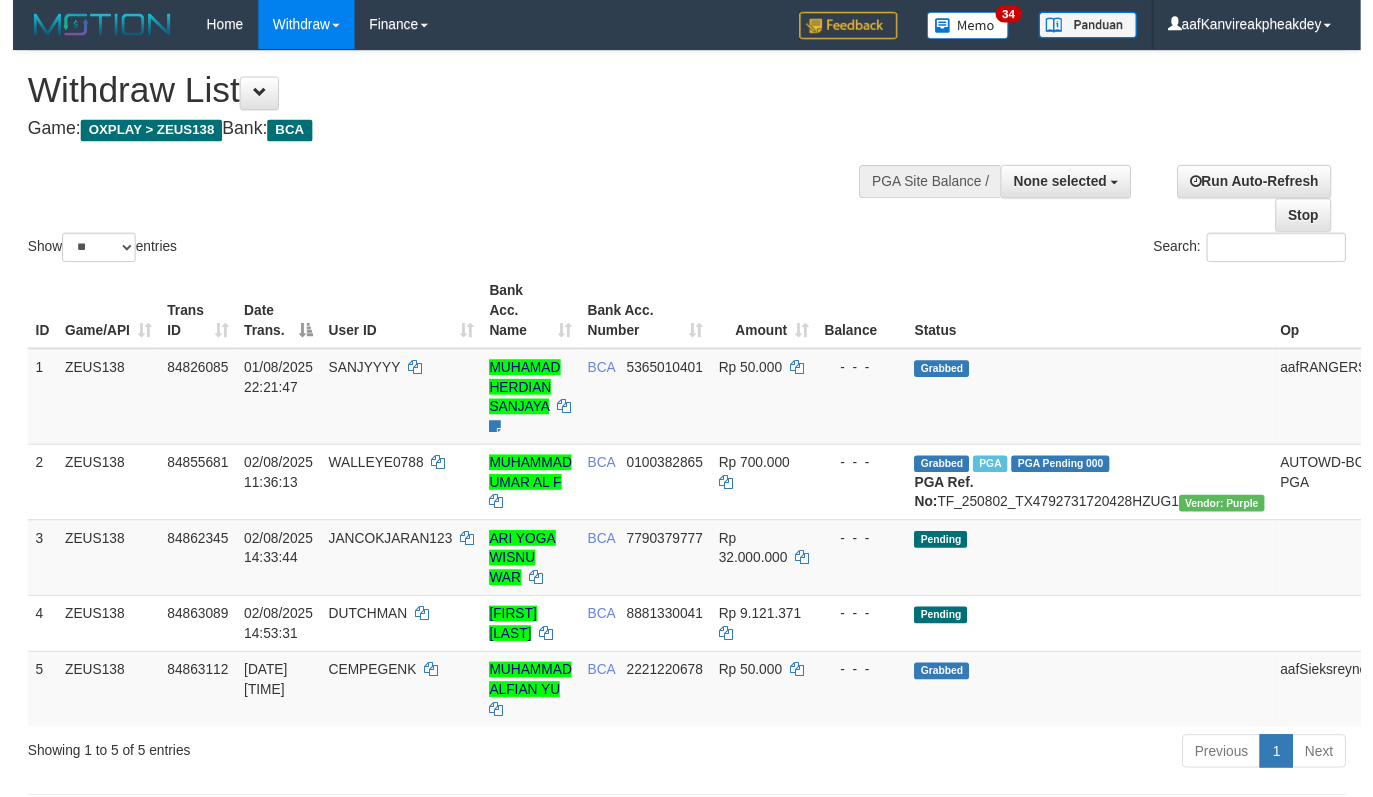 scroll, scrollTop: 267, scrollLeft: 0, axis: vertical 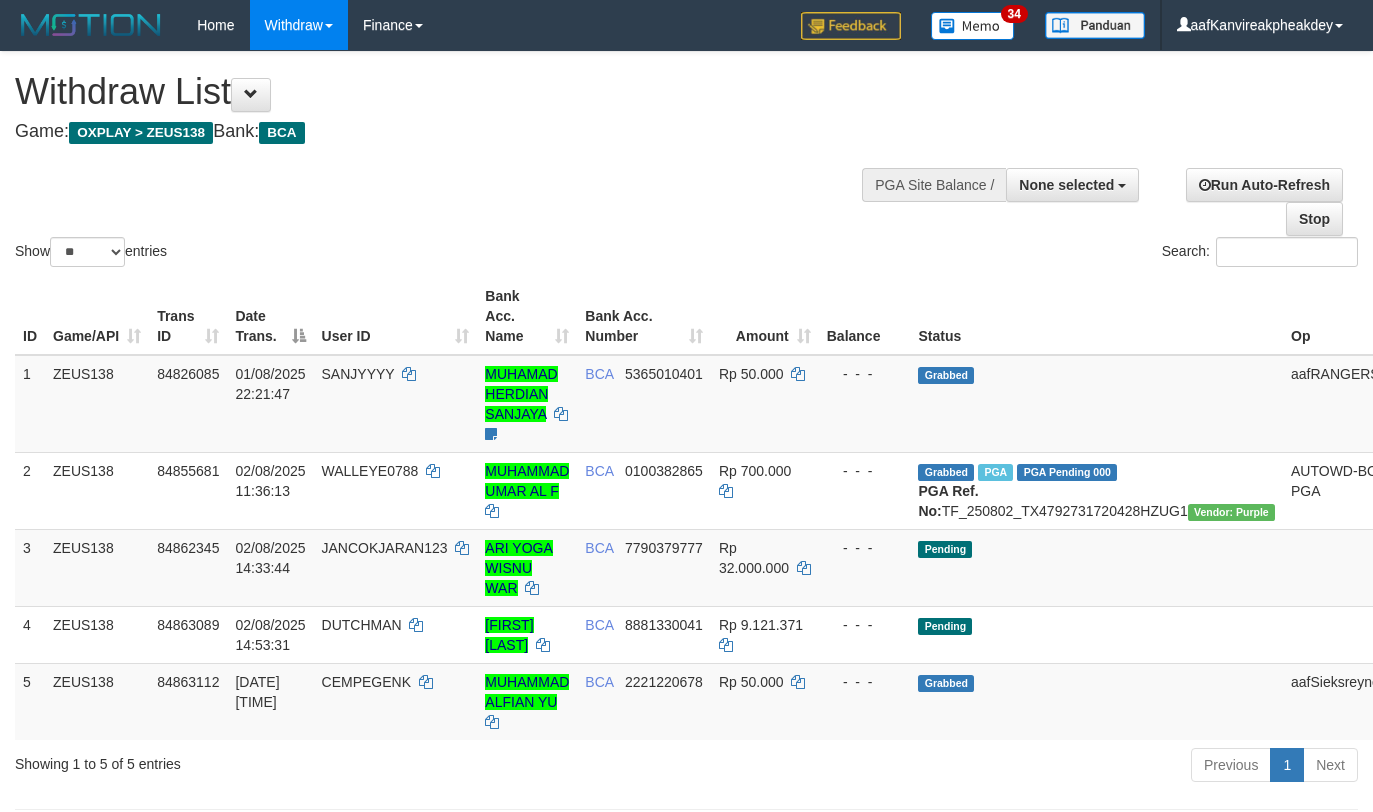 select 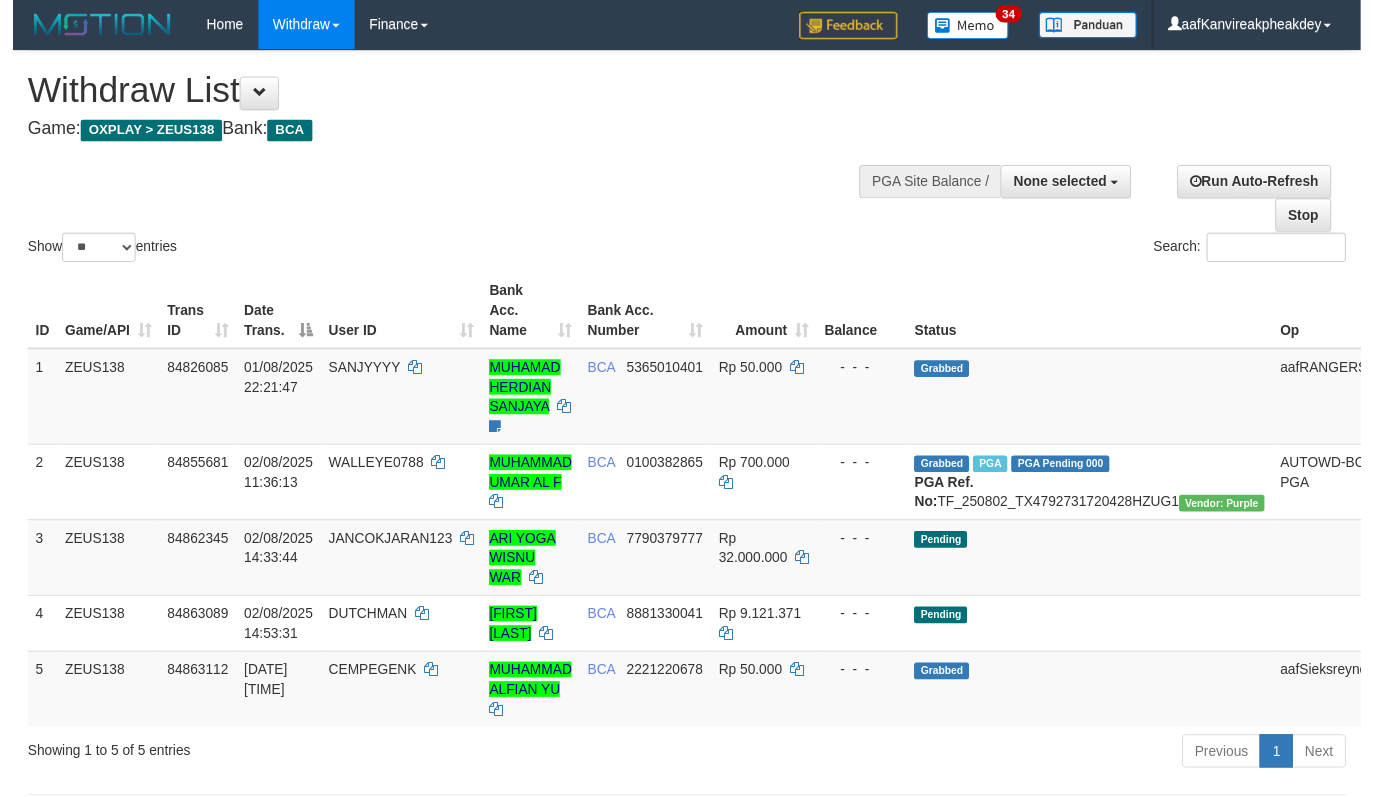 scroll, scrollTop: 267, scrollLeft: 0, axis: vertical 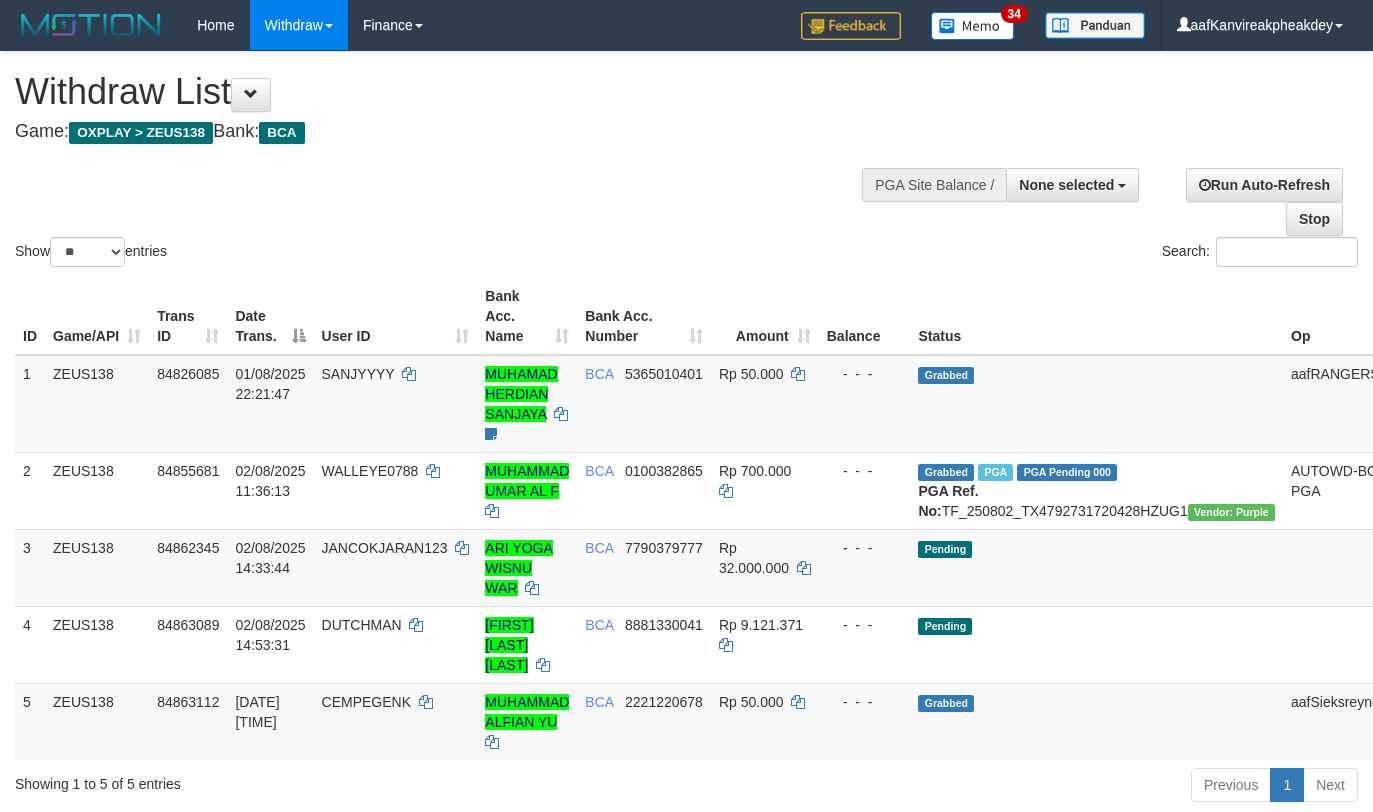 select 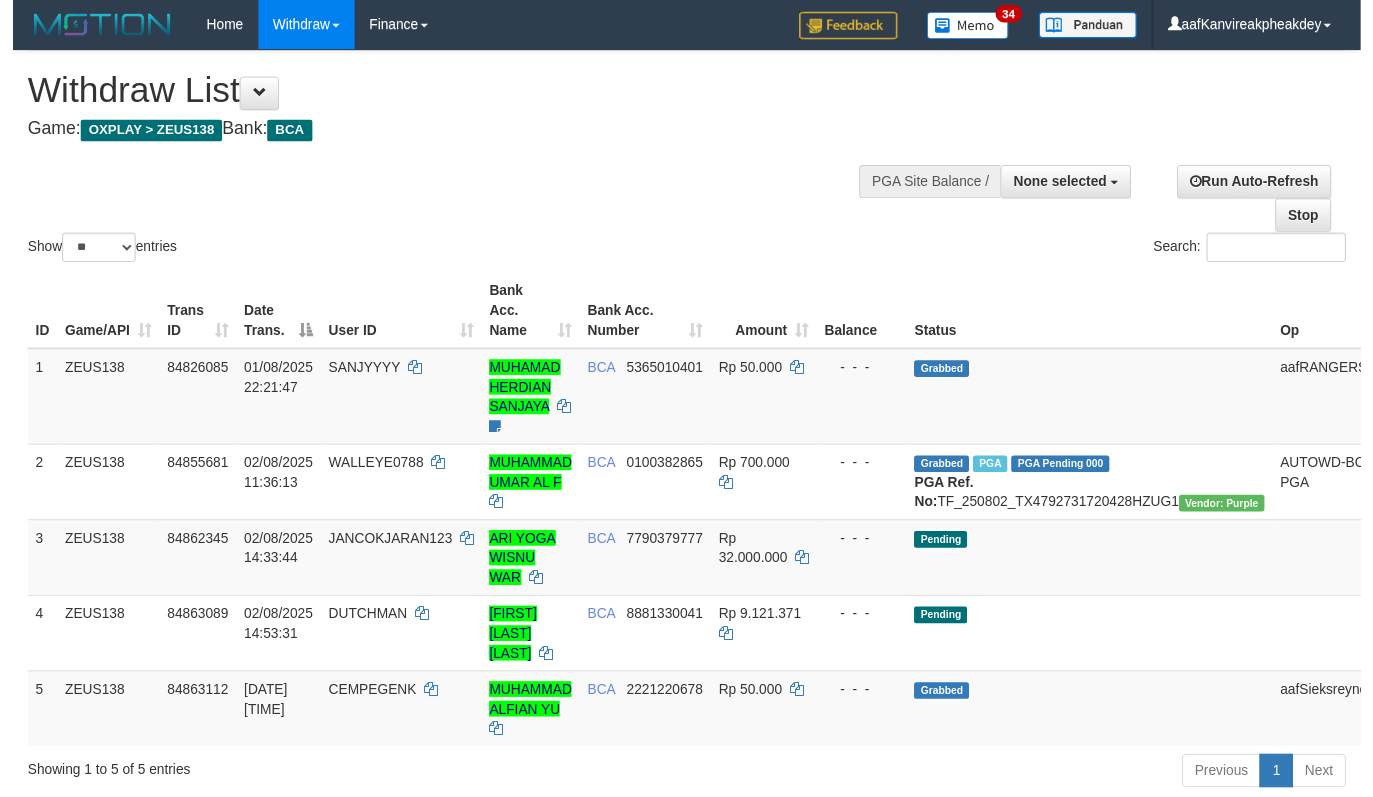 scroll, scrollTop: 267, scrollLeft: 0, axis: vertical 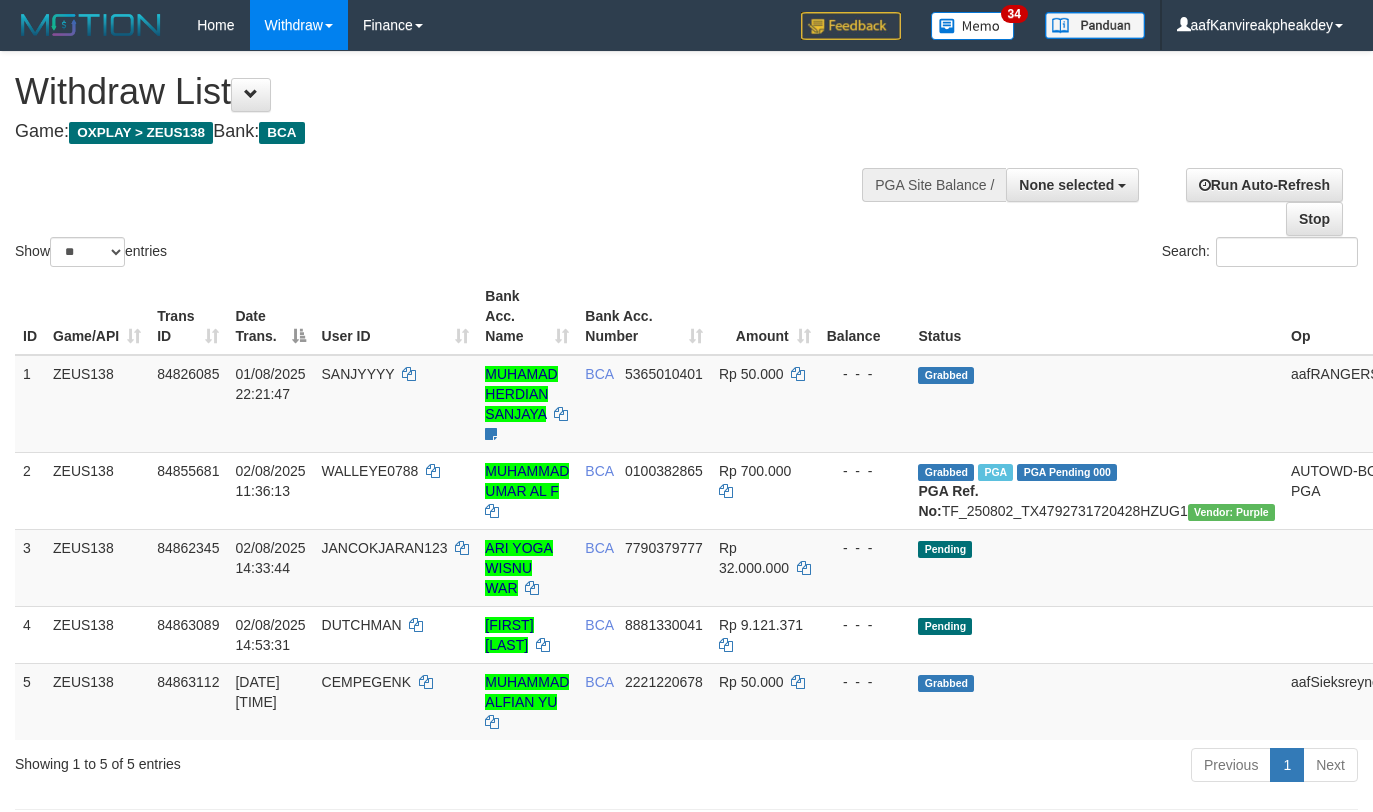 select 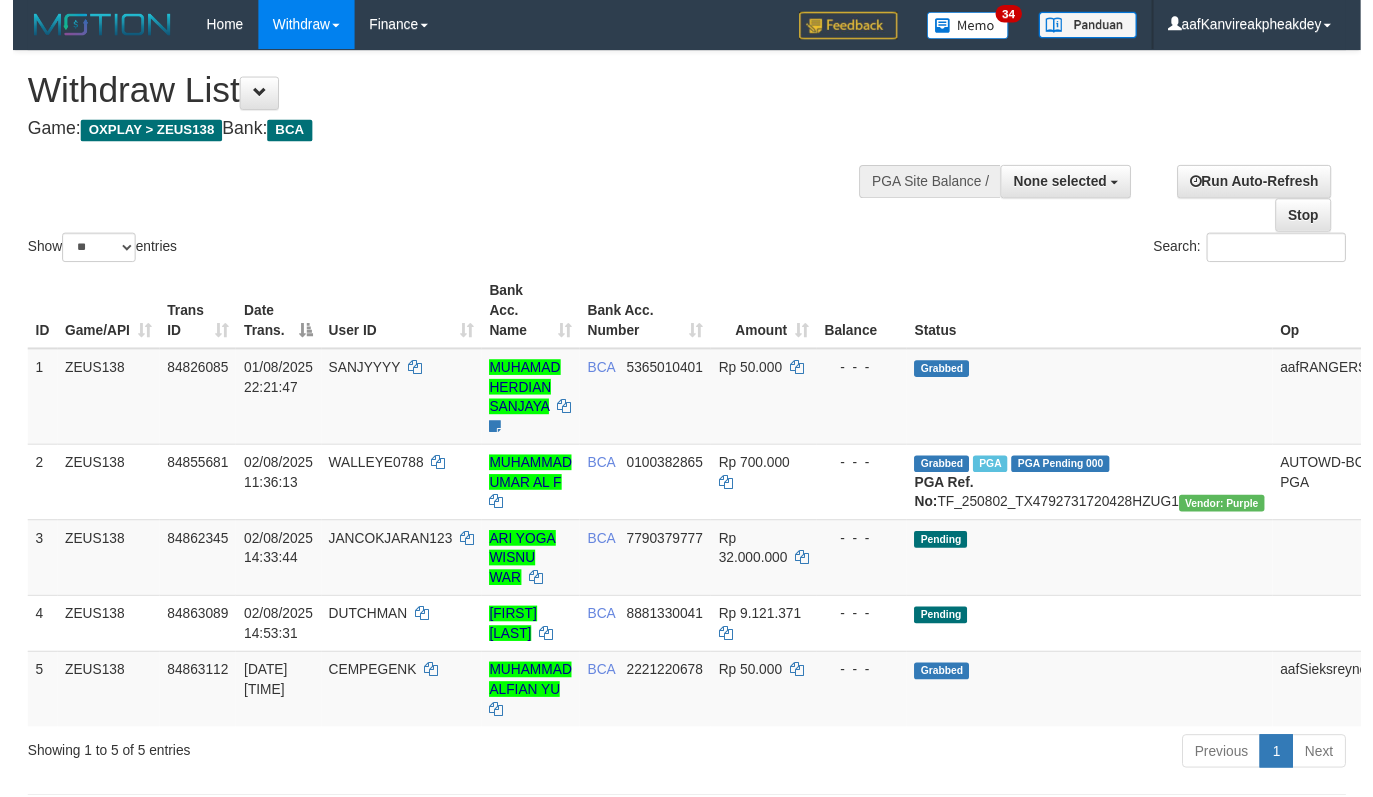 scroll, scrollTop: 267, scrollLeft: 0, axis: vertical 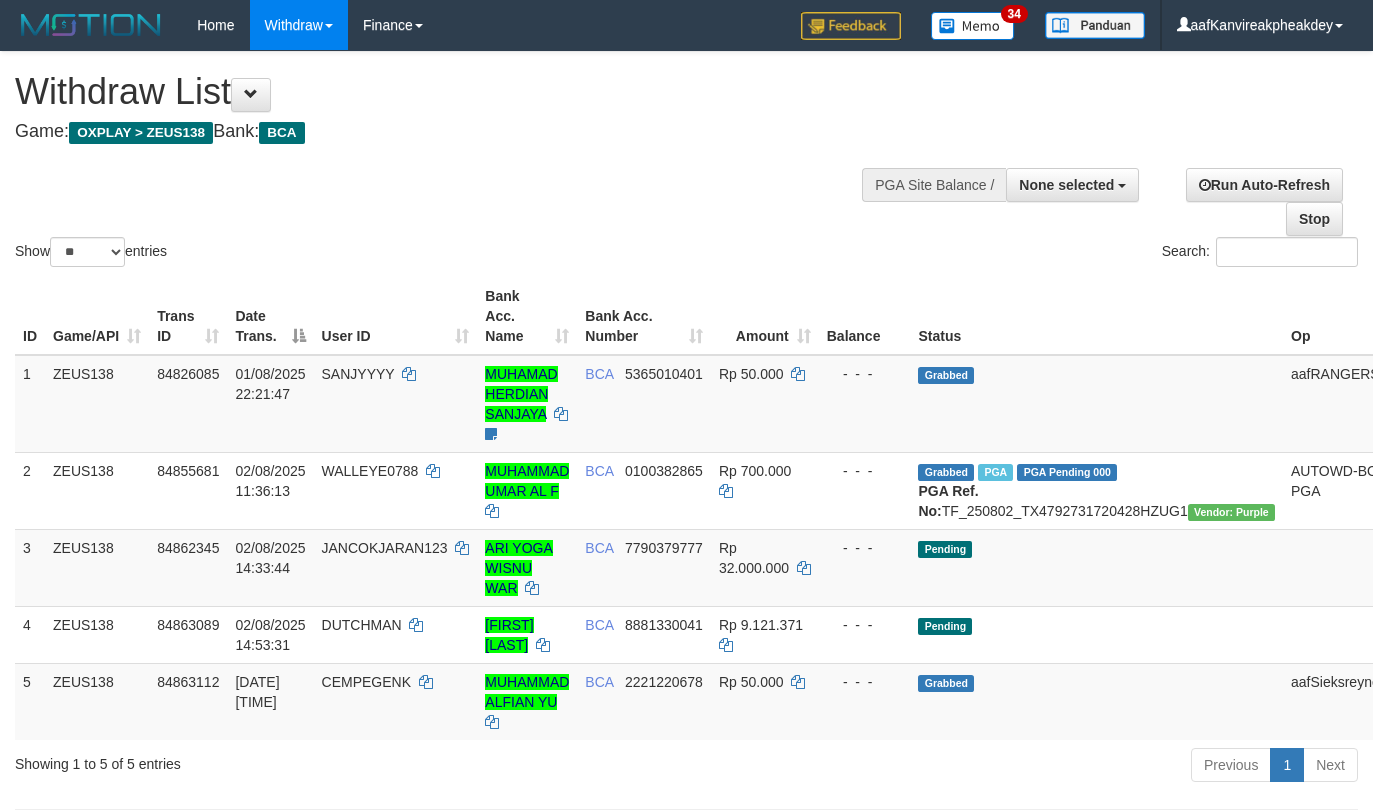 select 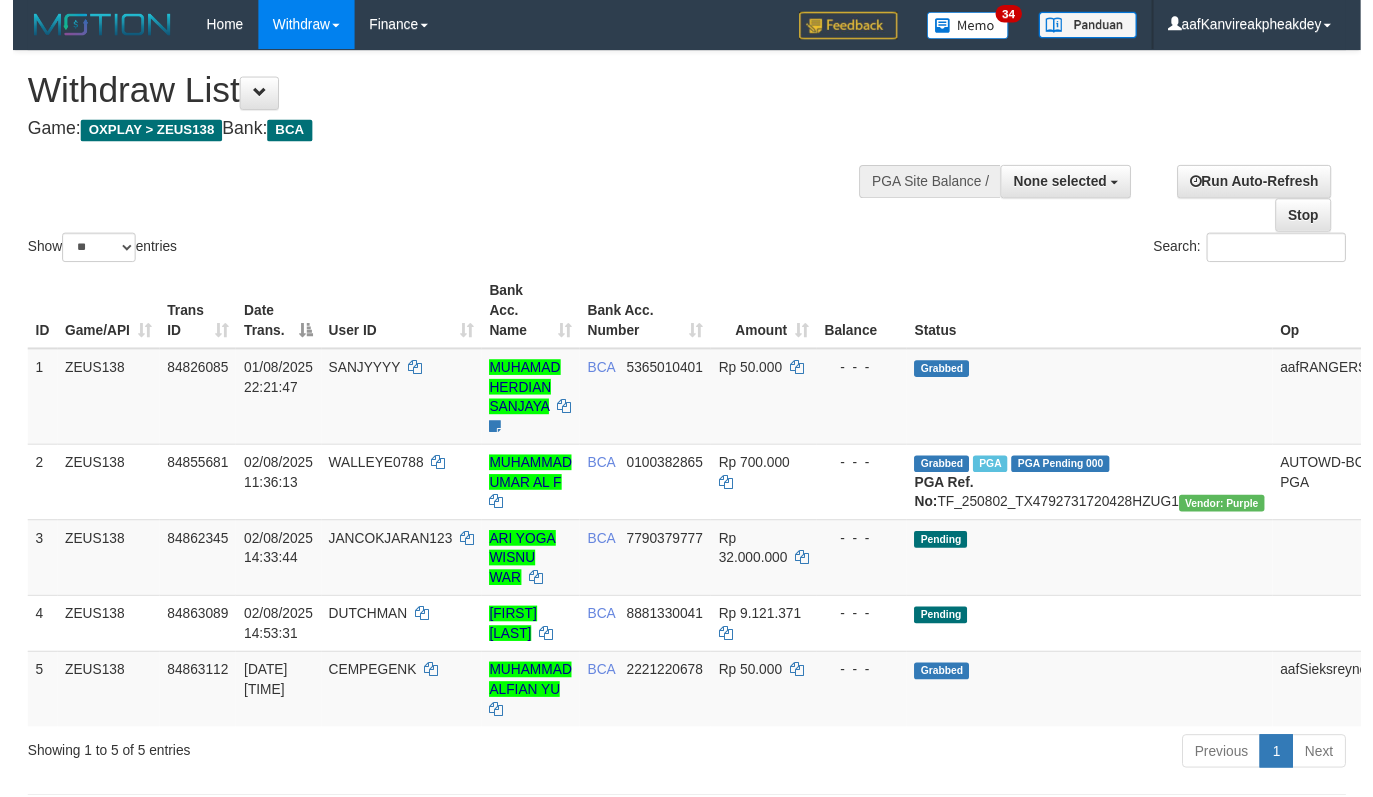 scroll, scrollTop: 267, scrollLeft: 0, axis: vertical 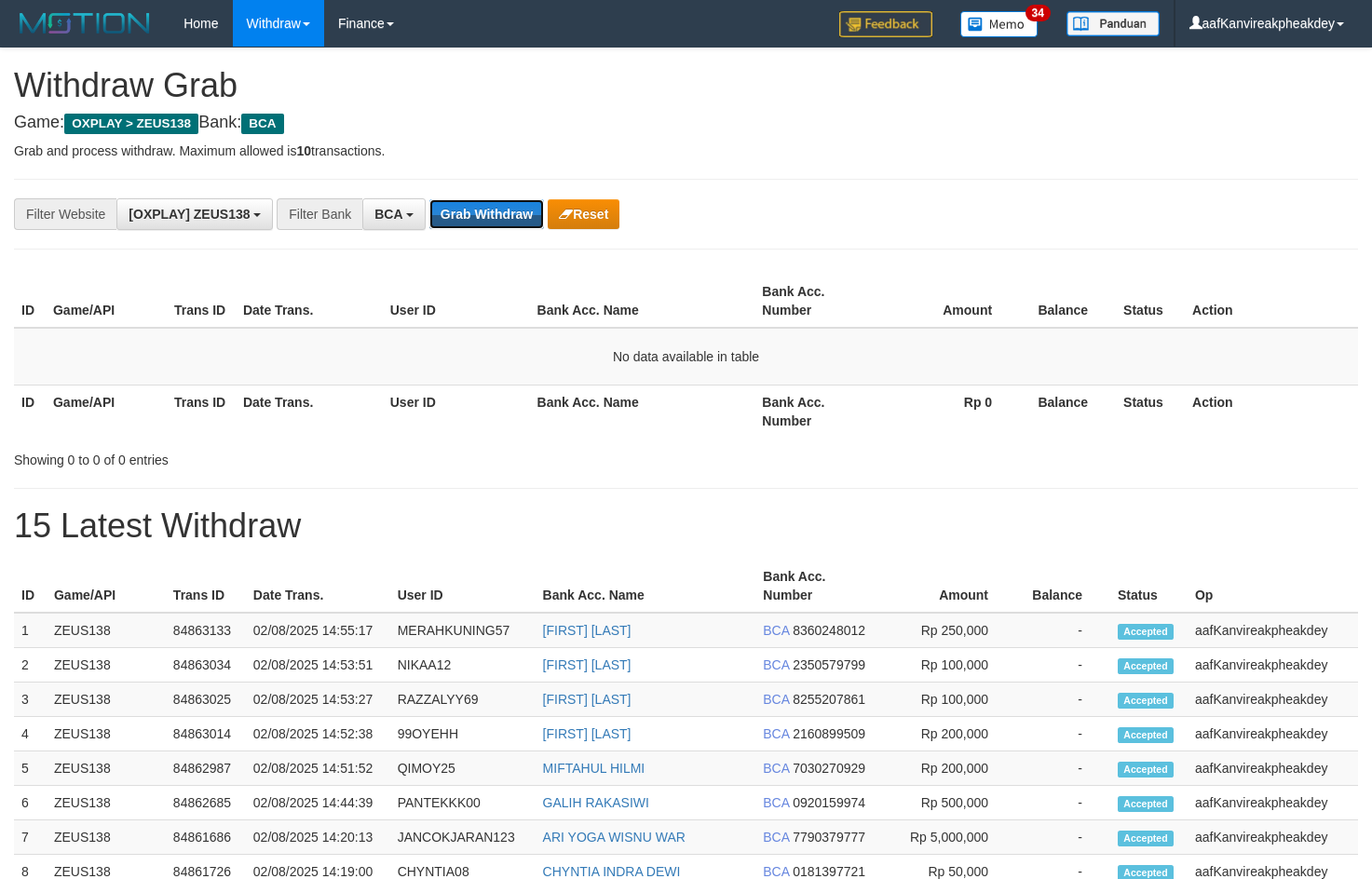 click on "Grab Withdraw" at bounding box center (486, 214) 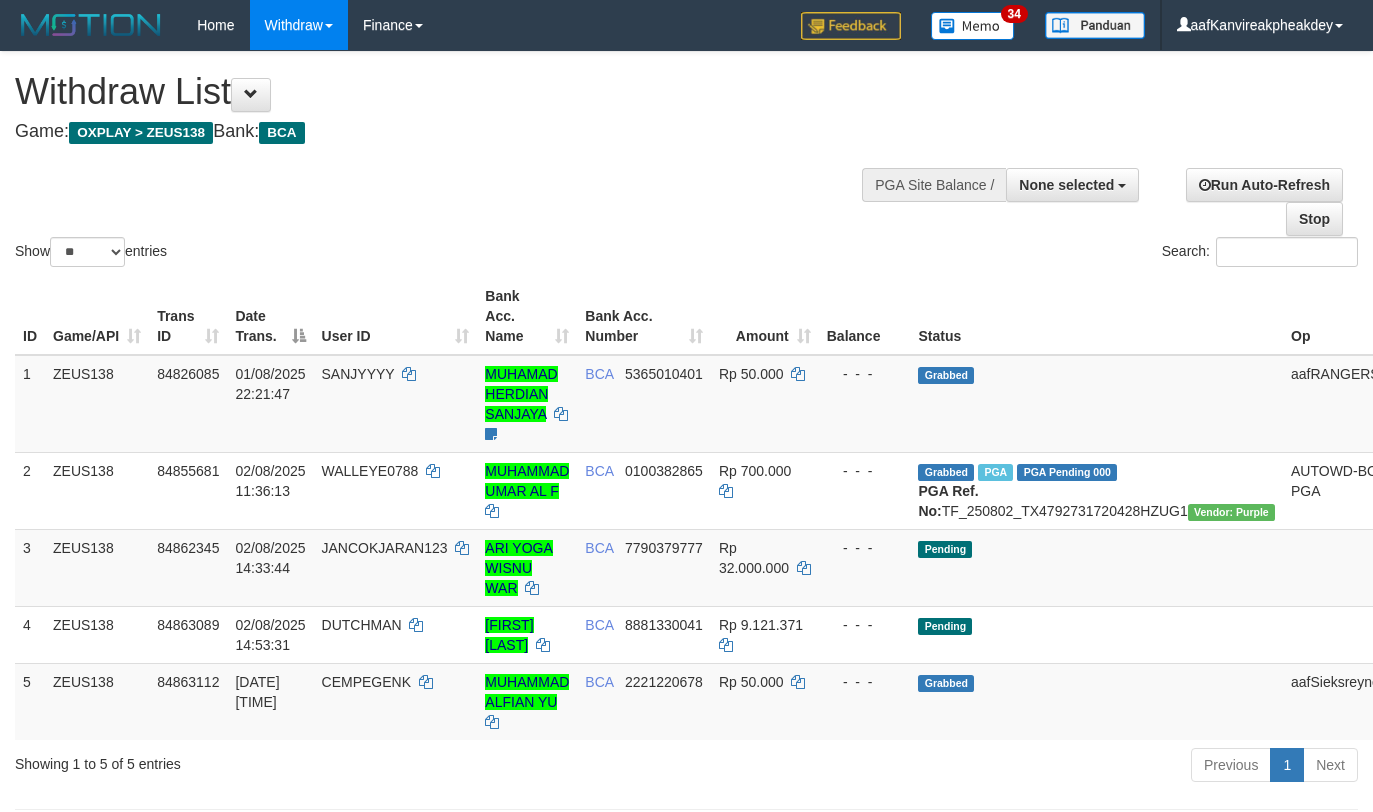 select 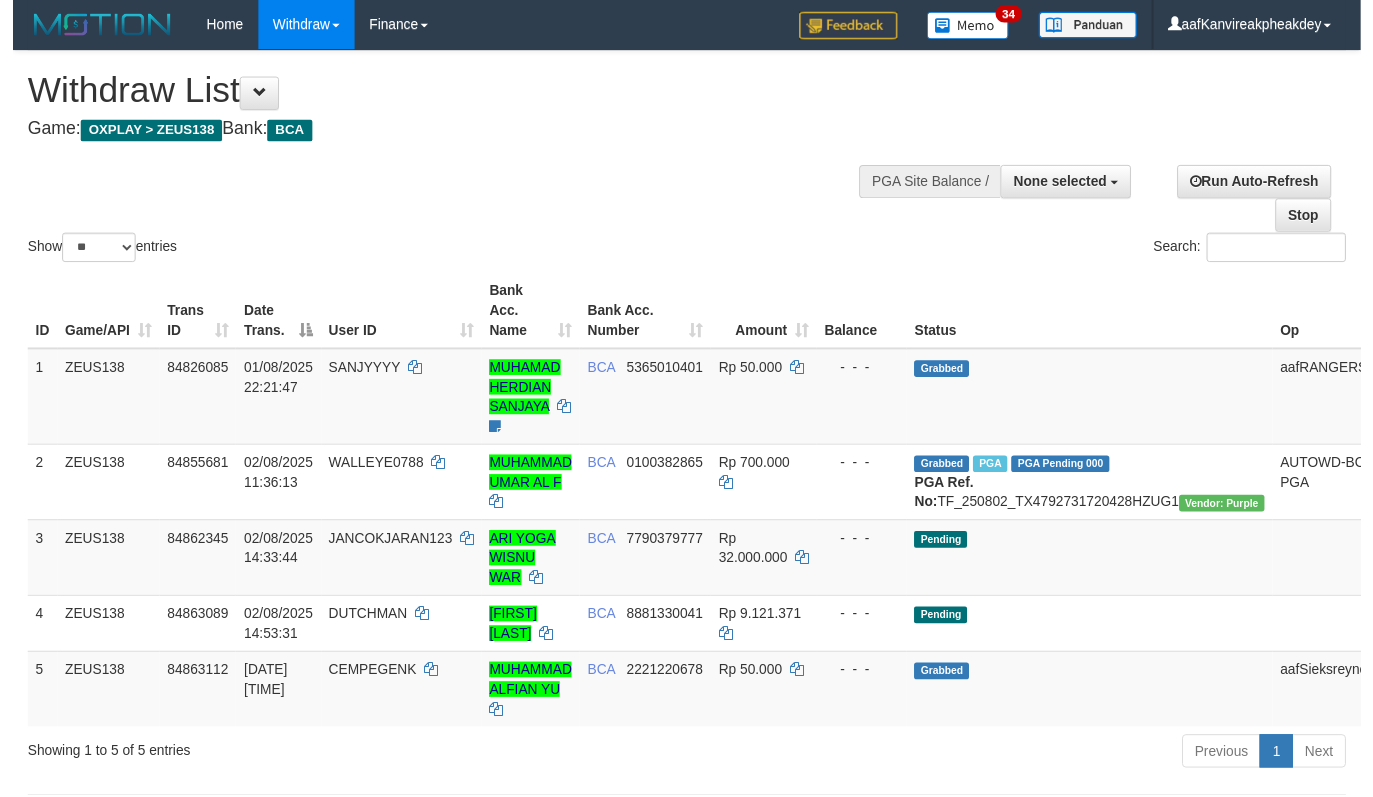 scroll, scrollTop: 267, scrollLeft: 0, axis: vertical 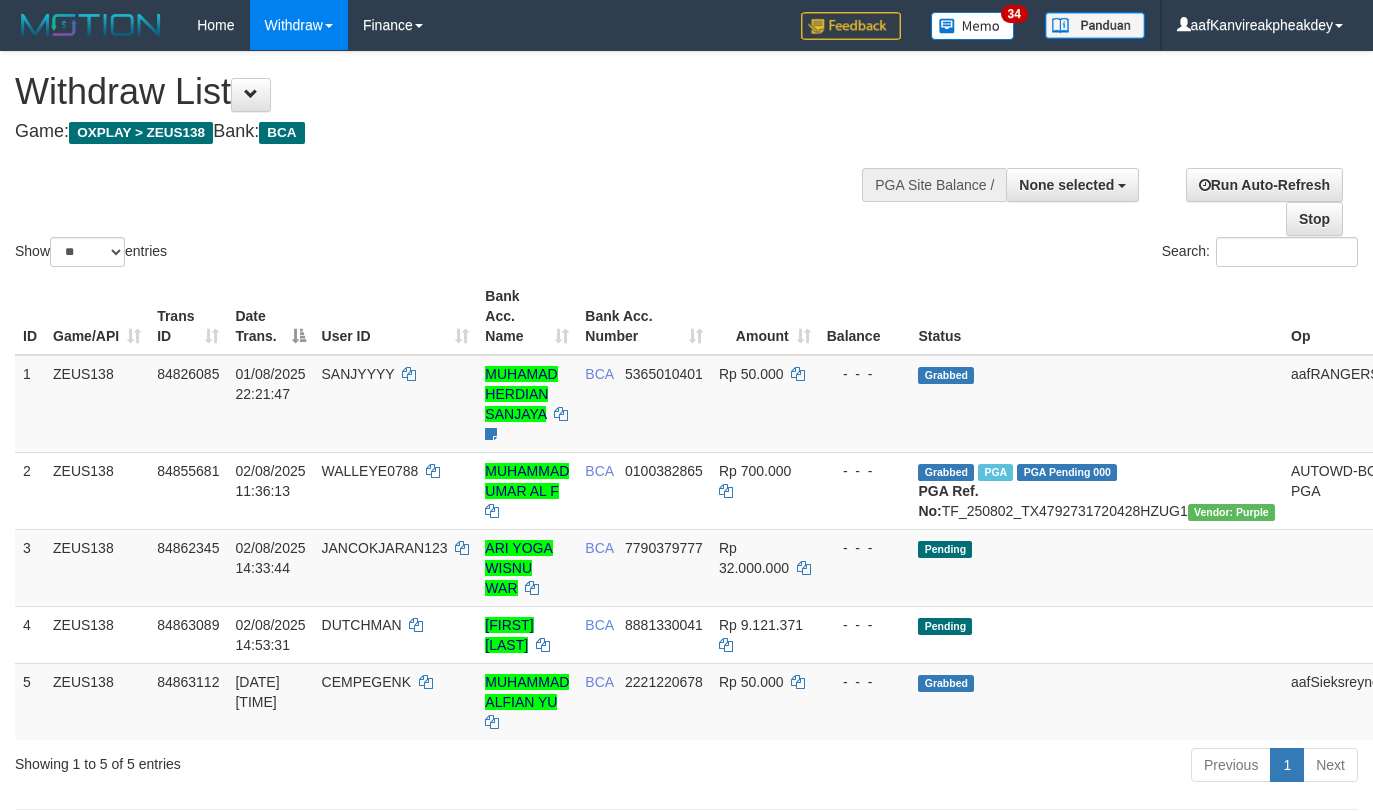 select 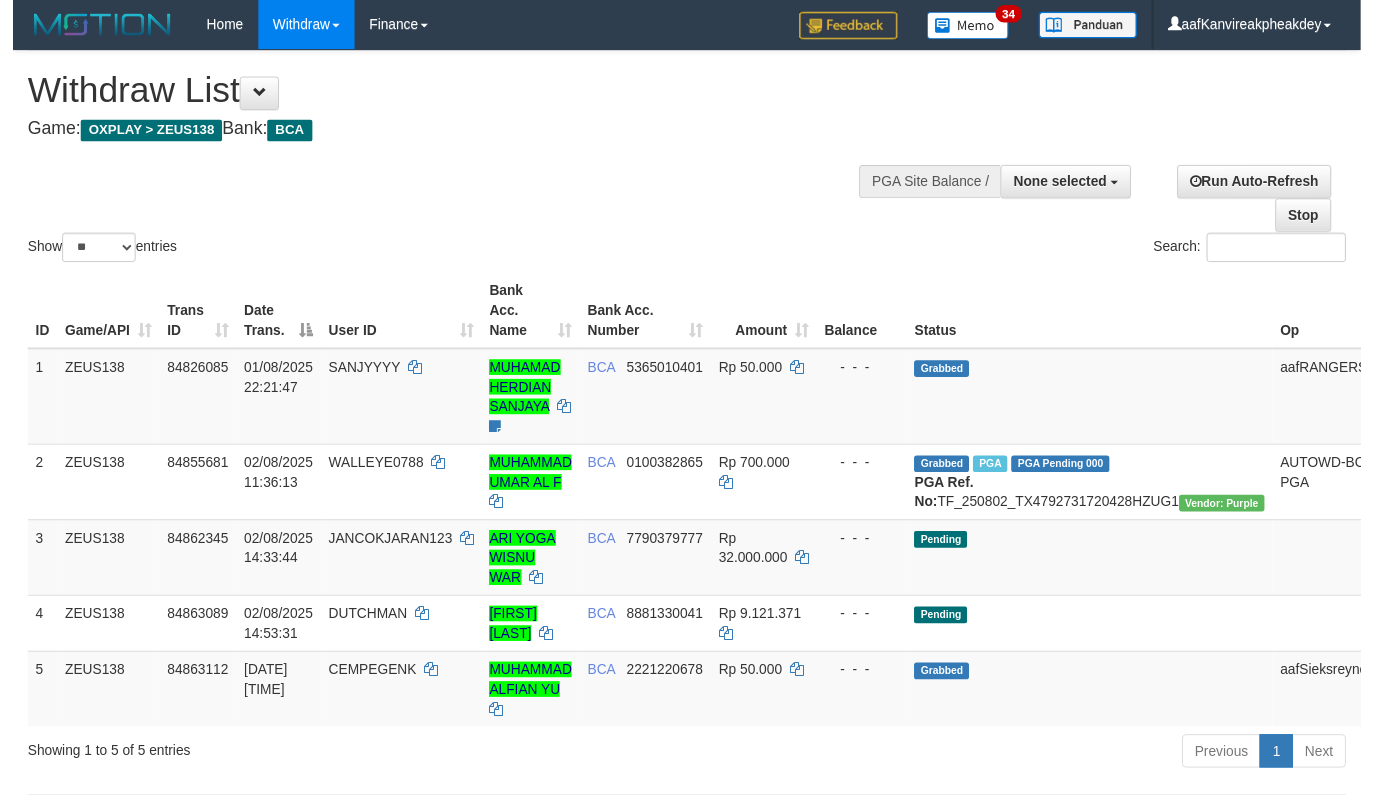 scroll, scrollTop: 267, scrollLeft: 0, axis: vertical 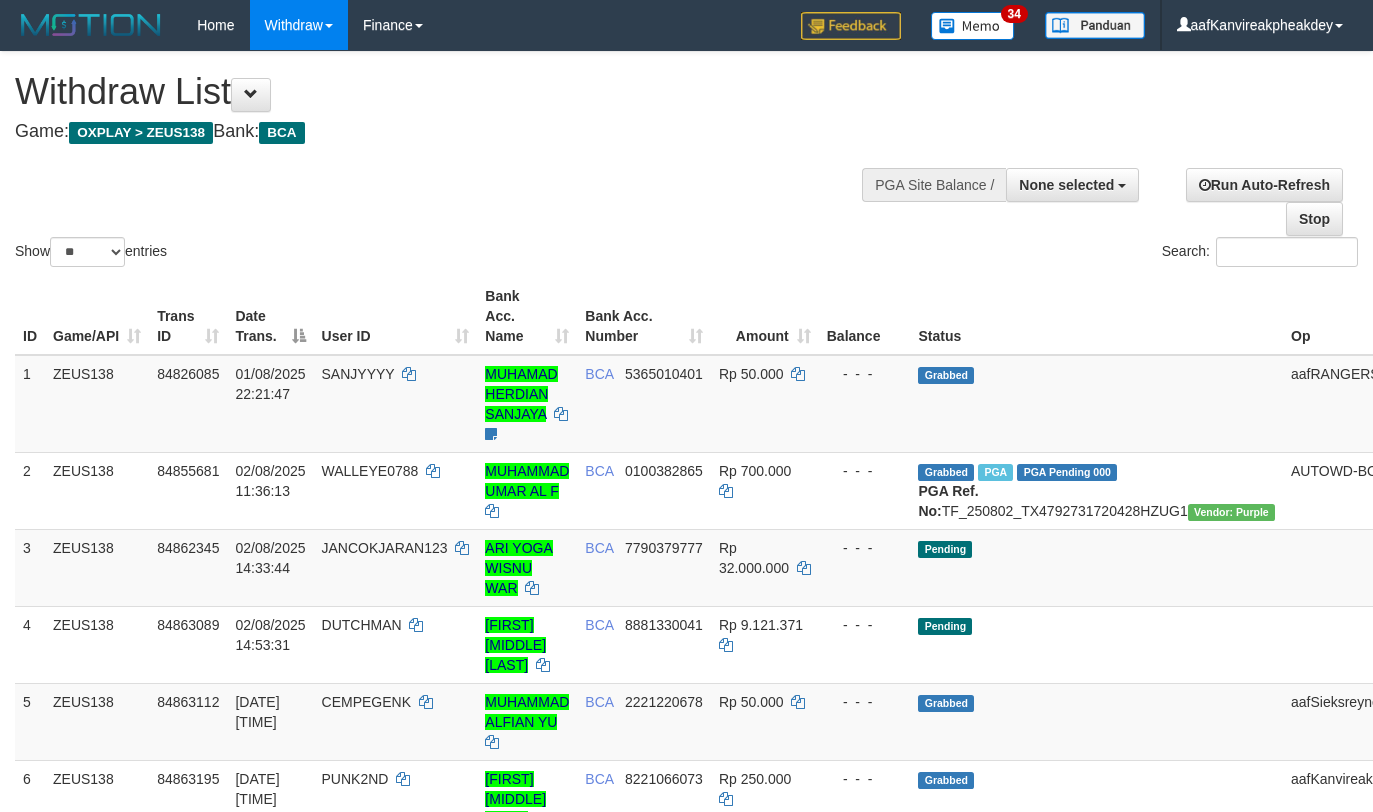 select 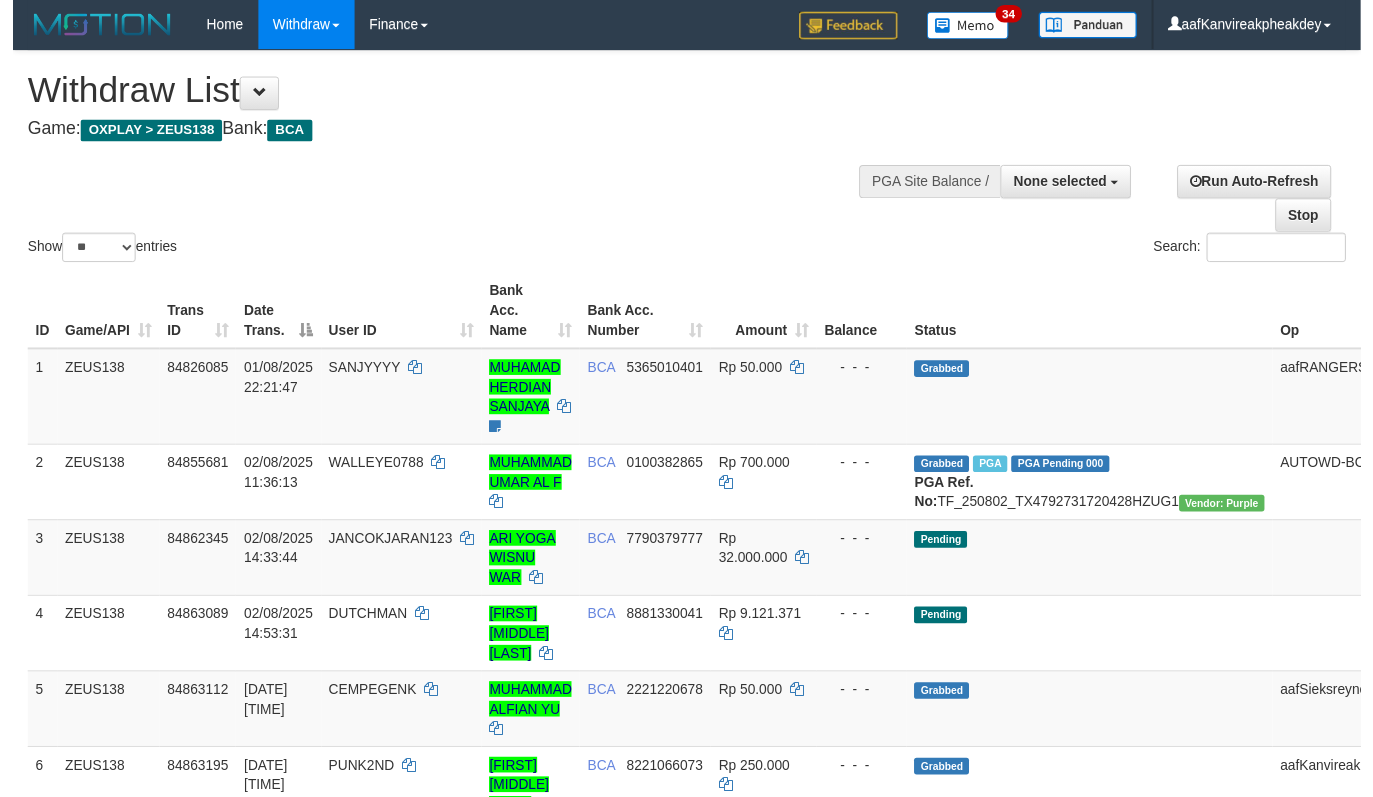 scroll, scrollTop: 267, scrollLeft: 0, axis: vertical 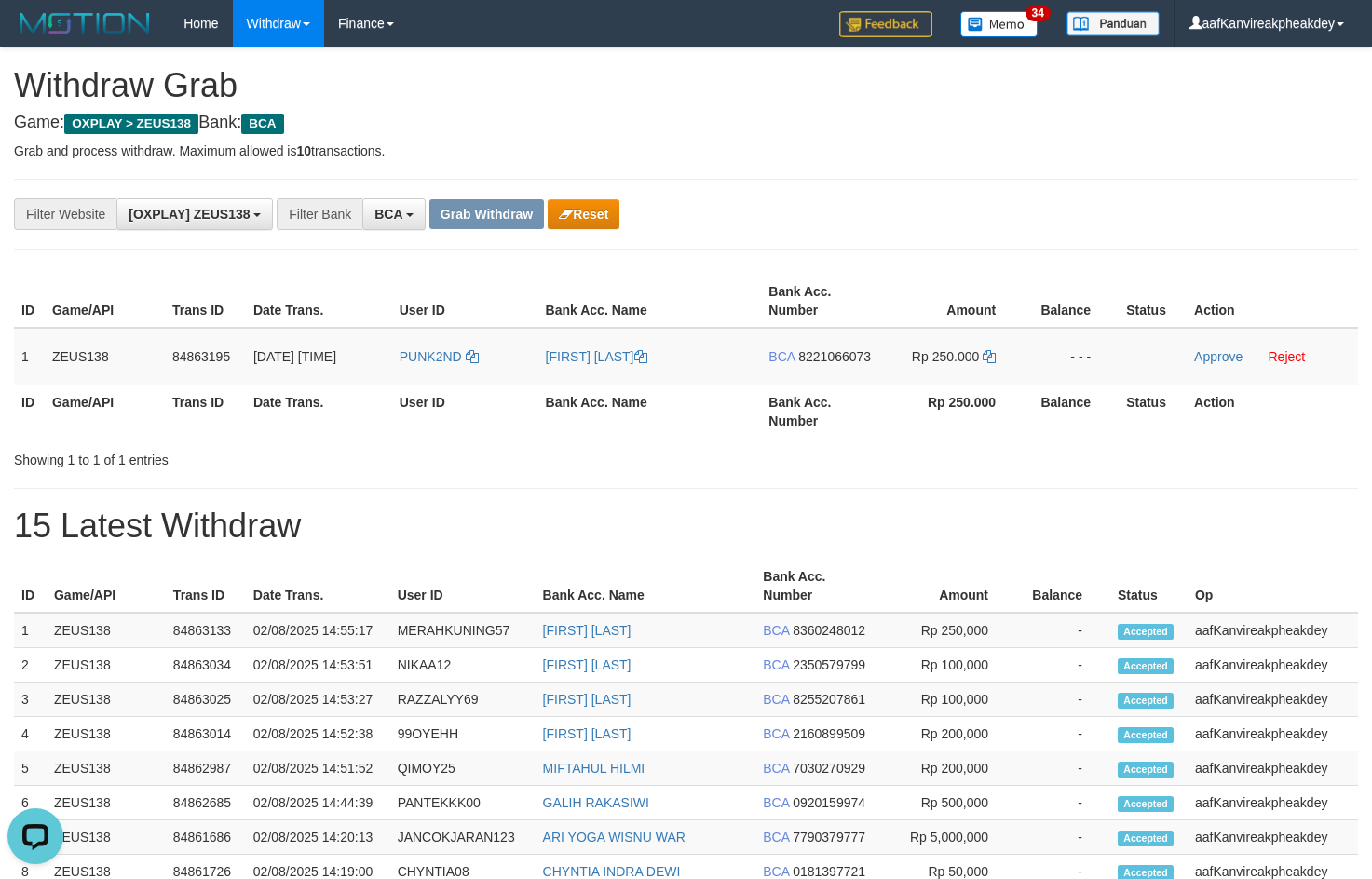 copy 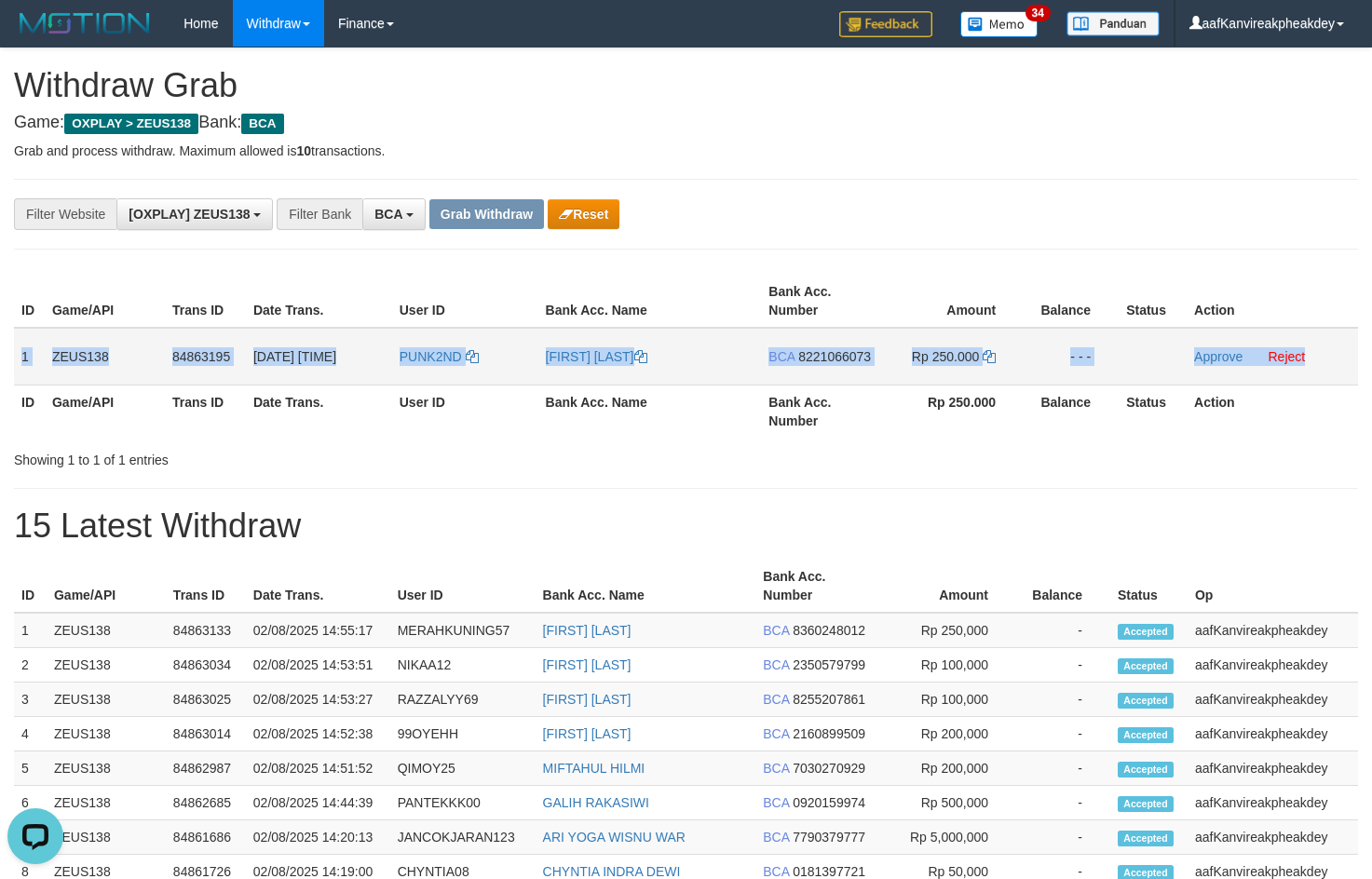 copy on "1
ZEUS138
84863195
[DATE] [TIME]
PUNK2ND
[NAME]
BCA
8221066073
Rp 250.000
- - -
Approve
Reject" 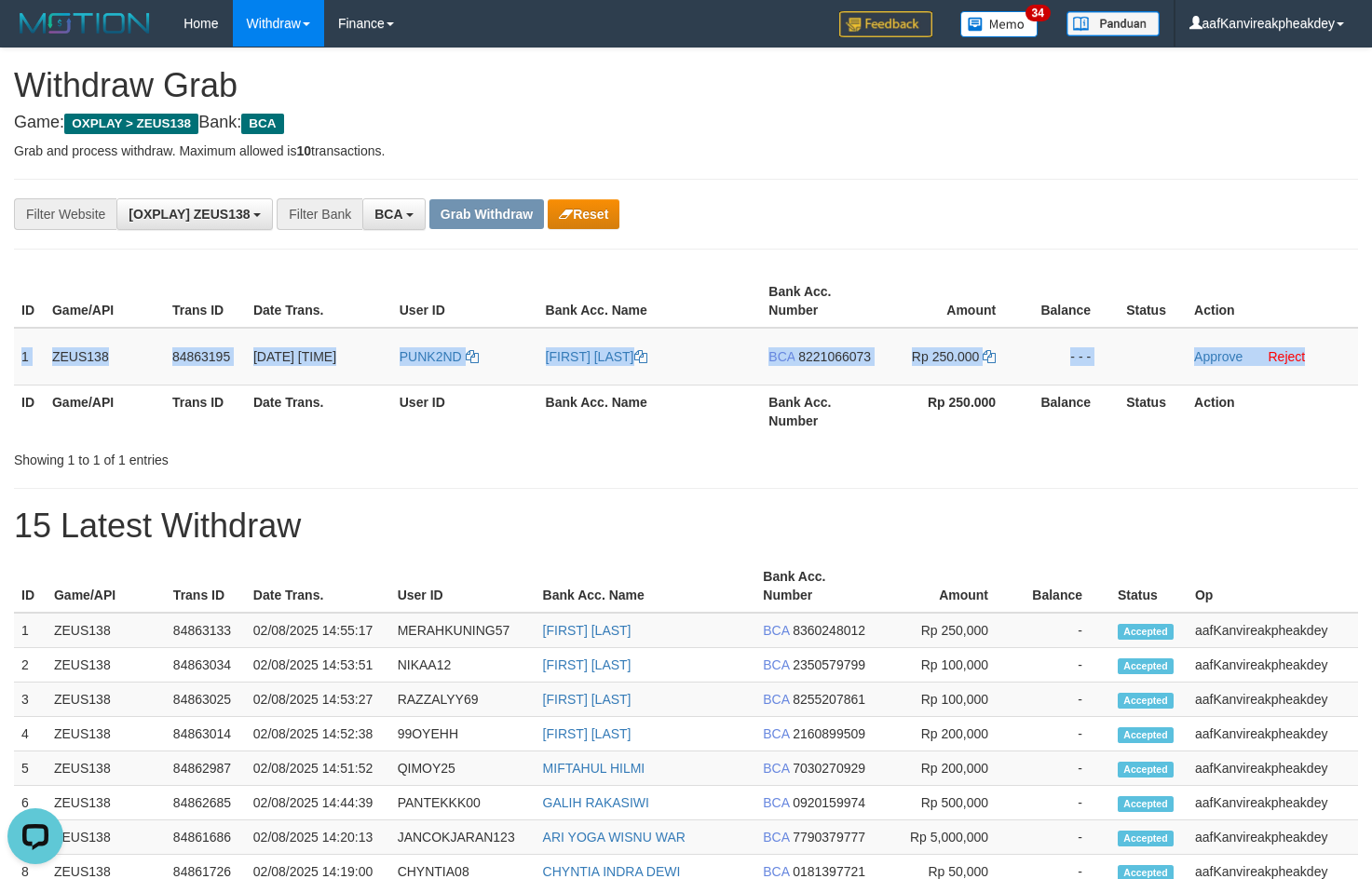 drag, startPoint x: 23, startPoint y: 348, endPoint x: 1382, endPoint y: 358, distance: 1359.0368 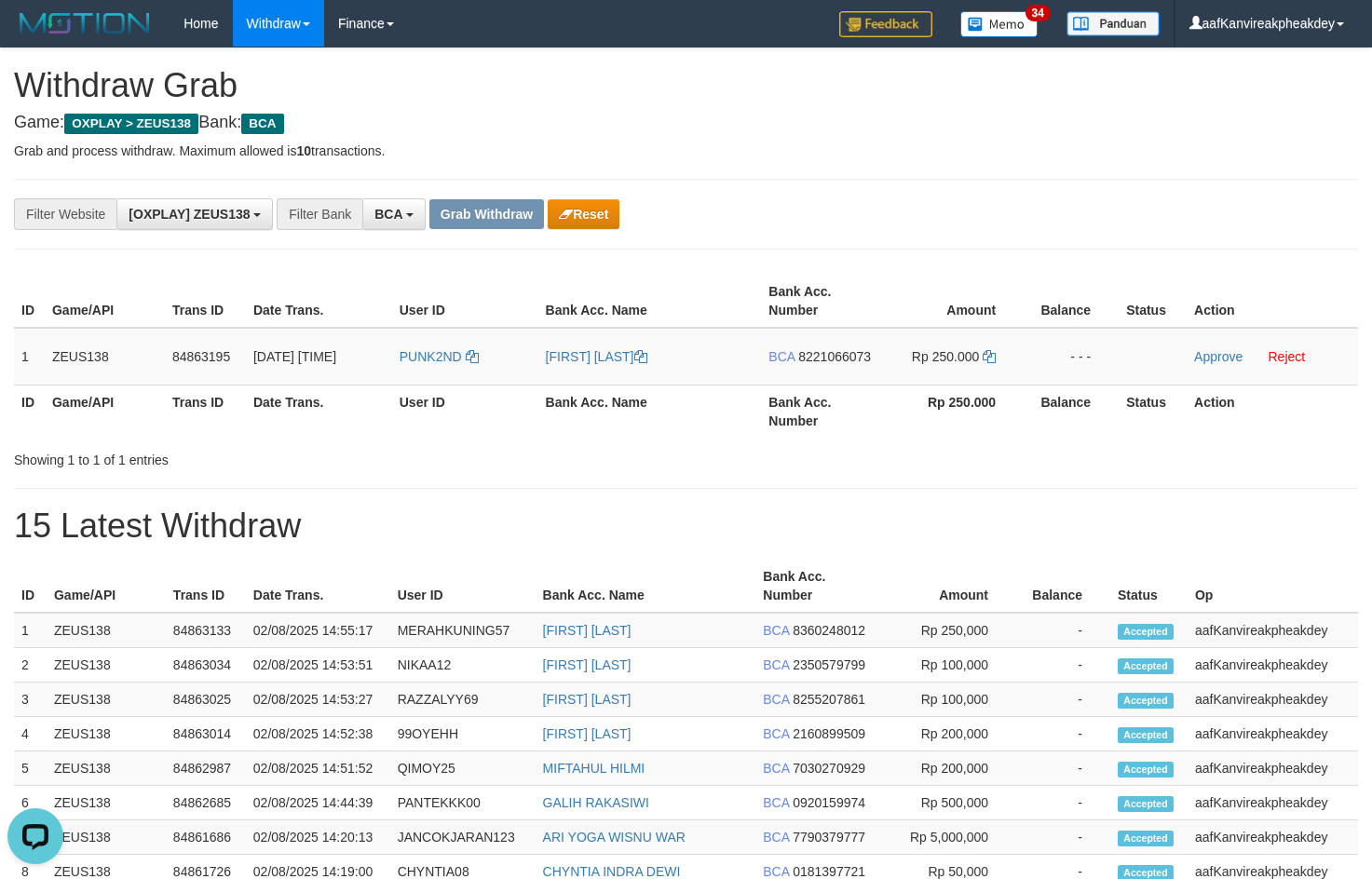 drag, startPoint x: 1173, startPoint y: 201, endPoint x: 1384, endPoint y: 206, distance: 211.05923 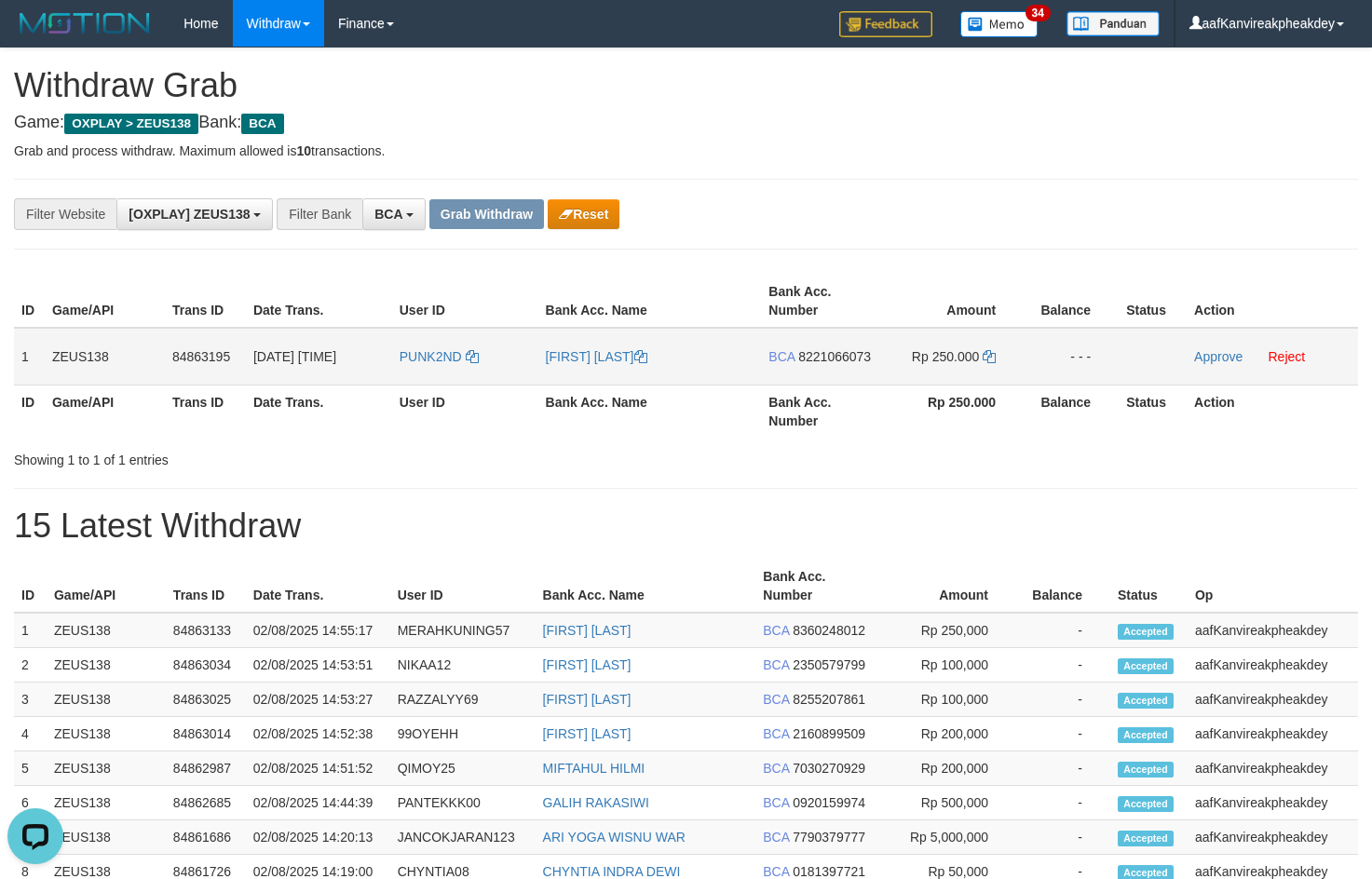 click on "8221066073" at bounding box center (835, 357) 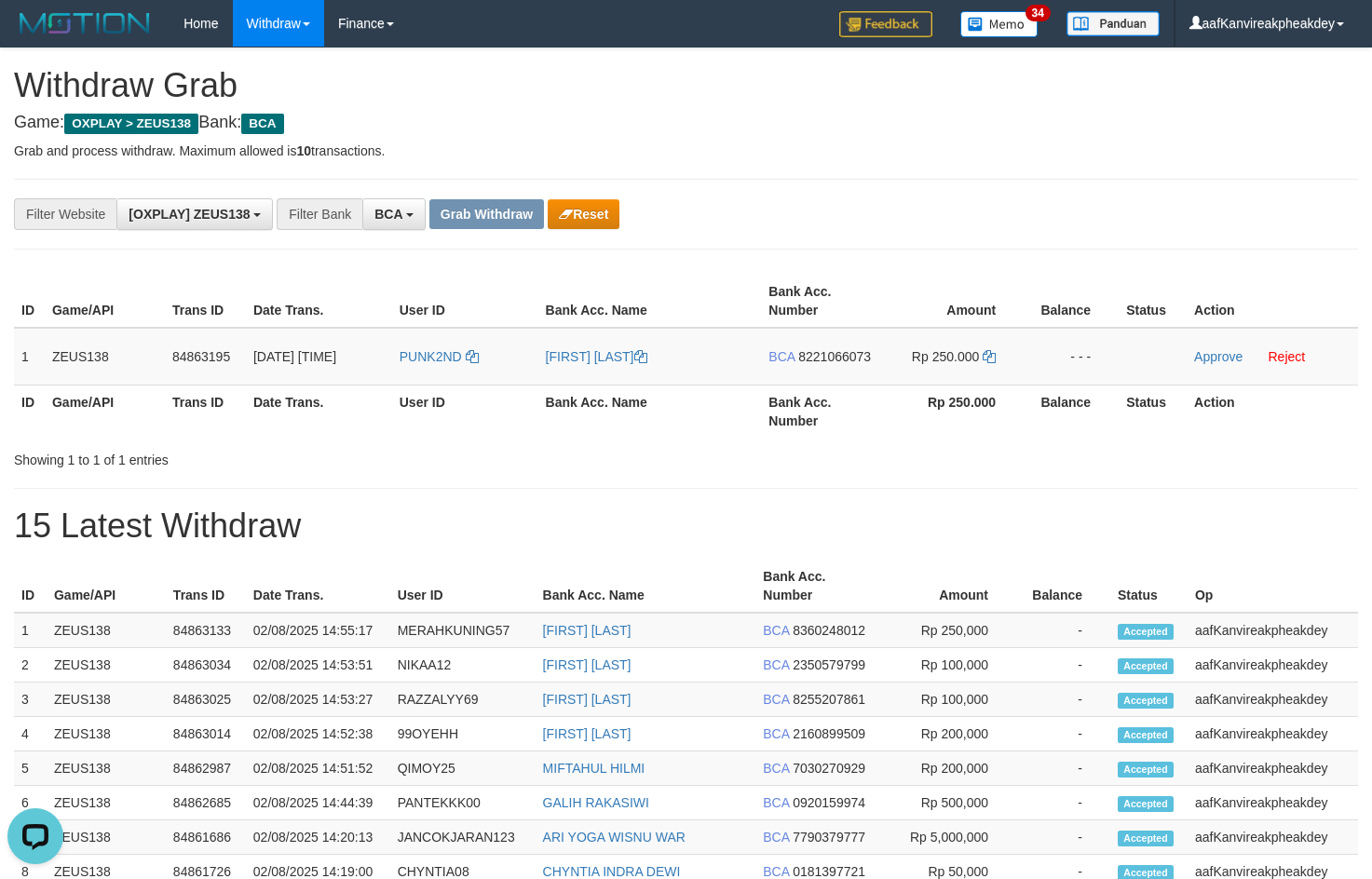 click on "User ID" at bounding box center [465, 411] 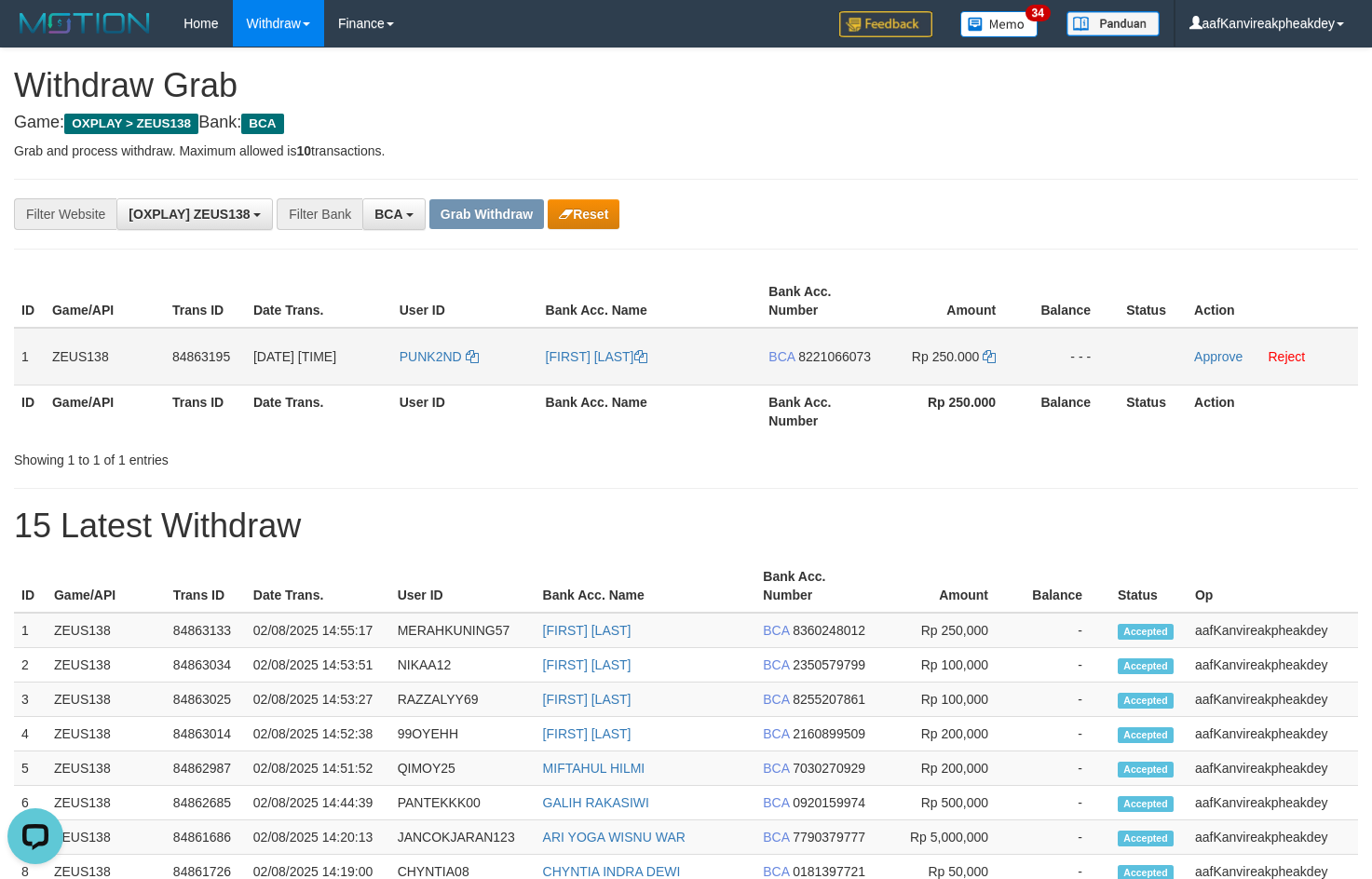 click on "PUNK2ND" at bounding box center (465, 357) 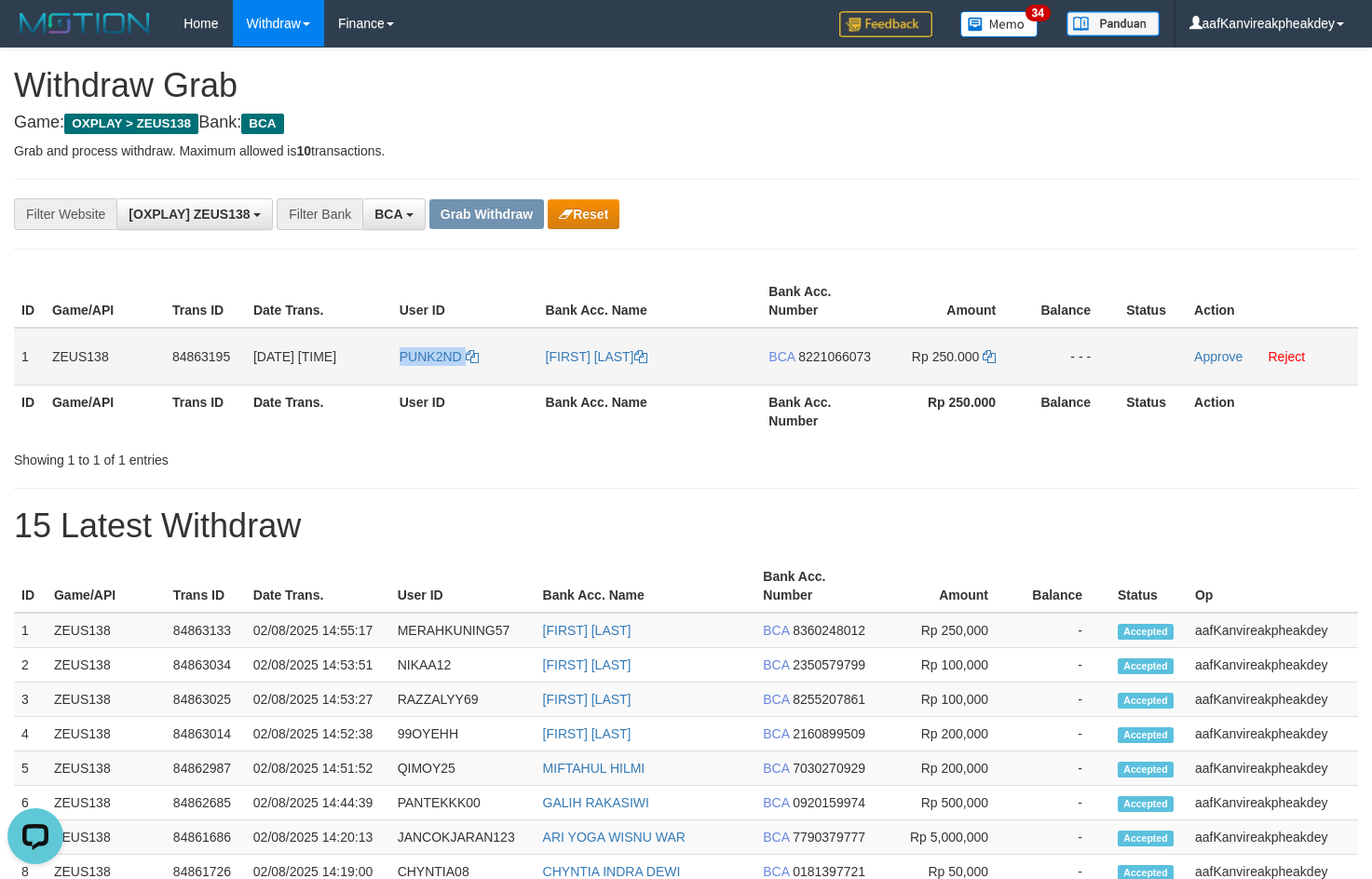 click on "PUNK2ND" at bounding box center [465, 357] 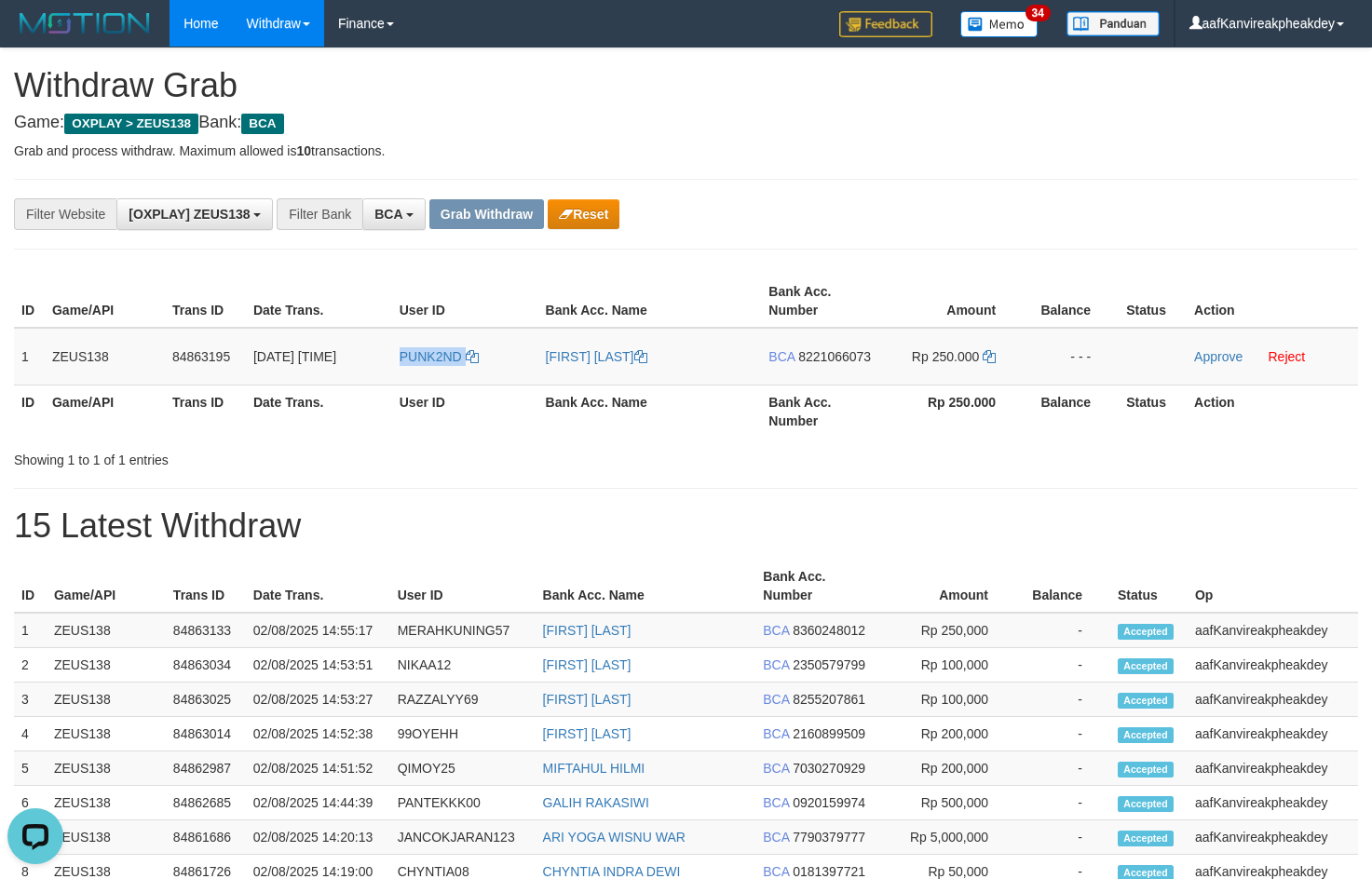 copy on "PUNK2ND" 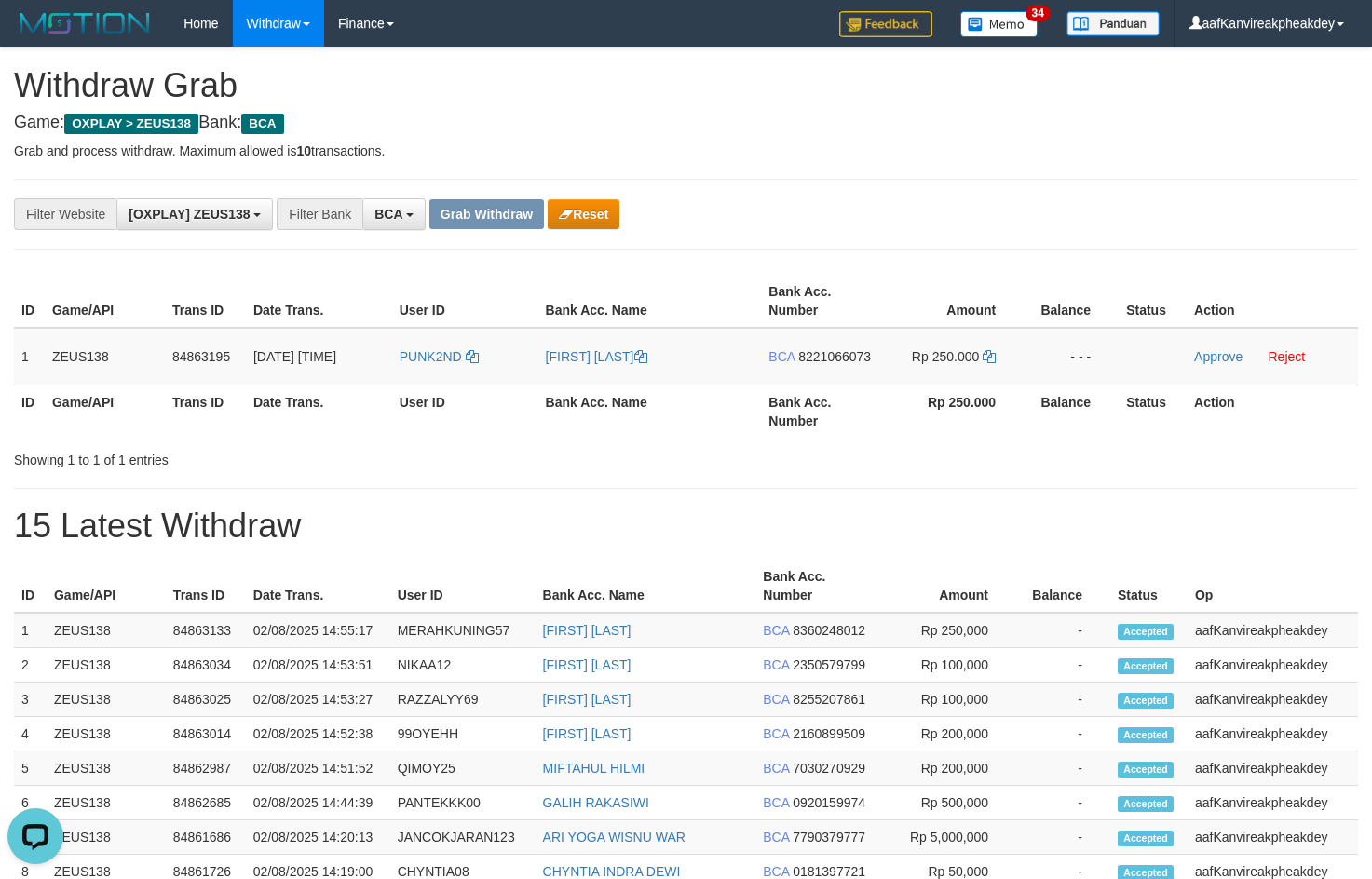 drag, startPoint x: 1051, startPoint y: 224, endPoint x: 1380, endPoint y: 333, distance: 346.58621 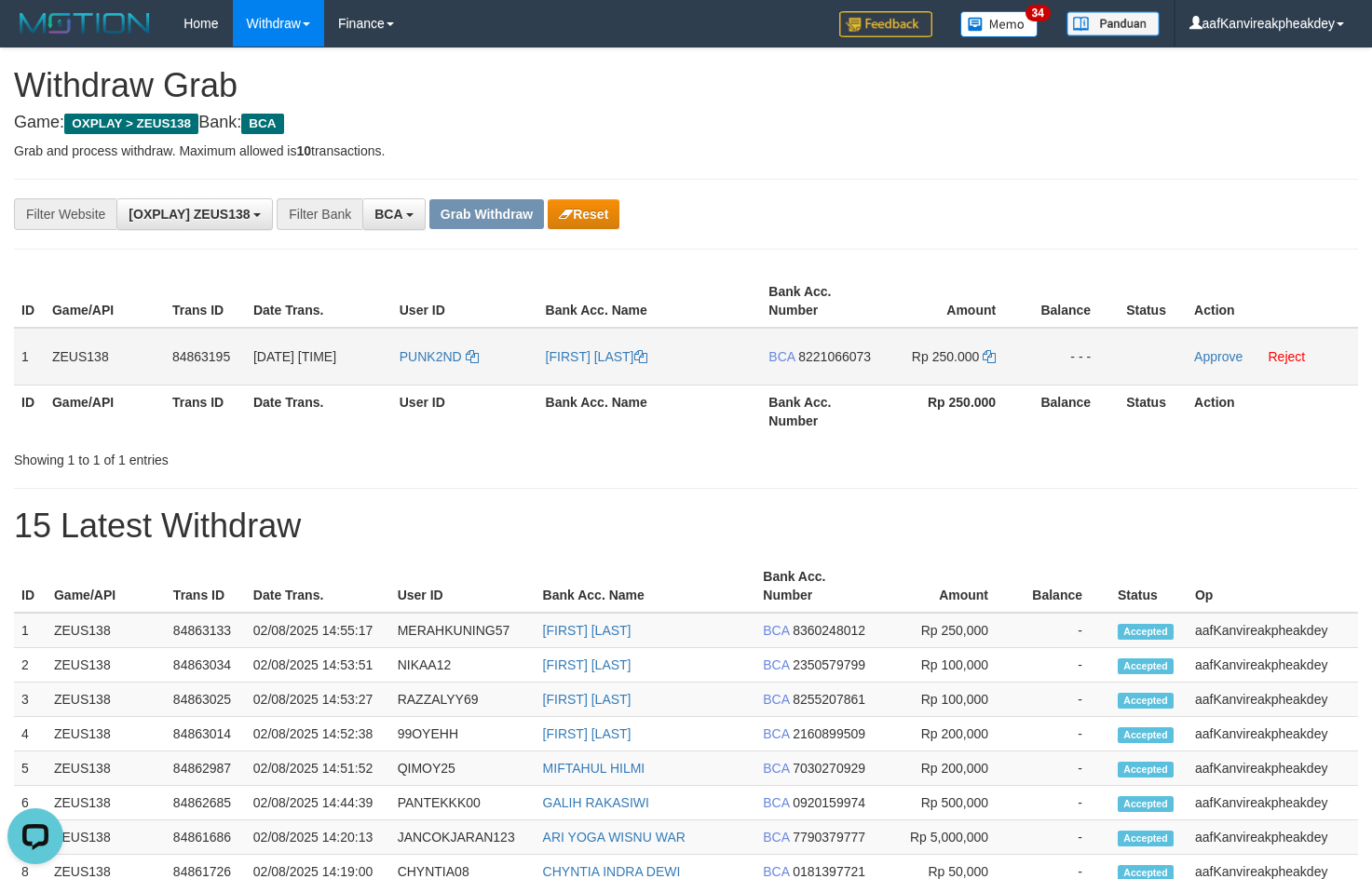 click on "8221066073" at bounding box center [835, 357] 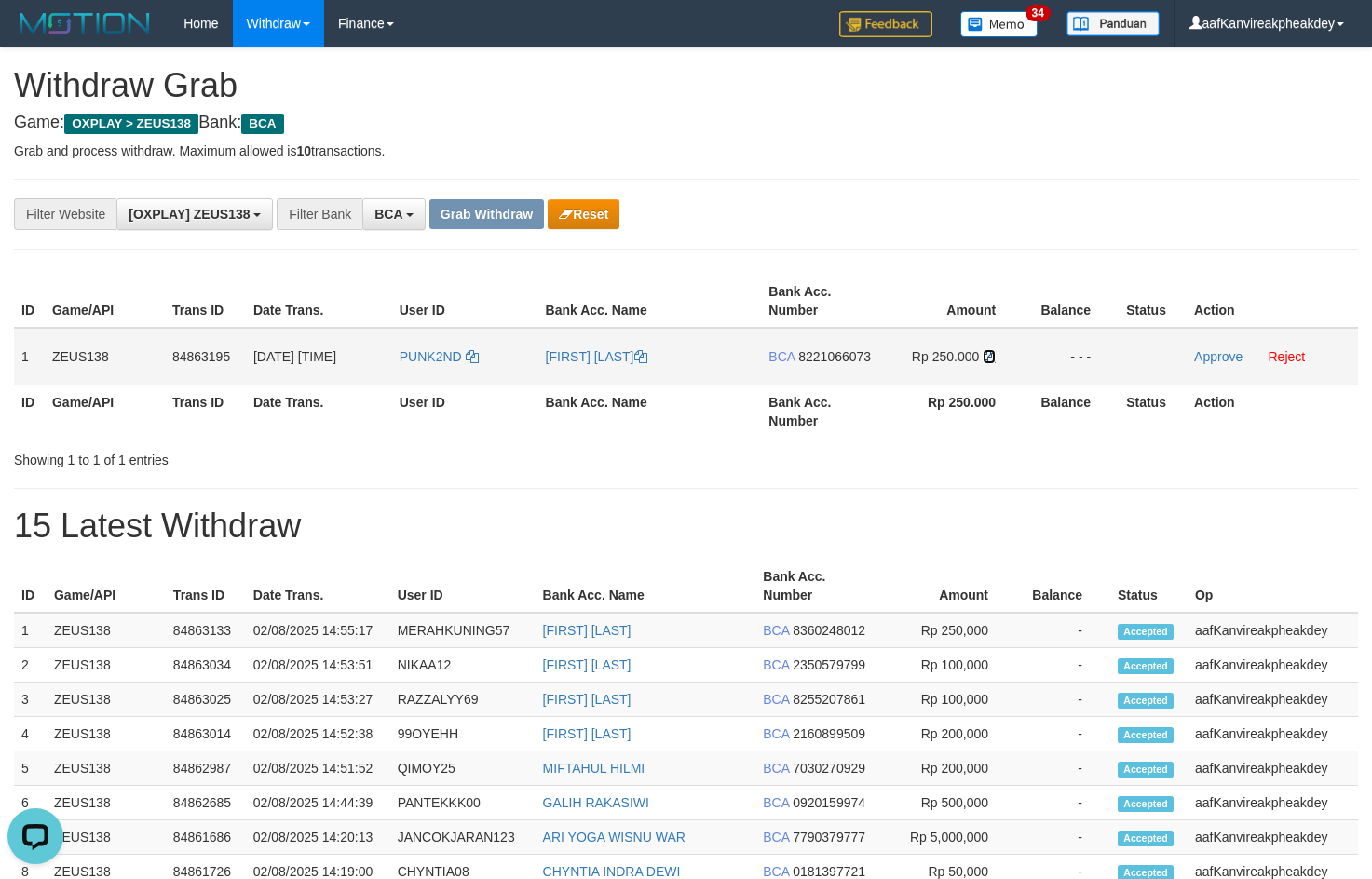 click at bounding box center [989, 357] 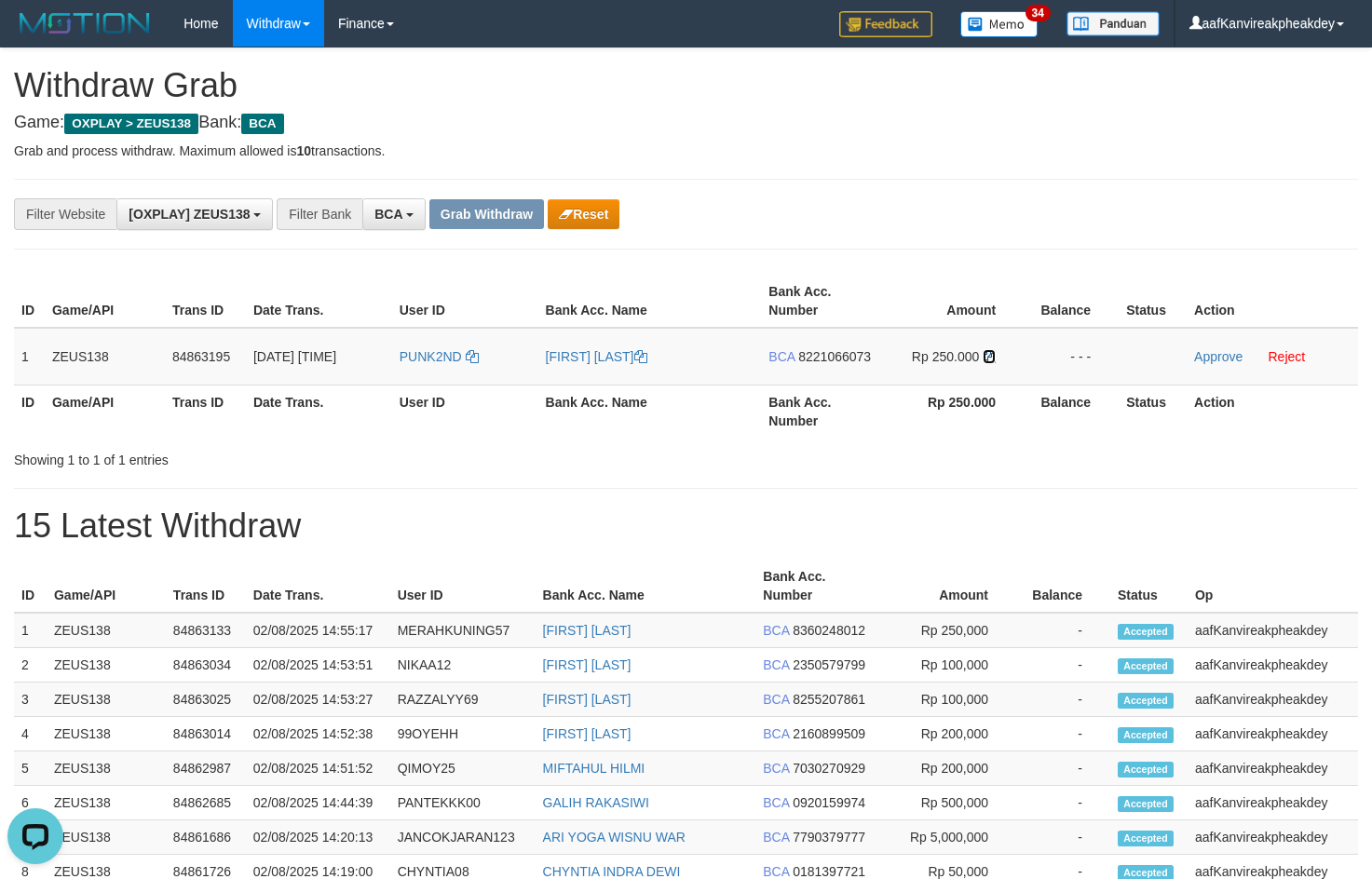 drag, startPoint x: 989, startPoint y: 360, endPoint x: 1380, endPoint y: 382, distance: 391.6184 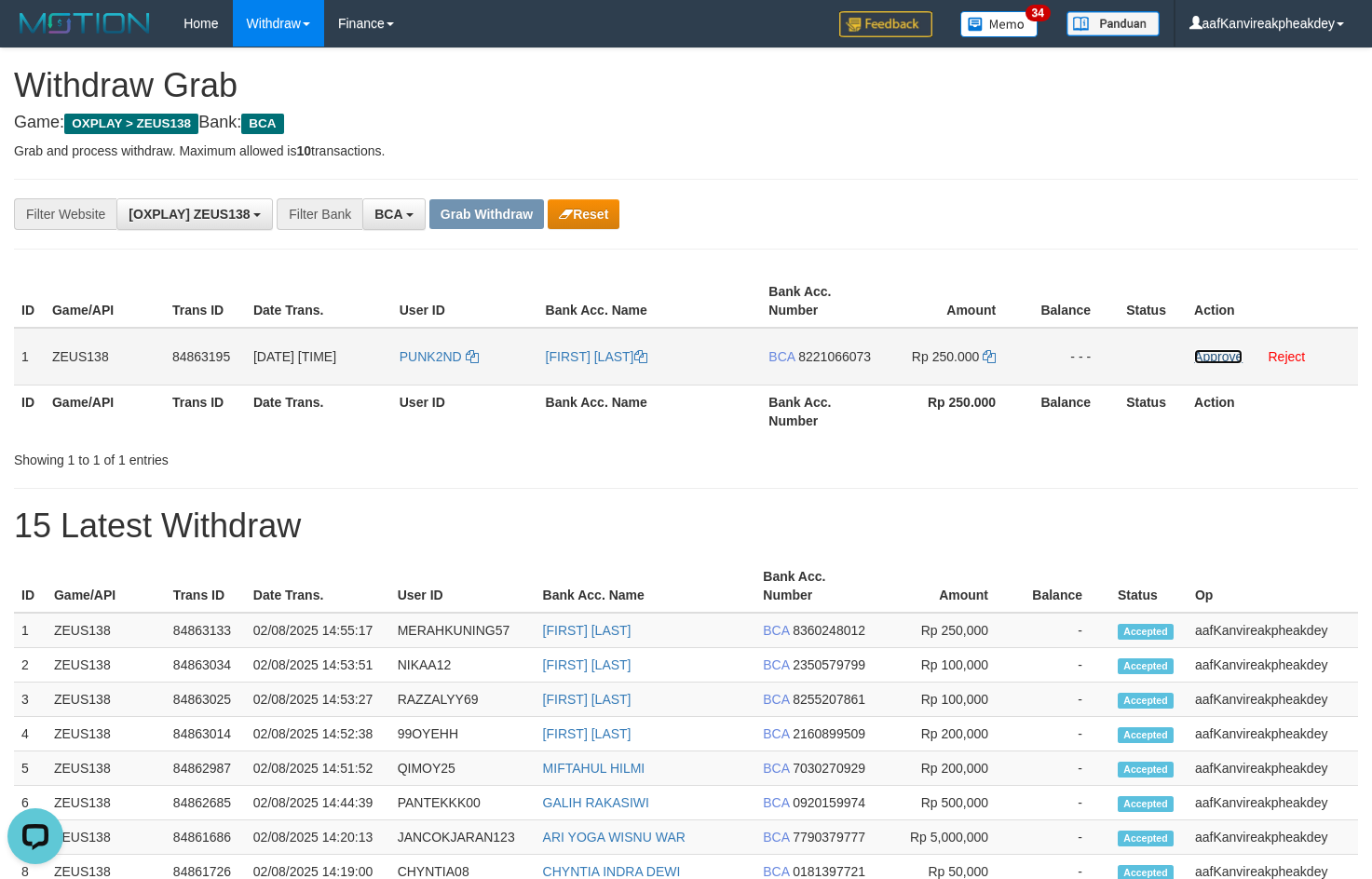 click on "Approve" at bounding box center (1218, 357) 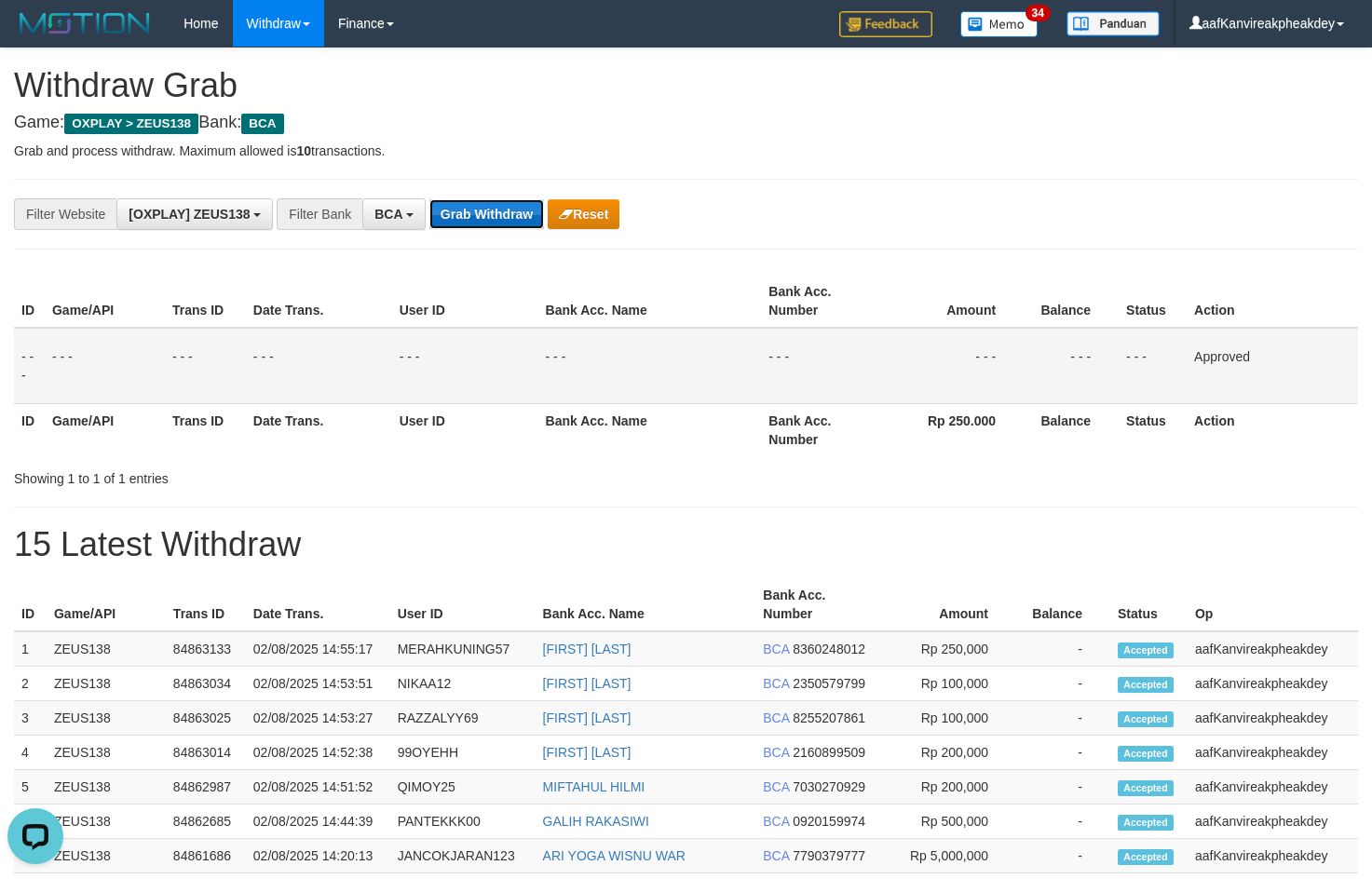 click on "Grab Withdraw" at bounding box center [486, 214] 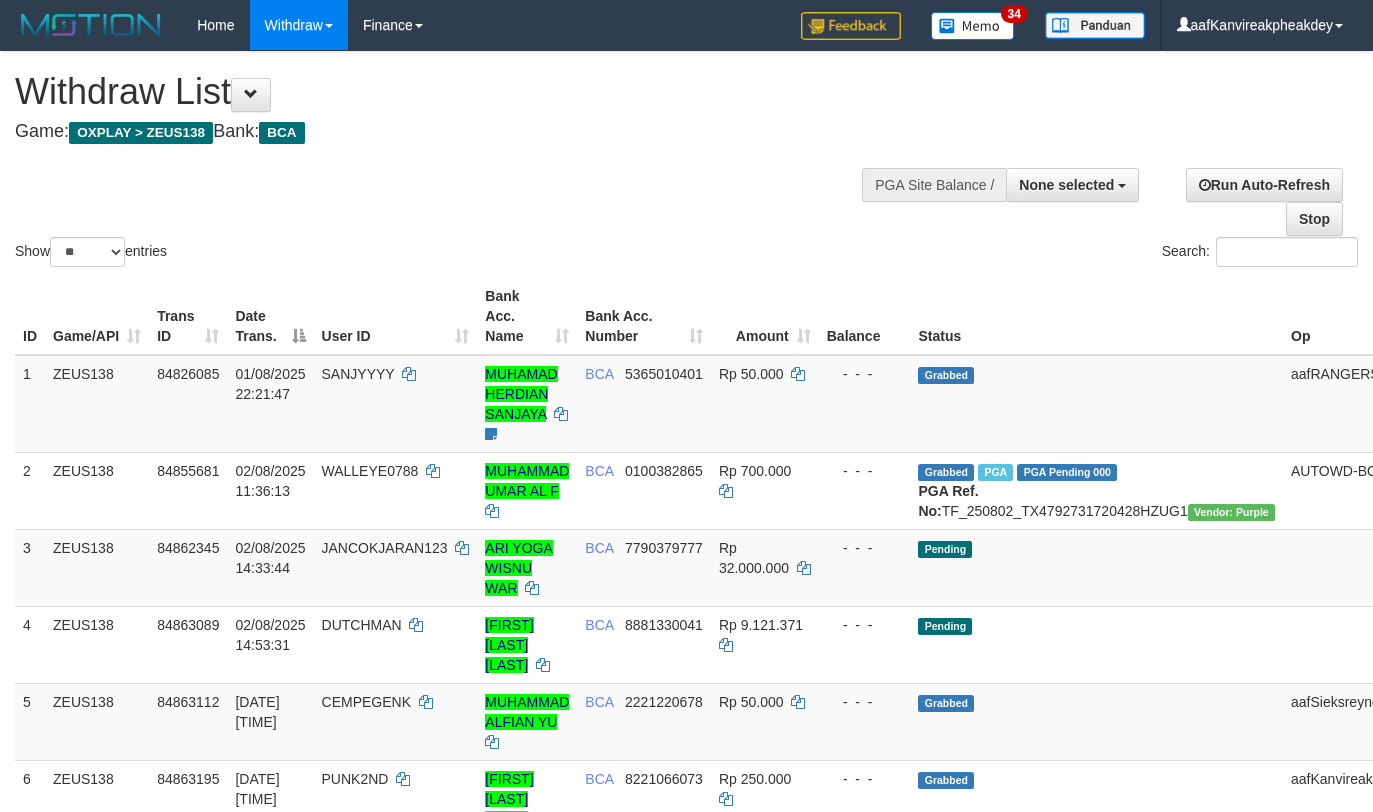 select 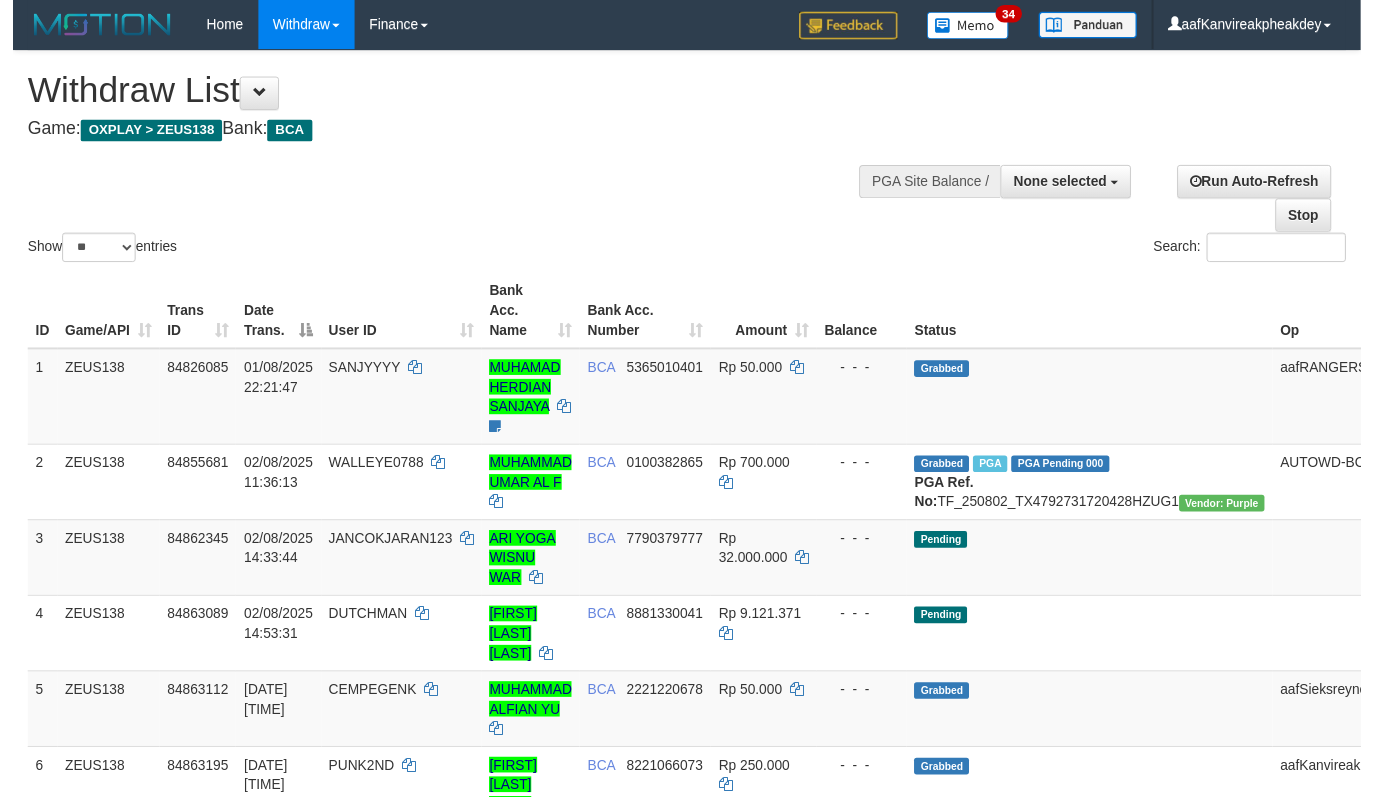 scroll, scrollTop: 267, scrollLeft: 0, axis: vertical 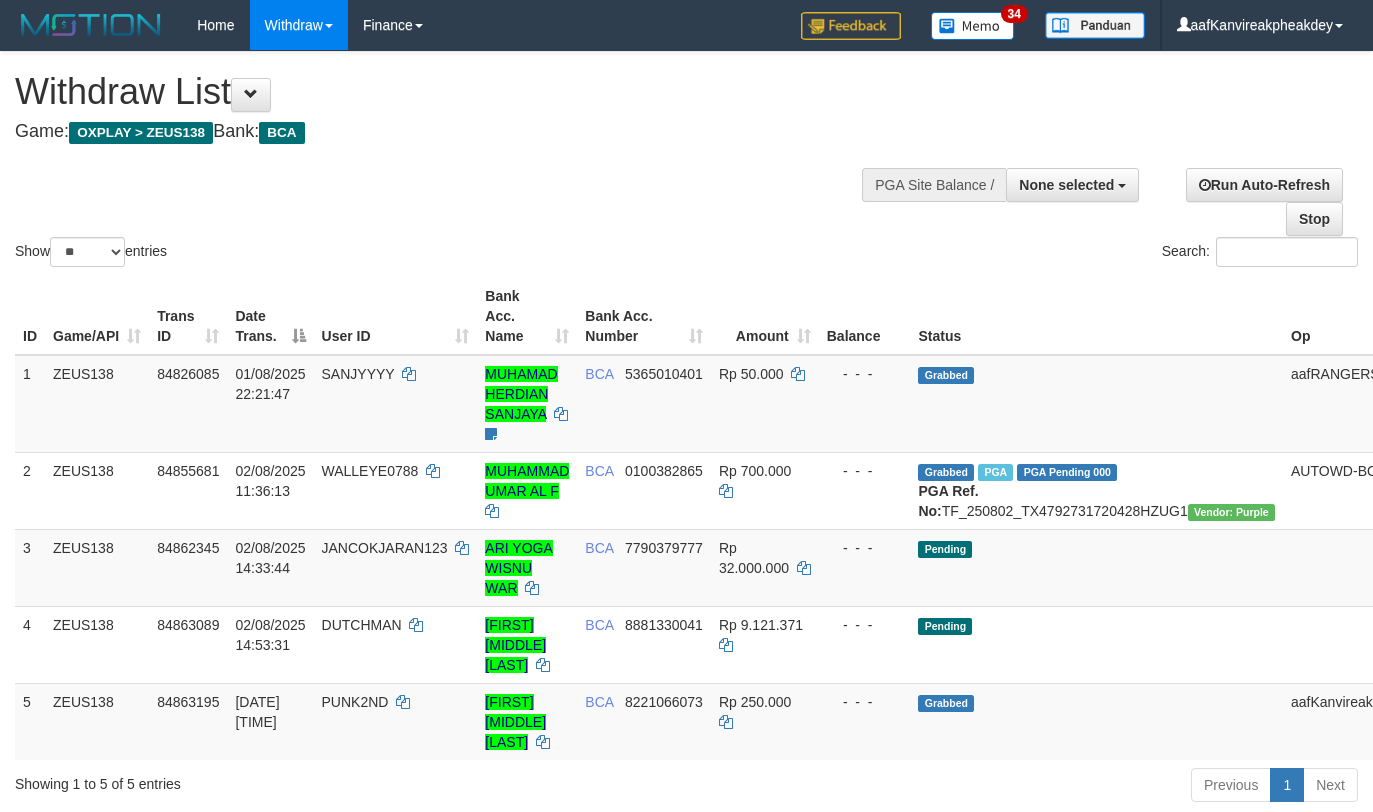 select 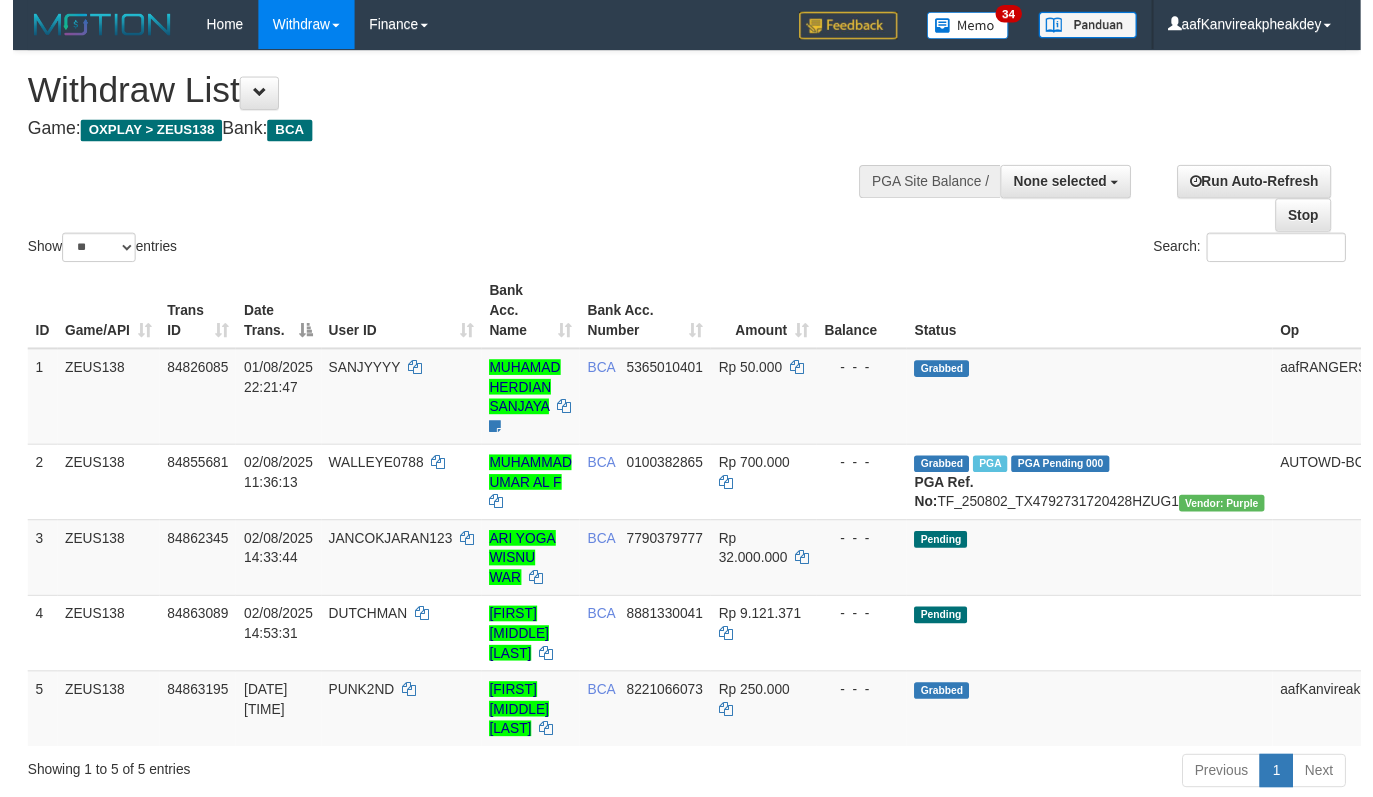 scroll, scrollTop: 267, scrollLeft: 0, axis: vertical 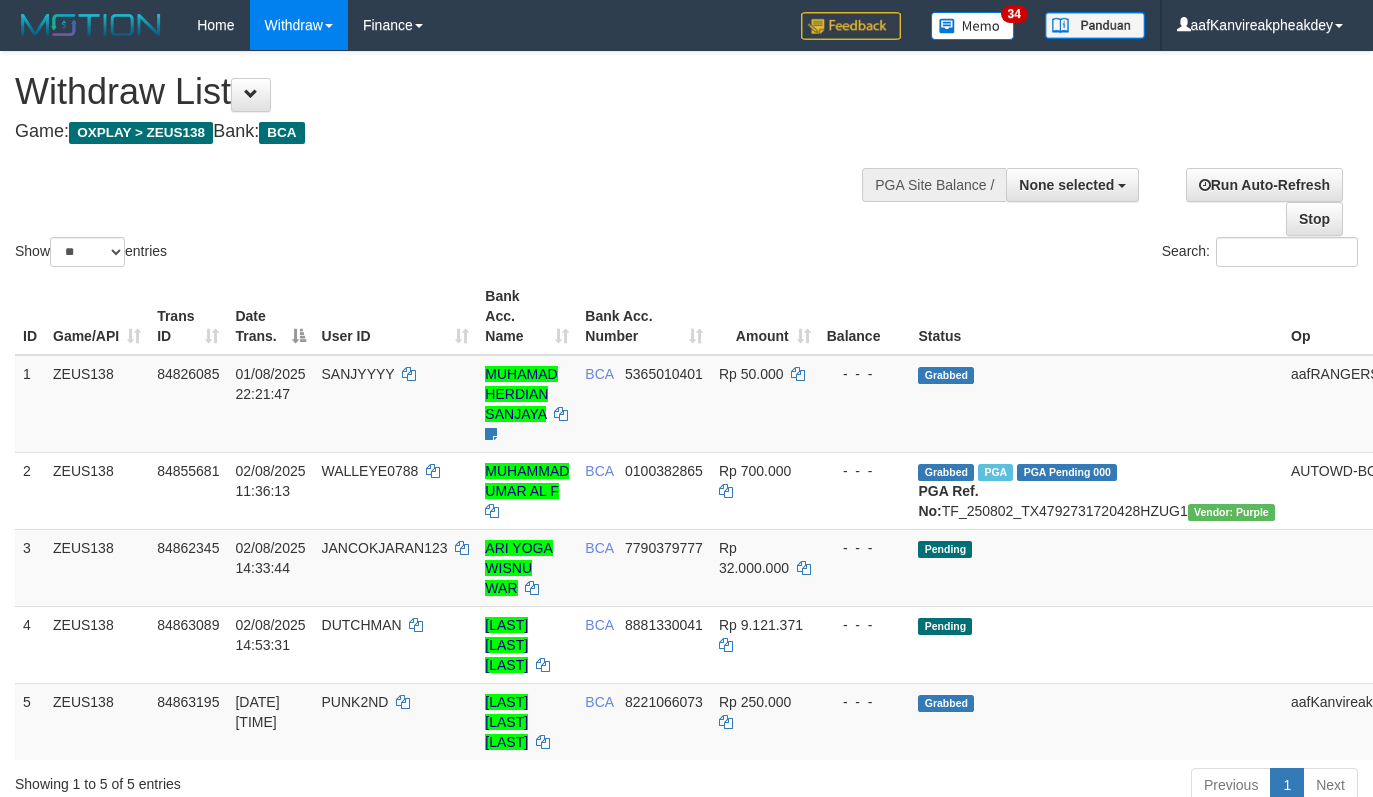 select 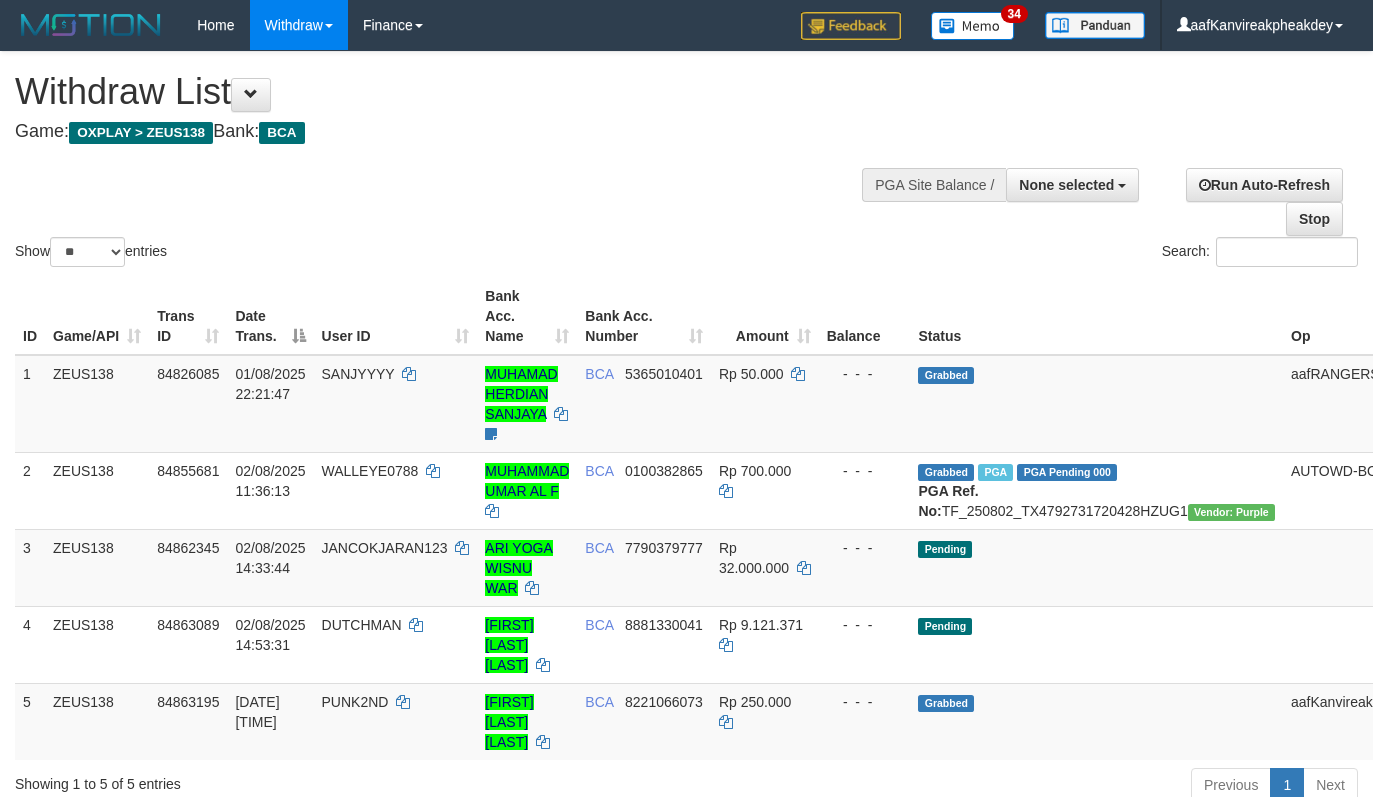 select 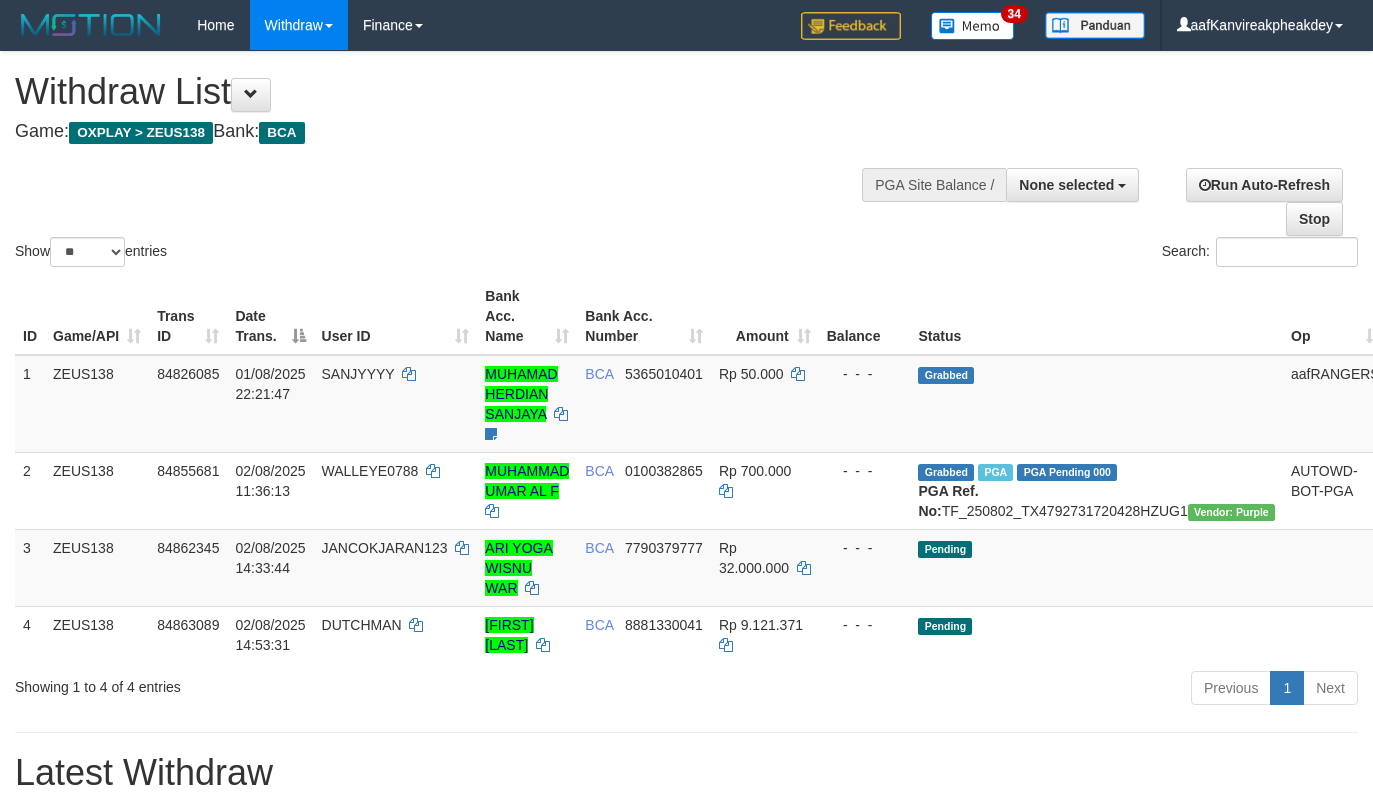 select 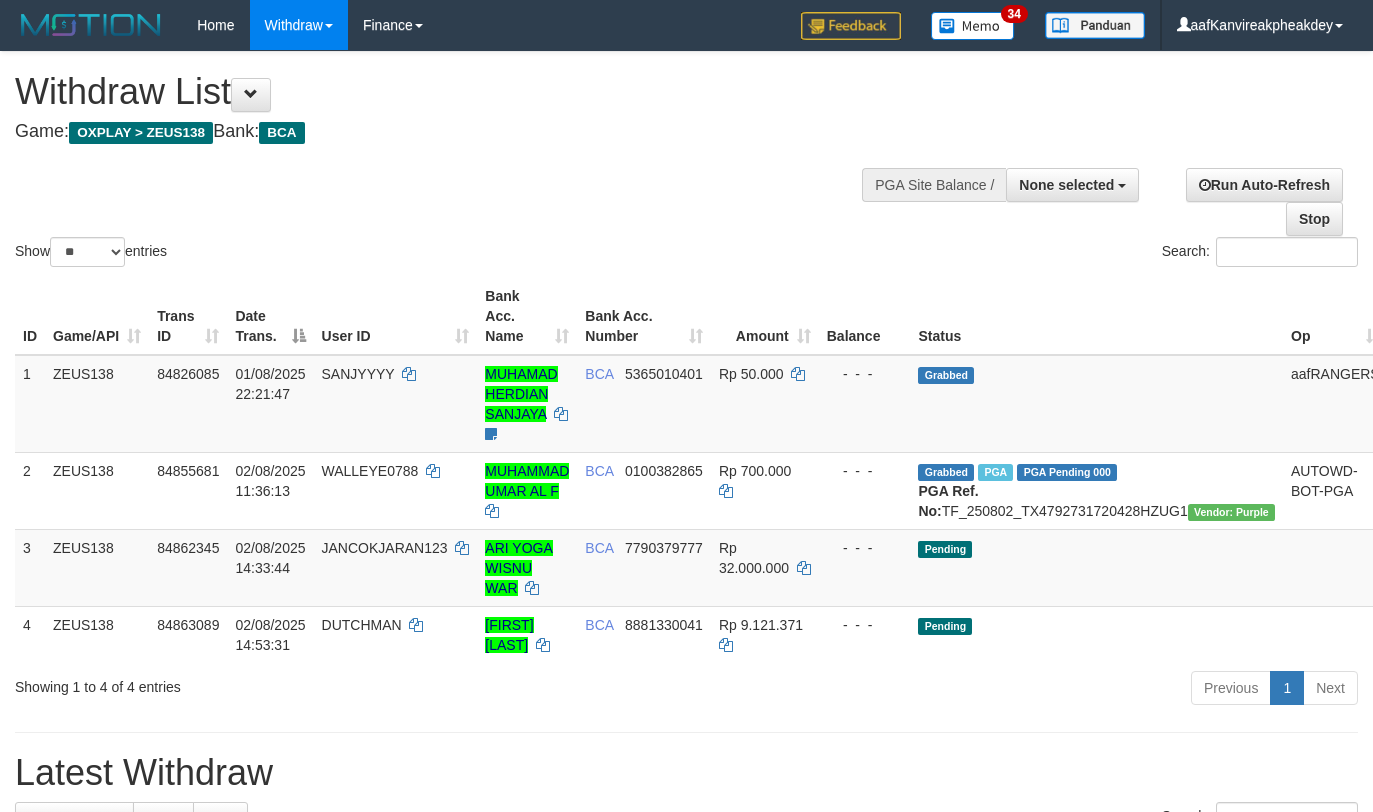 select 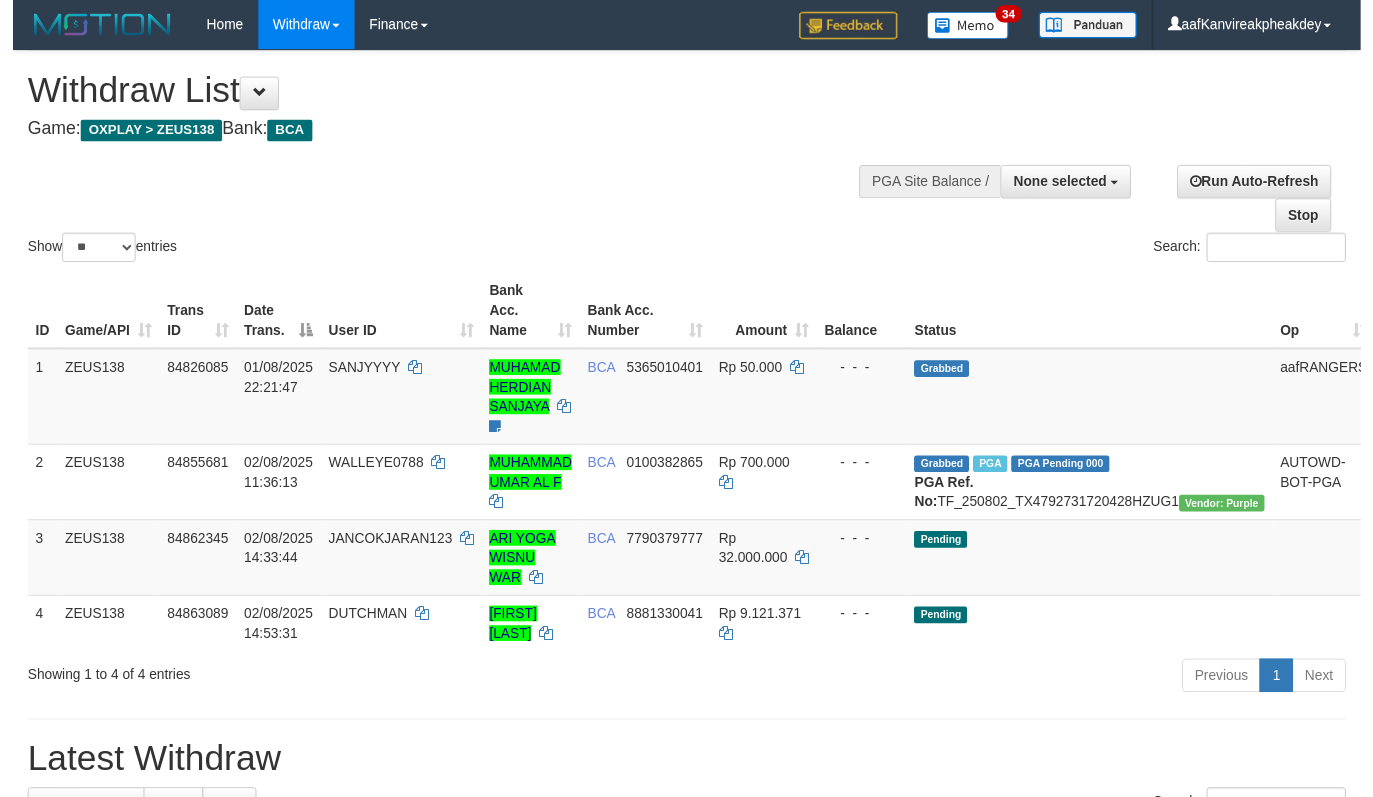 scroll, scrollTop: 267, scrollLeft: 0, axis: vertical 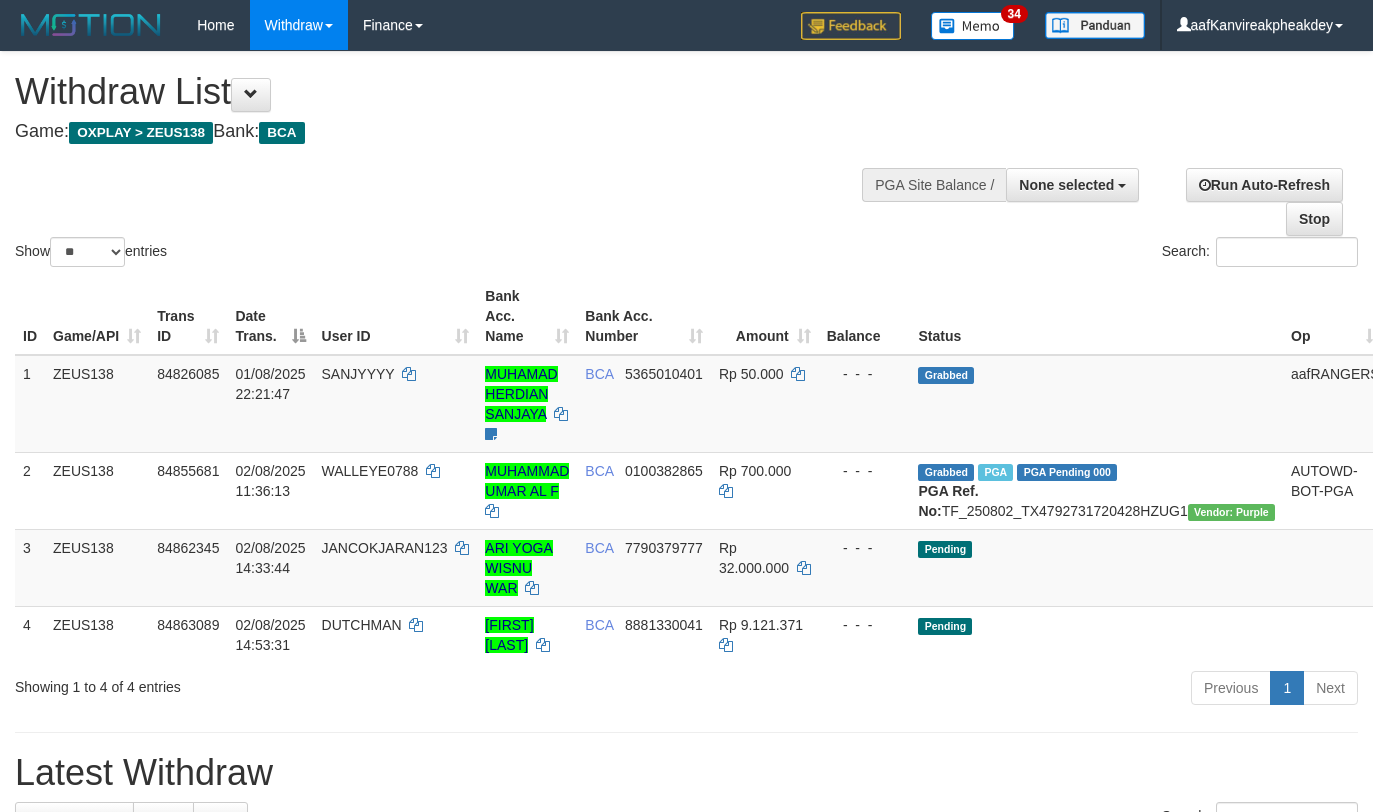 select 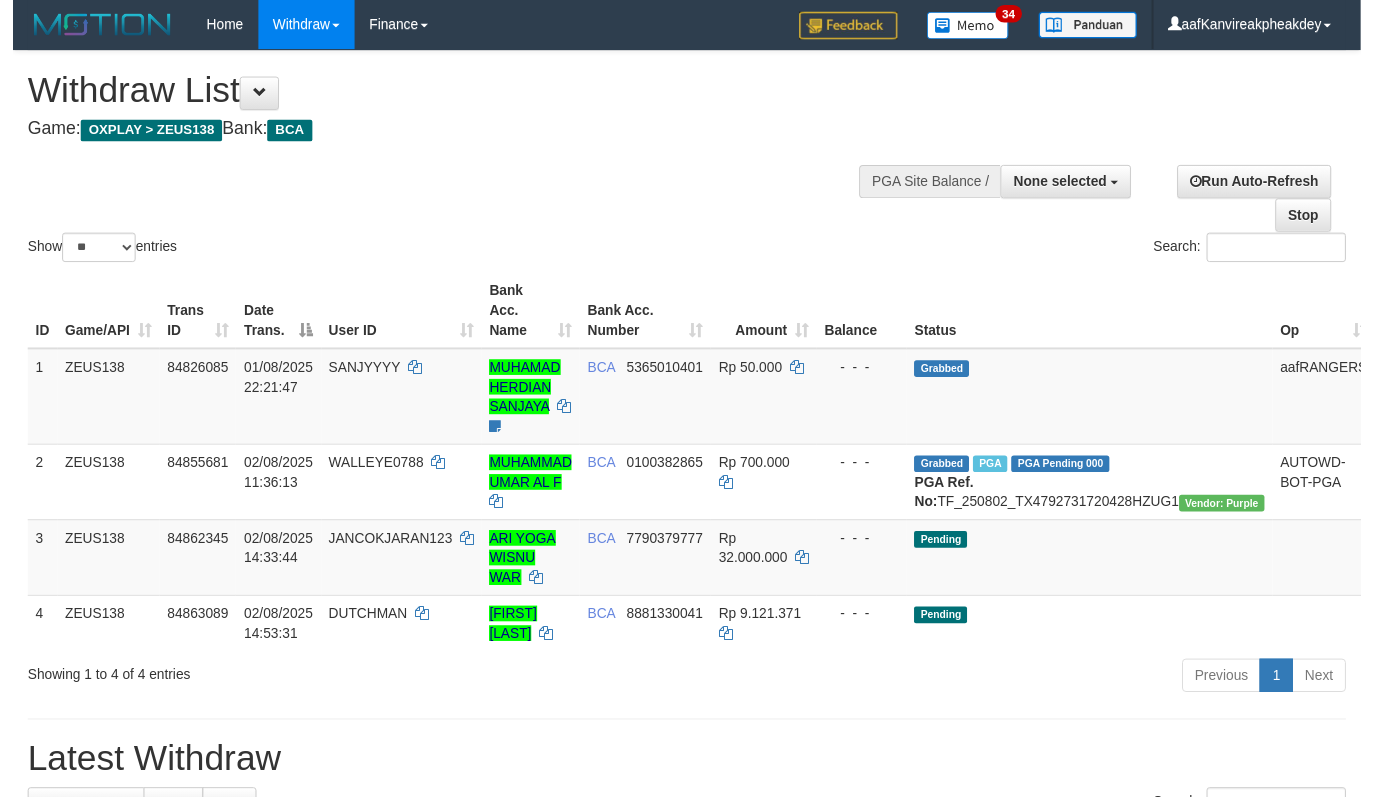 scroll, scrollTop: 267, scrollLeft: 0, axis: vertical 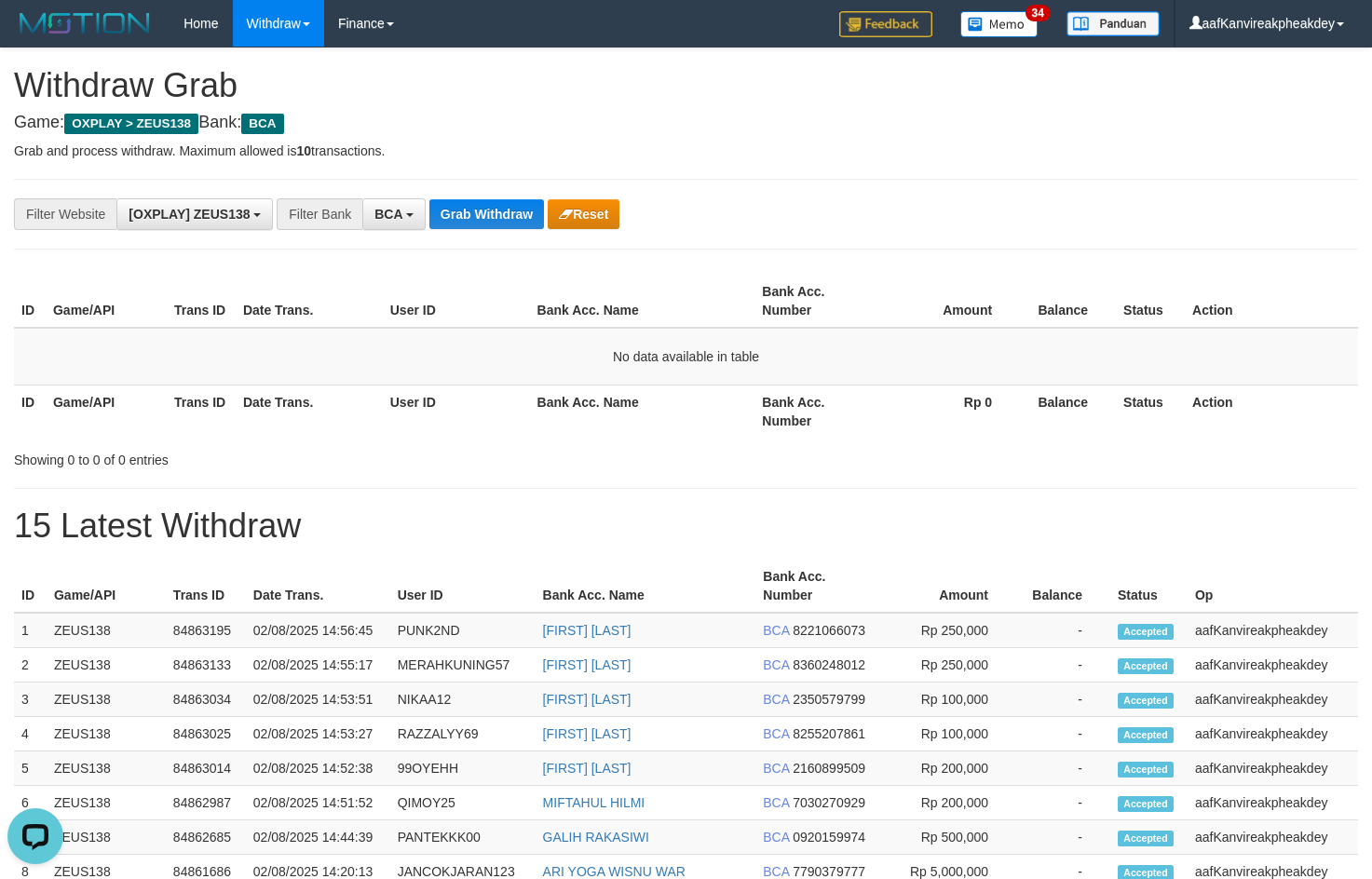 click on "15 Latest Withdraw" at bounding box center (686, 526) 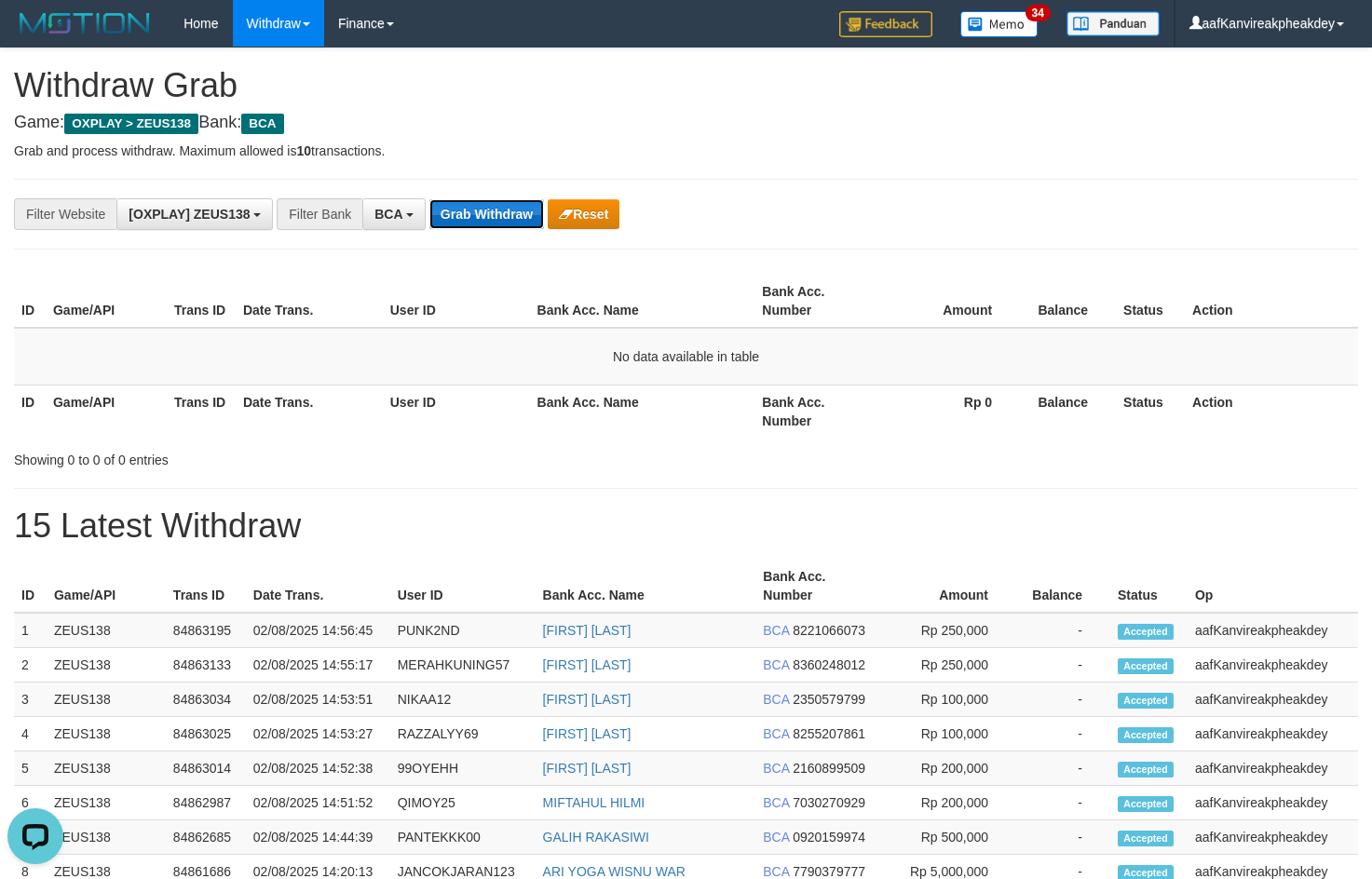 click on "Grab Withdraw" at bounding box center [486, 214] 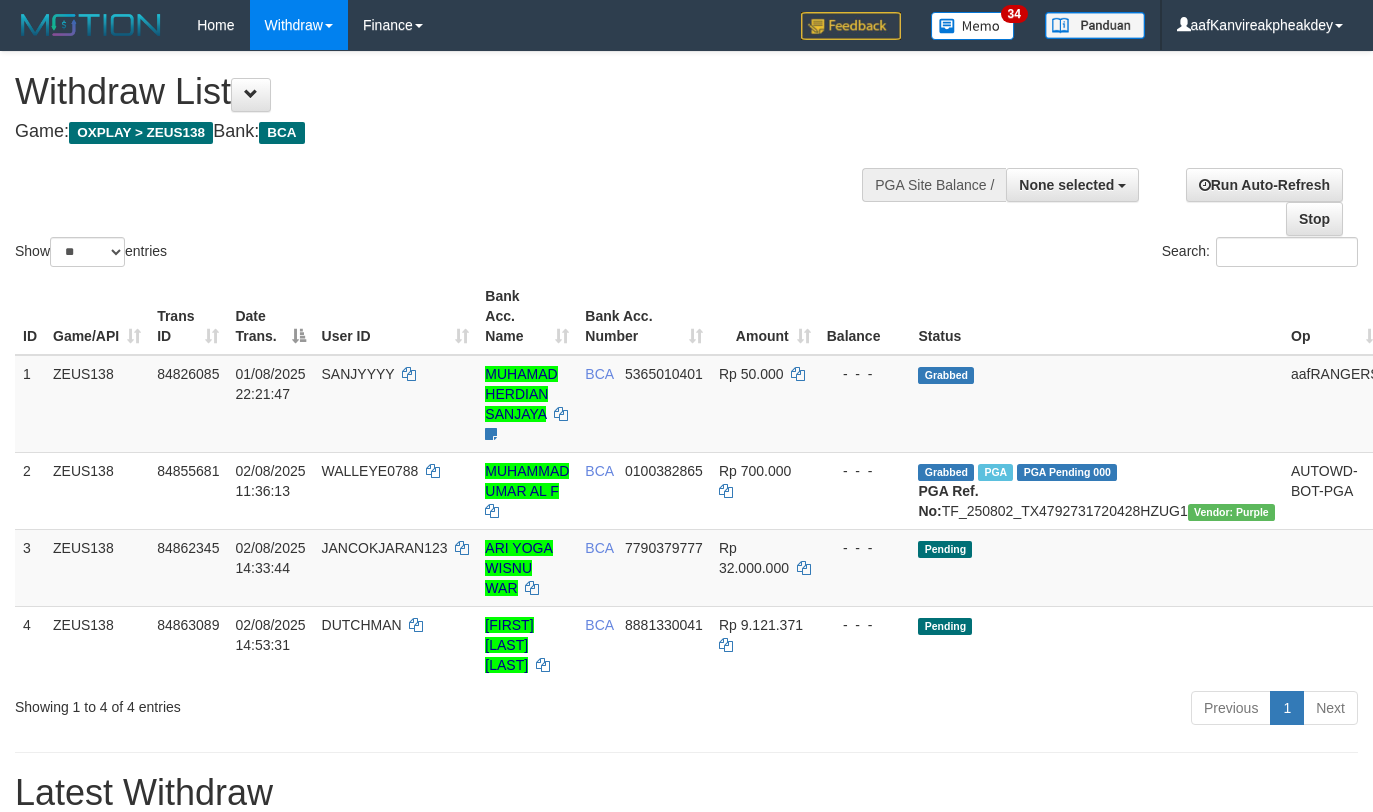 select 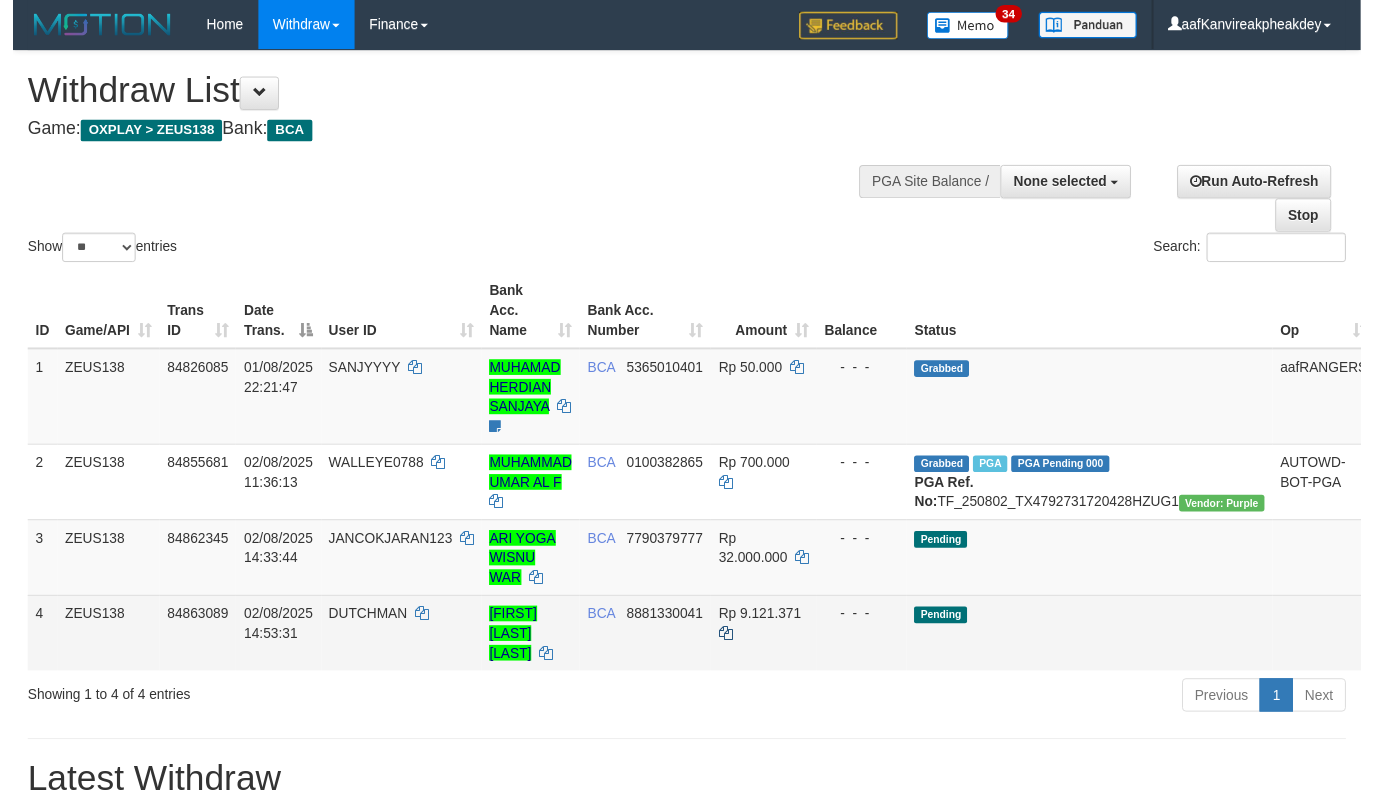 scroll, scrollTop: 0, scrollLeft: 0, axis: both 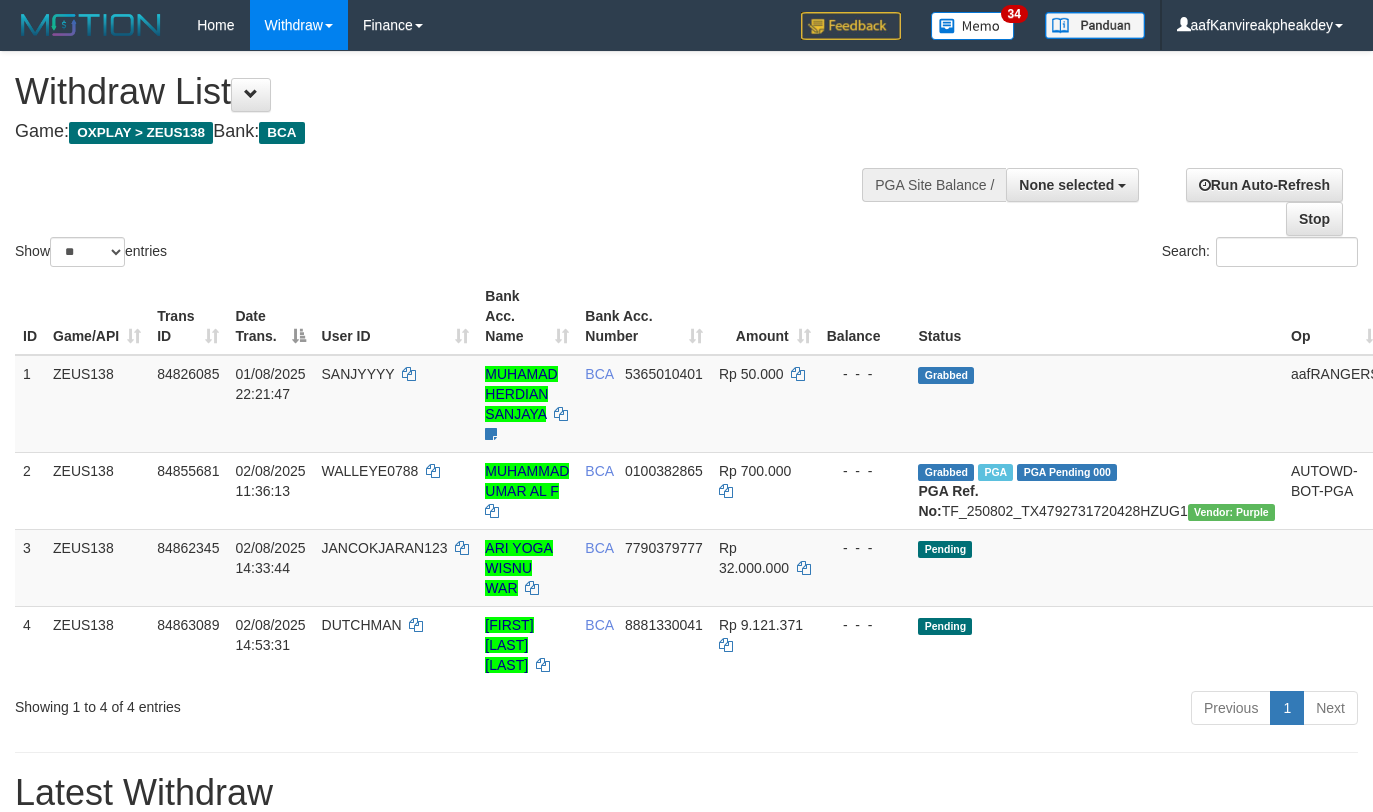 select 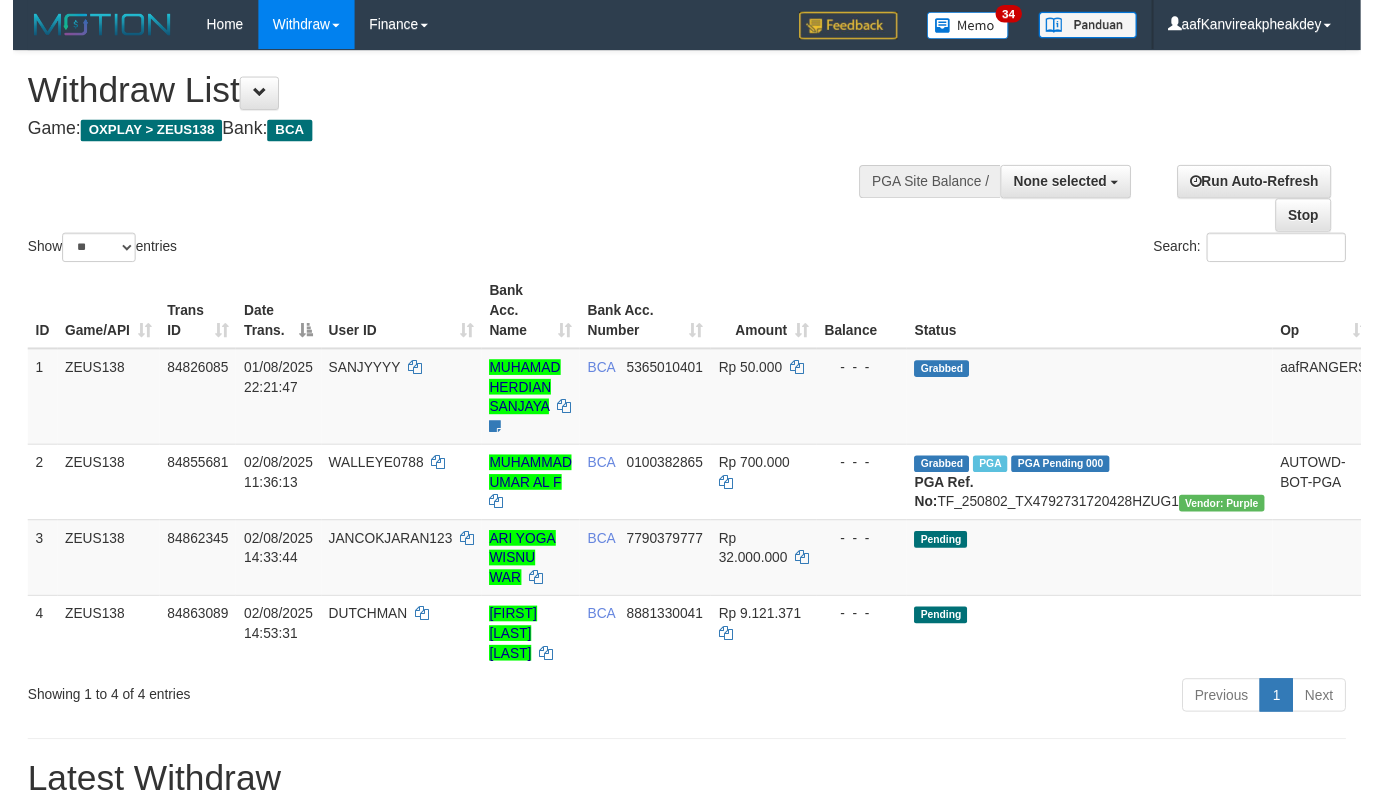 scroll, scrollTop: 0, scrollLeft: 0, axis: both 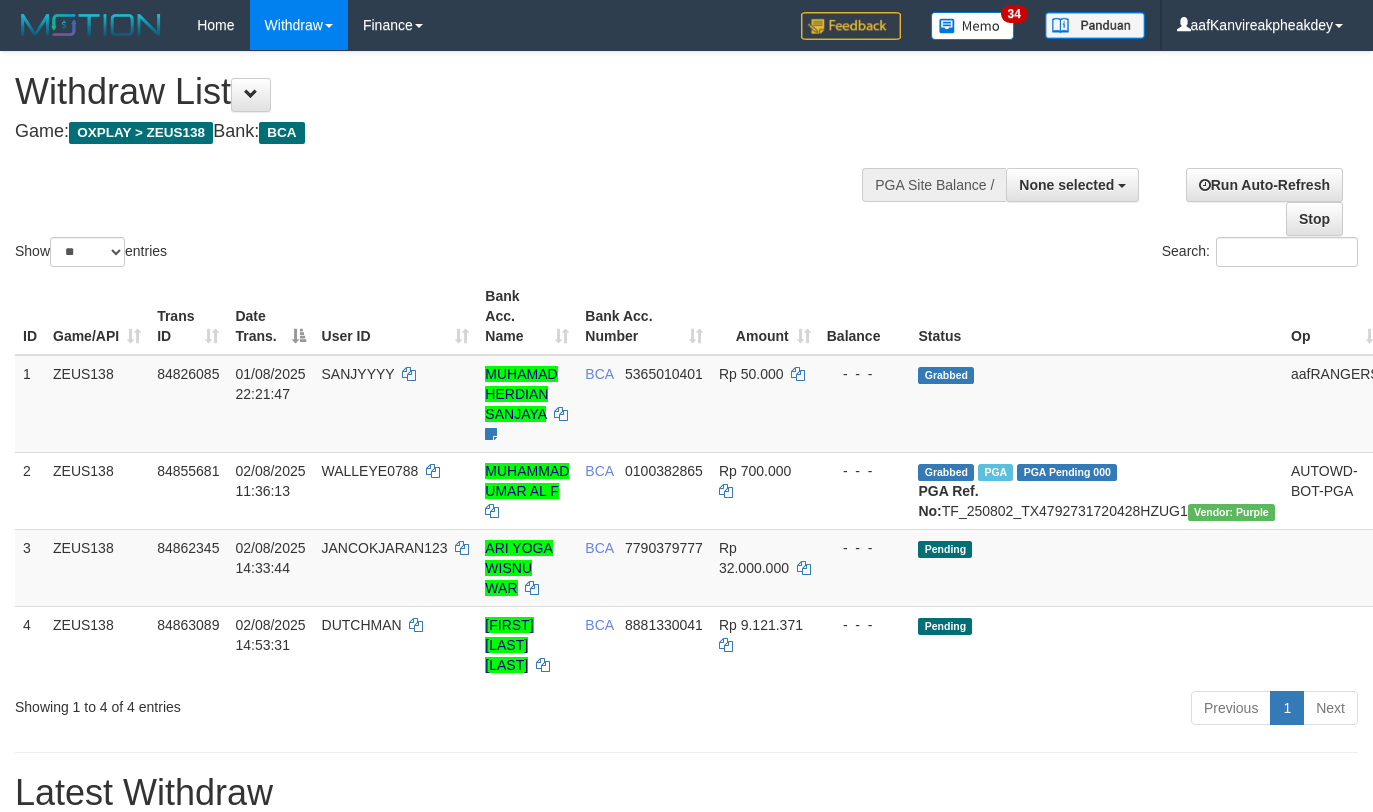 select 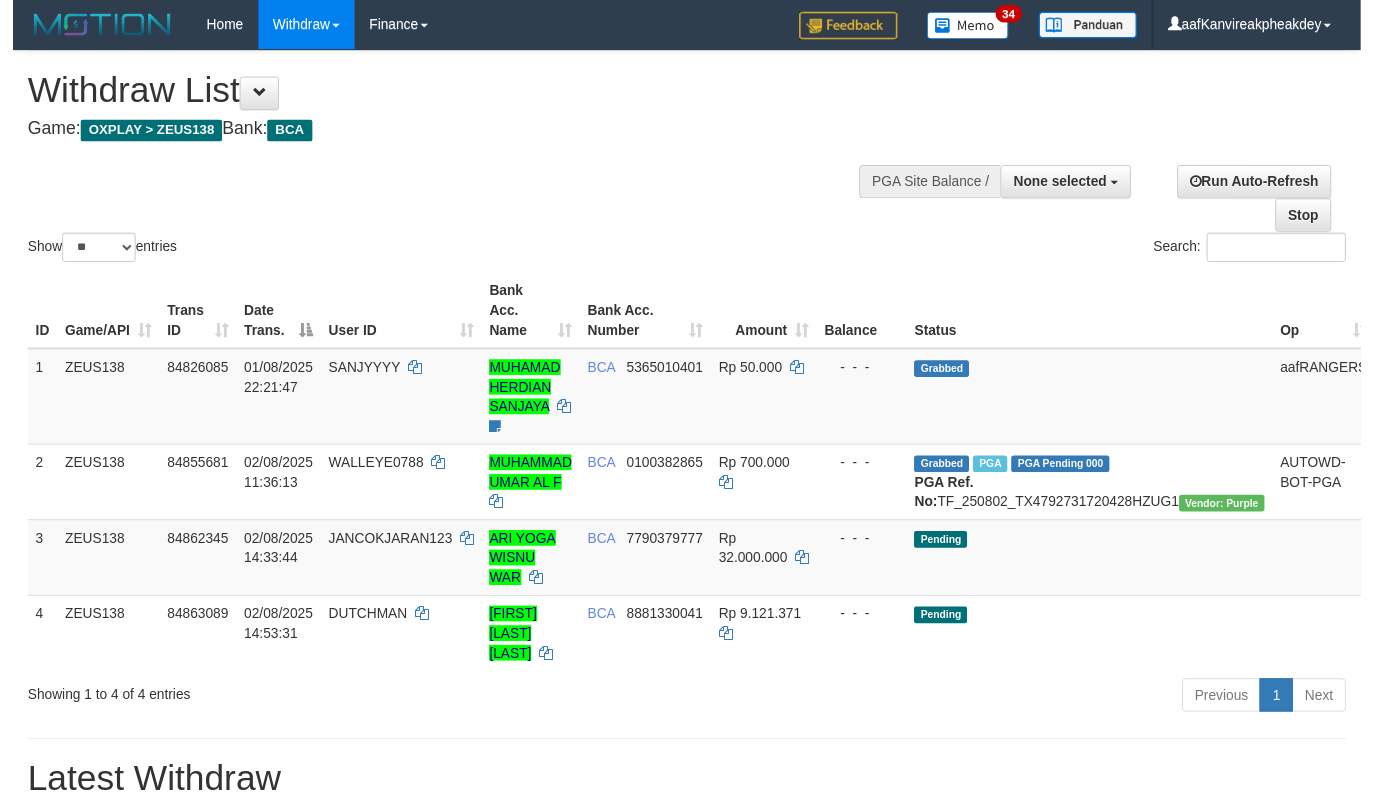 scroll, scrollTop: 0, scrollLeft: 0, axis: both 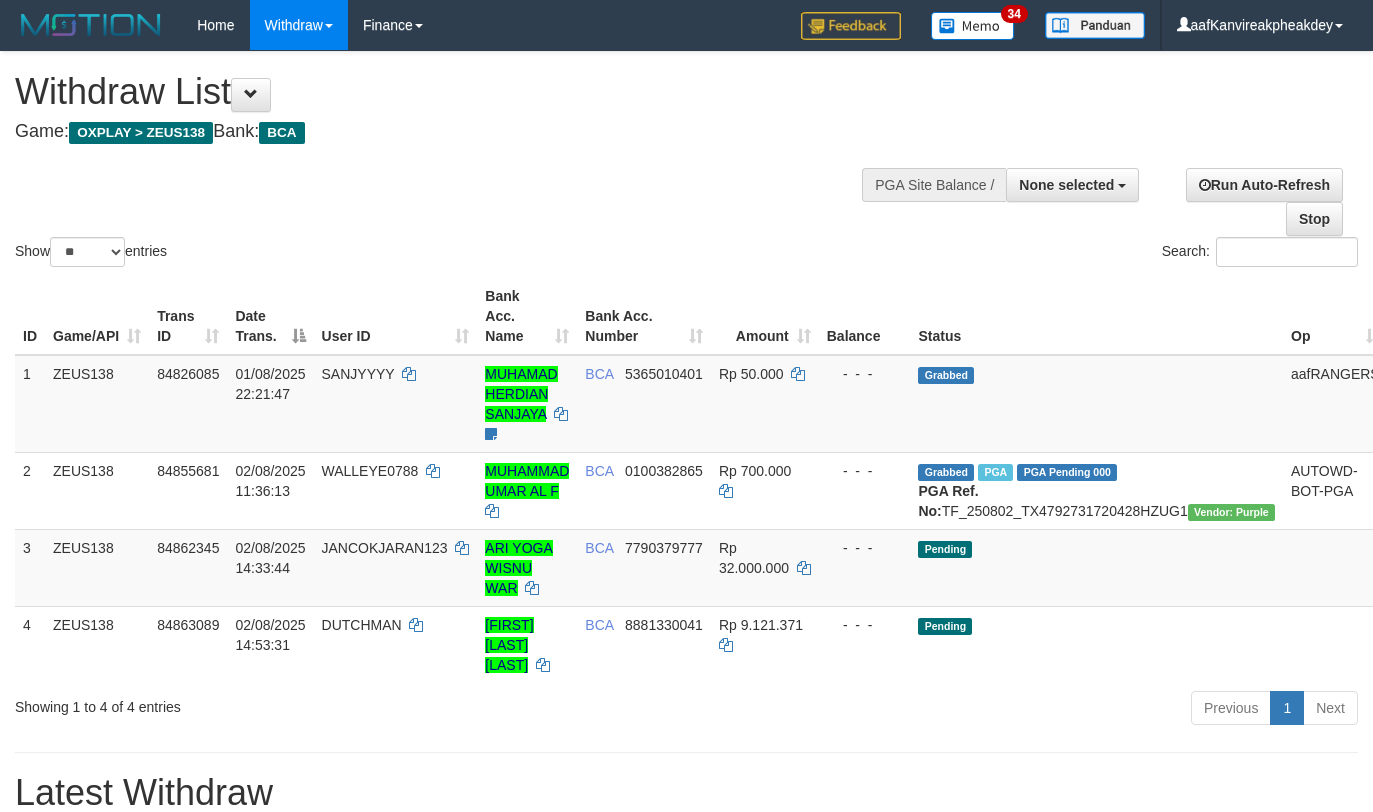 select 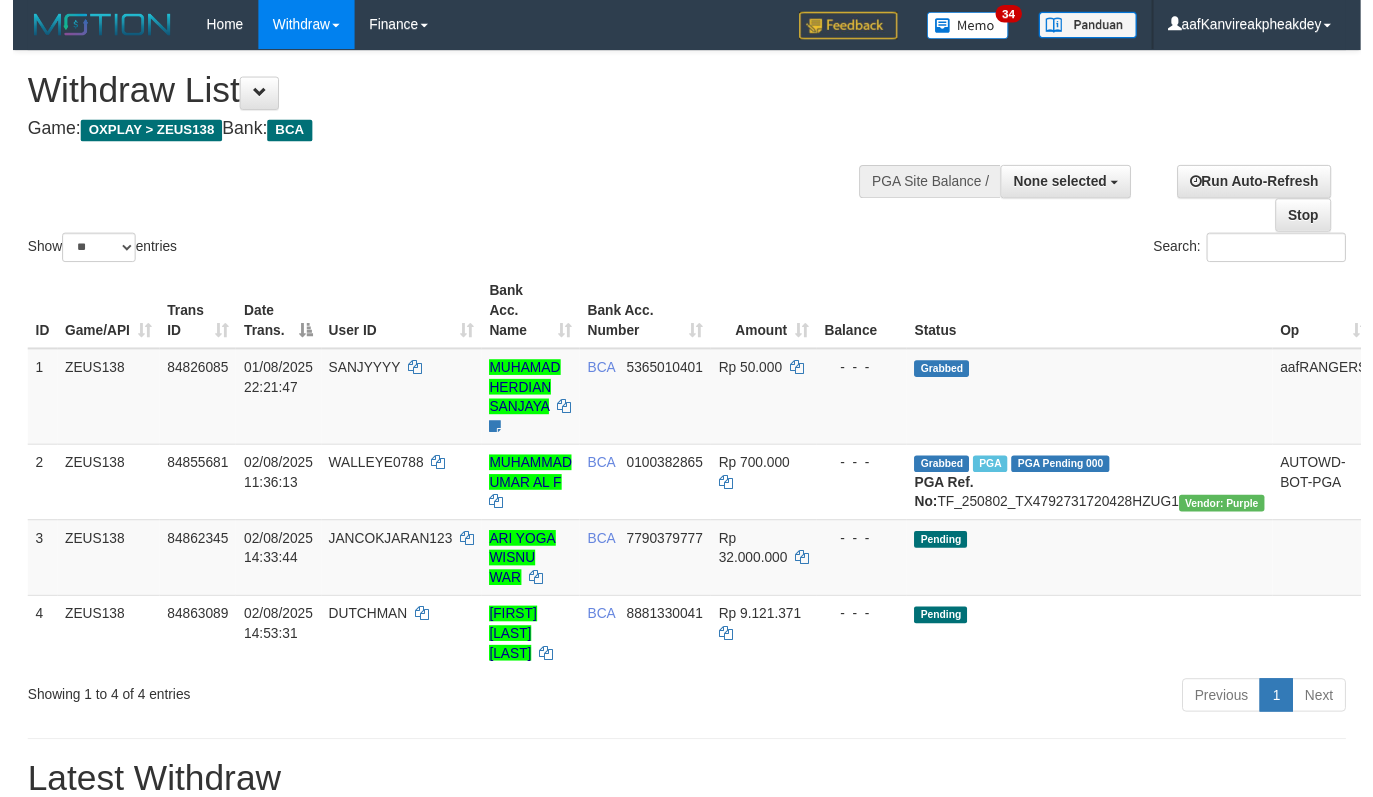 scroll, scrollTop: 0, scrollLeft: 0, axis: both 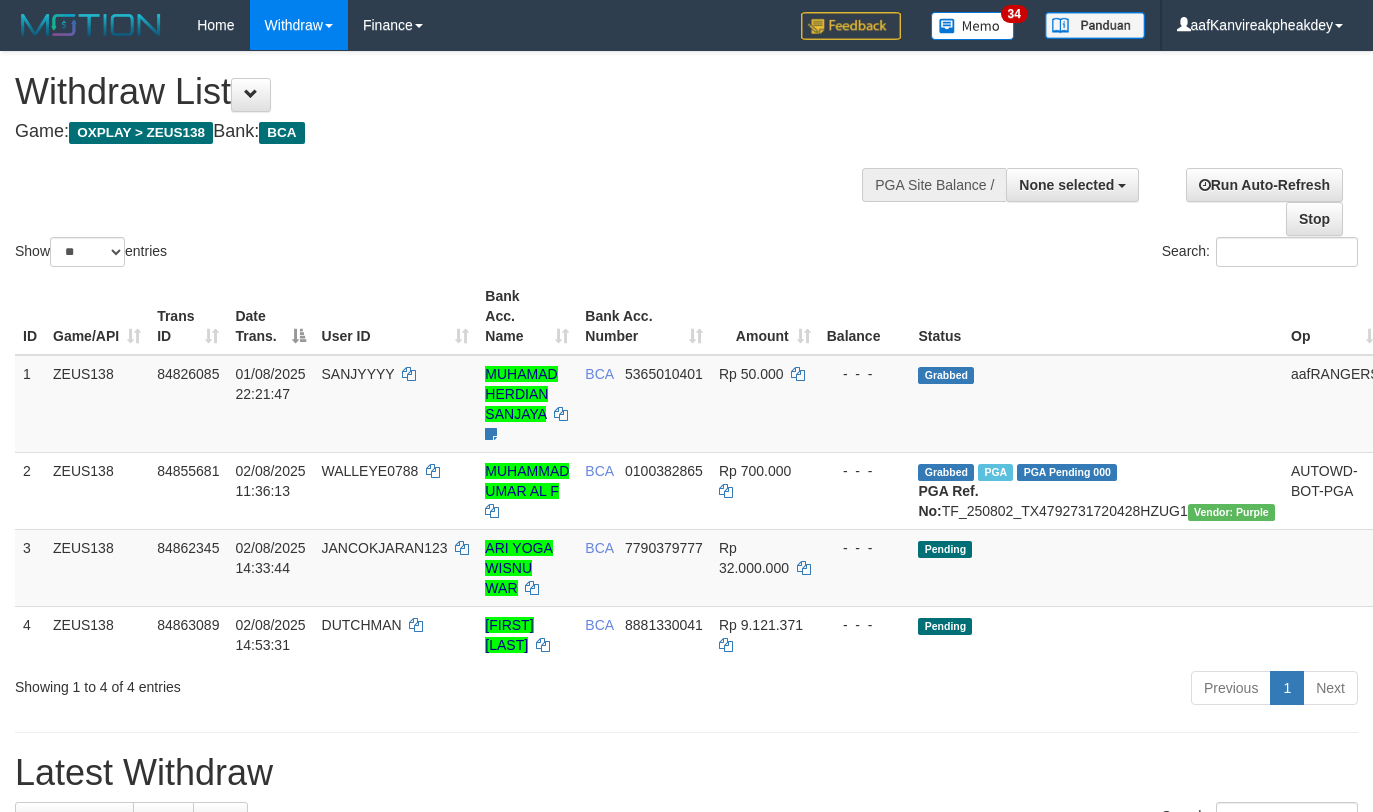 select 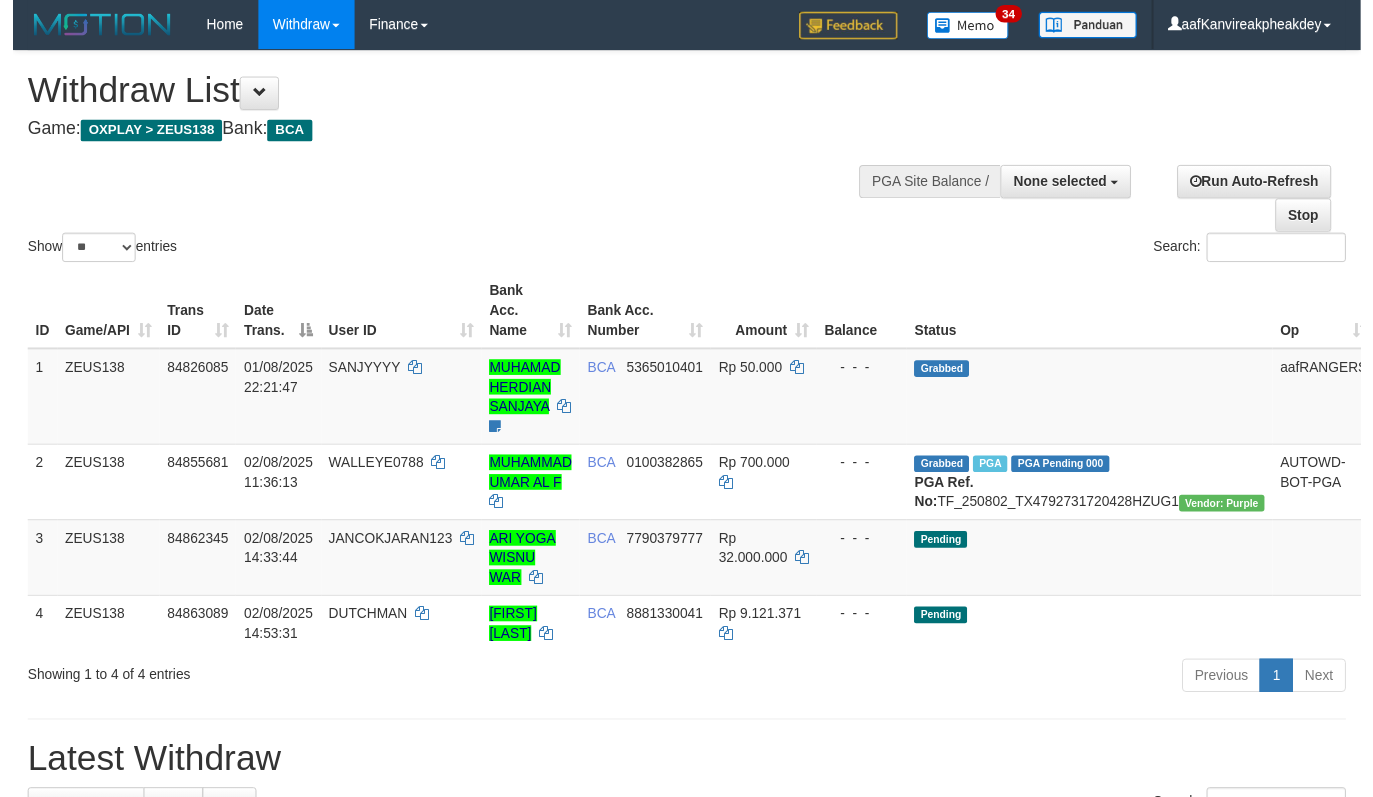 scroll, scrollTop: 0, scrollLeft: 0, axis: both 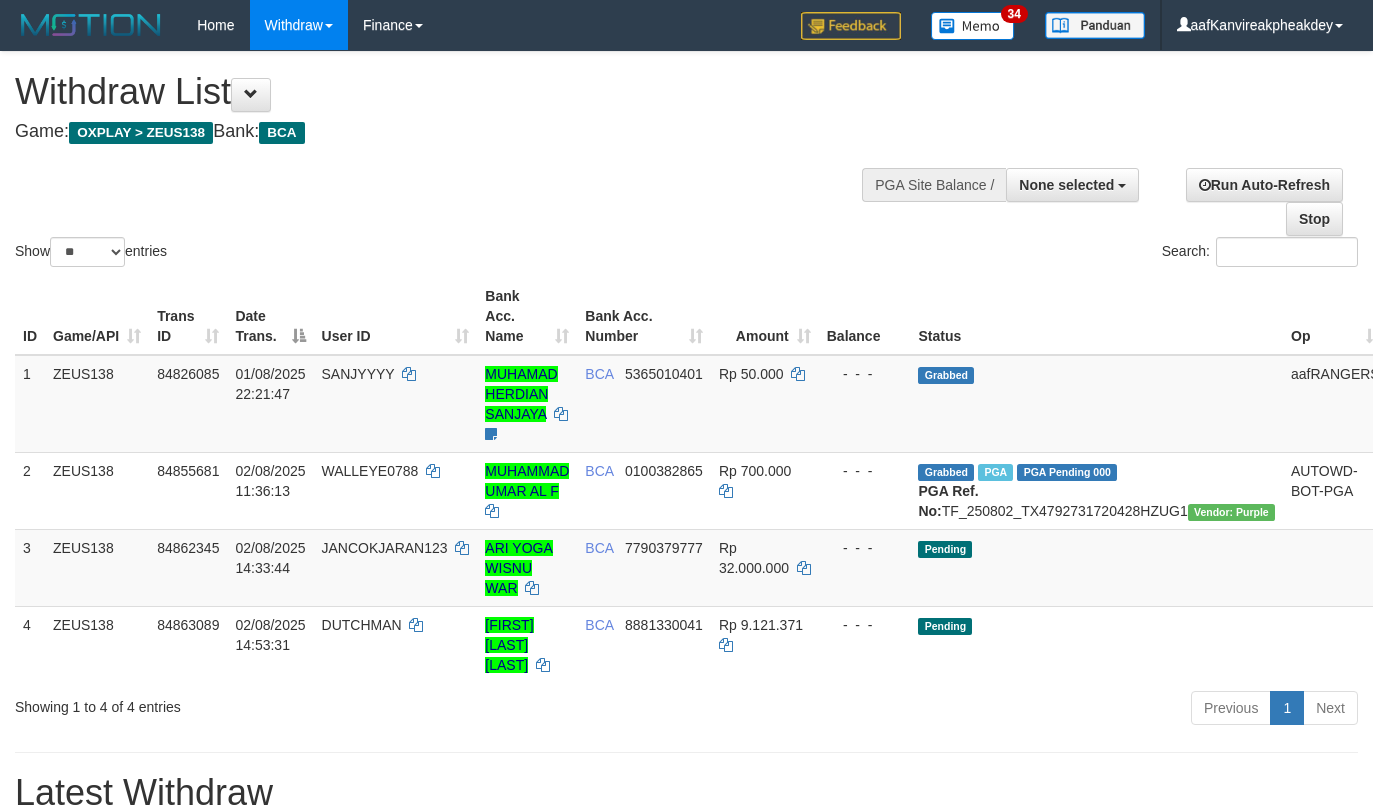 select 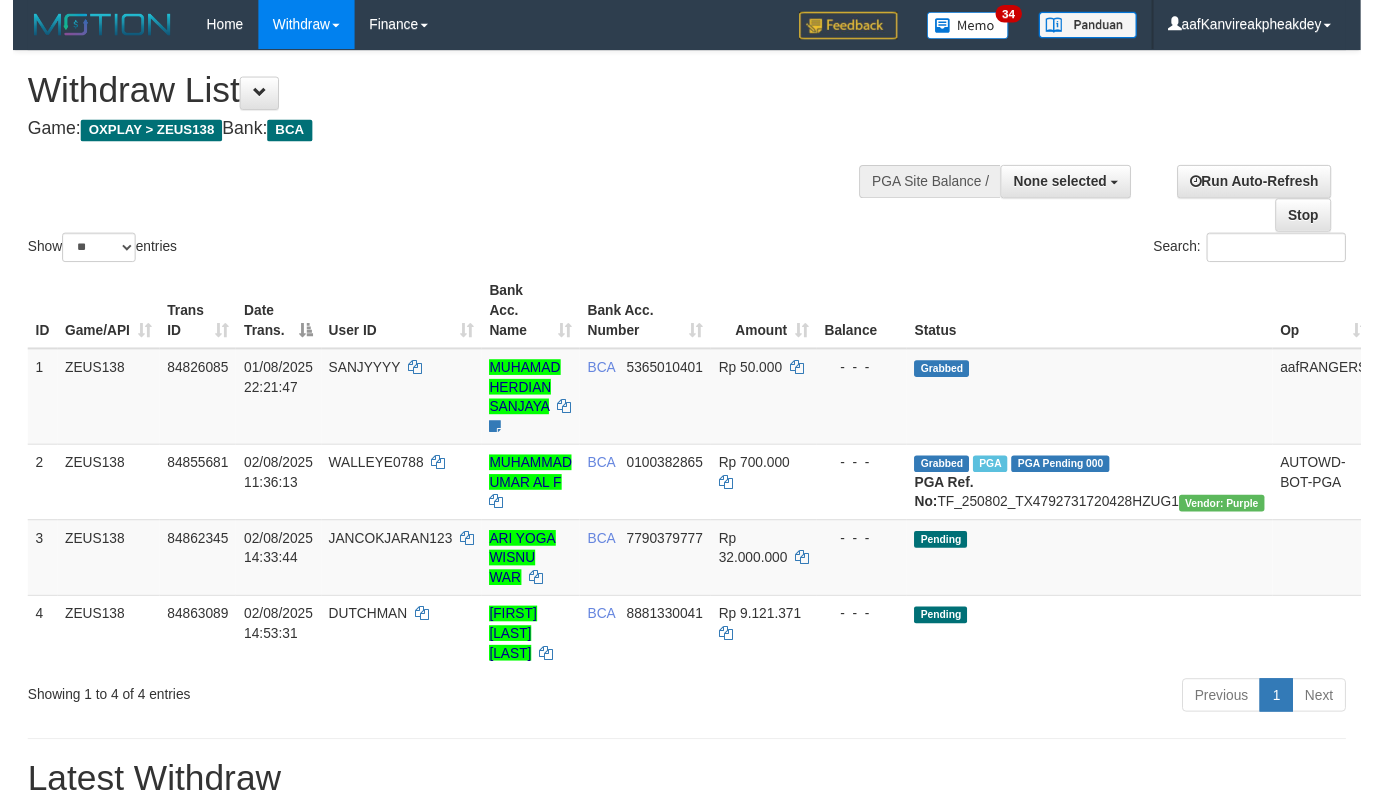 scroll, scrollTop: 0, scrollLeft: 0, axis: both 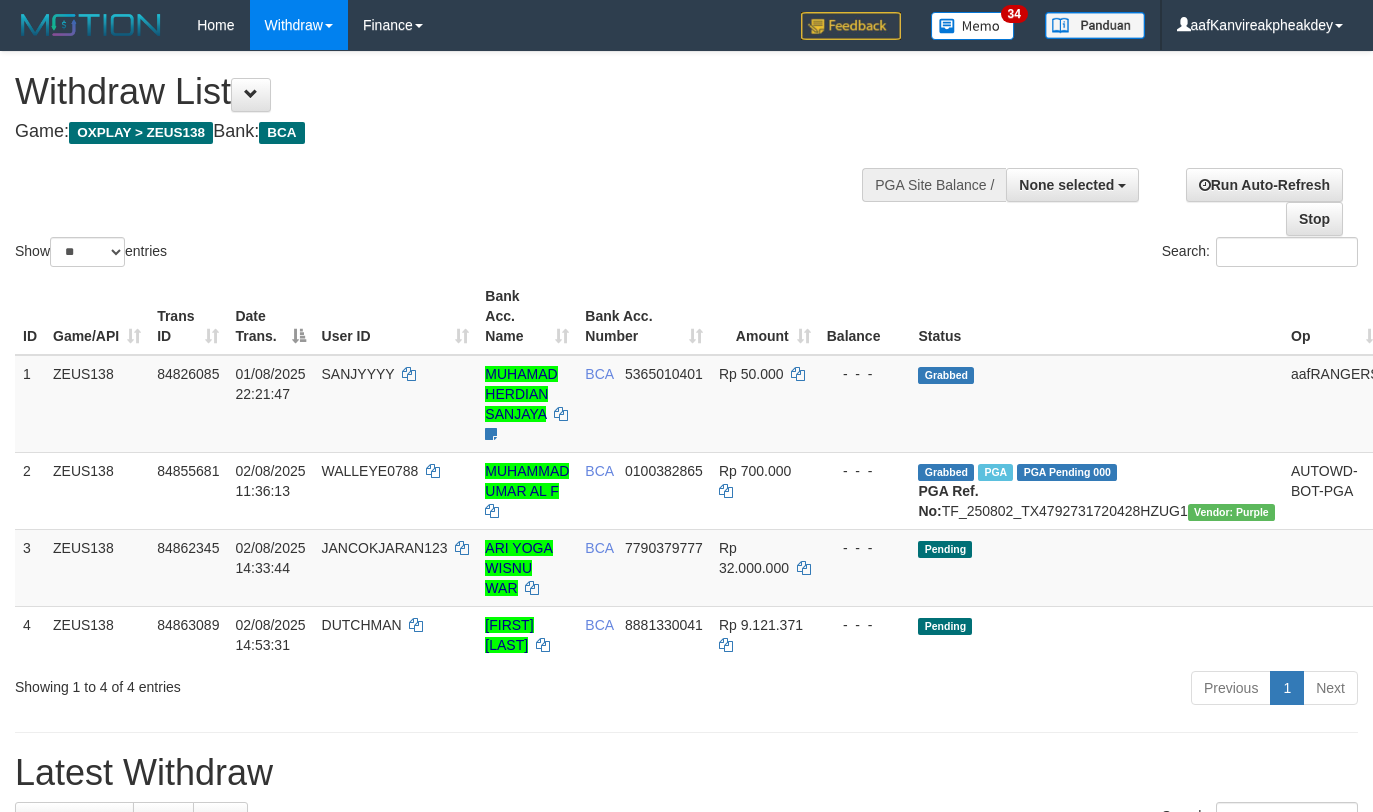 select 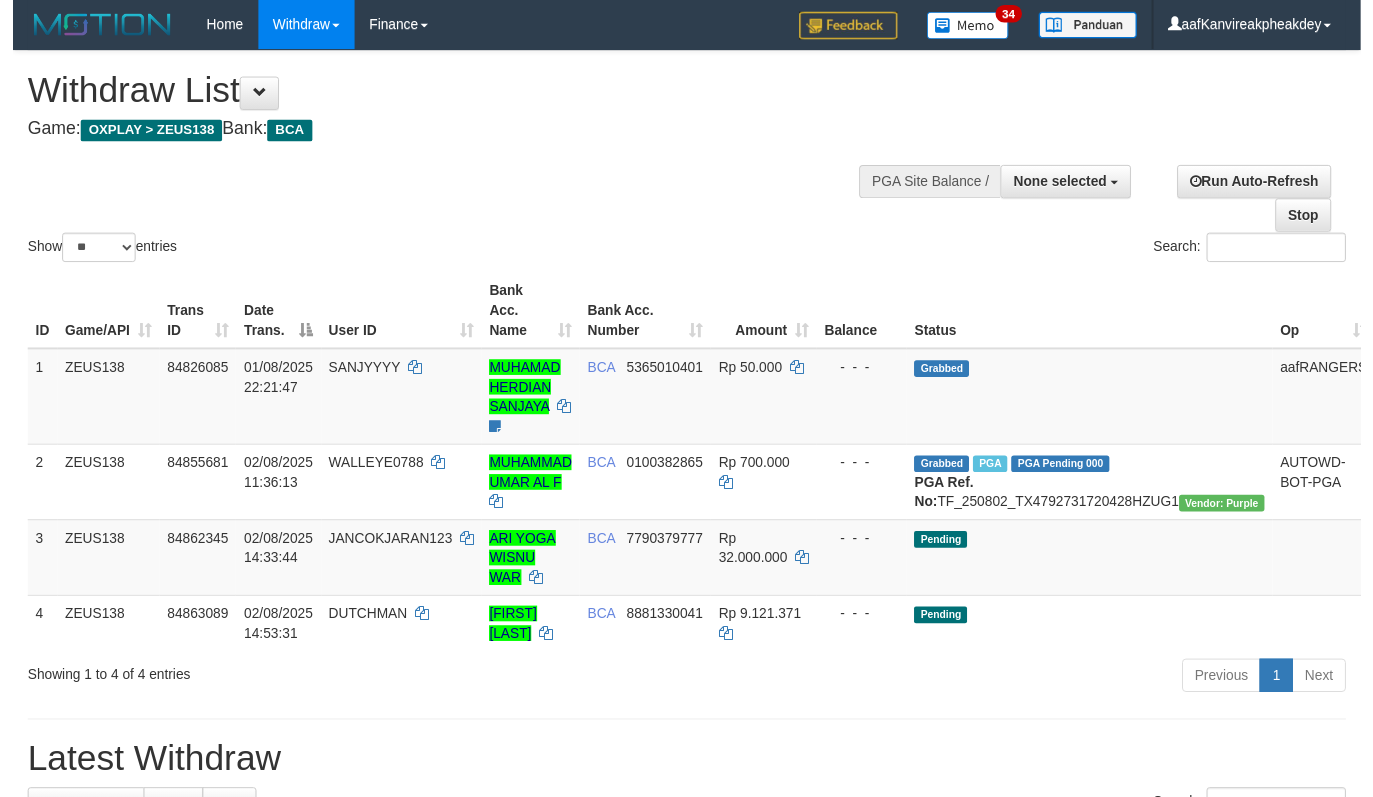 scroll, scrollTop: 0, scrollLeft: 0, axis: both 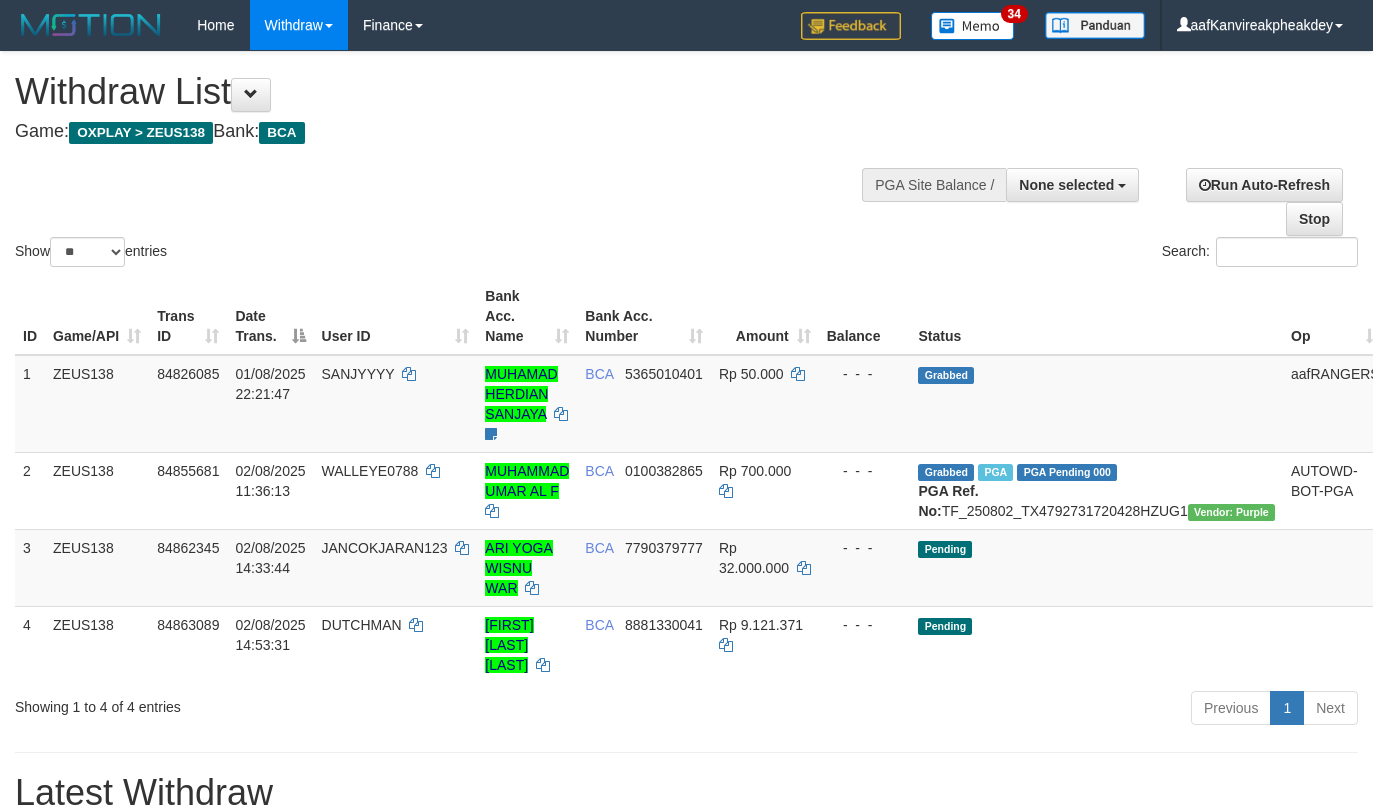 select 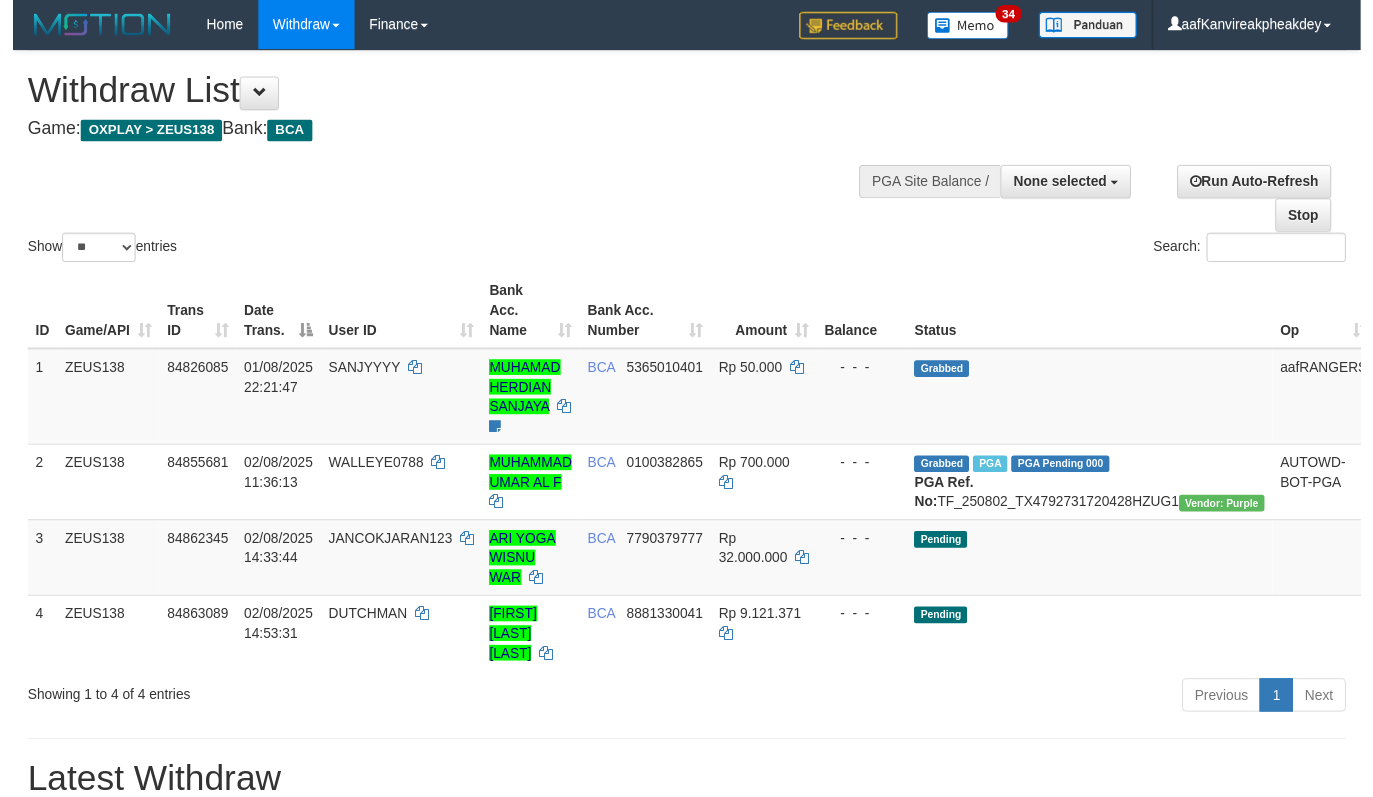 scroll, scrollTop: 0, scrollLeft: 0, axis: both 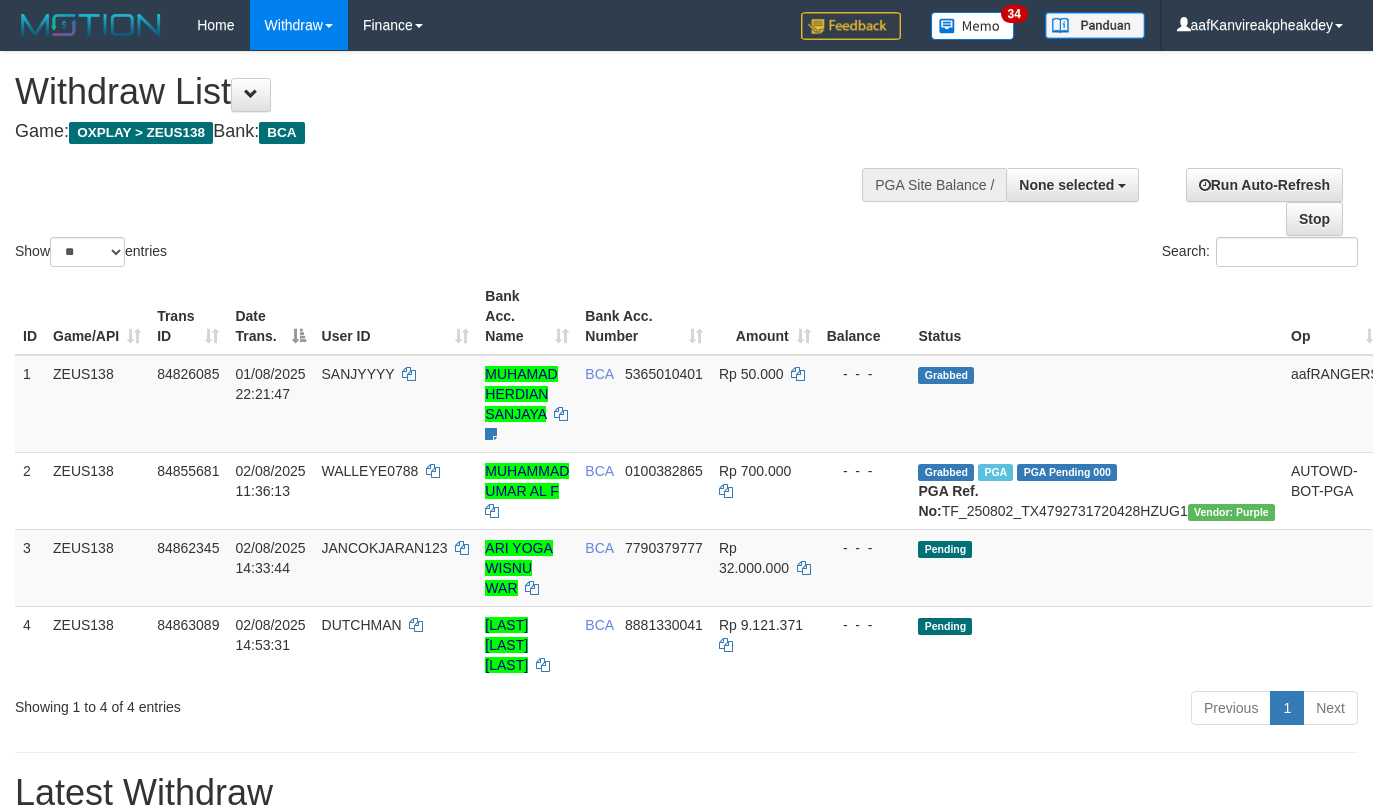select 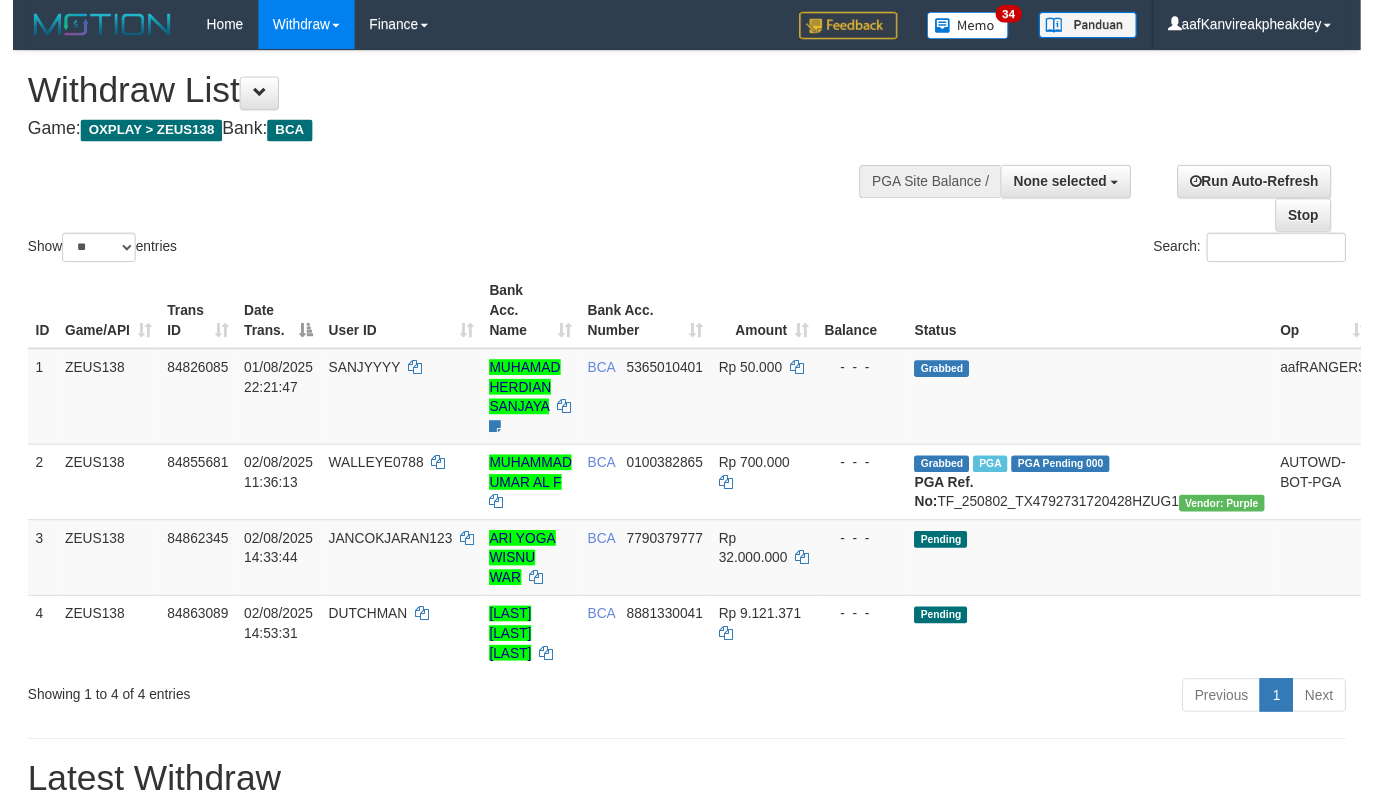 scroll, scrollTop: 0, scrollLeft: 0, axis: both 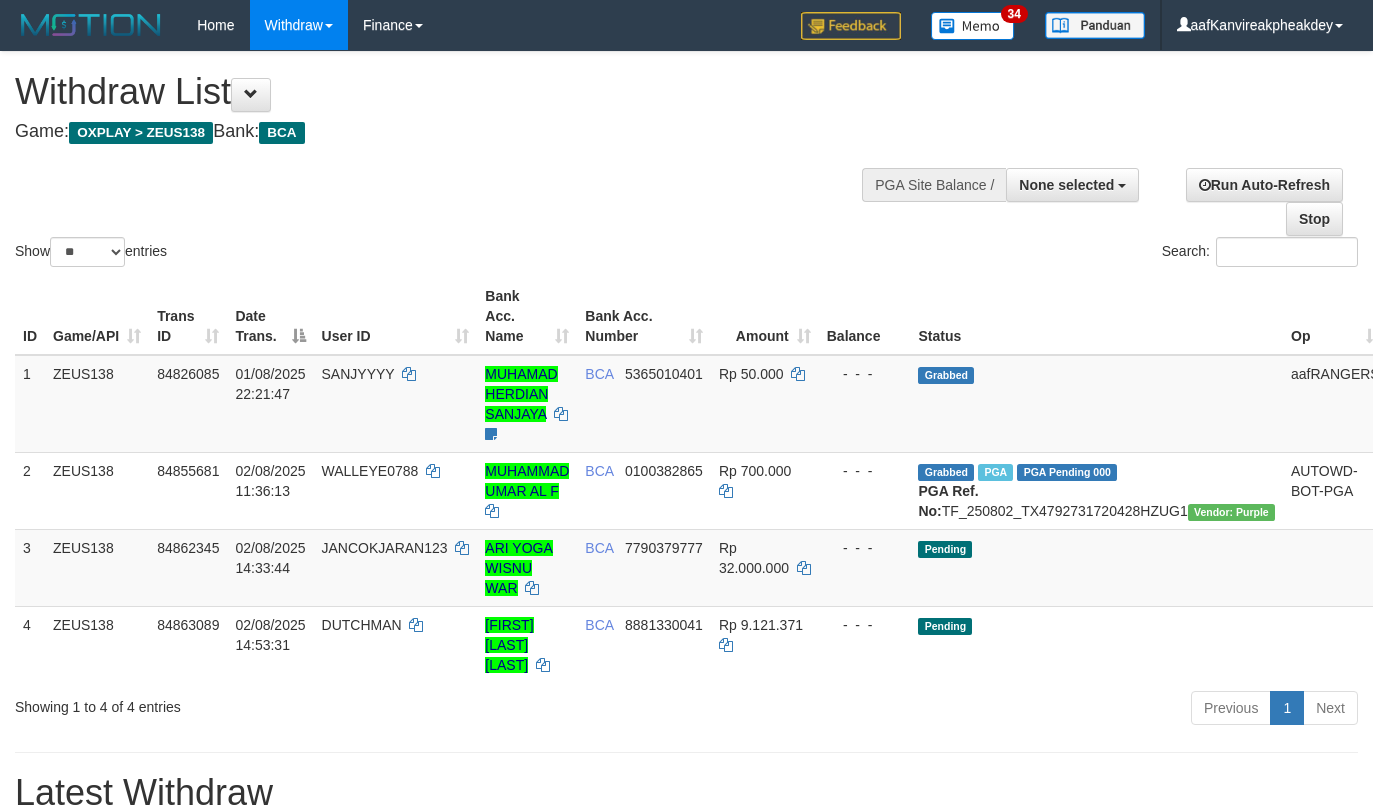 select 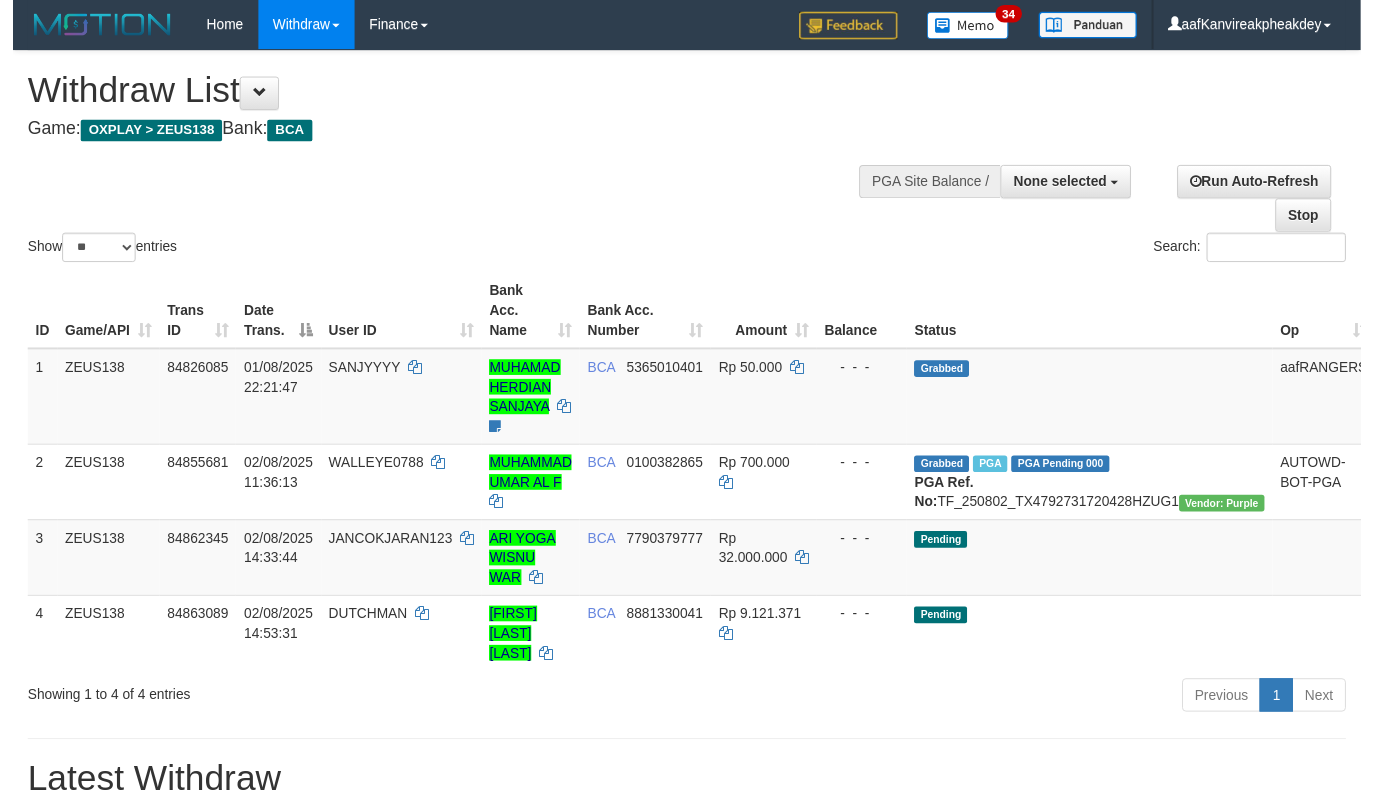 scroll, scrollTop: 0, scrollLeft: 0, axis: both 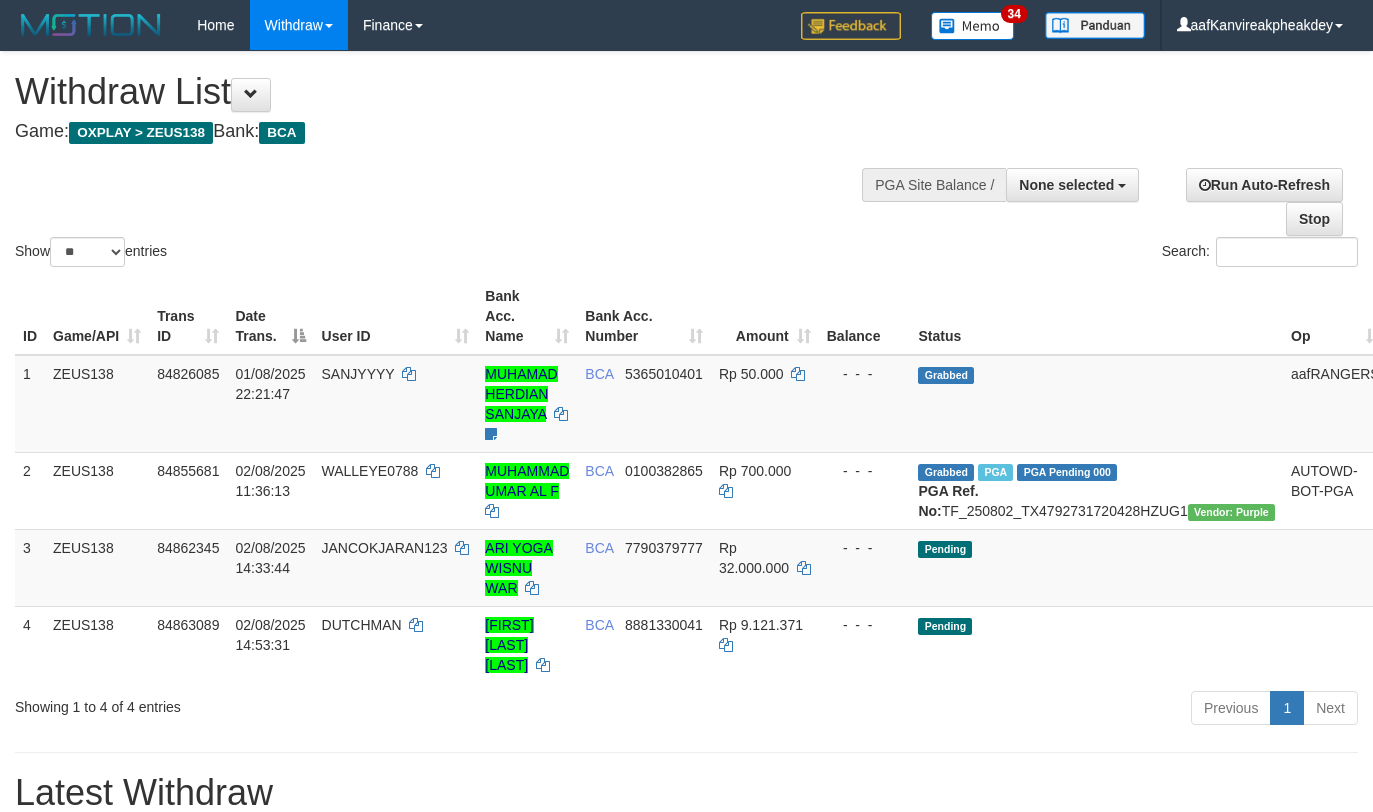 select 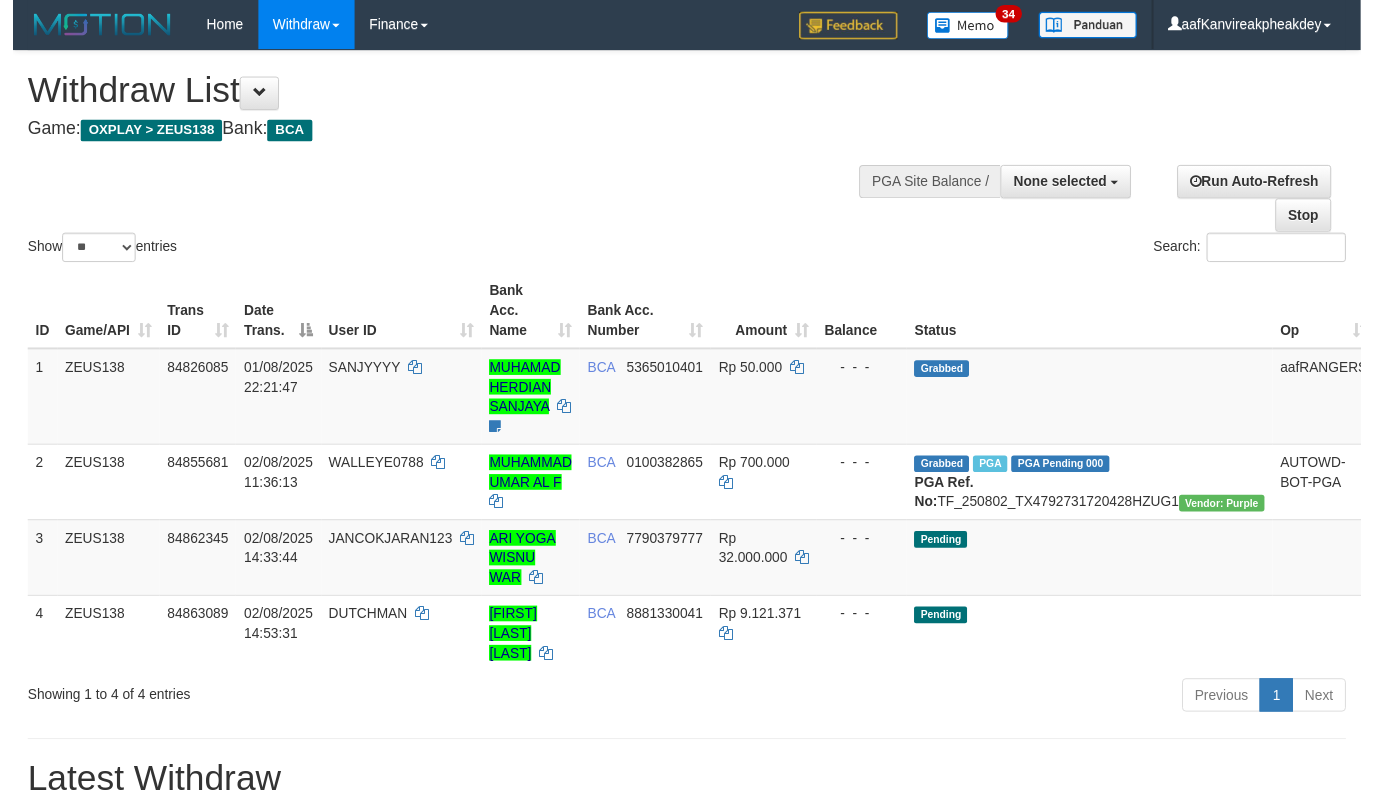 scroll, scrollTop: 0, scrollLeft: 0, axis: both 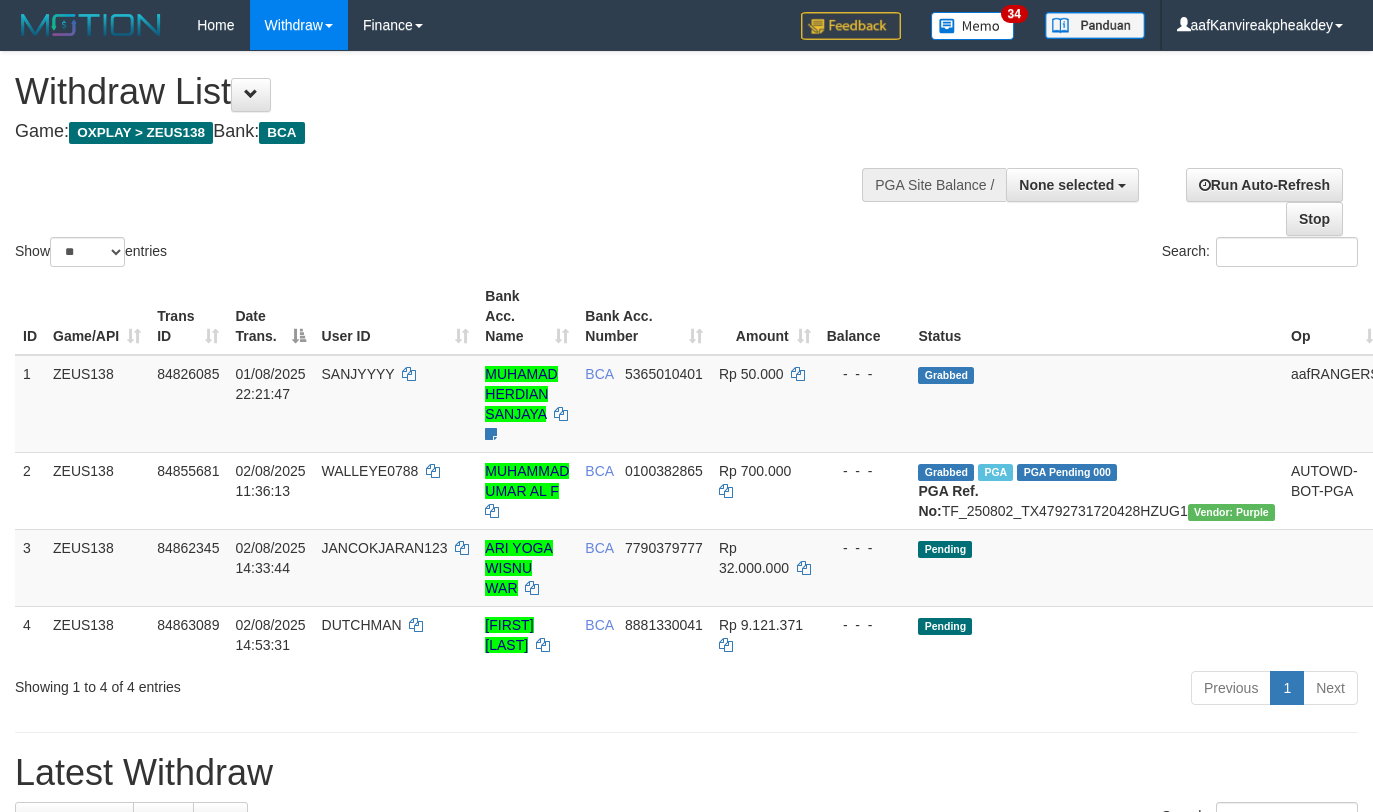 select 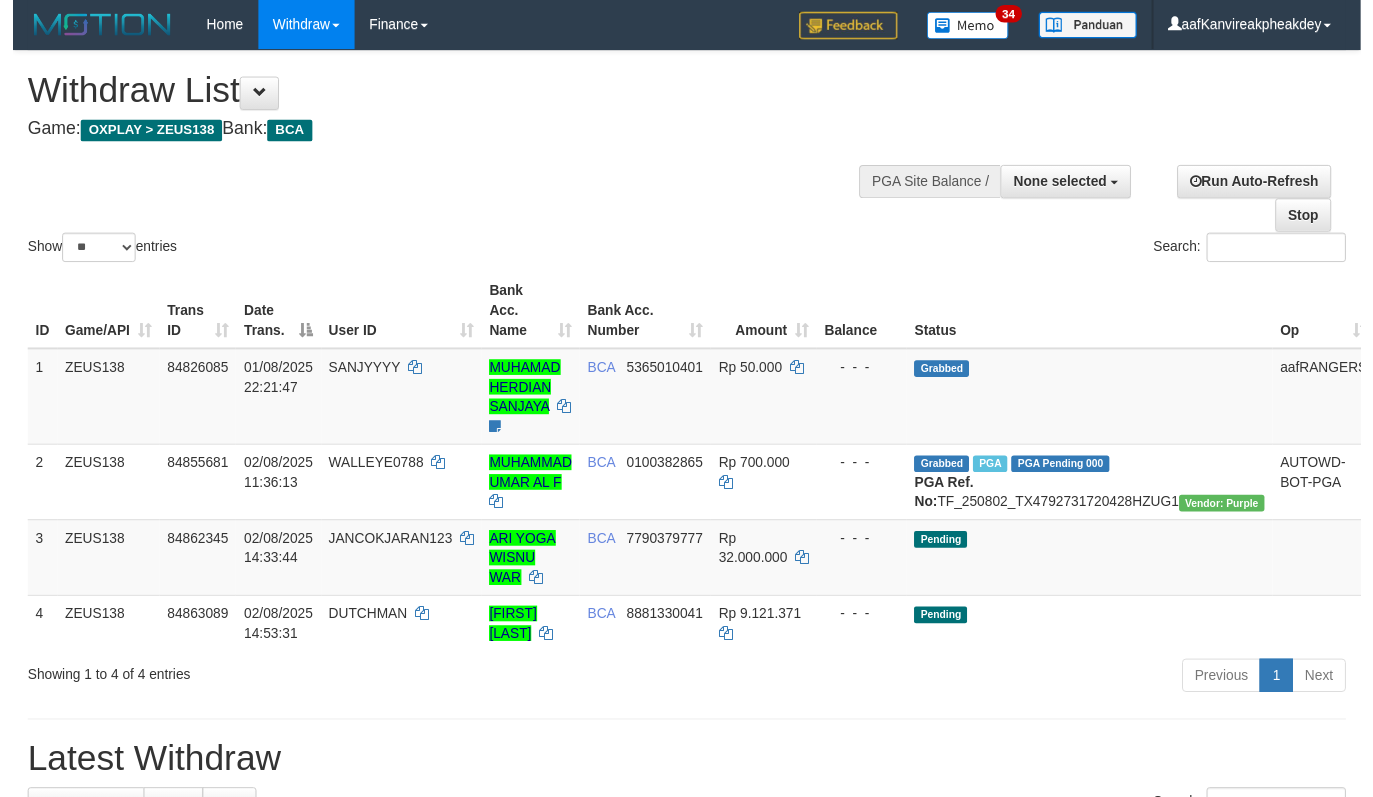 scroll, scrollTop: 0, scrollLeft: 0, axis: both 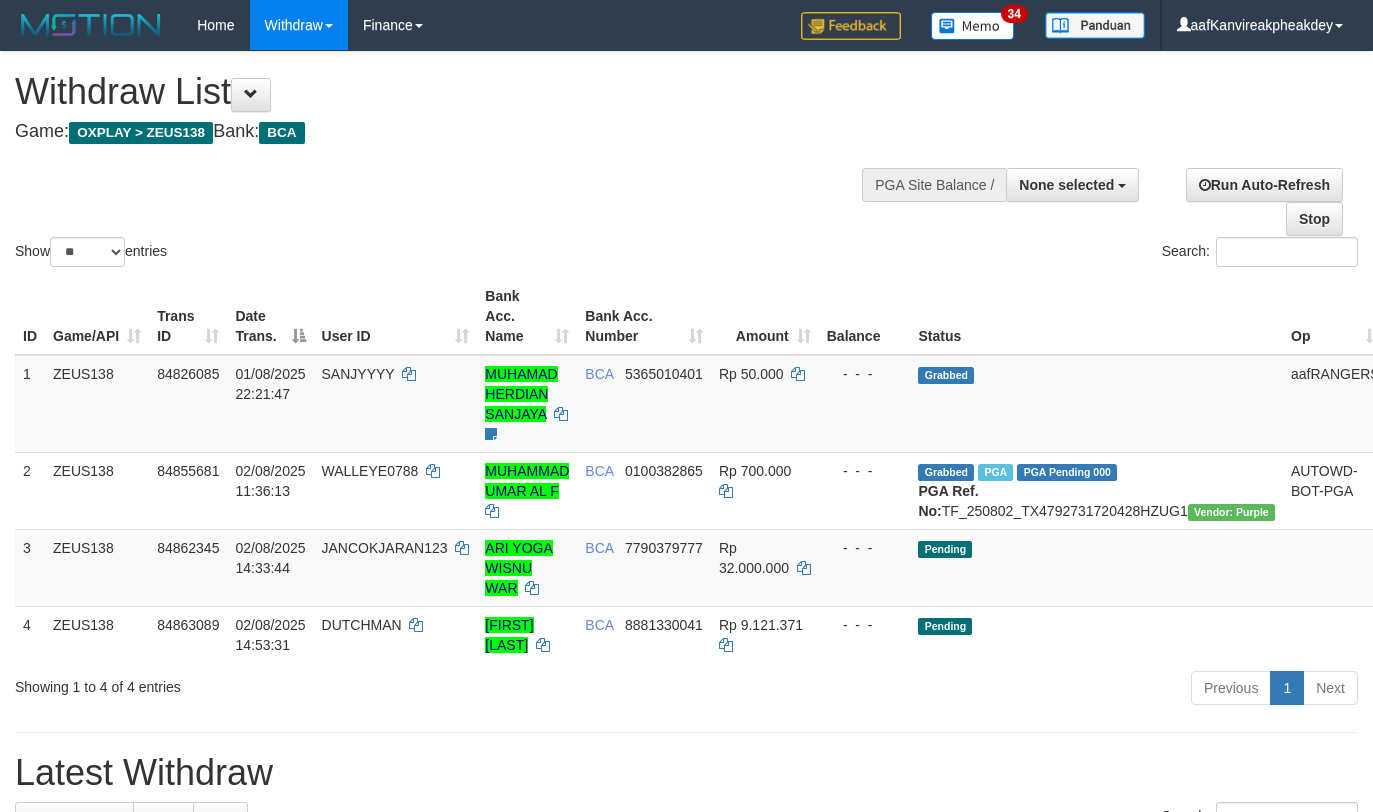 select 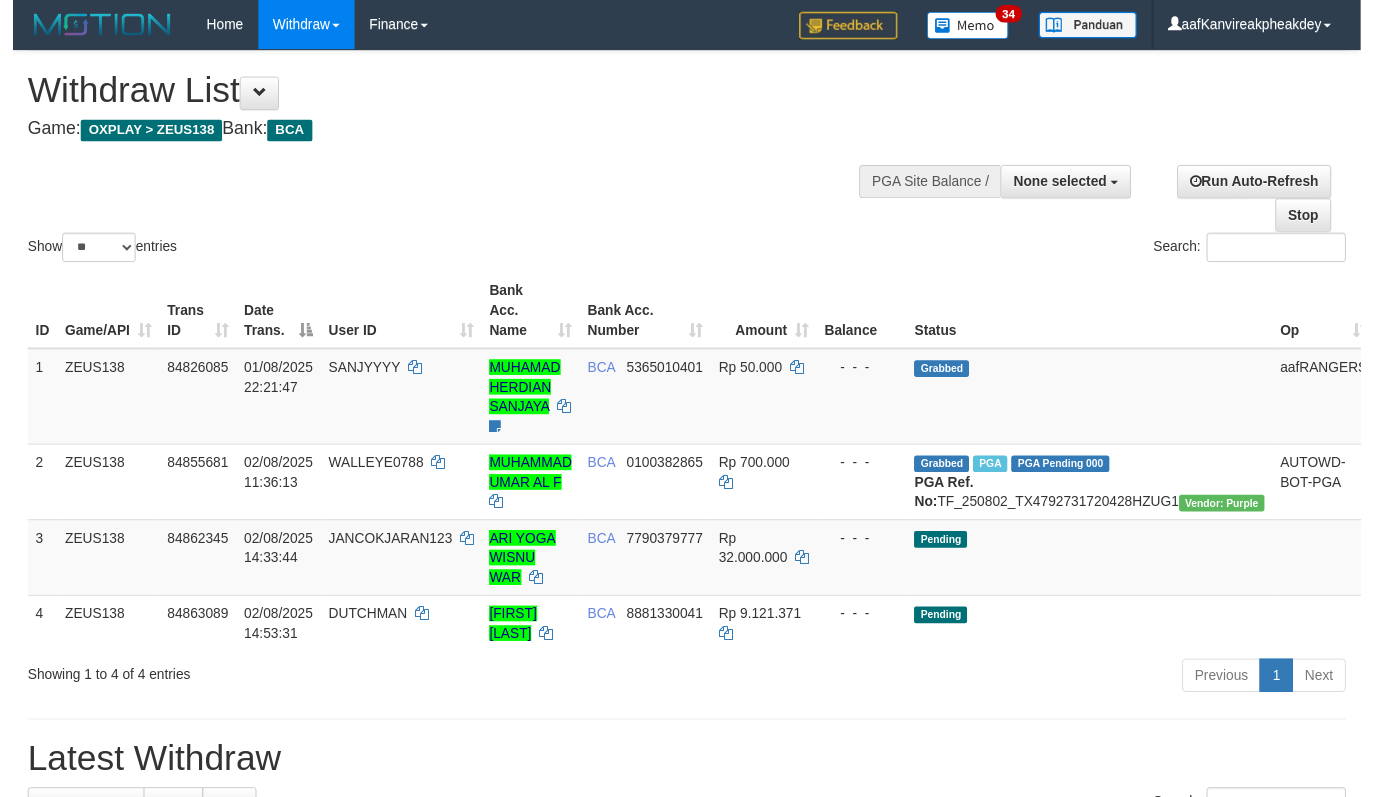 scroll, scrollTop: 0, scrollLeft: 0, axis: both 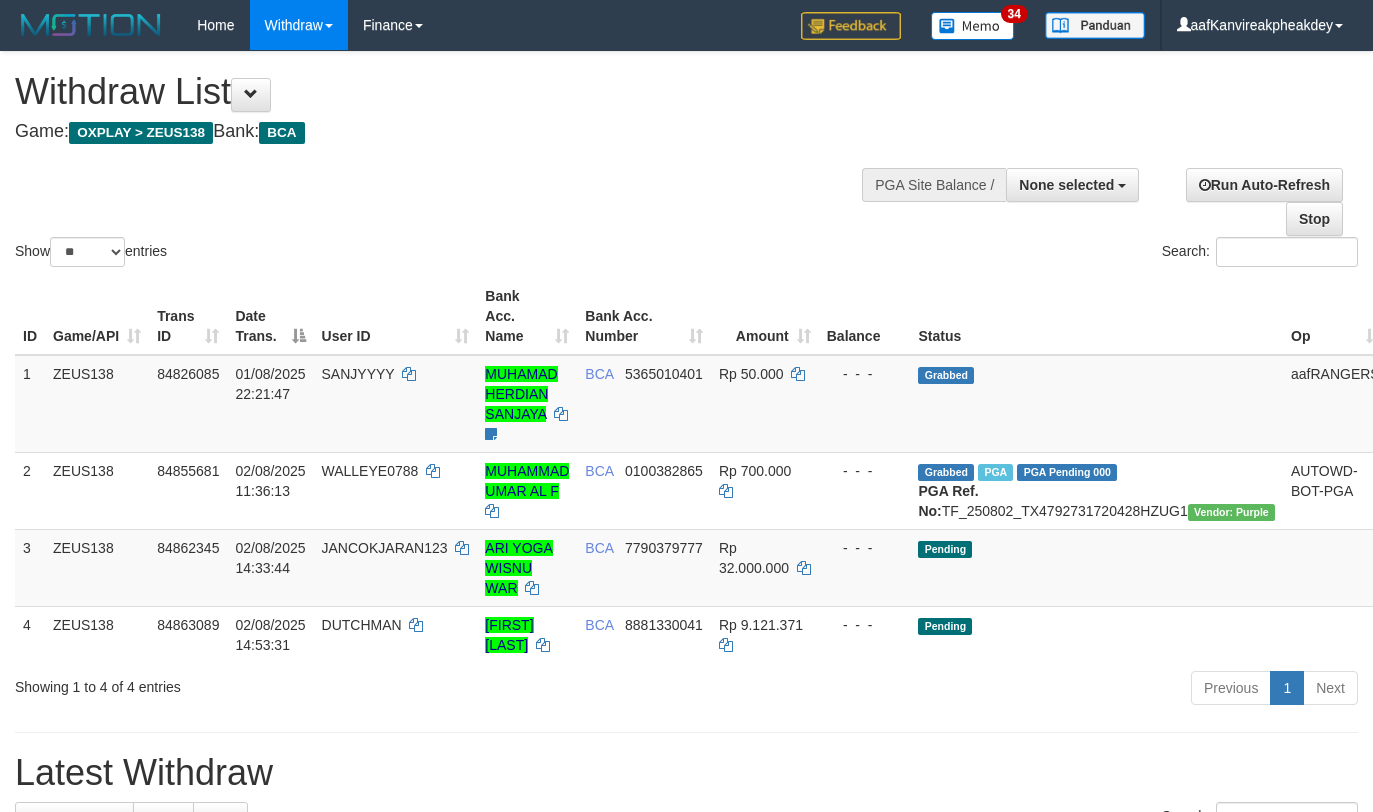 select 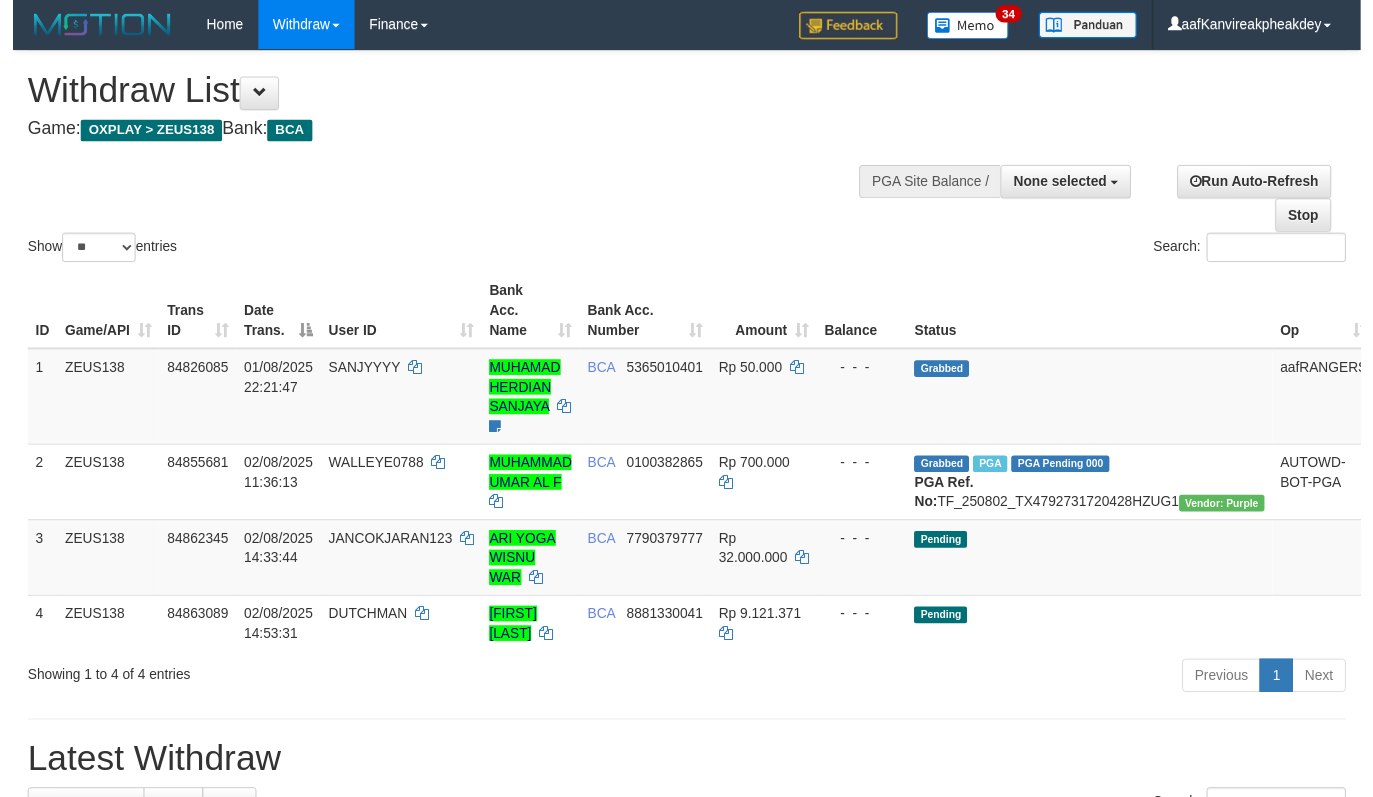scroll, scrollTop: 0, scrollLeft: 0, axis: both 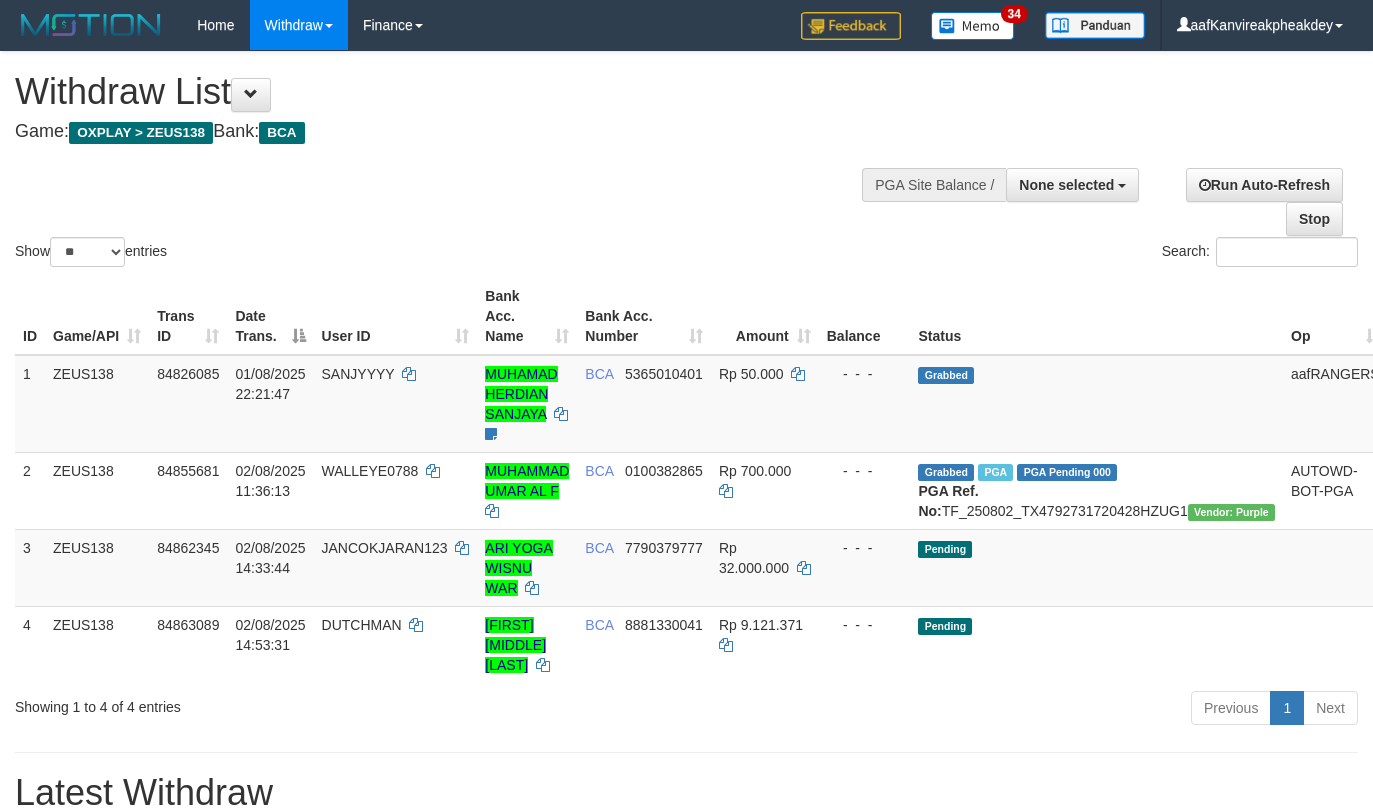 select 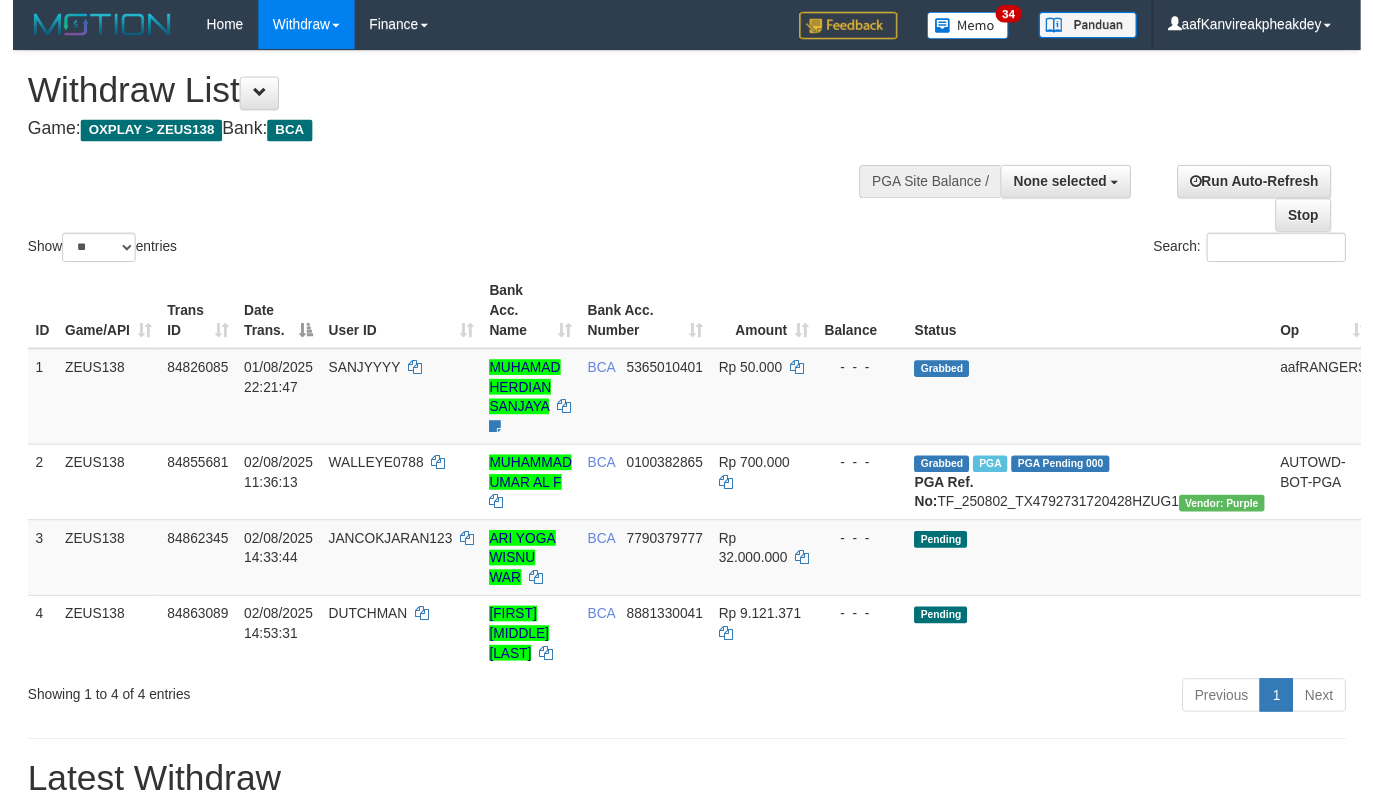 scroll, scrollTop: 0, scrollLeft: 0, axis: both 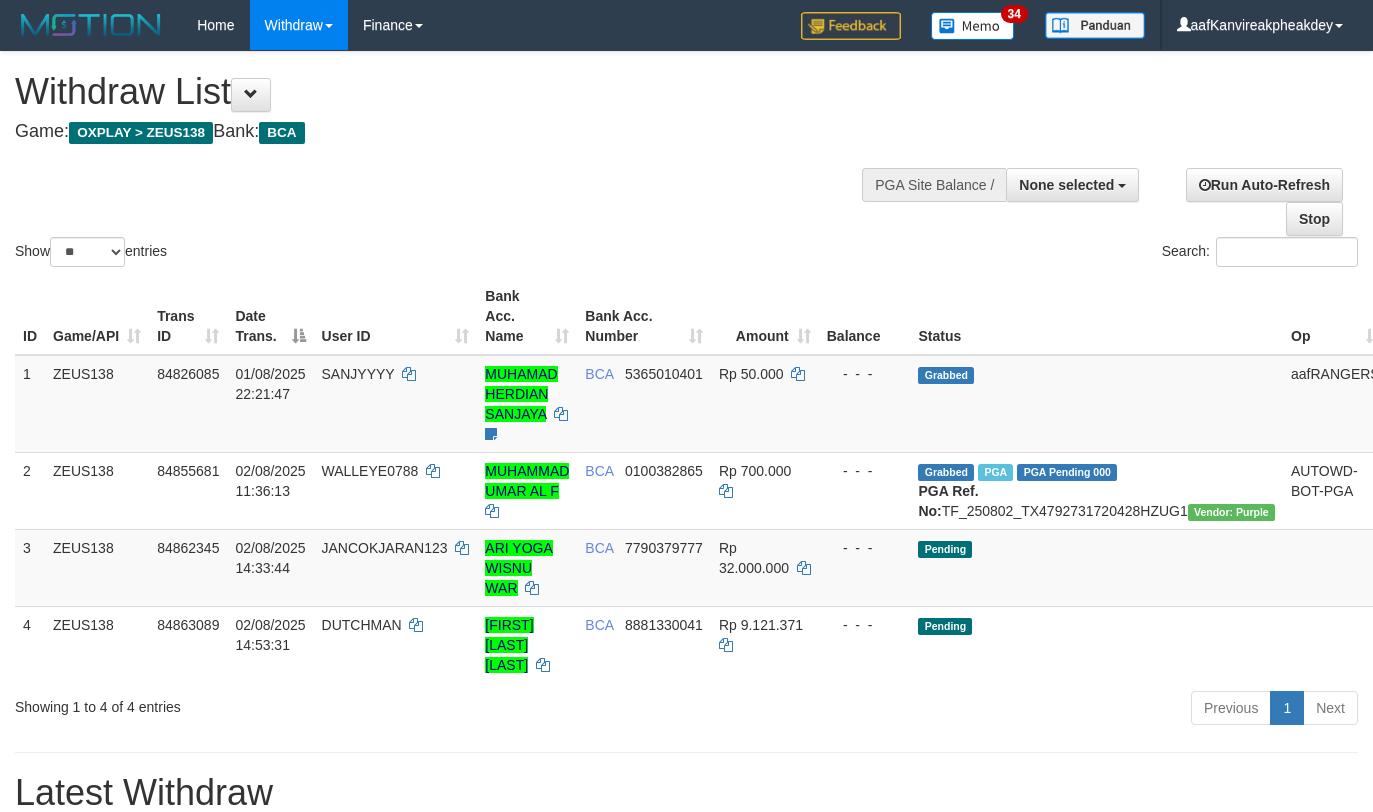 select 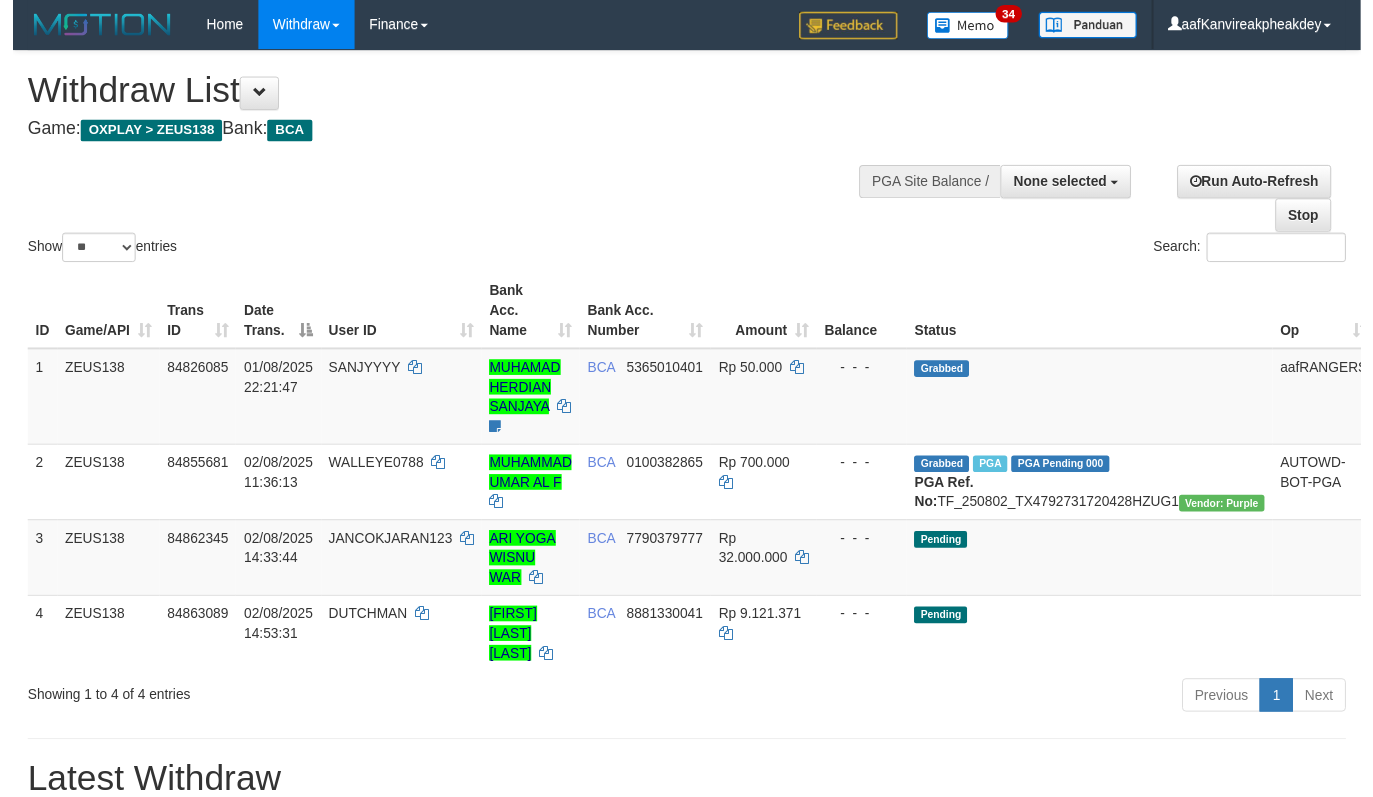 scroll, scrollTop: 0, scrollLeft: 0, axis: both 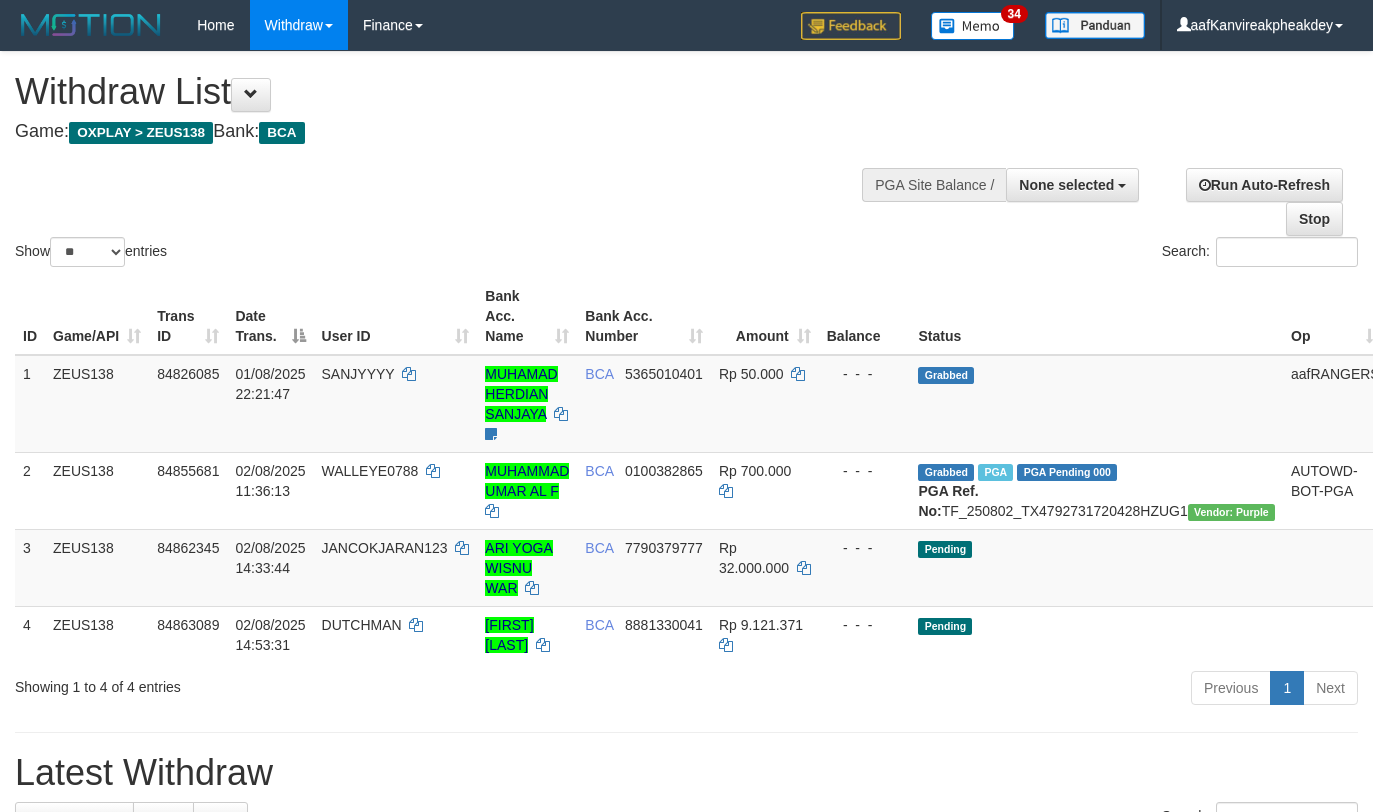 select 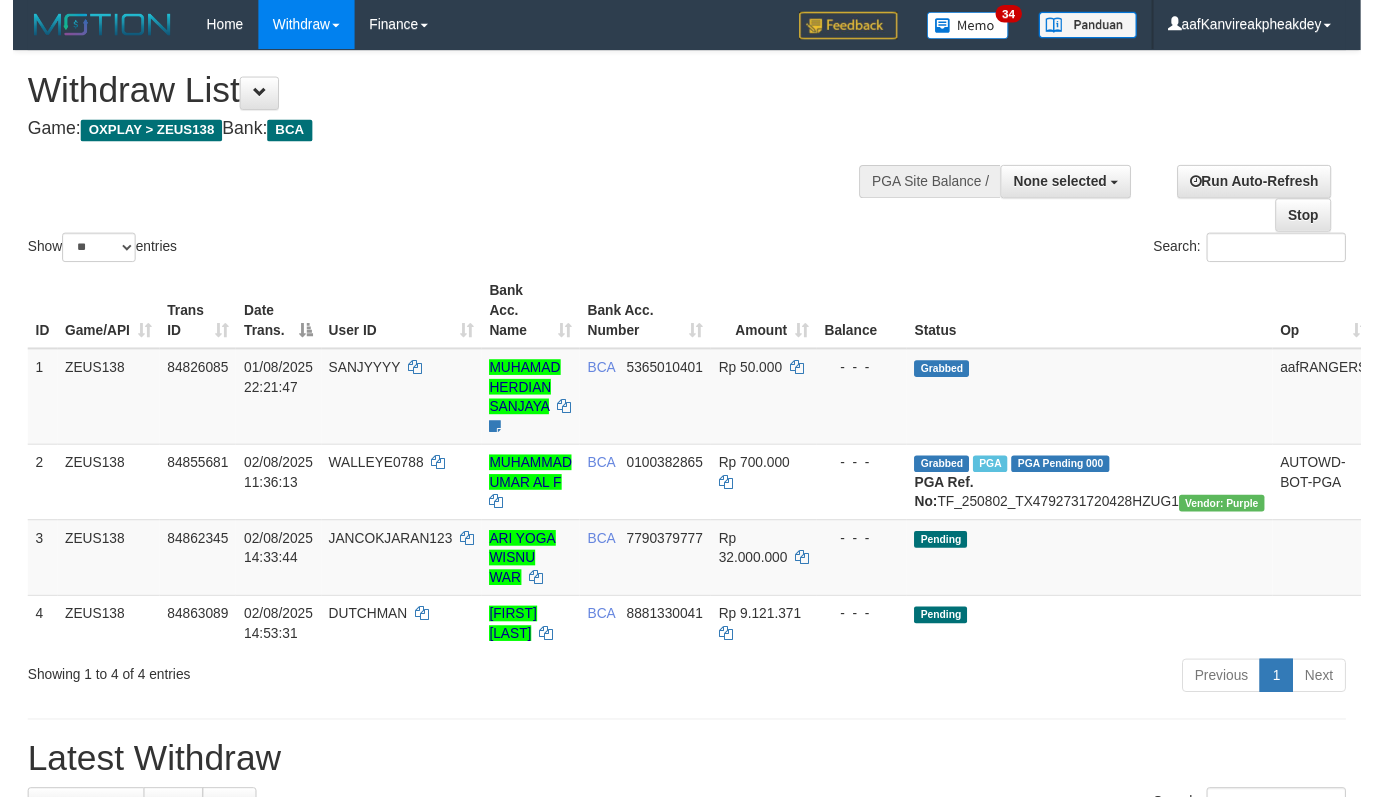 scroll, scrollTop: 0, scrollLeft: 0, axis: both 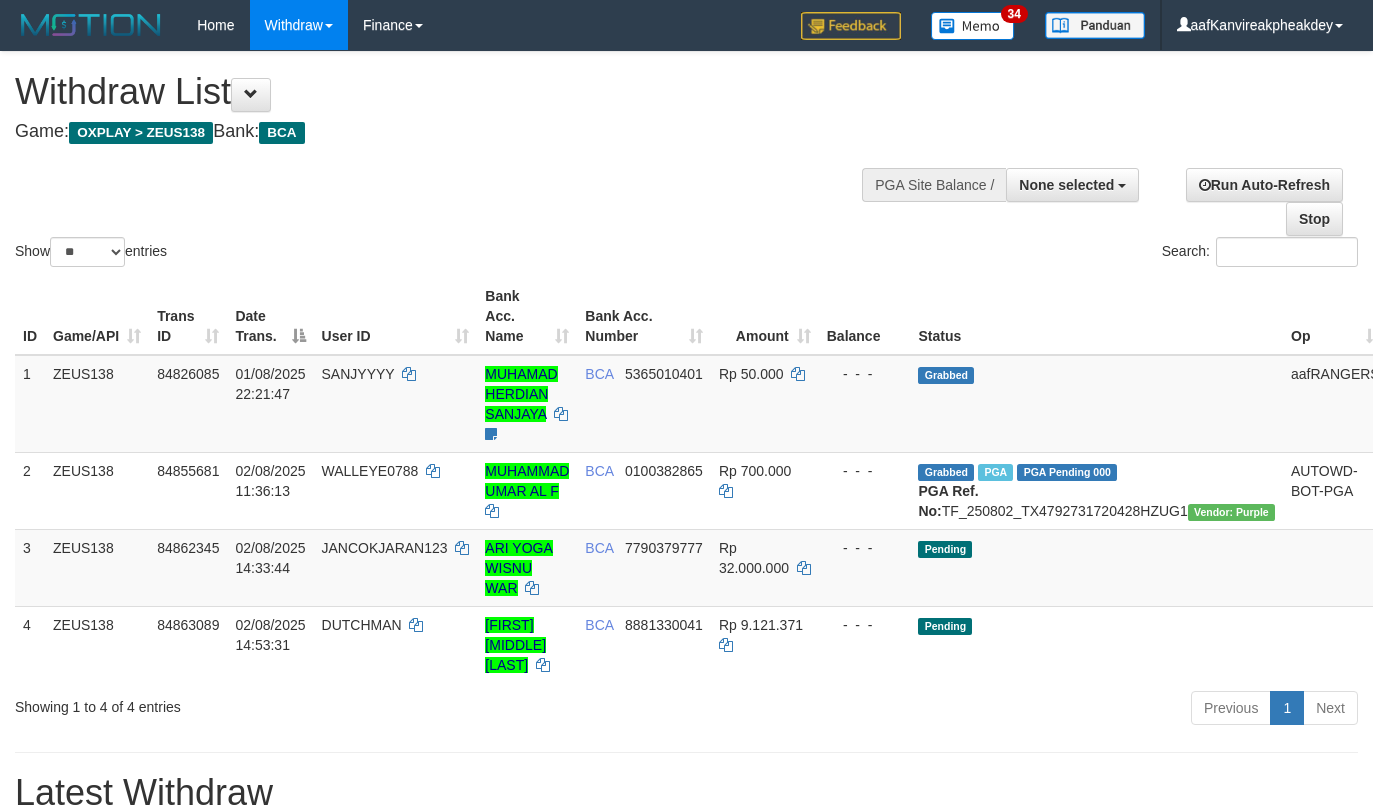 select 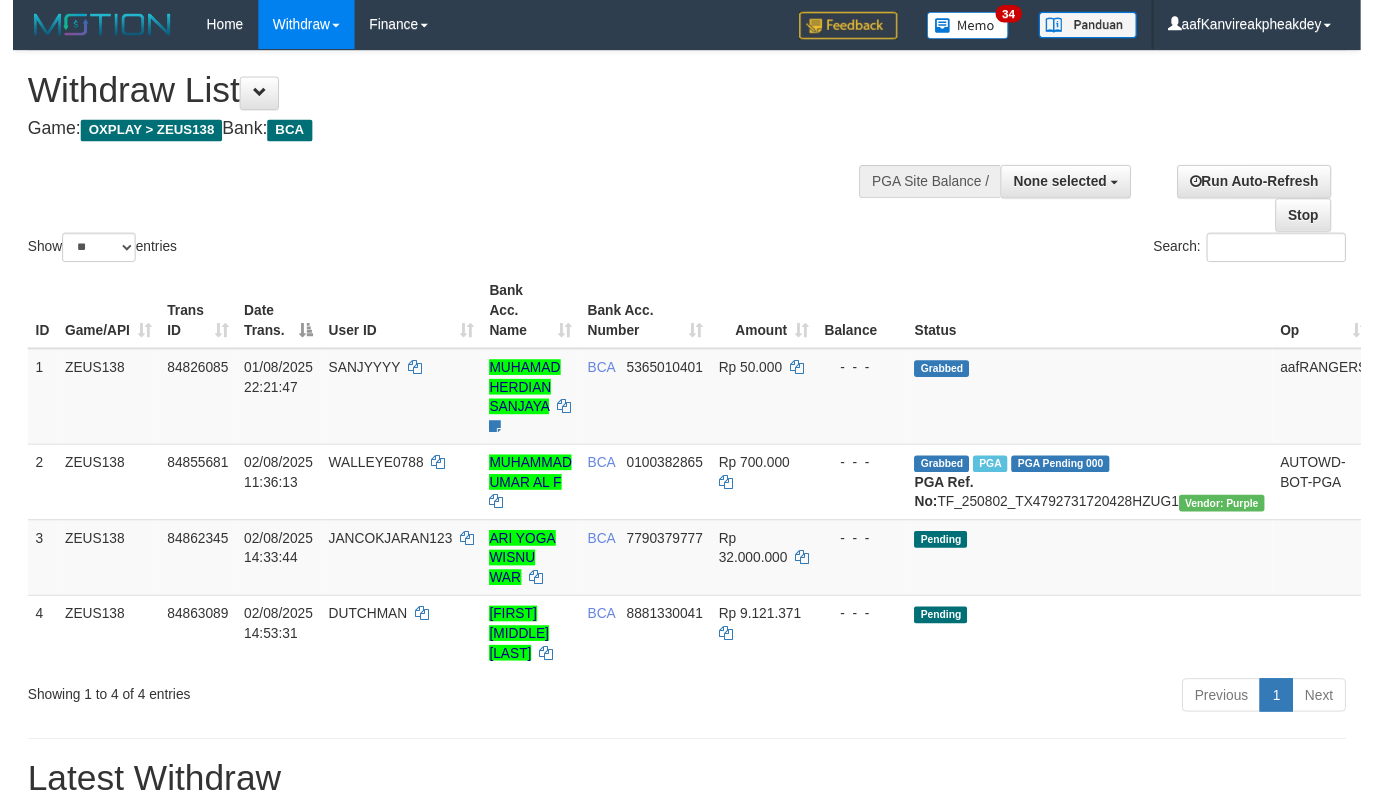 scroll, scrollTop: 0, scrollLeft: 0, axis: both 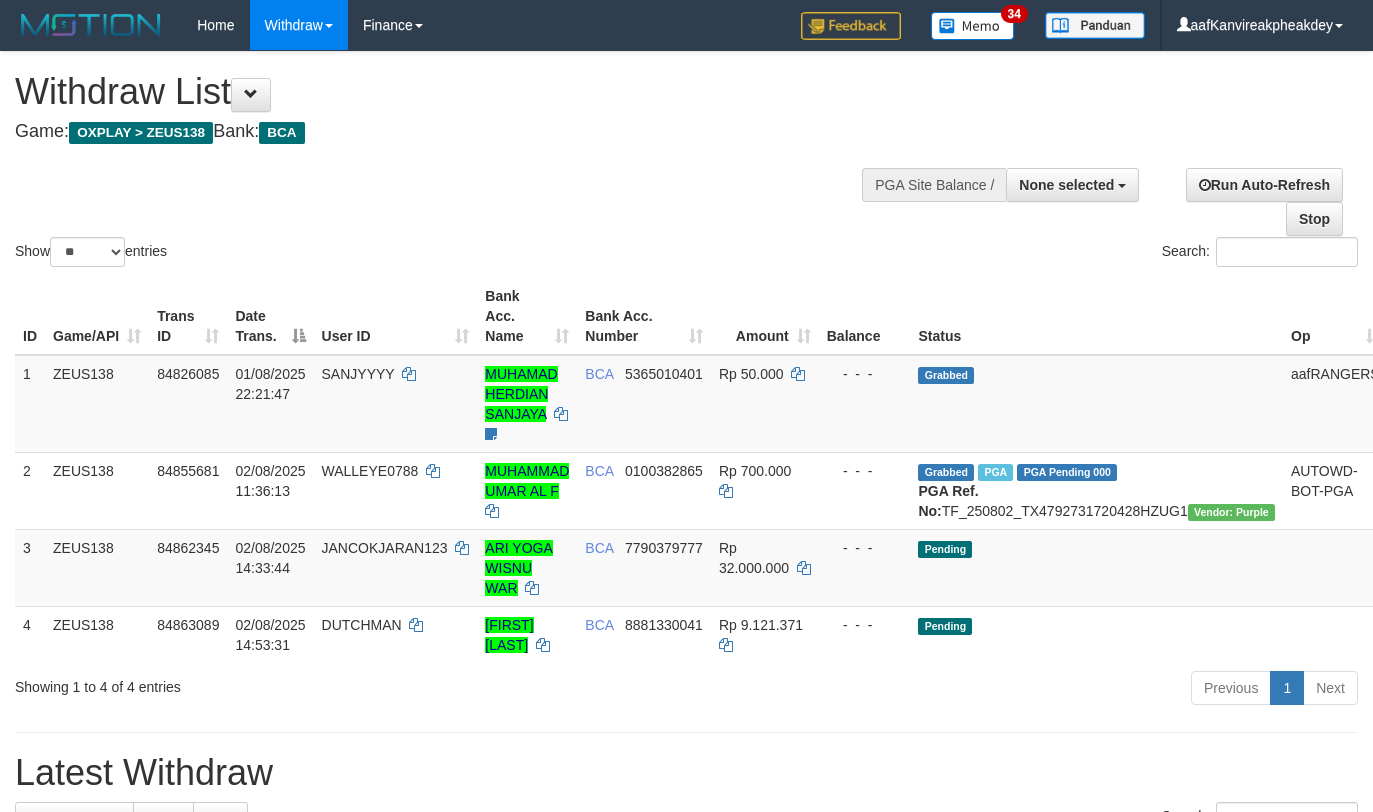 select 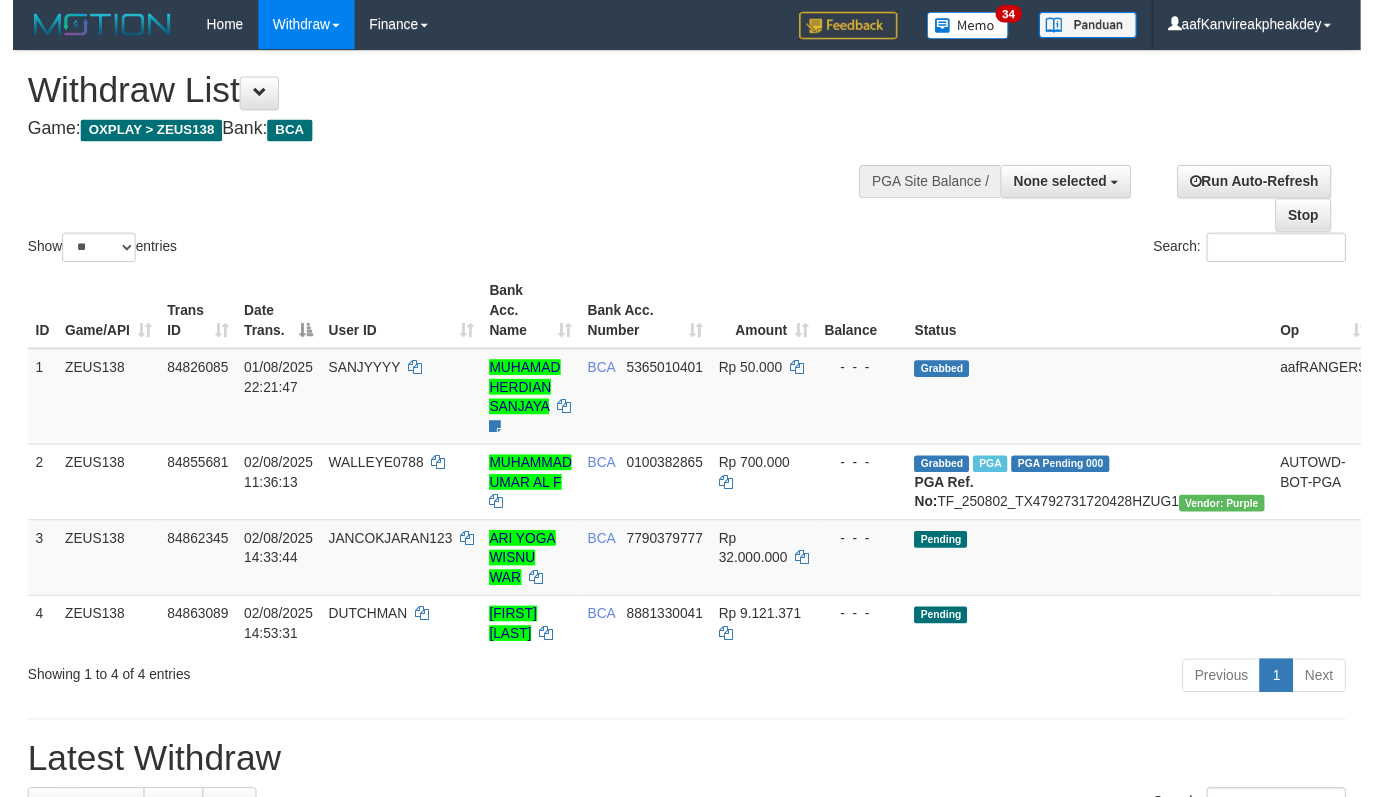 scroll, scrollTop: 0, scrollLeft: 0, axis: both 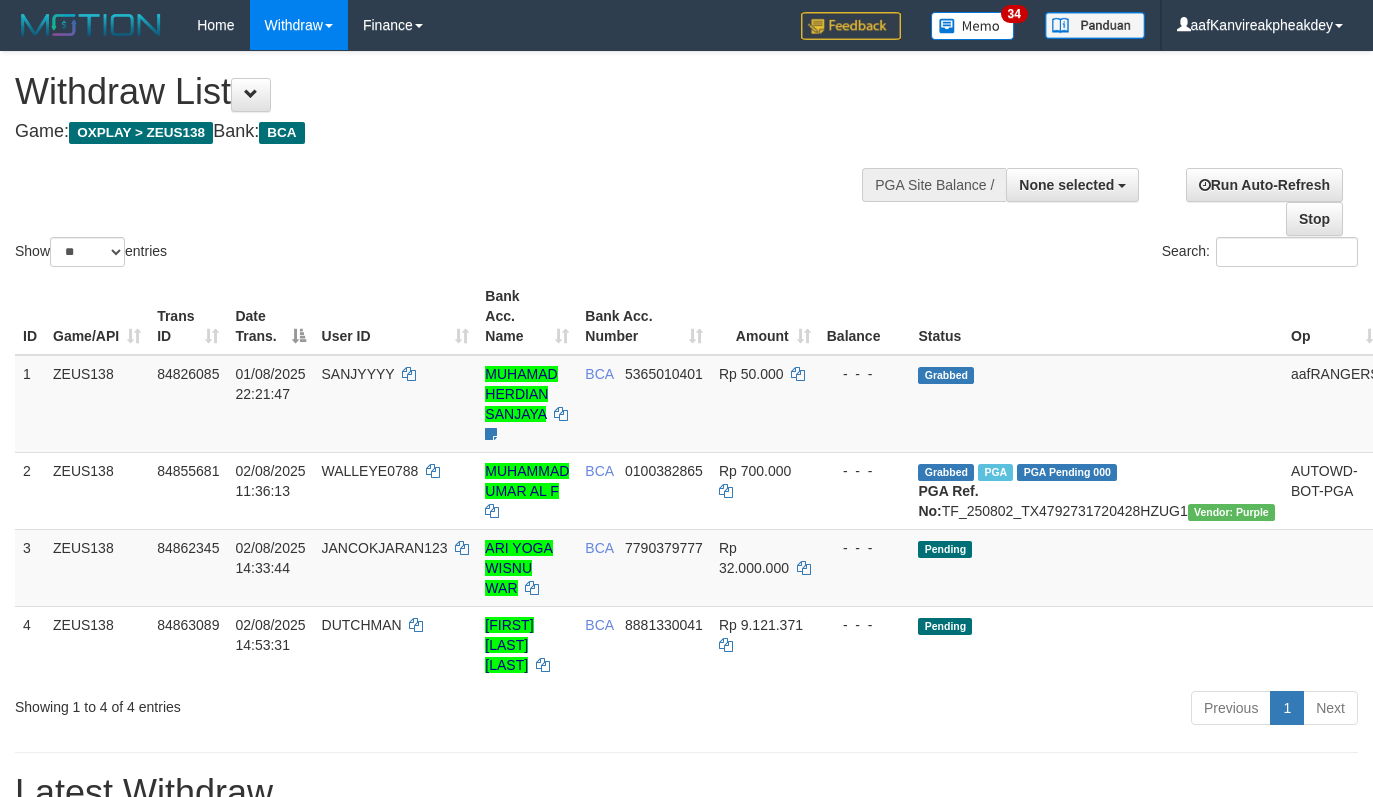select 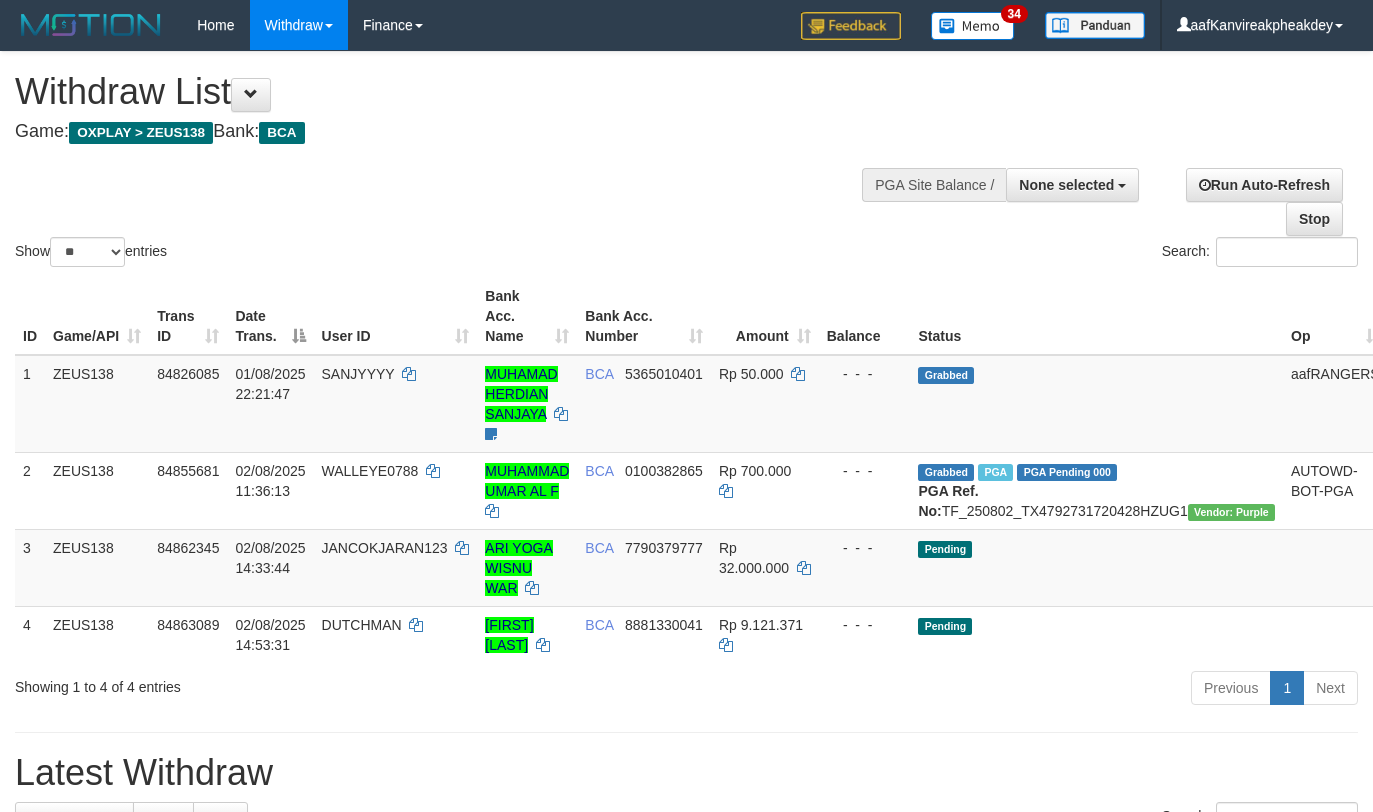 select 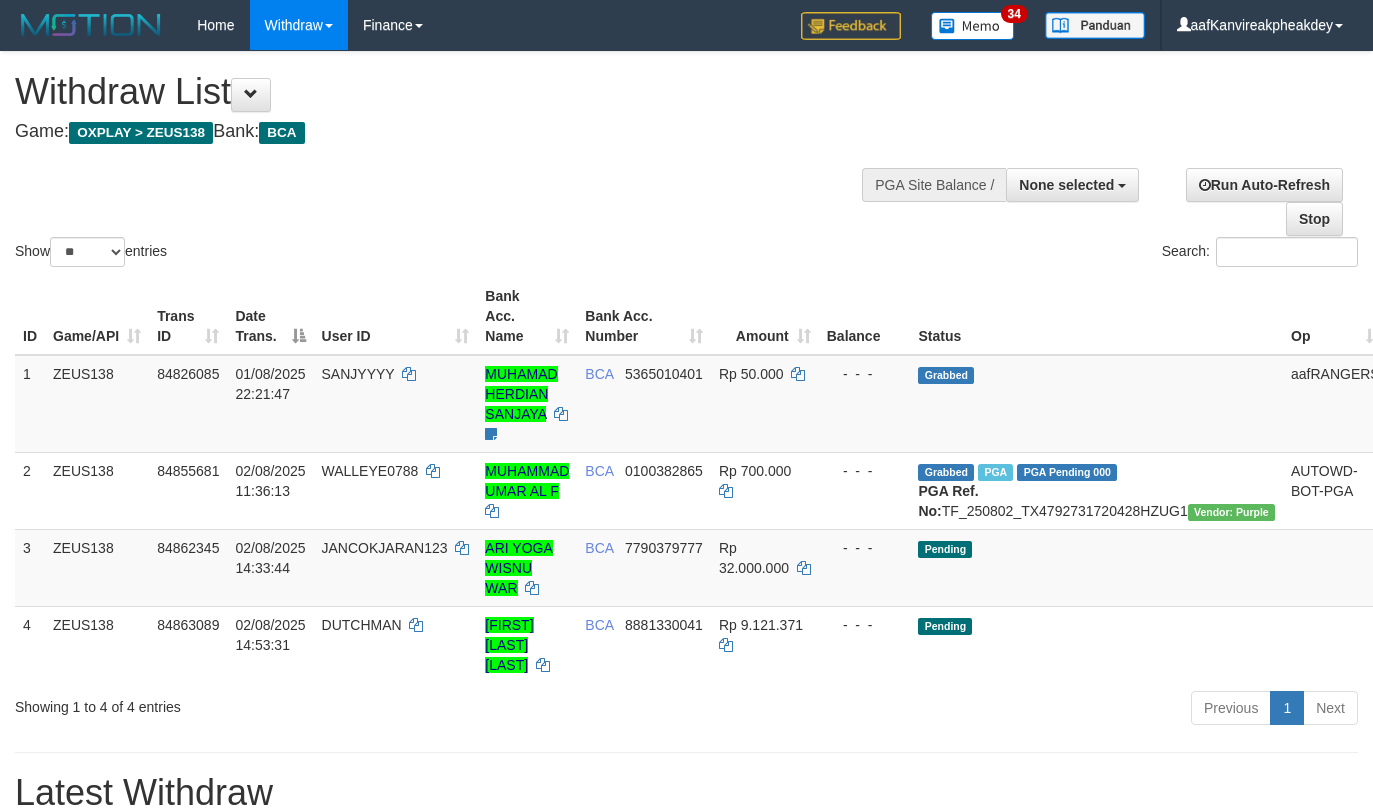 select 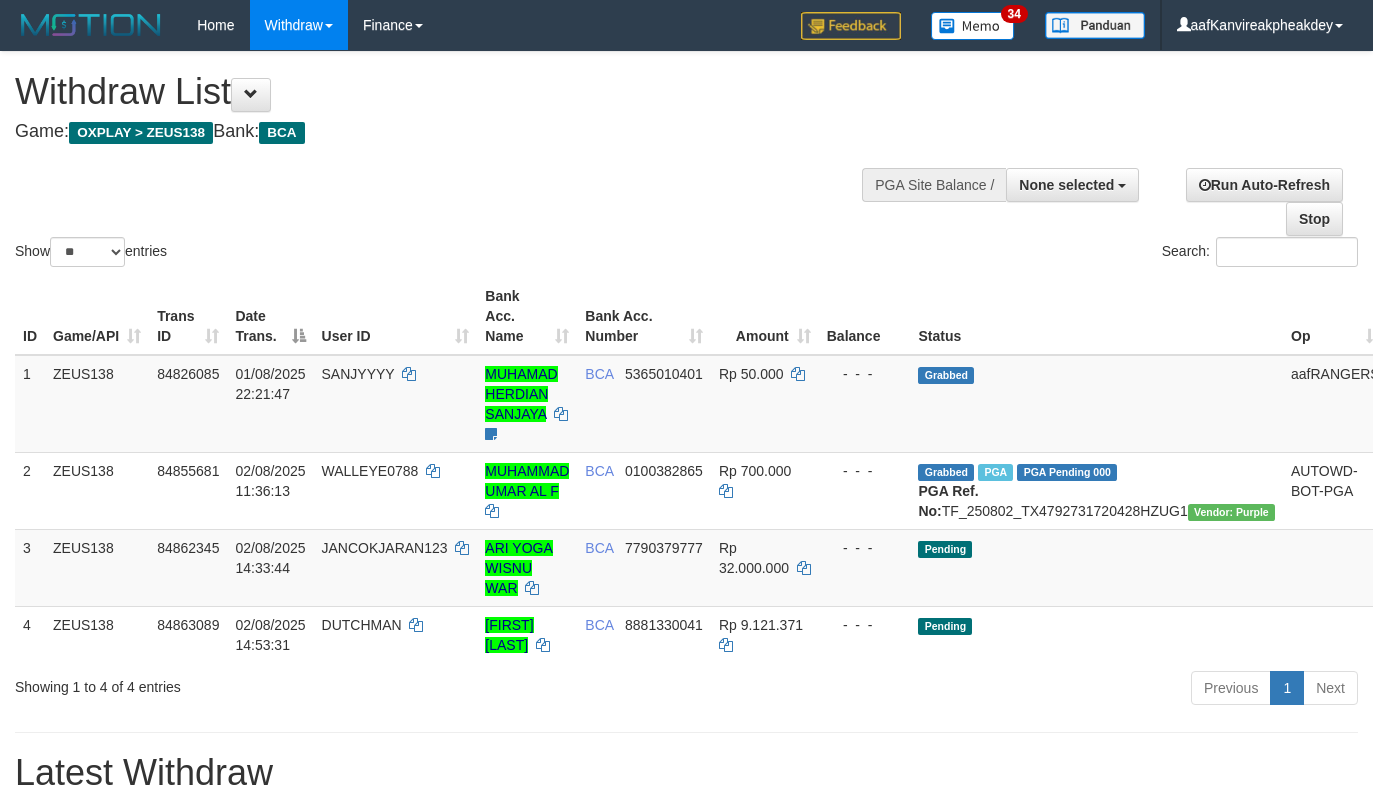 select 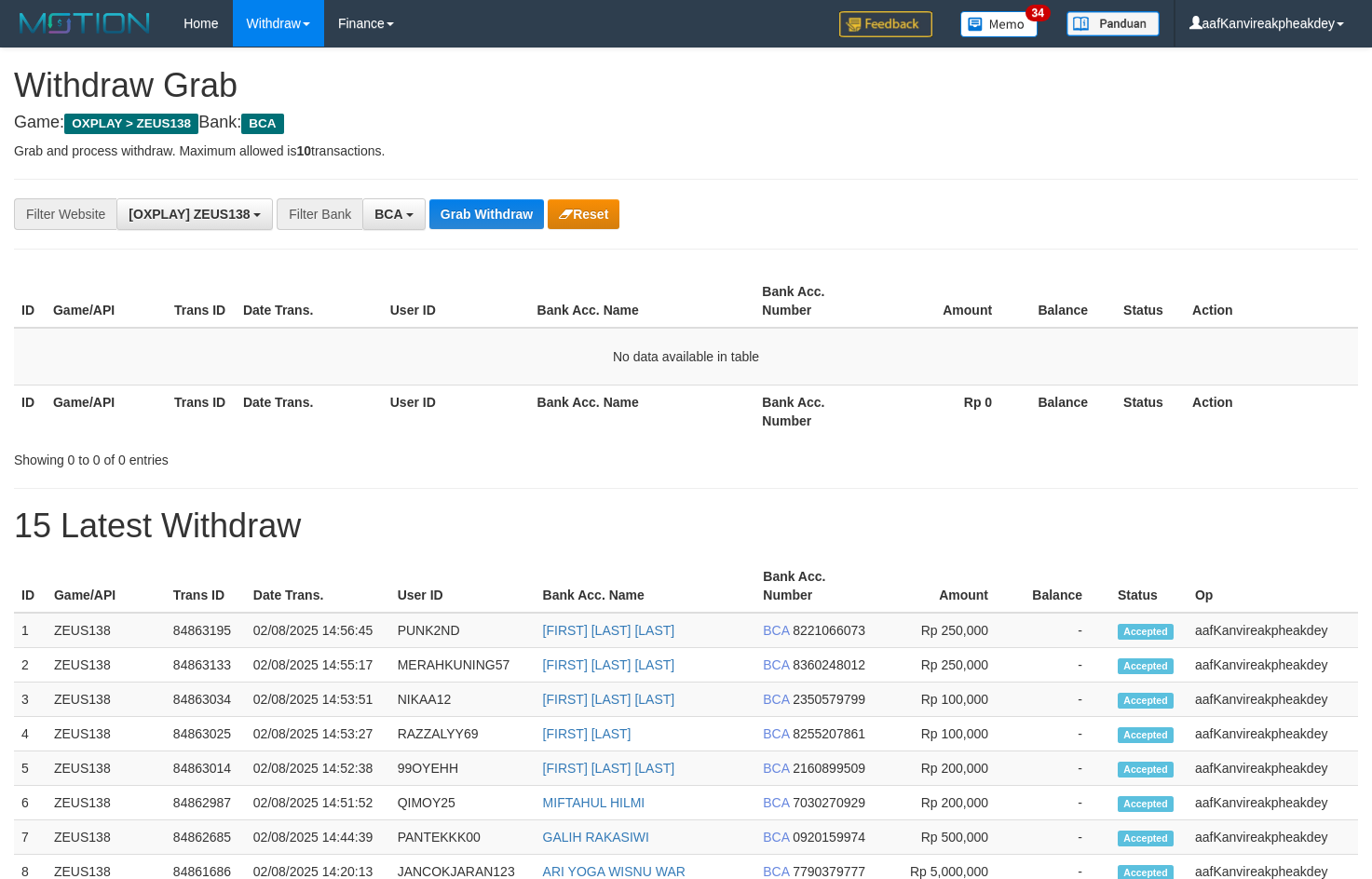 scroll, scrollTop: 0, scrollLeft: 0, axis: both 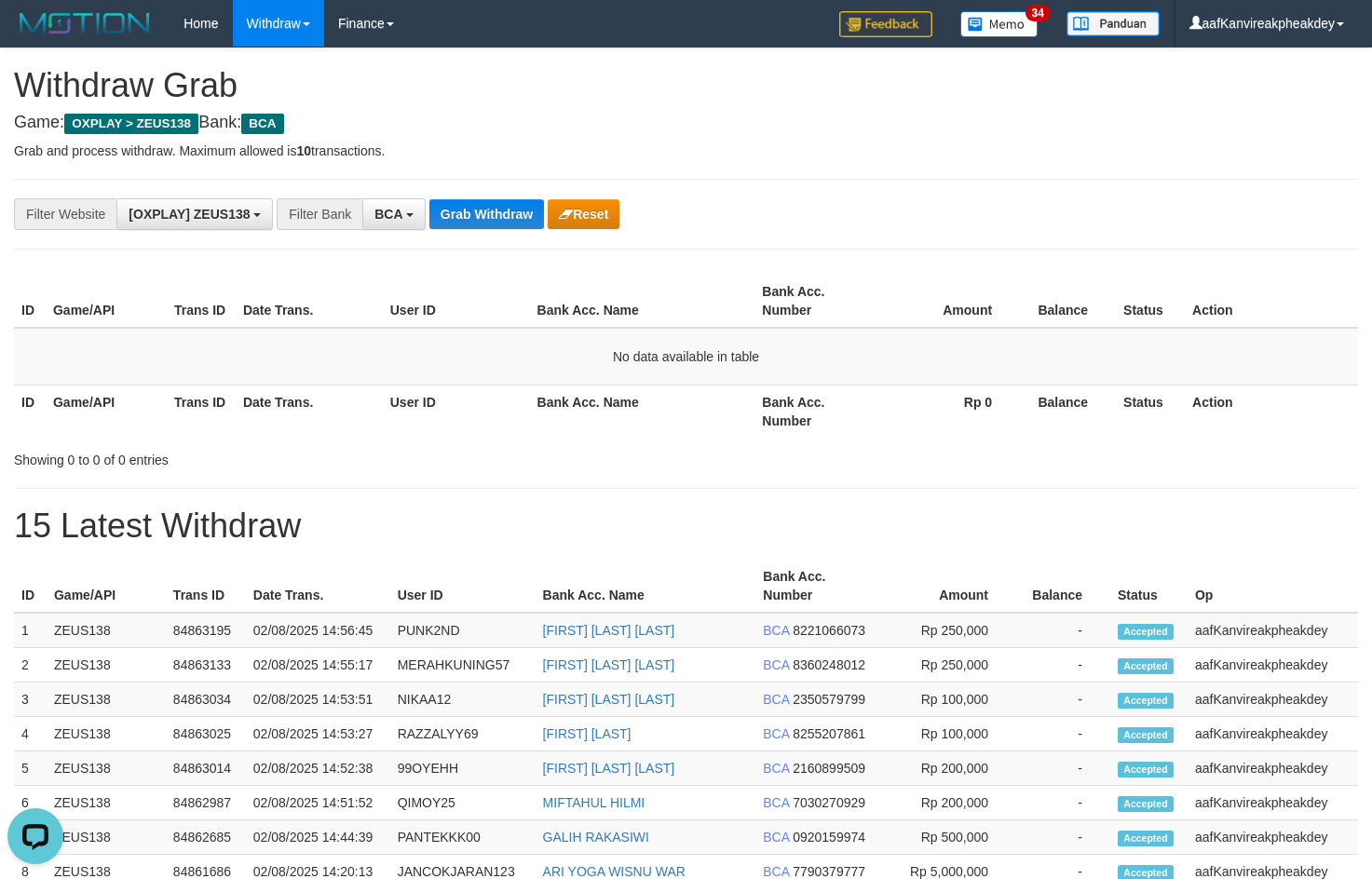 drag, startPoint x: 696, startPoint y: 336, endPoint x: 747, endPoint y: 313, distance: 55.9464 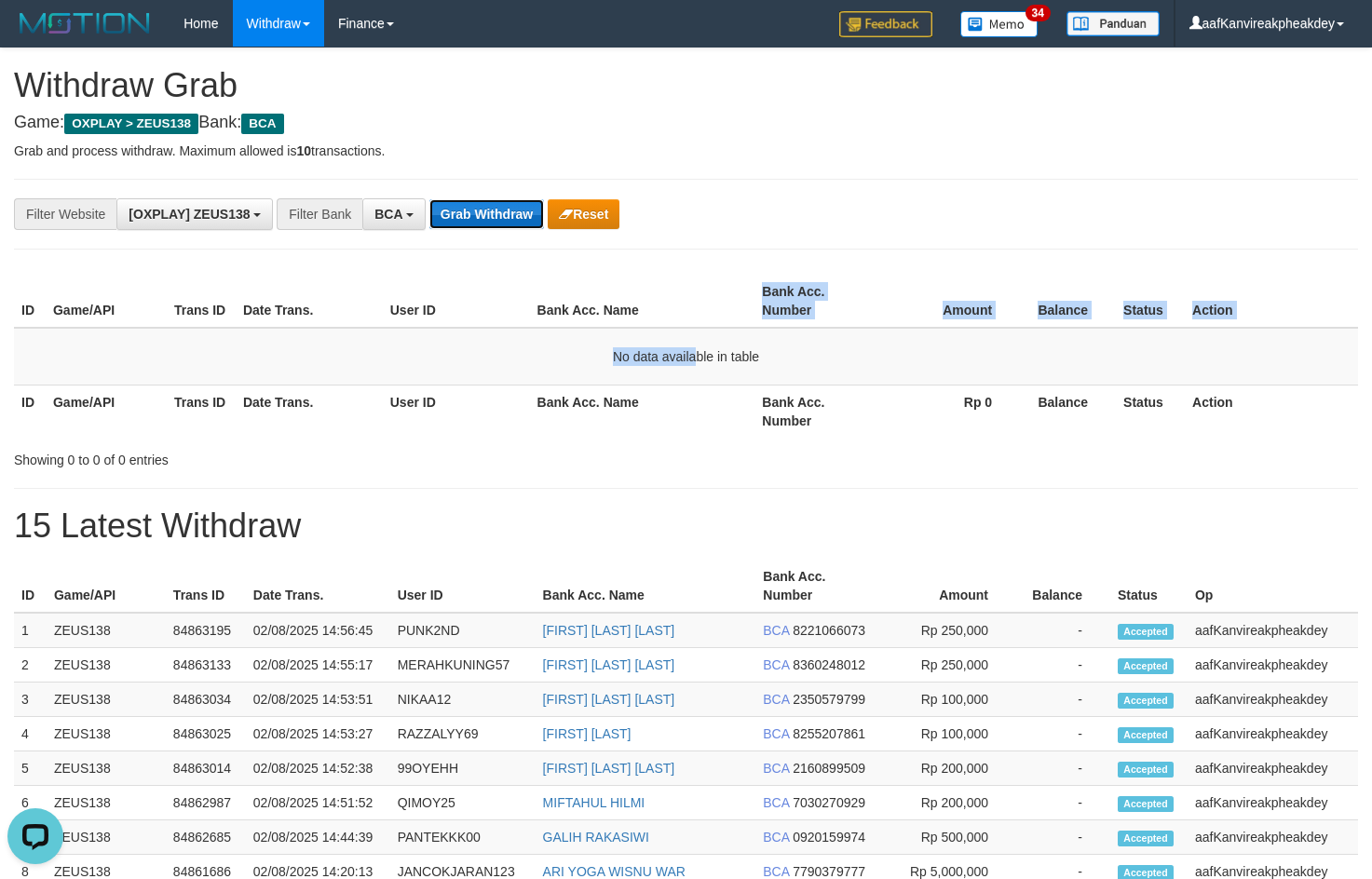 click on "Grab Withdraw" at bounding box center (486, 214) 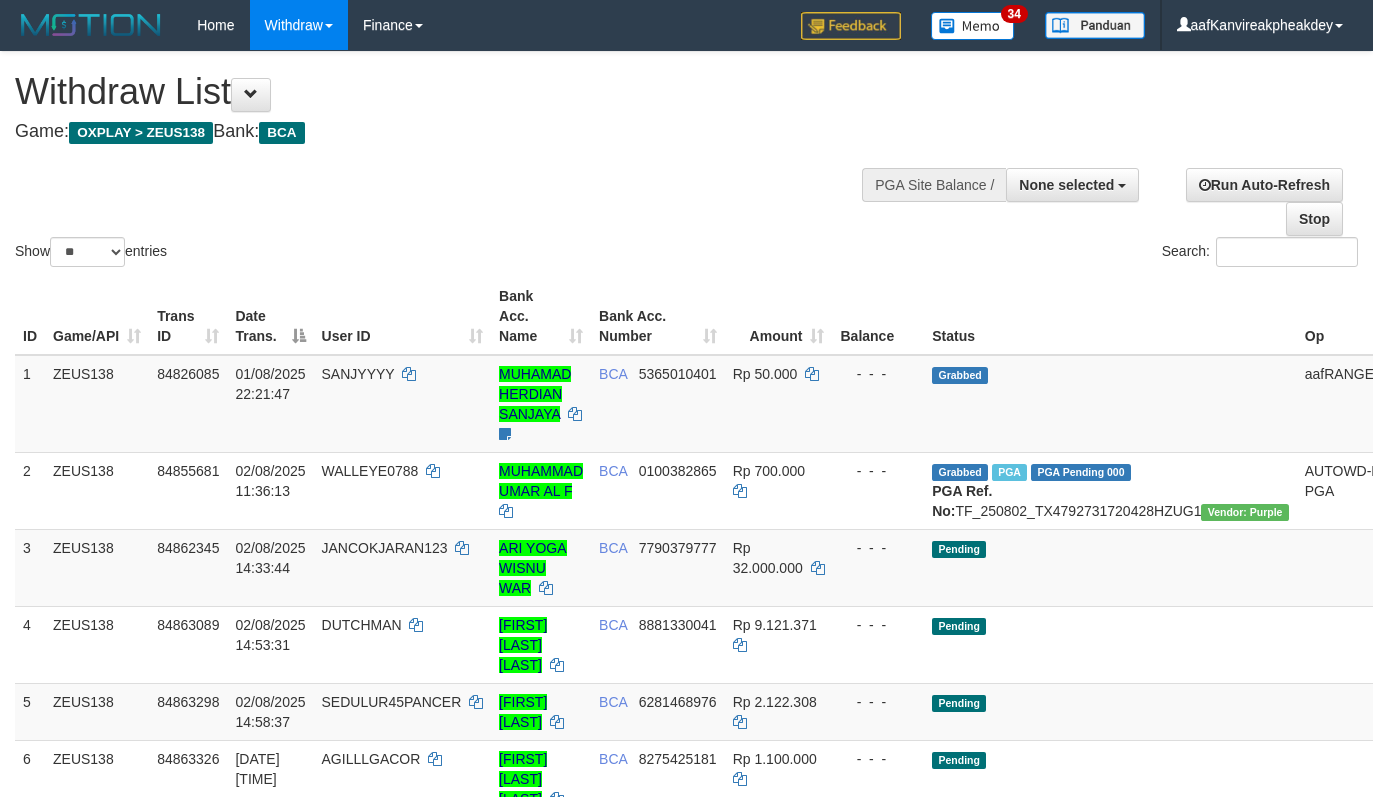 select 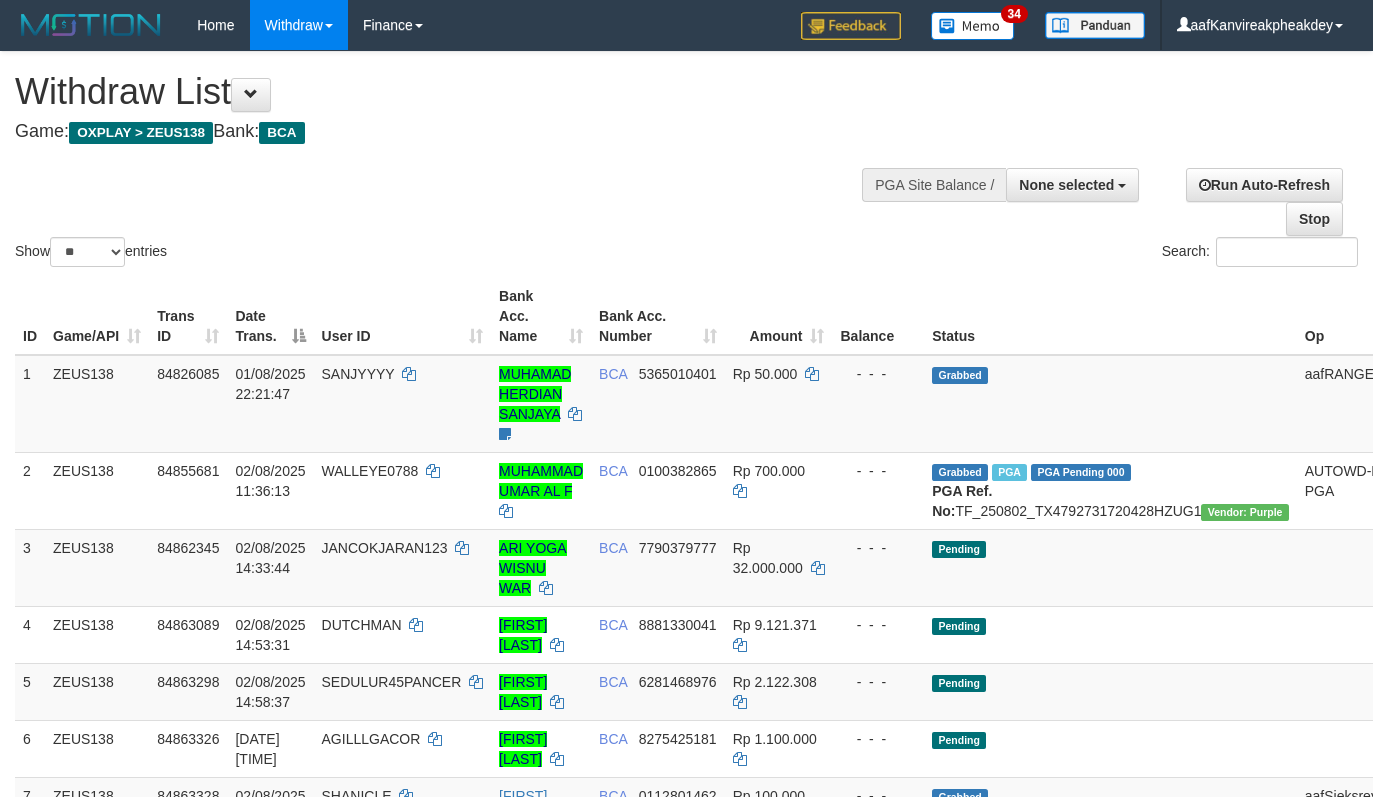 select 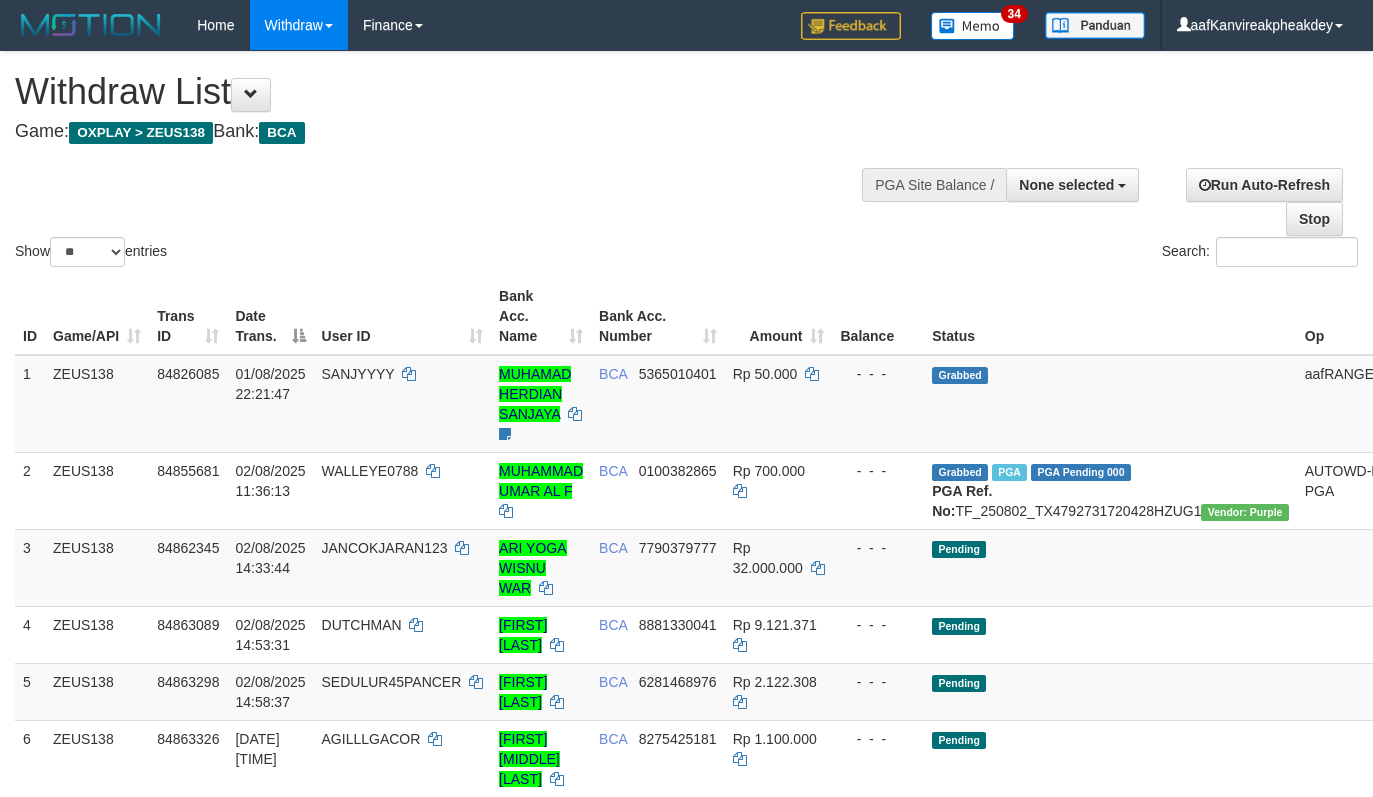 select 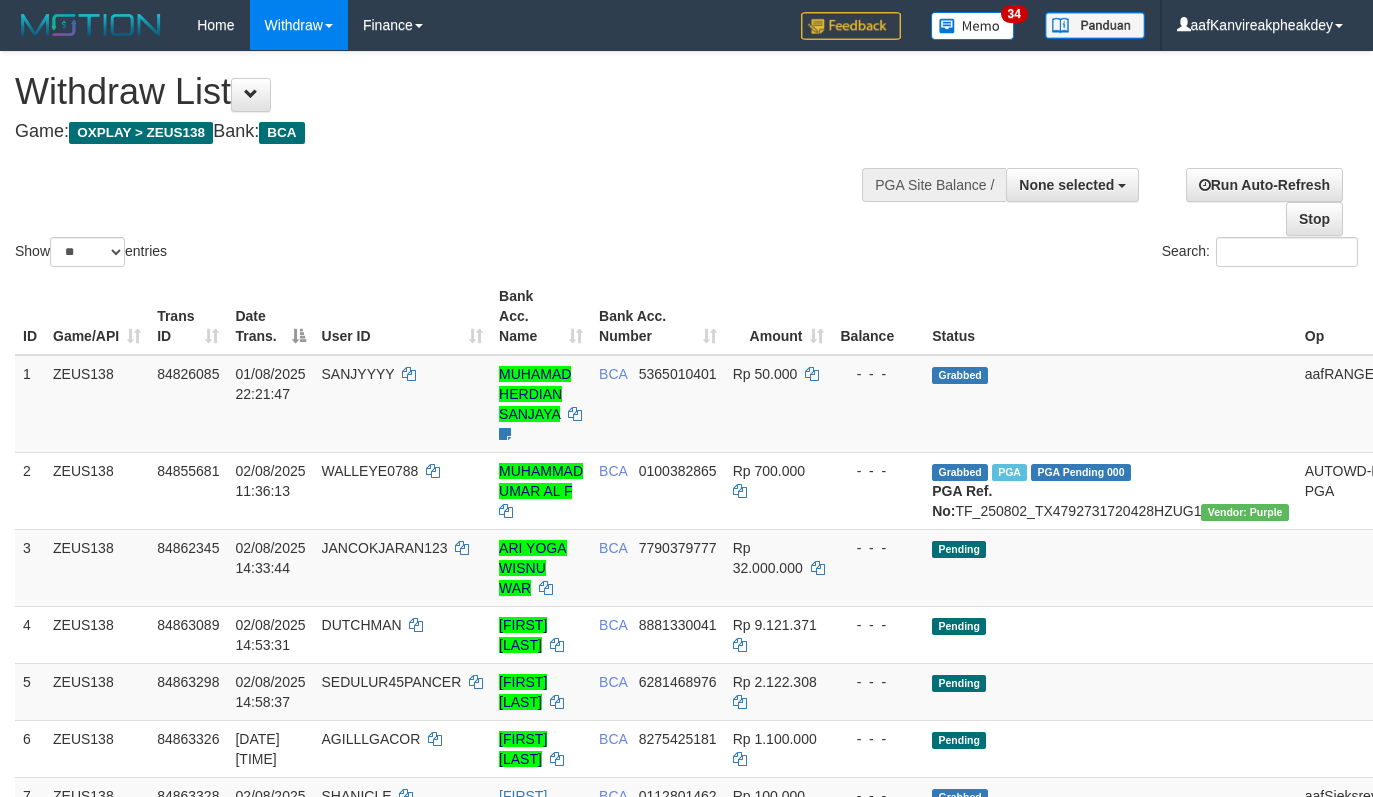 select 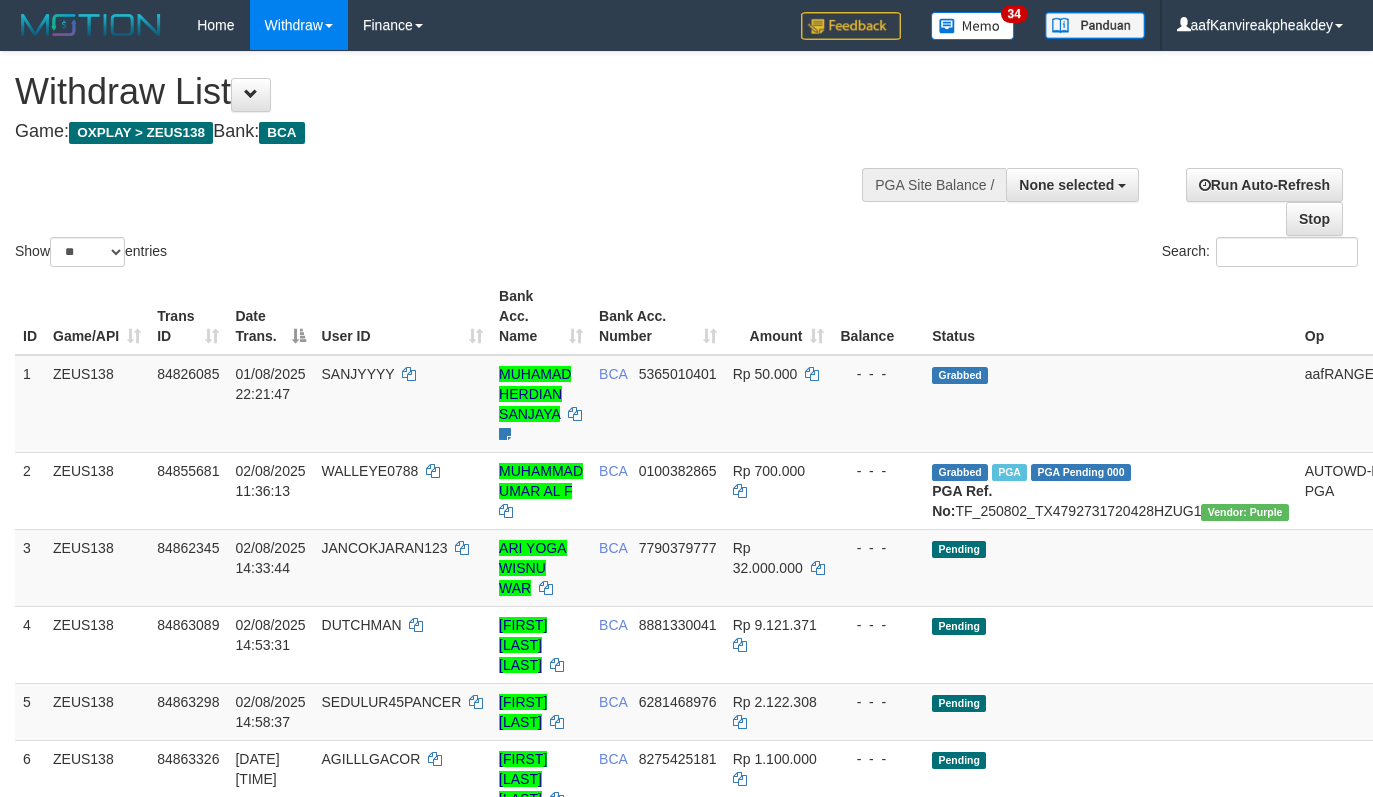 select 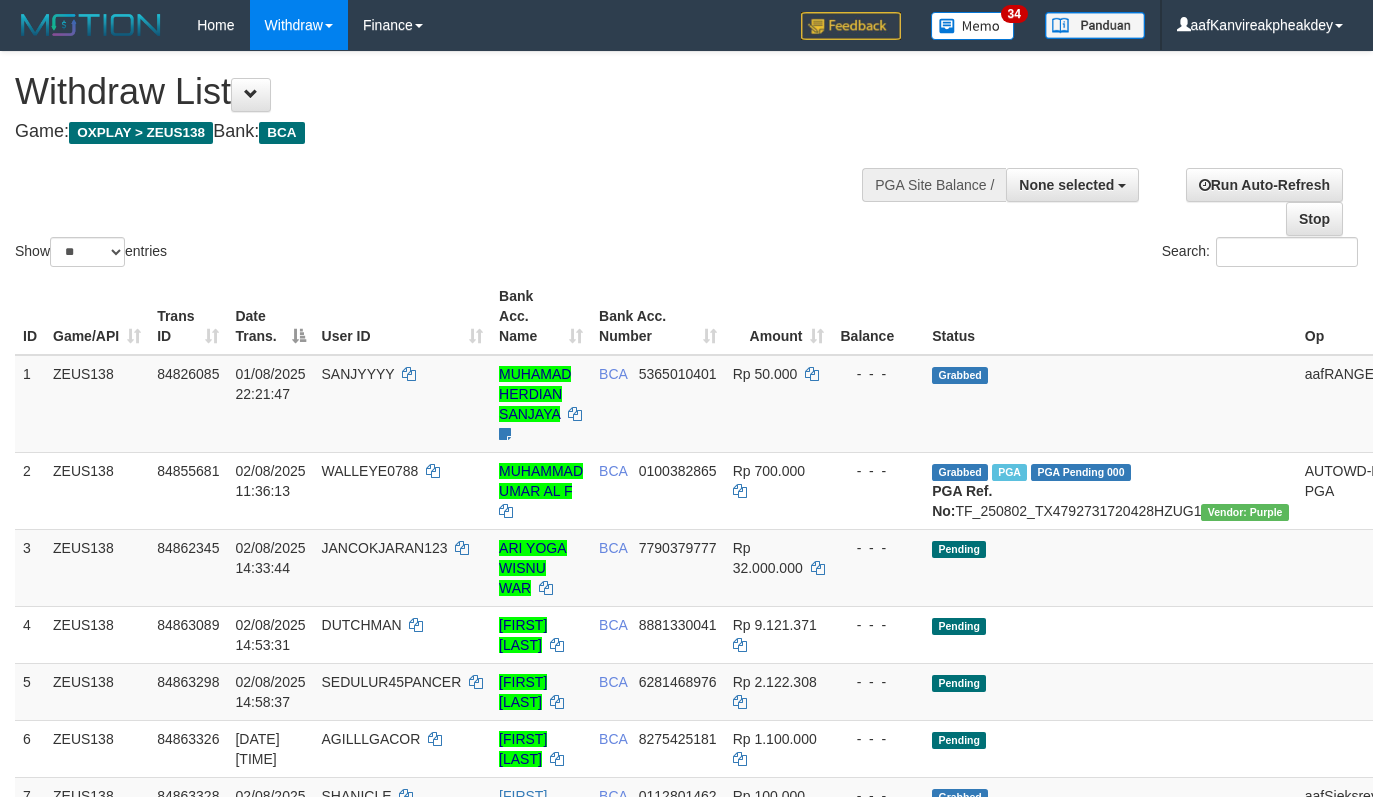 select 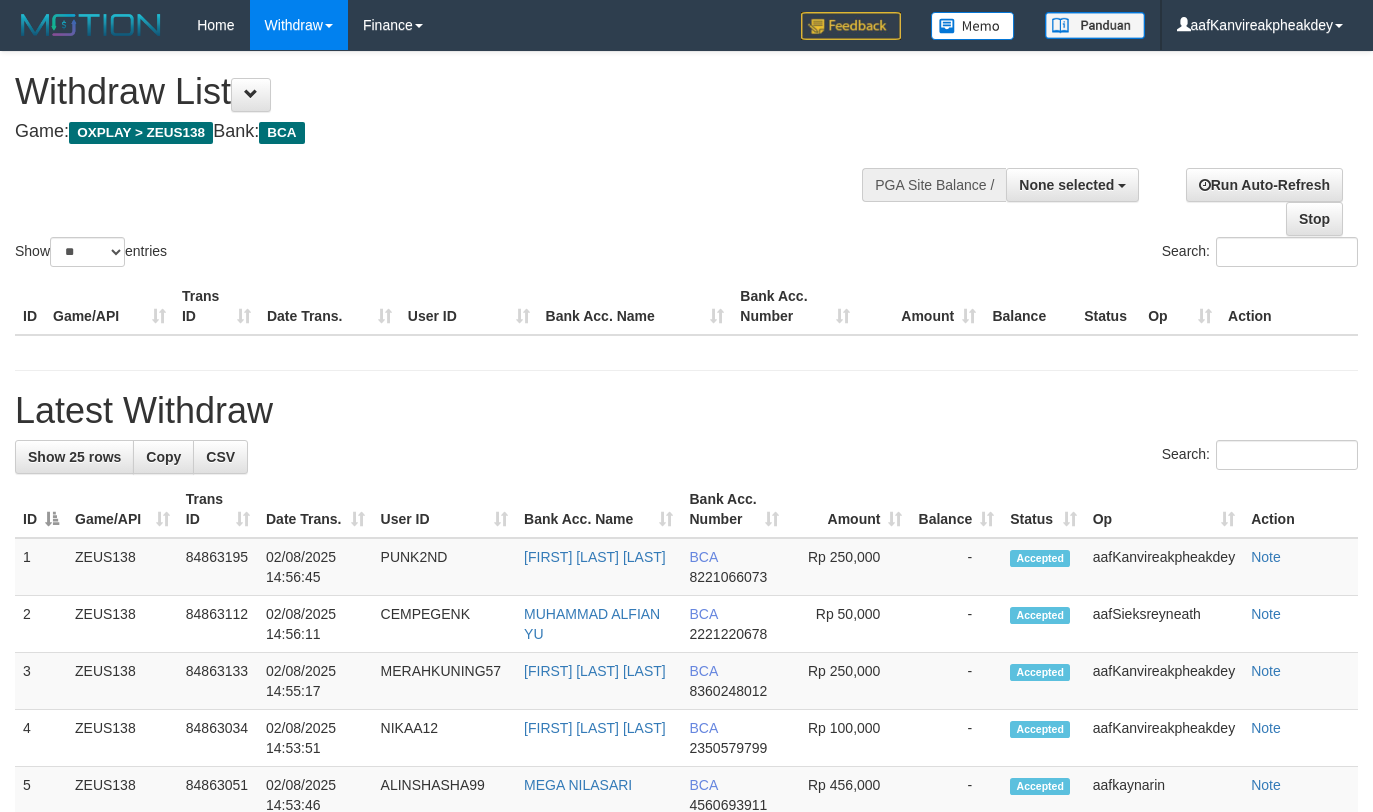select 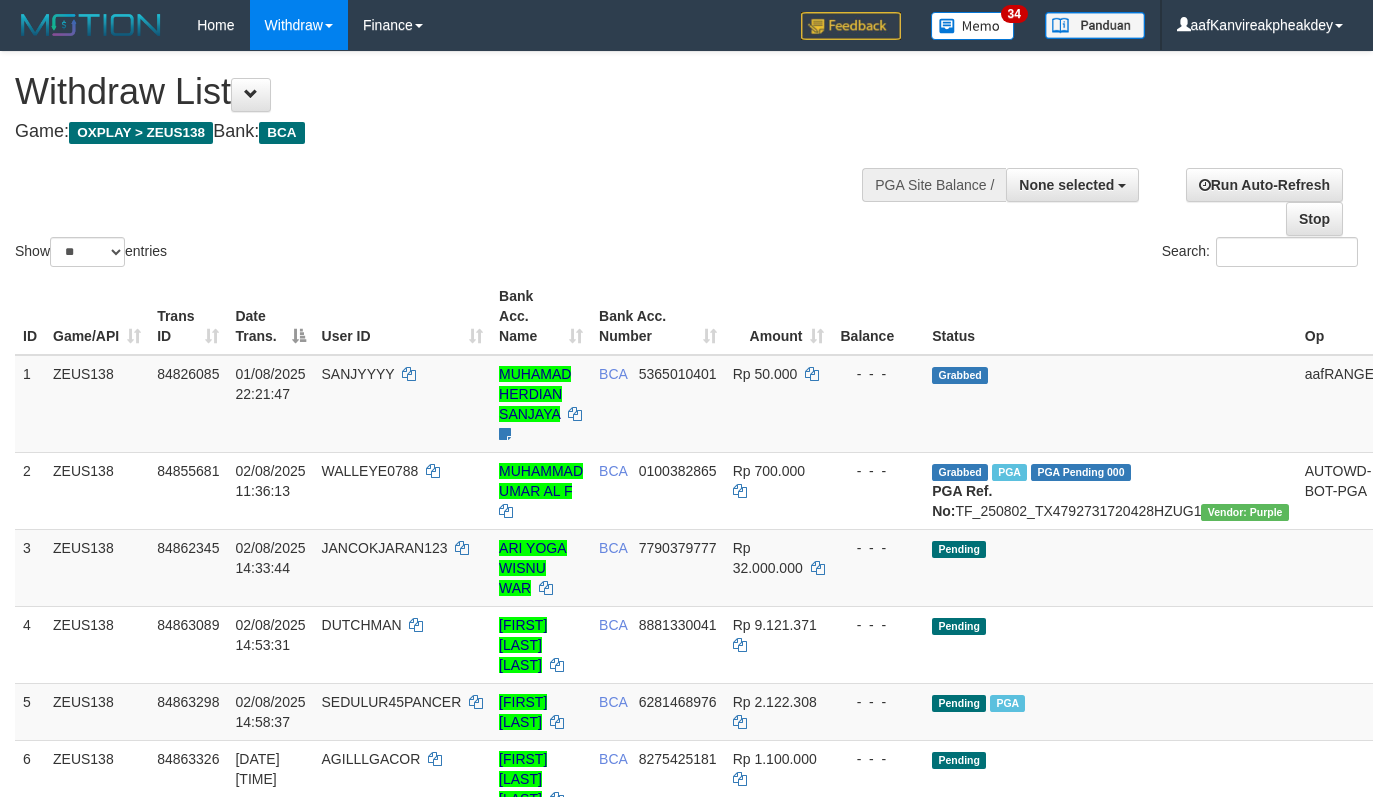 select 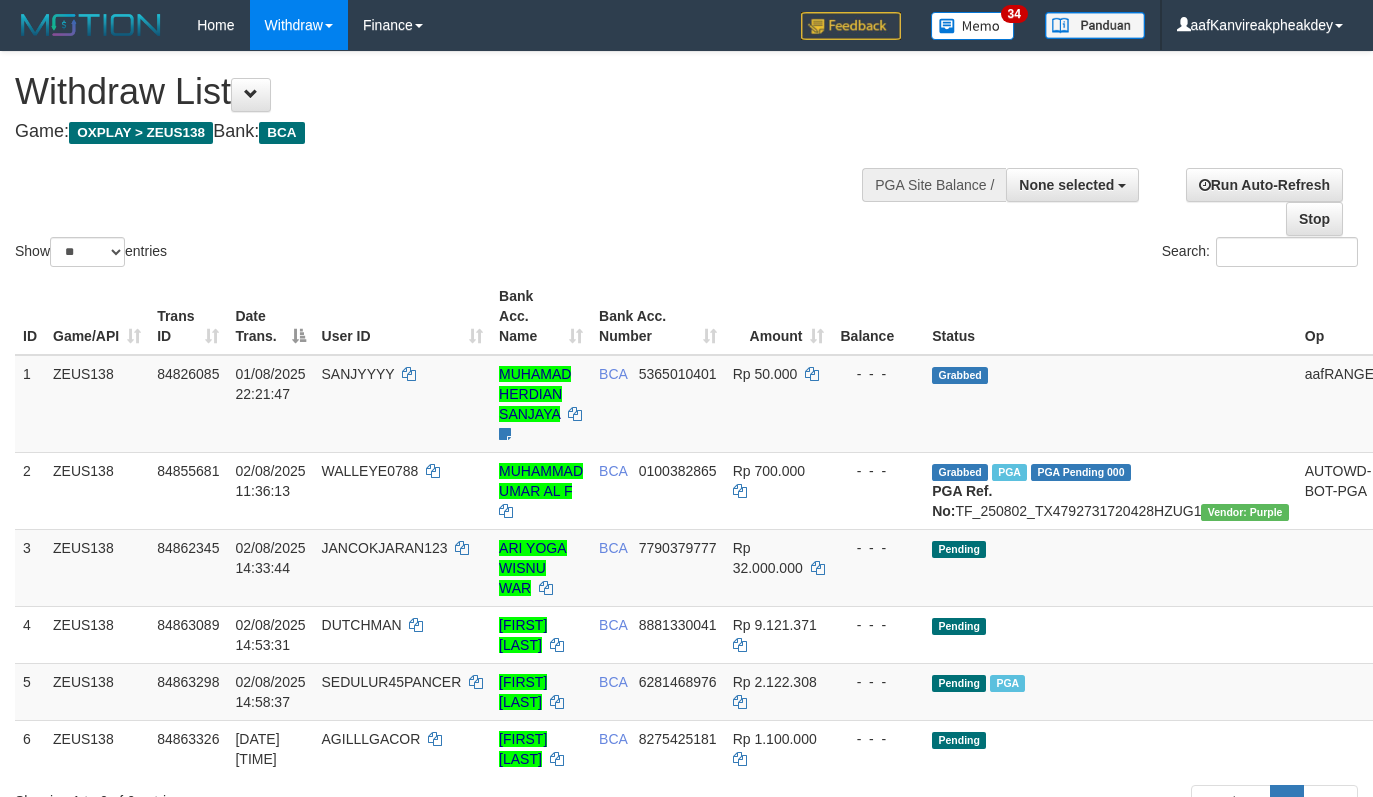 select 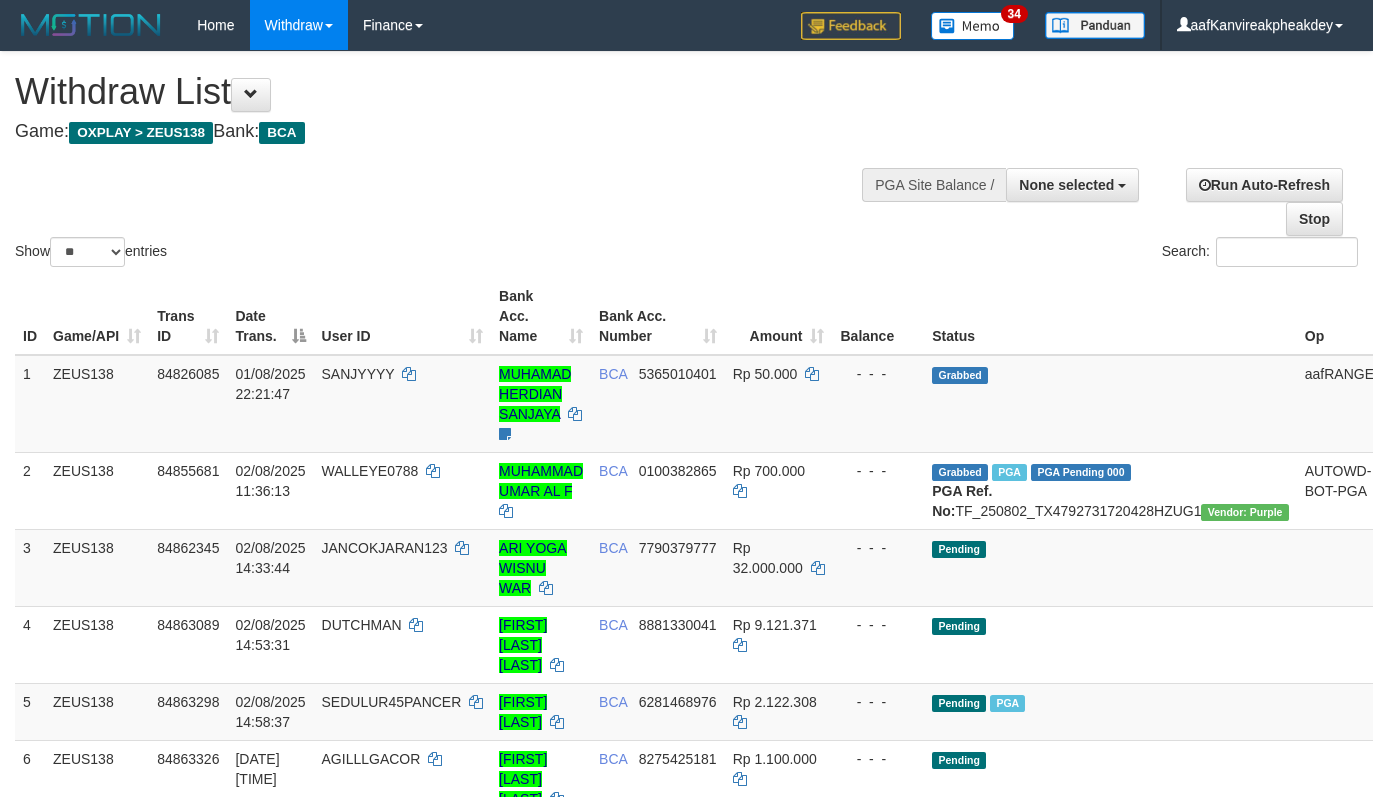 select 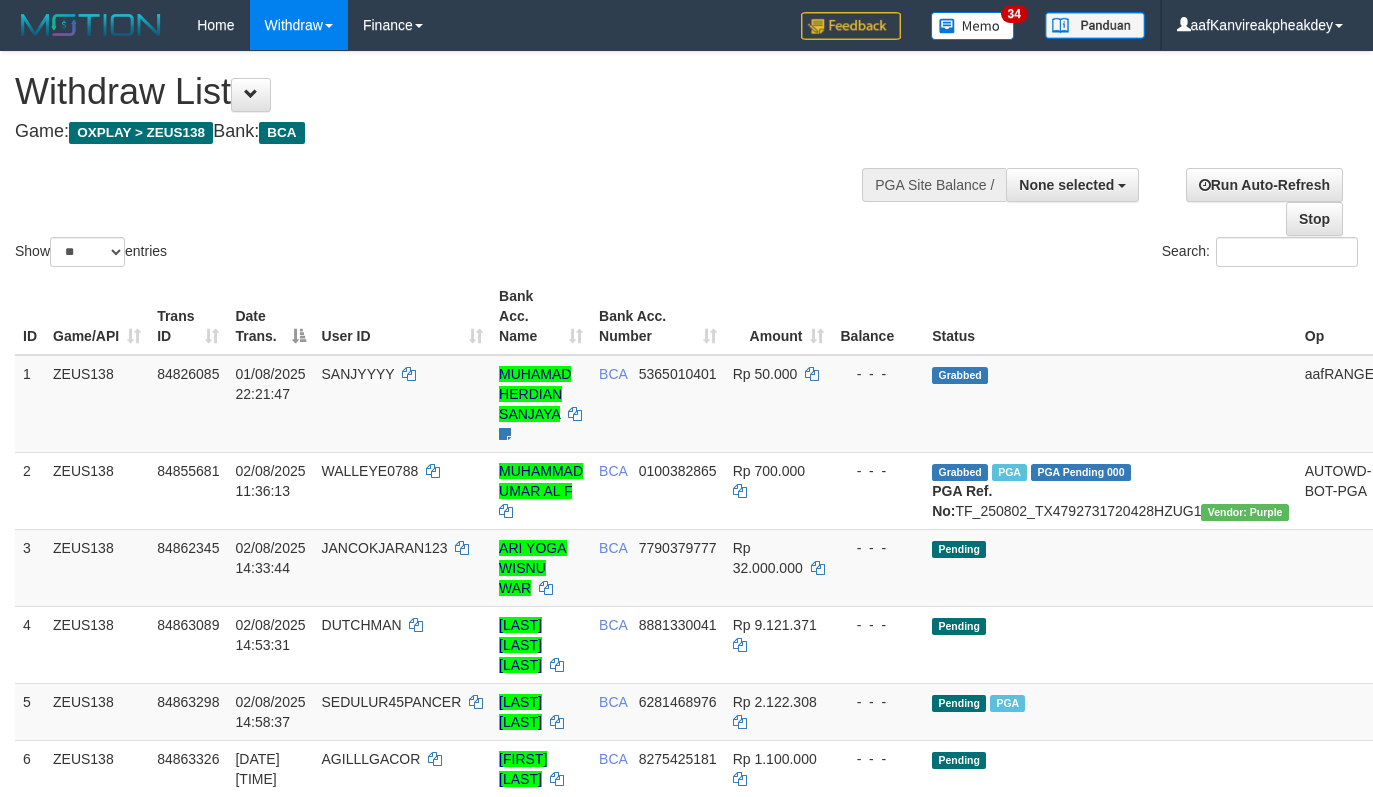 select 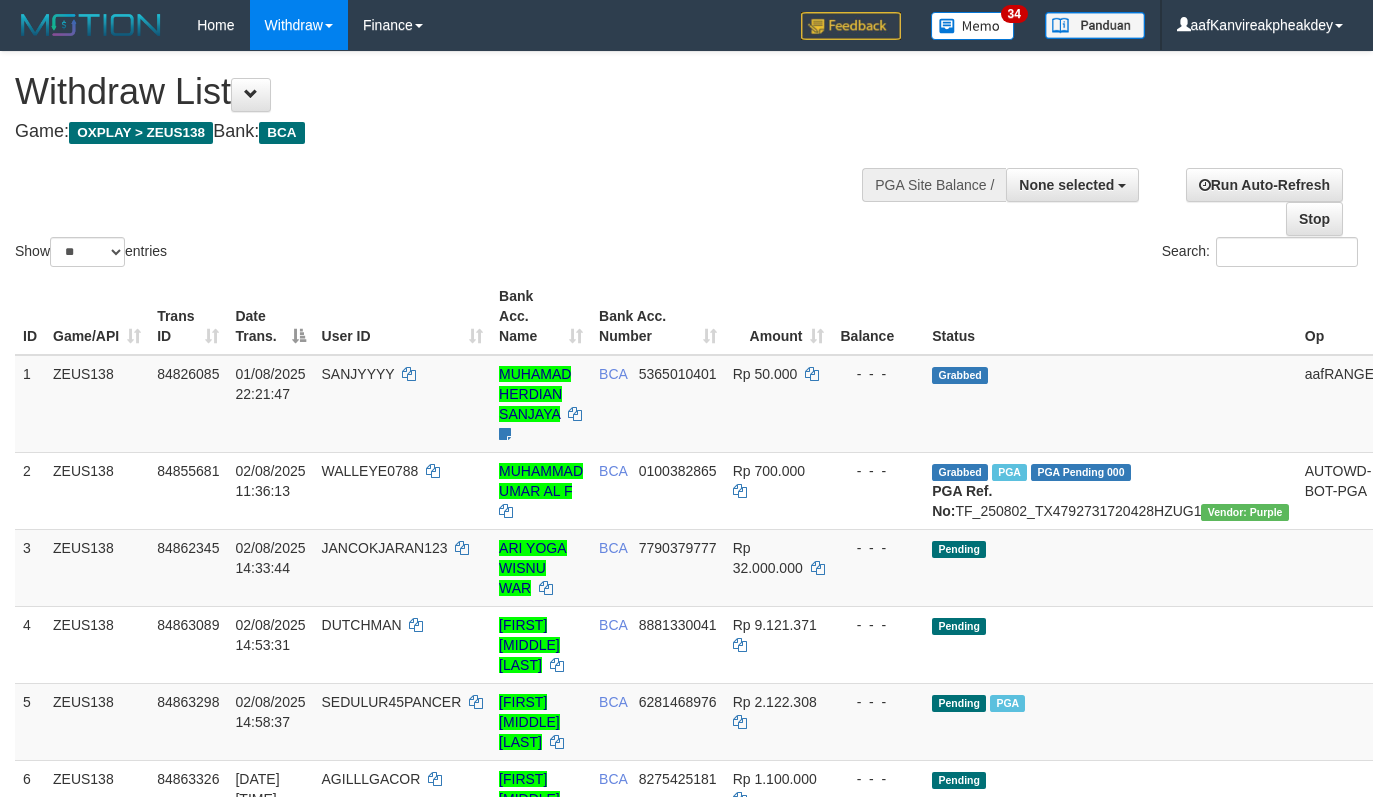 select 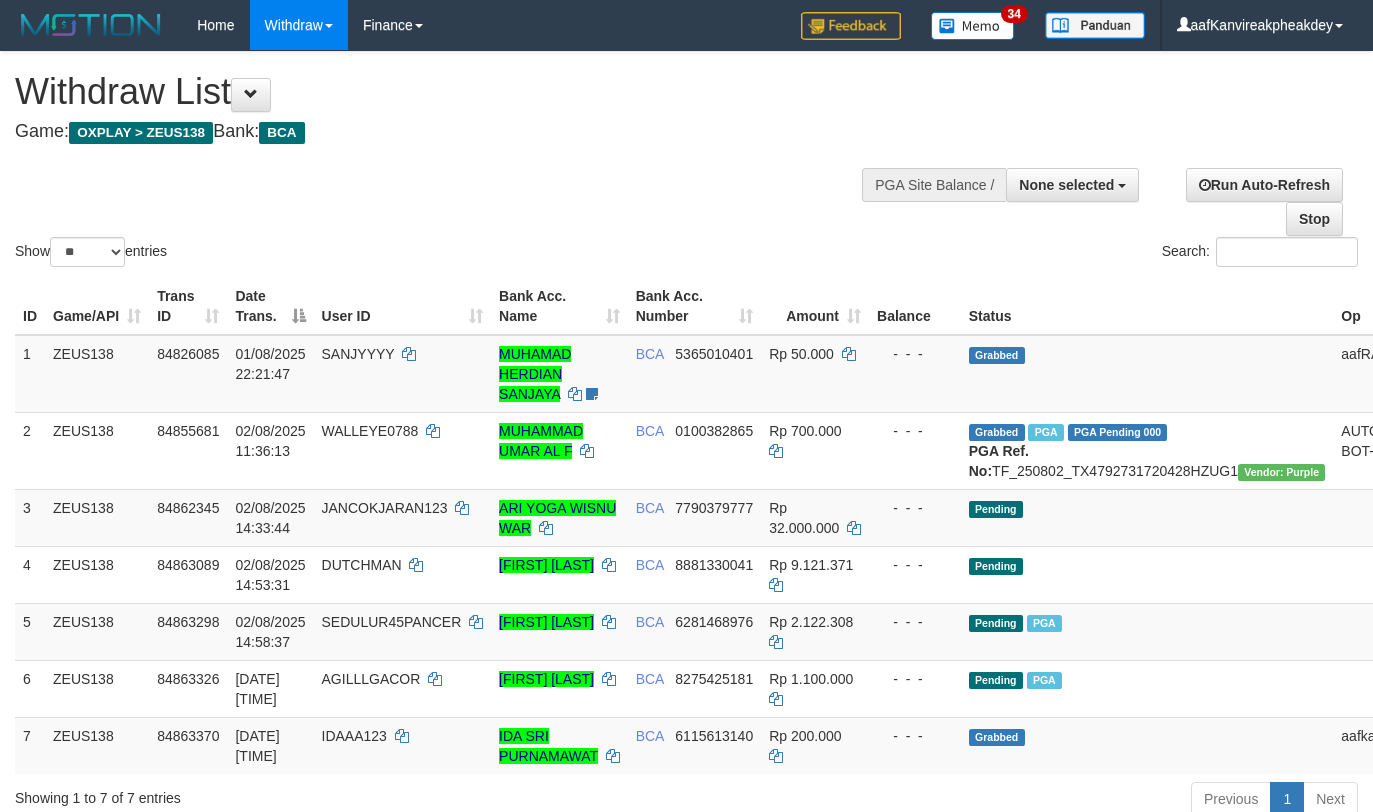 select 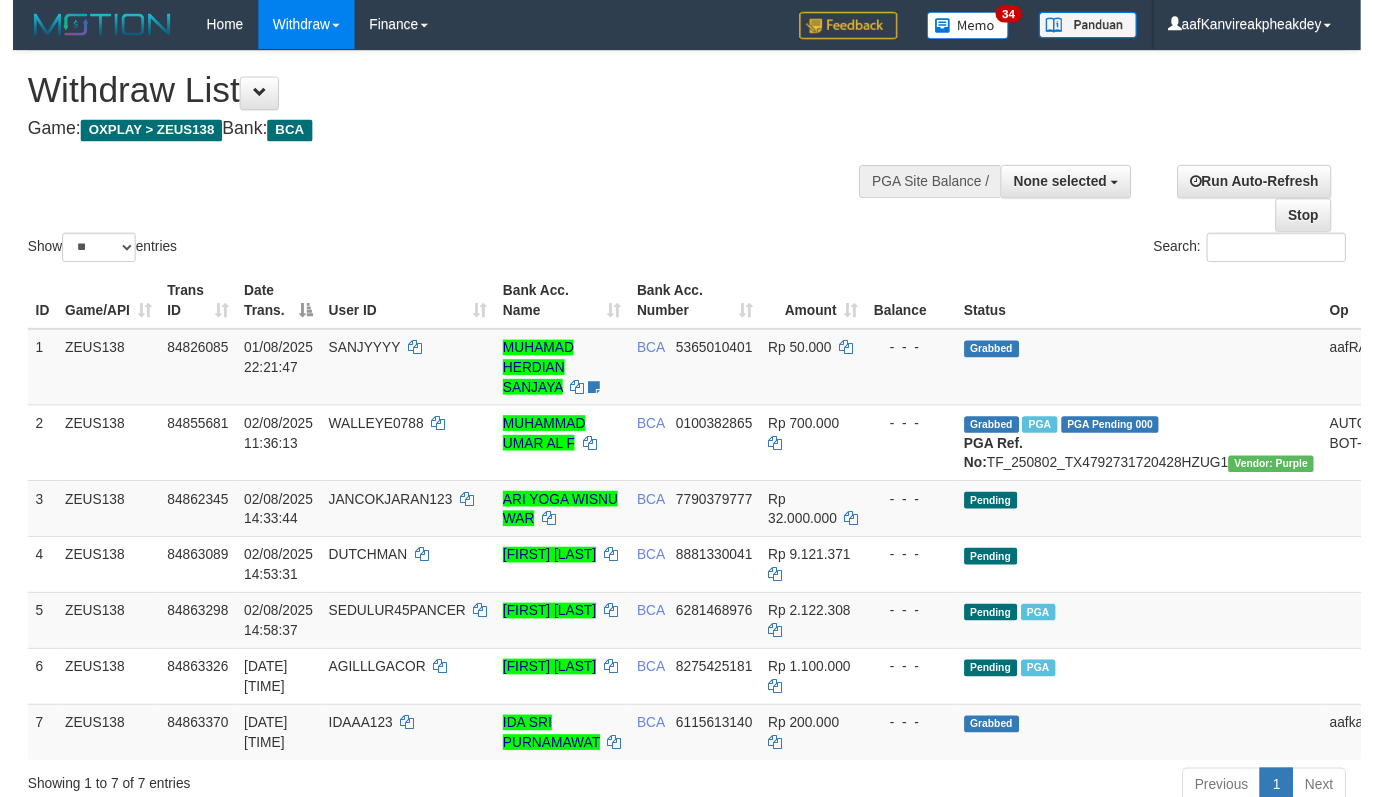 scroll, scrollTop: 120, scrollLeft: 0, axis: vertical 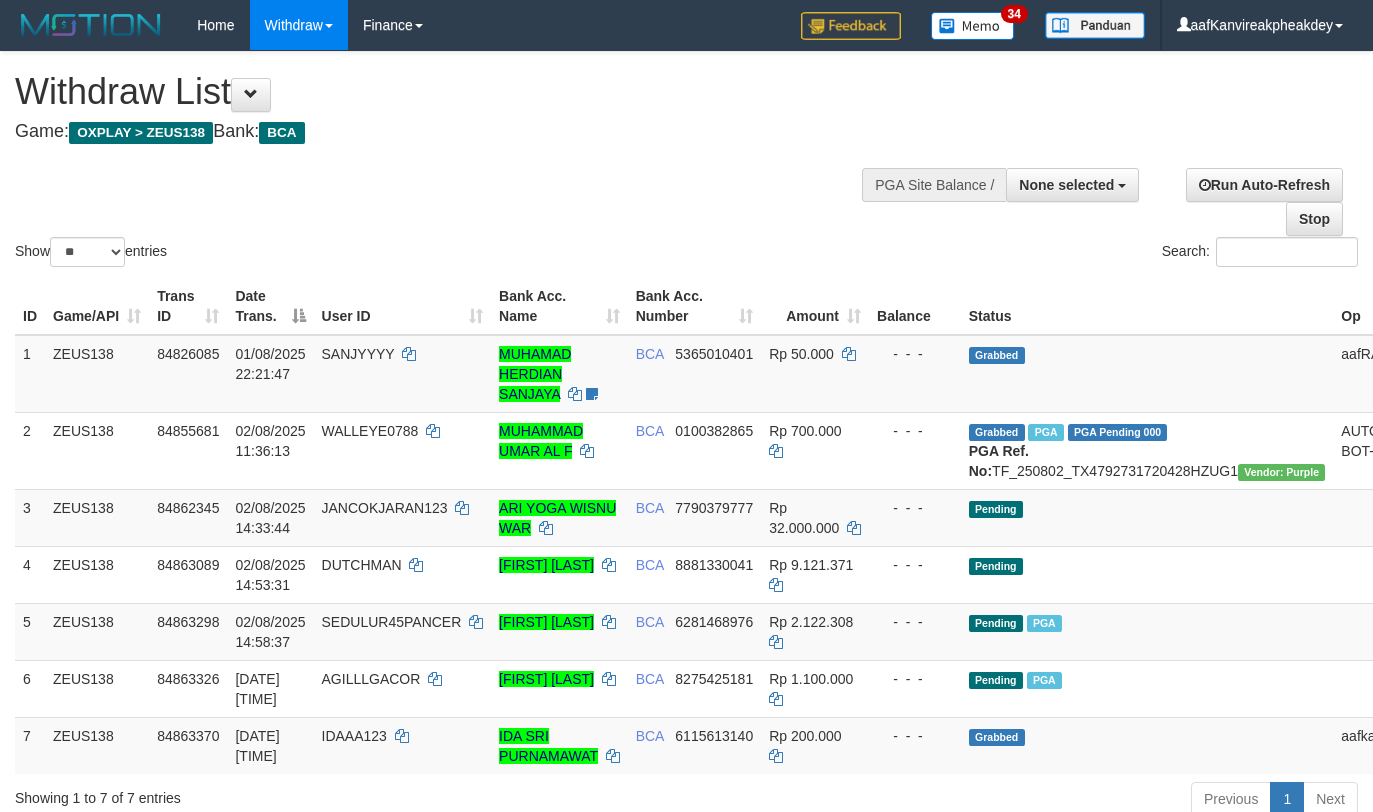 select 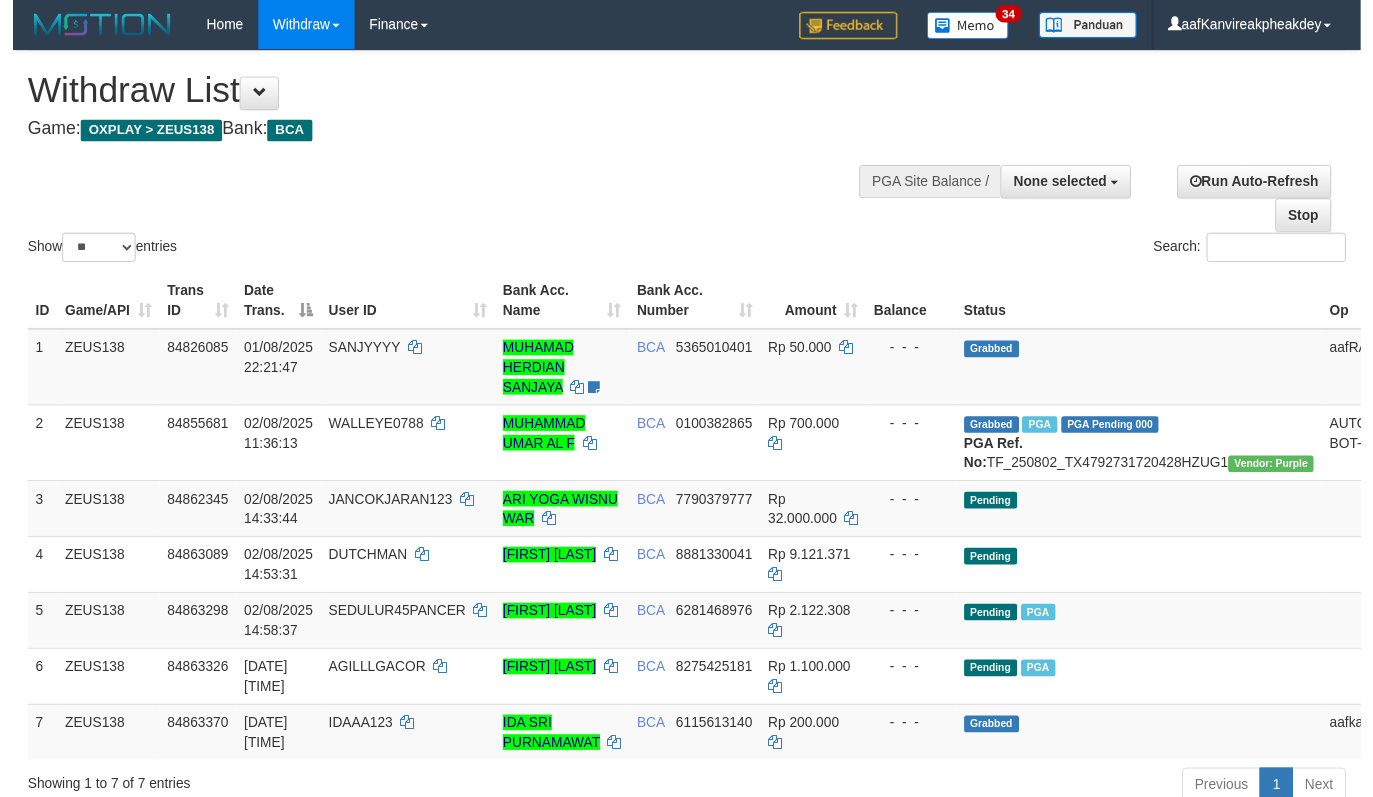 scroll, scrollTop: 120, scrollLeft: 0, axis: vertical 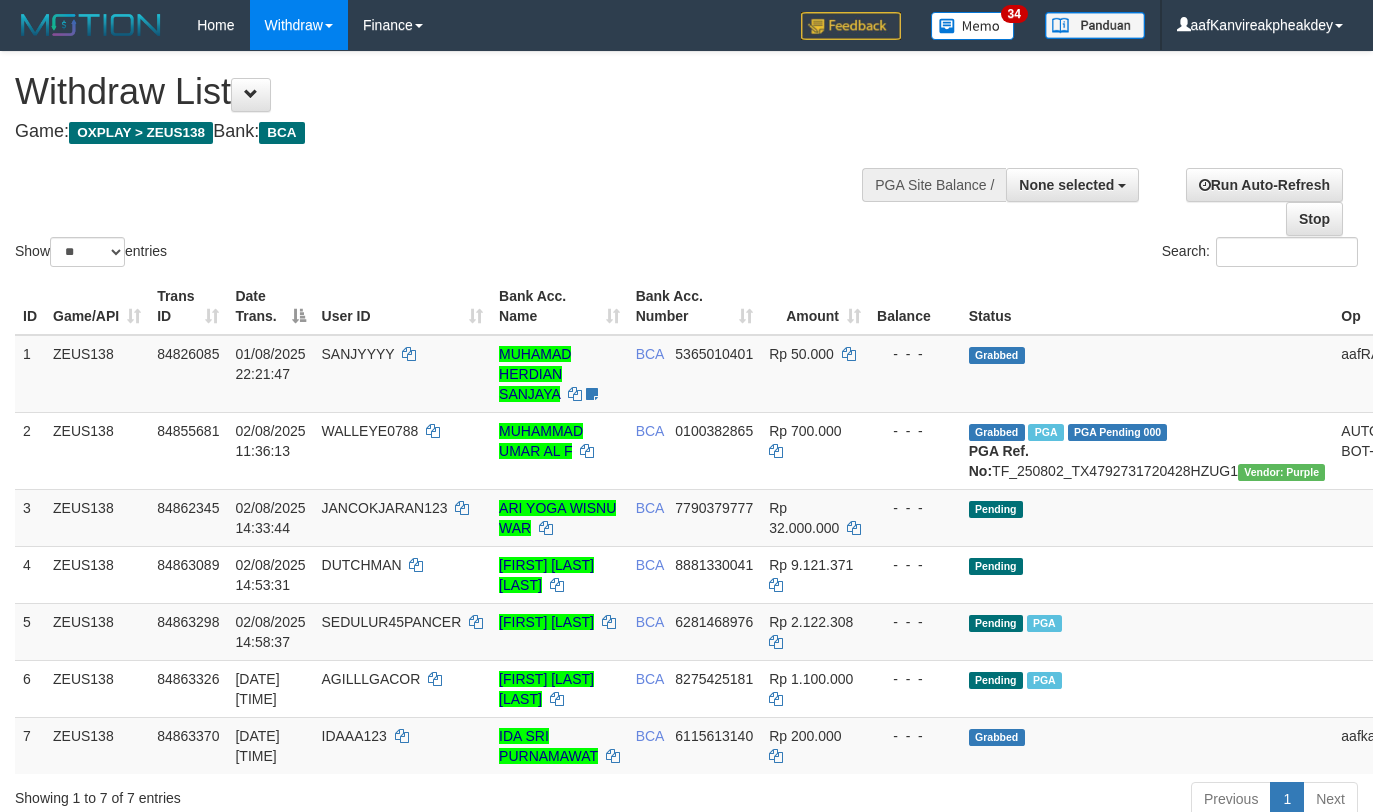 select 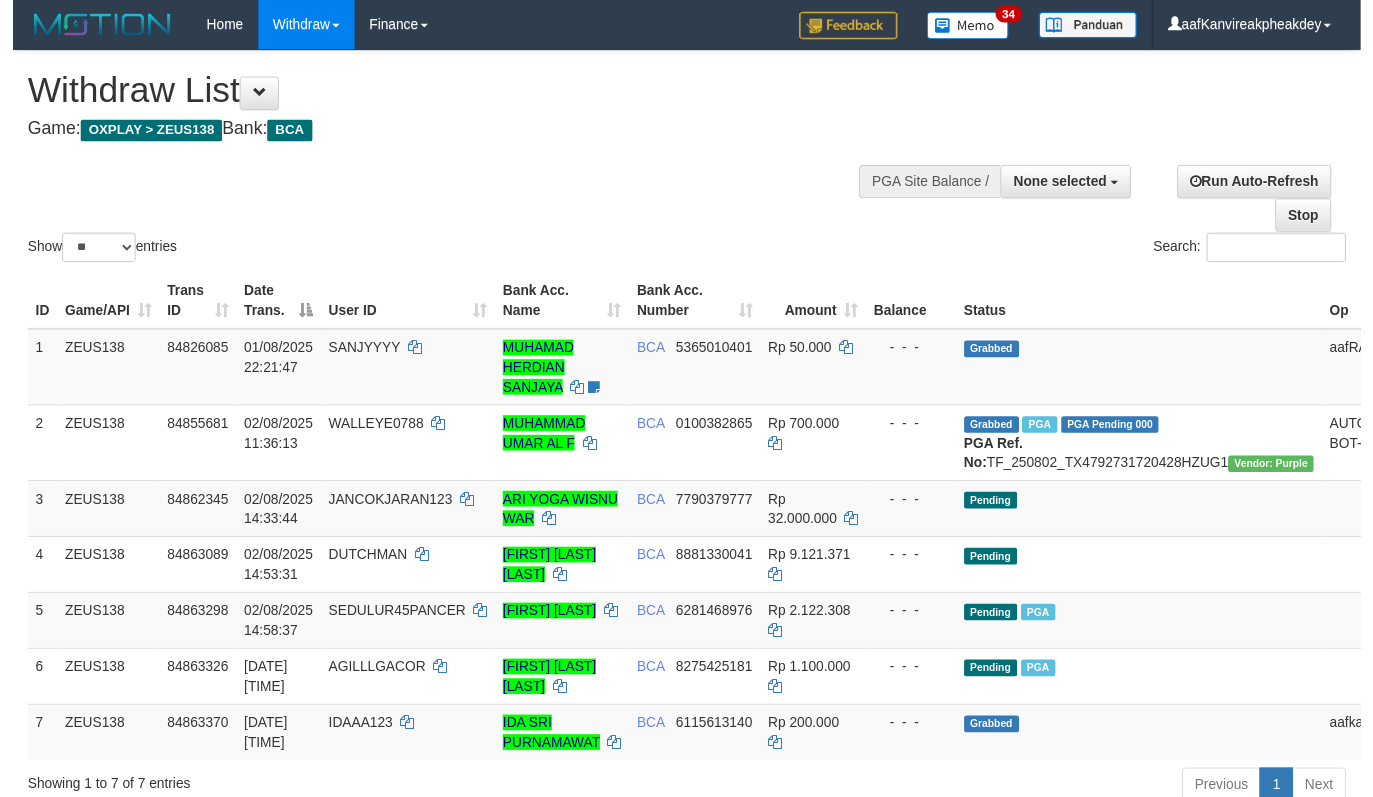 scroll, scrollTop: 120, scrollLeft: 0, axis: vertical 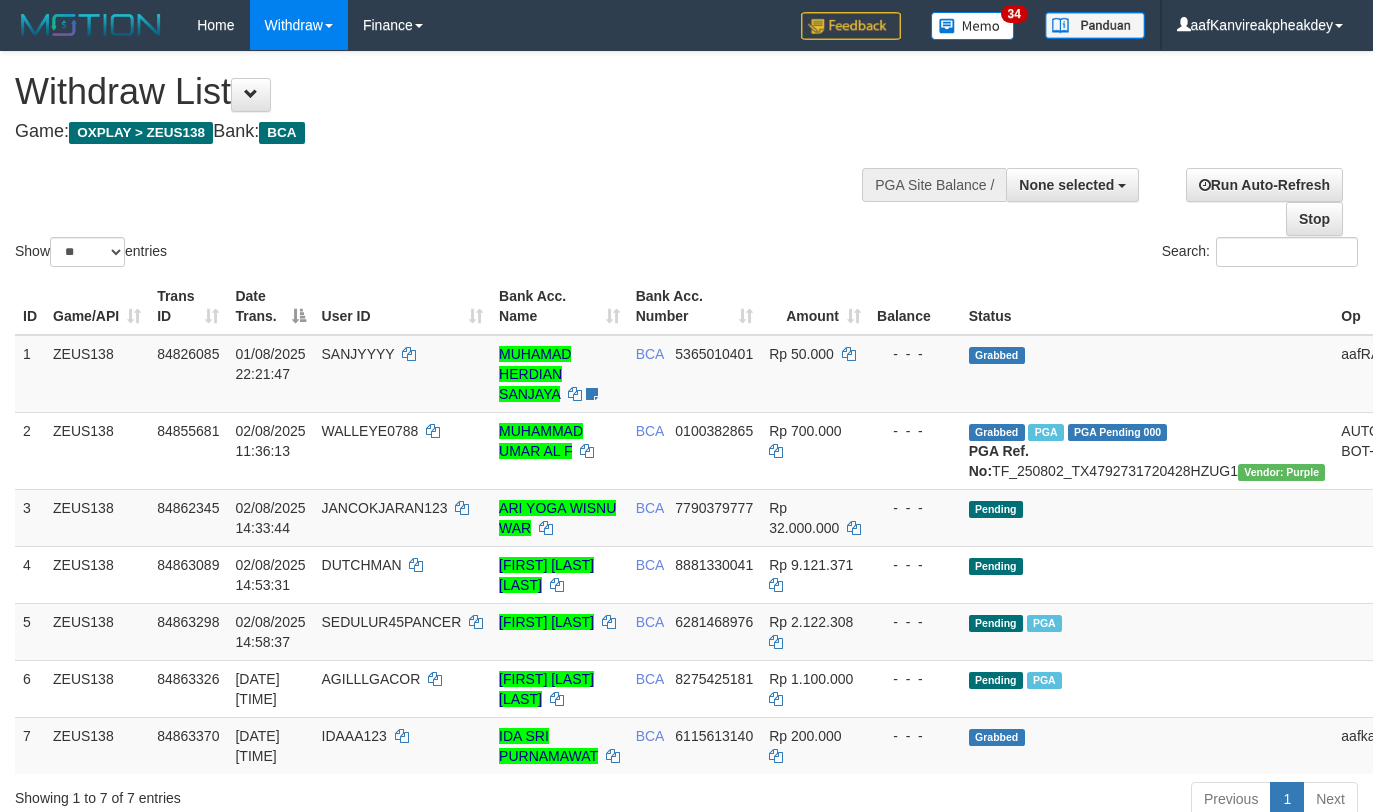 select 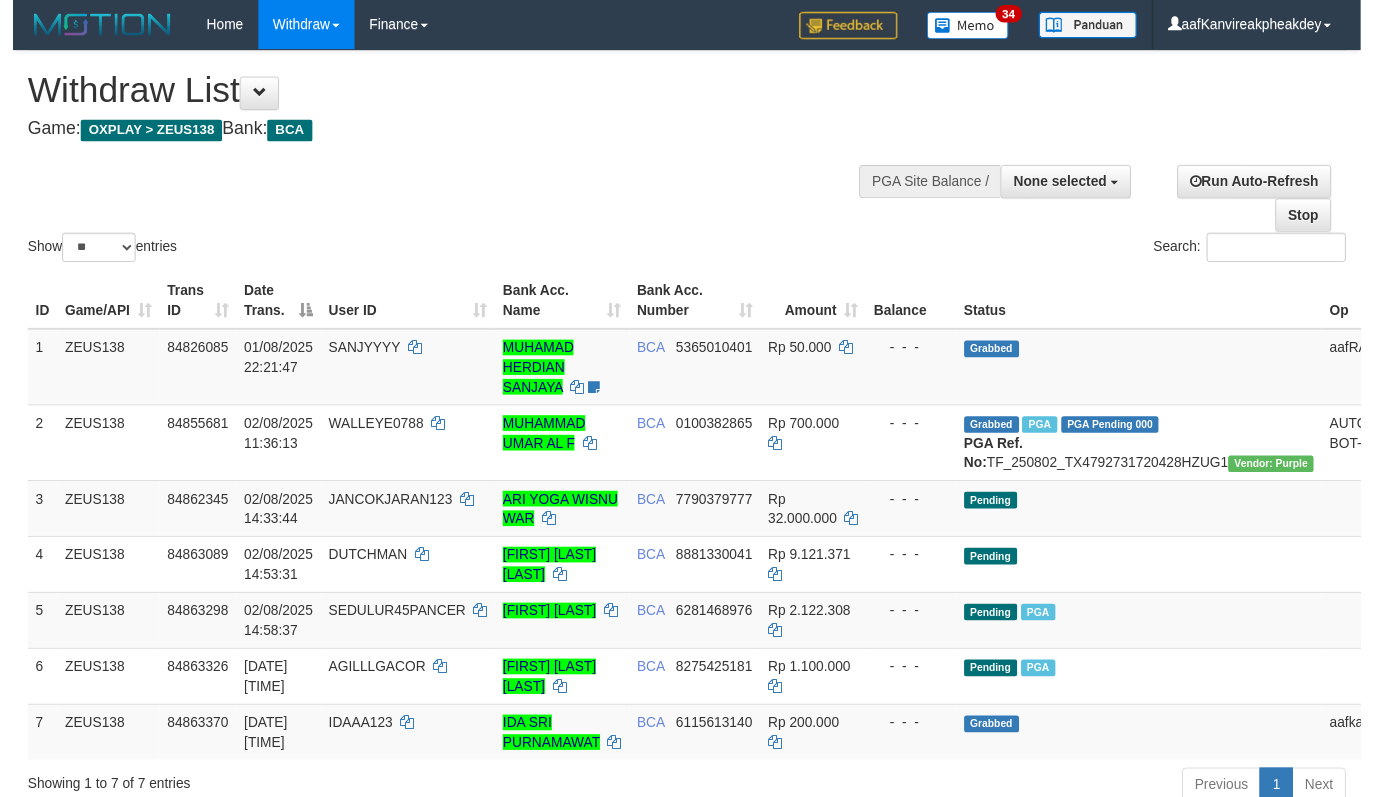 scroll, scrollTop: 120, scrollLeft: 0, axis: vertical 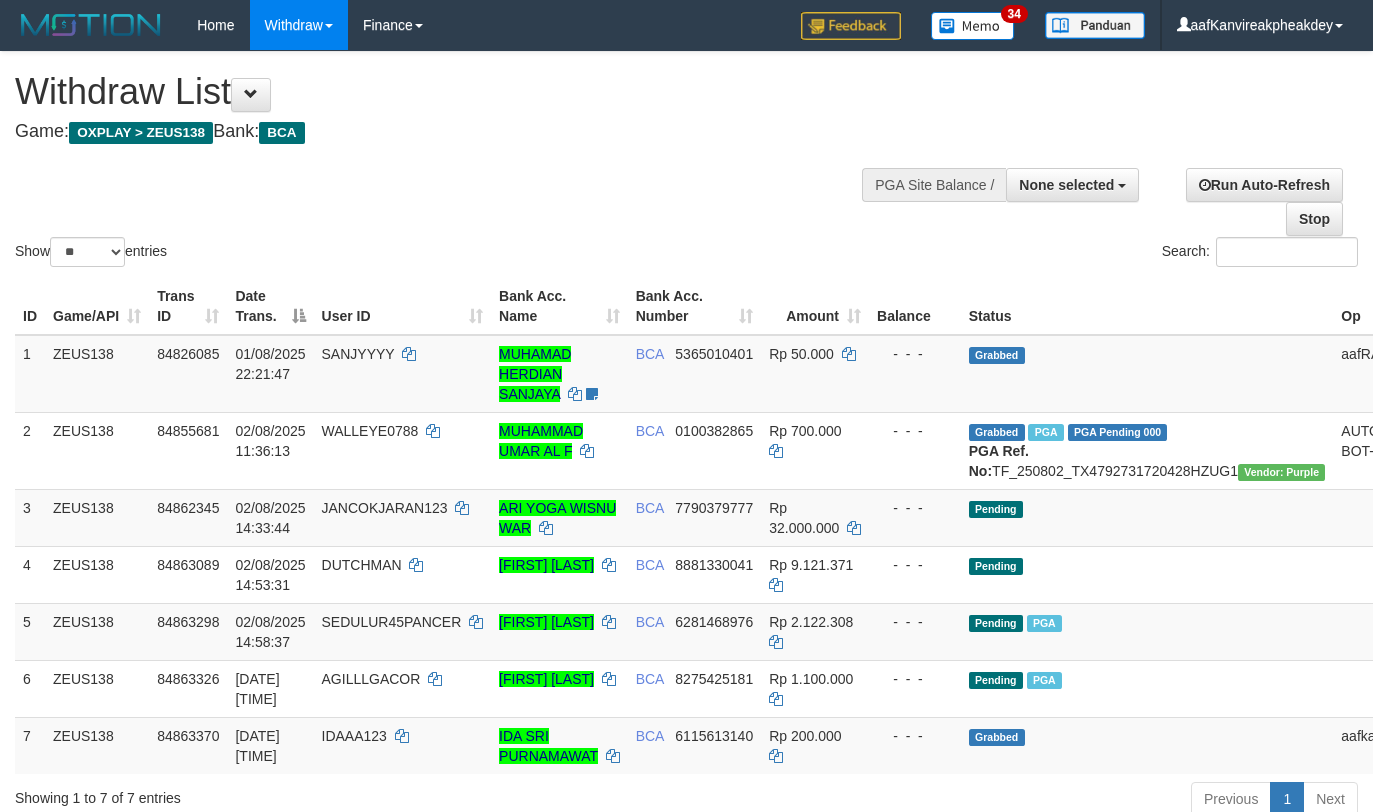 select 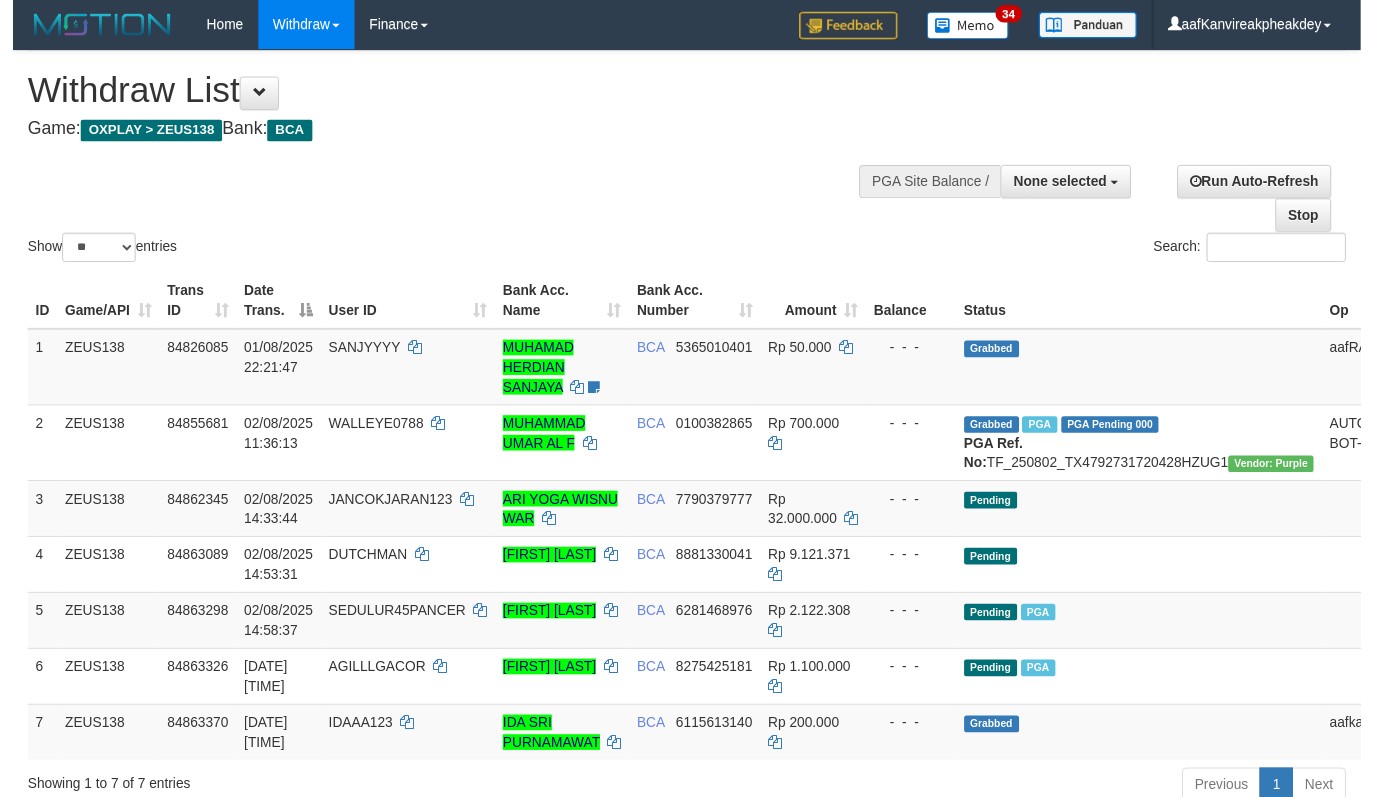 scroll, scrollTop: 120, scrollLeft: 0, axis: vertical 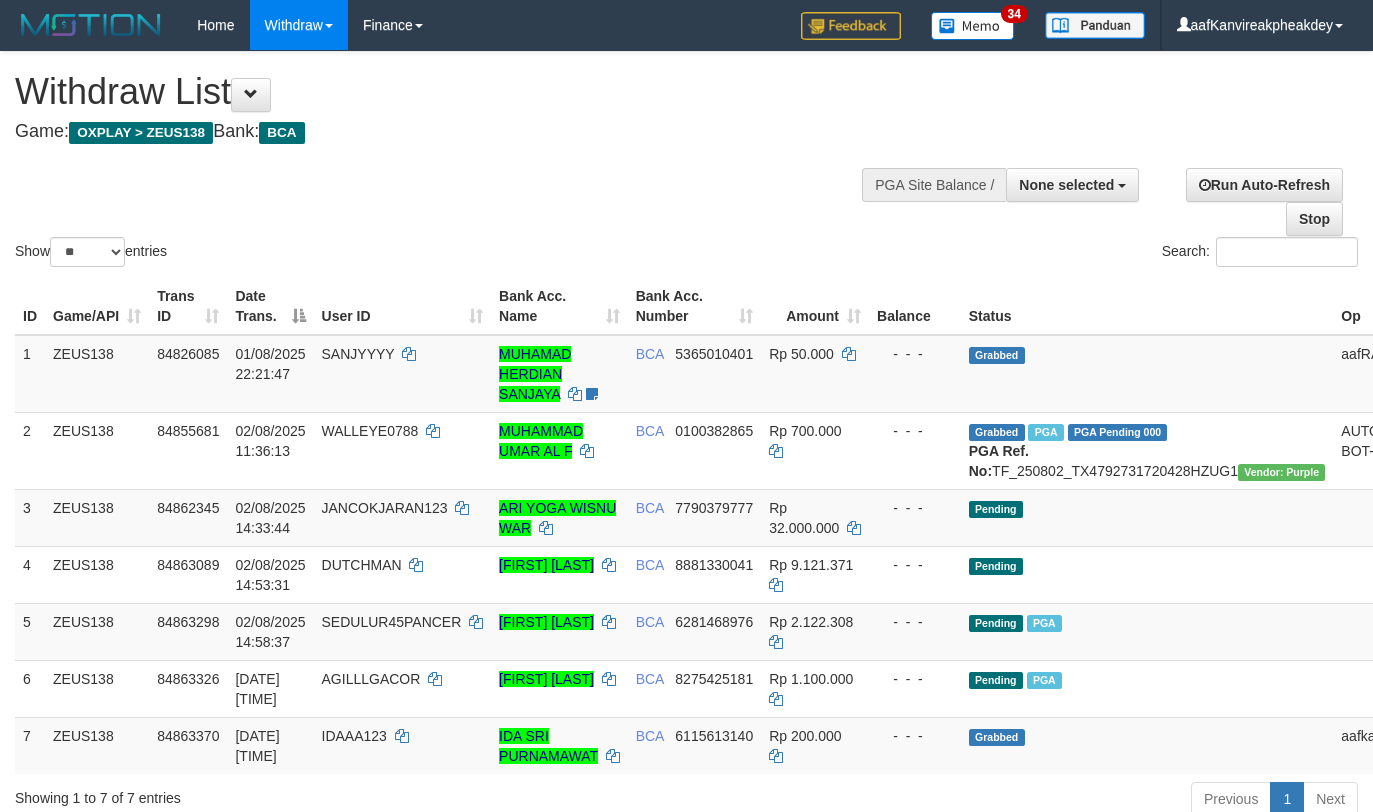 select 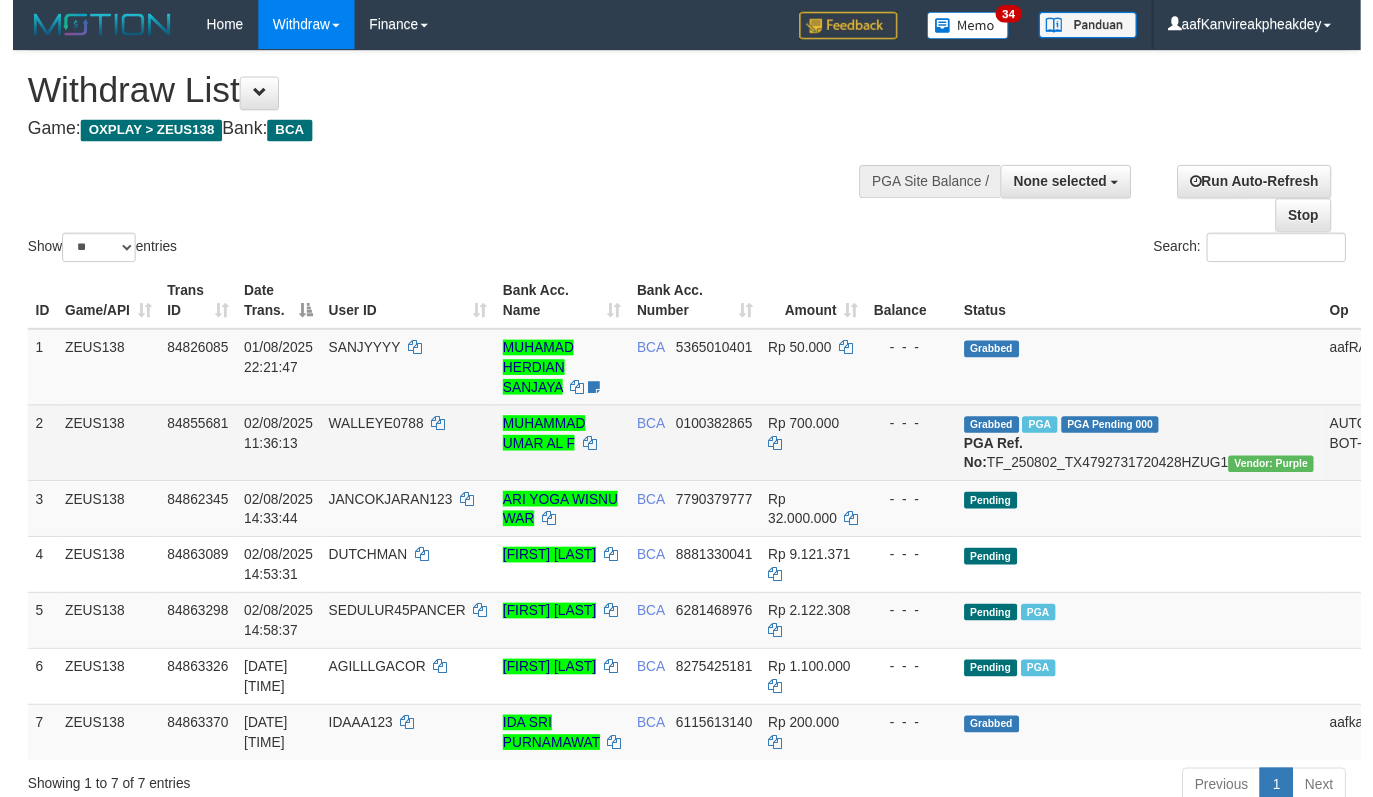 scroll, scrollTop: 120, scrollLeft: 0, axis: vertical 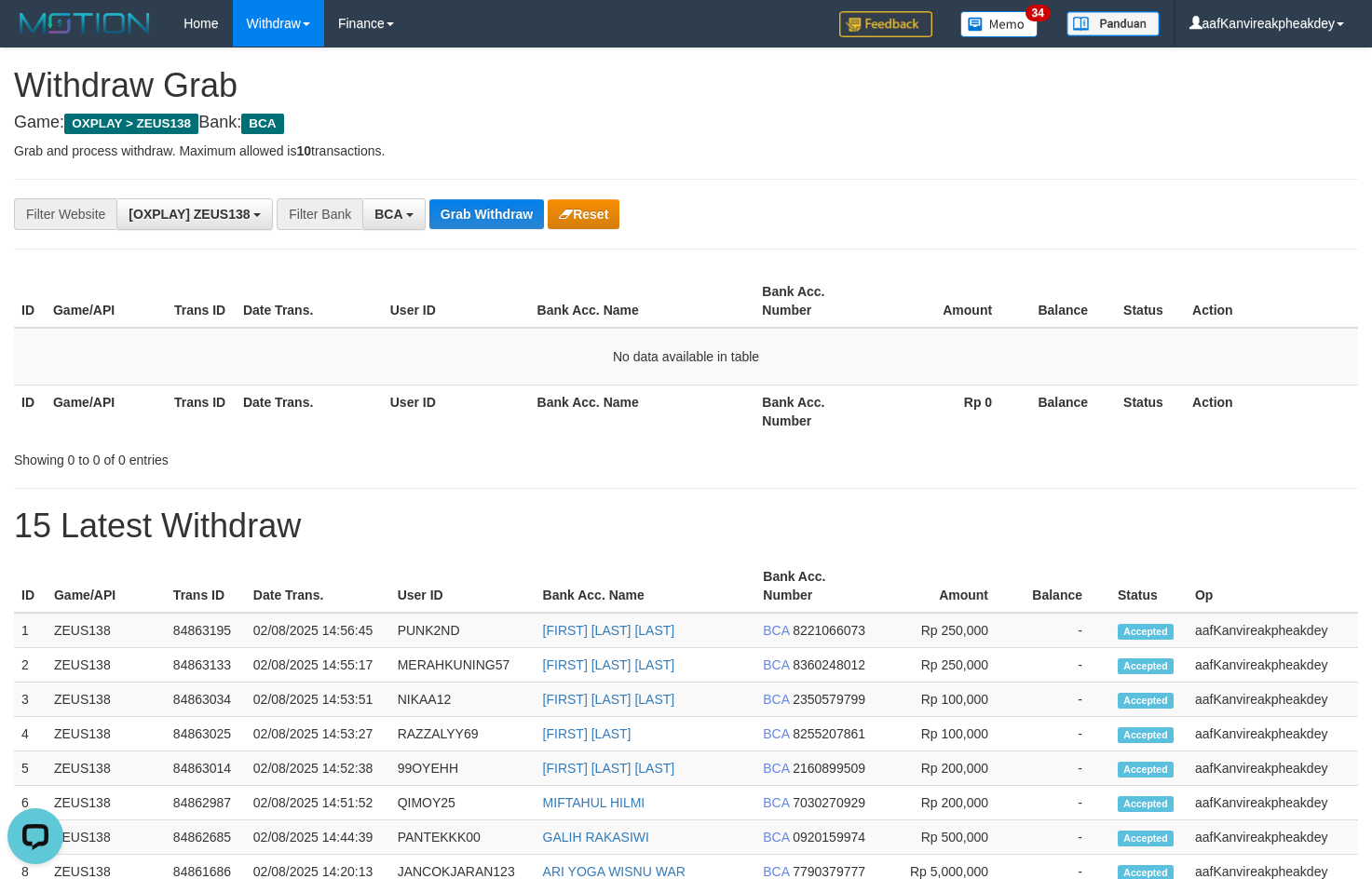 click on "**********" at bounding box center [686, 214] 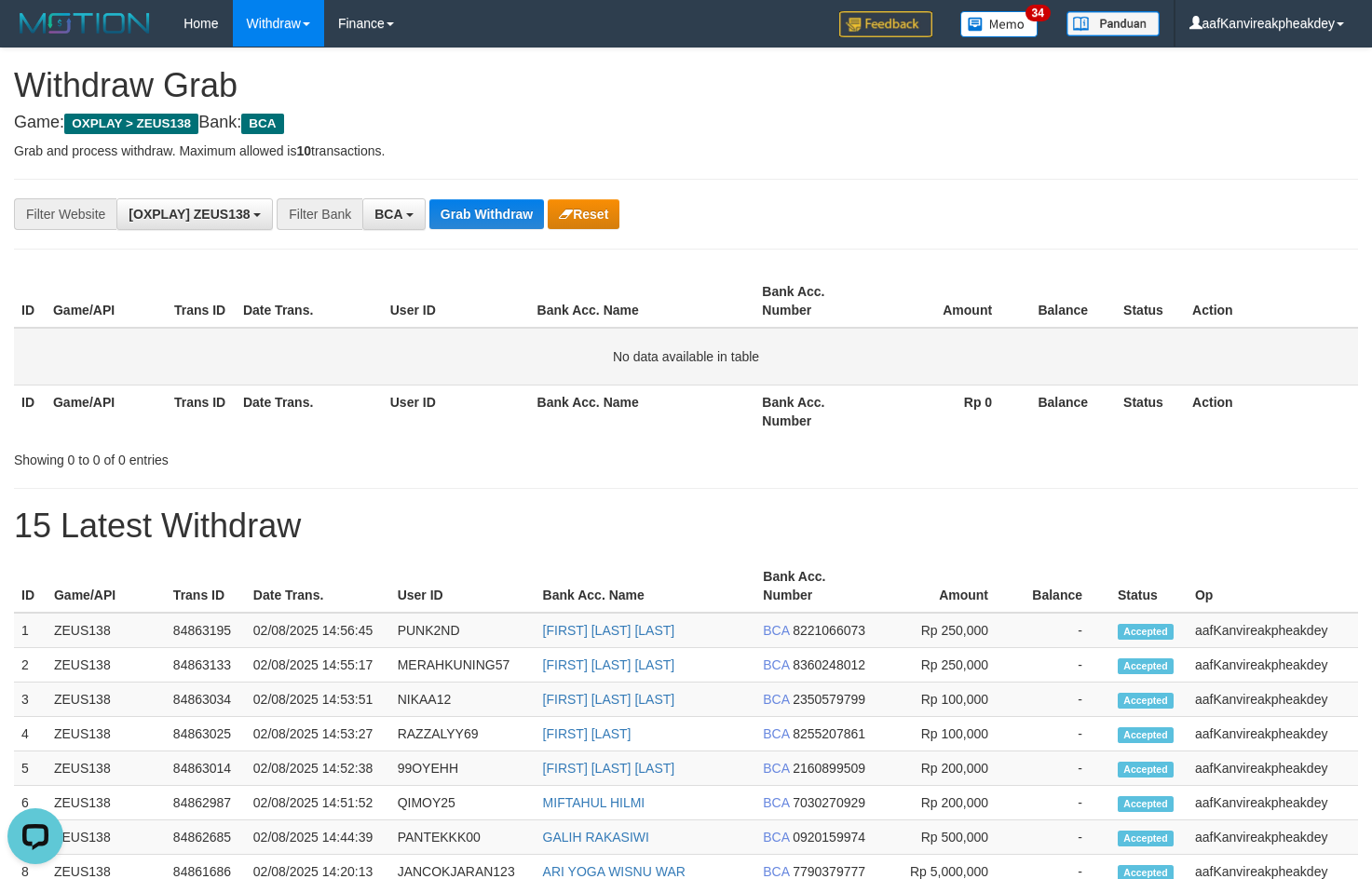 drag, startPoint x: 775, startPoint y: 345, endPoint x: 815, endPoint y: 342, distance: 40.112342 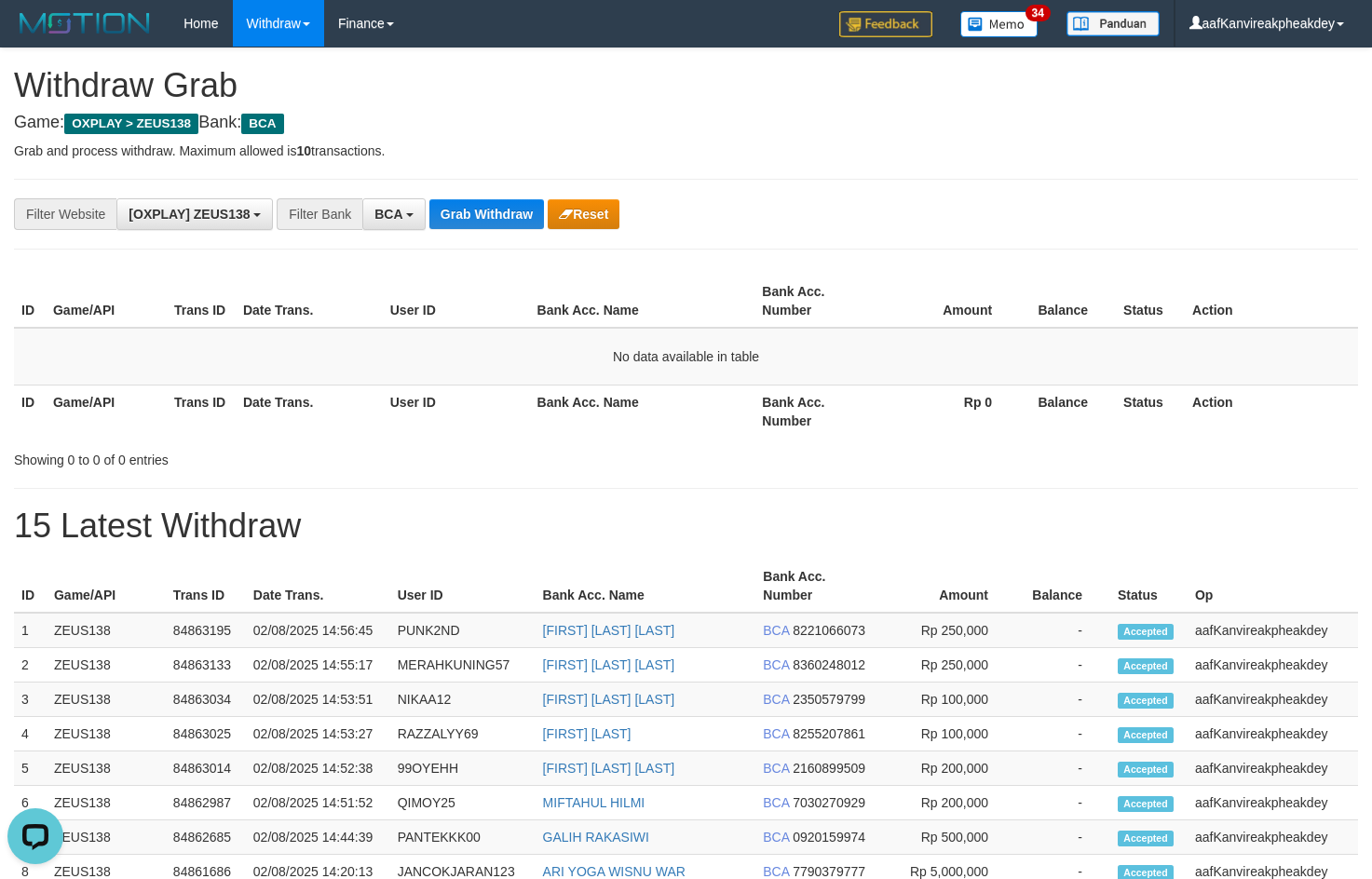 click on "Bank Acc. Number" at bounding box center [815, 301] 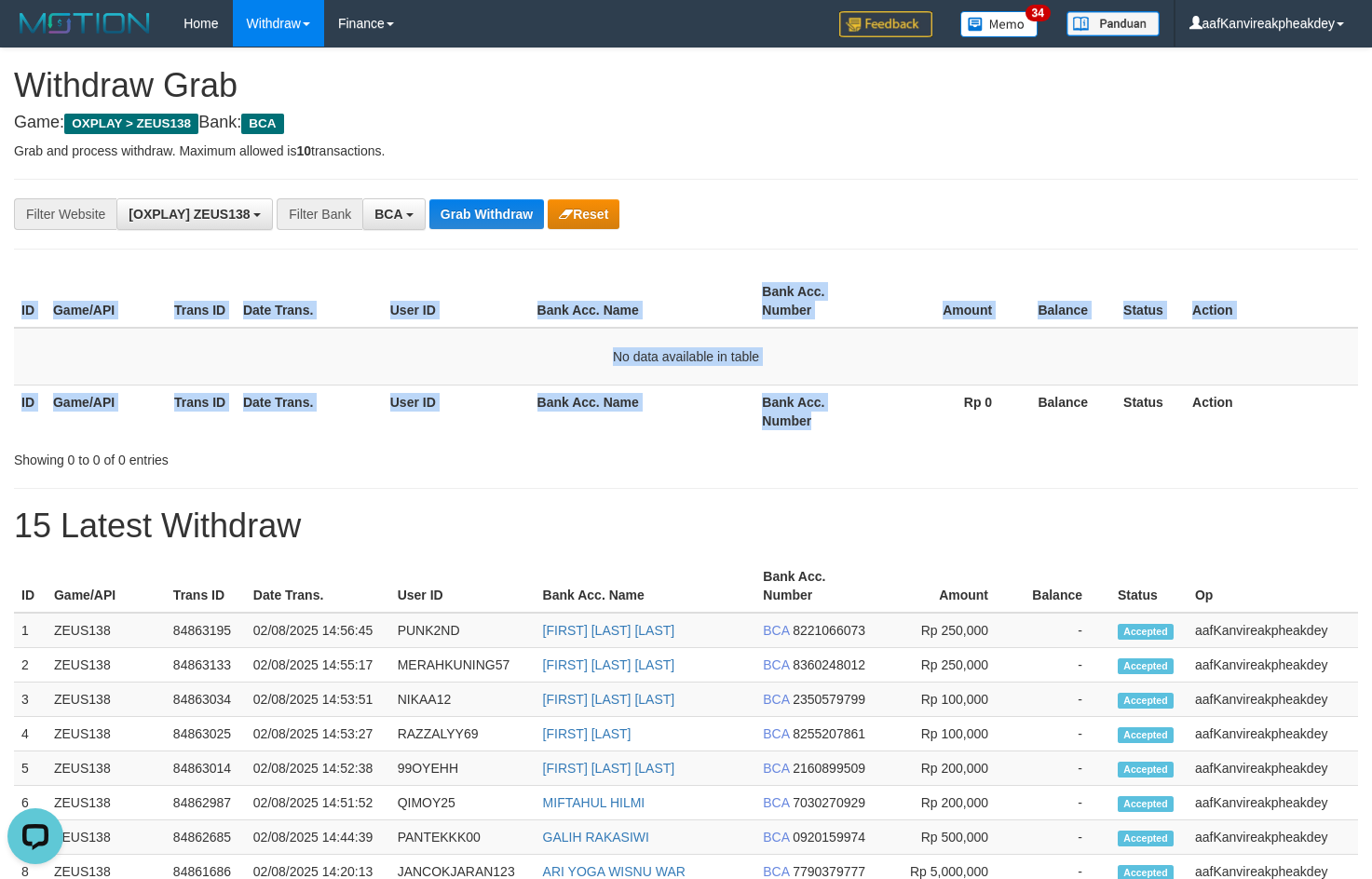 click on "ID Game/API Trans ID Date Trans. User ID Bank Acc. Name Bank Acc. Number Amount Balance Status Action
No data available in table
ID Game/API Trans ID Date Trans. User ID Bank Acc. Name Bank Acc. Number Rp 0 Balance Status Action" at bounding box center [686, 356] 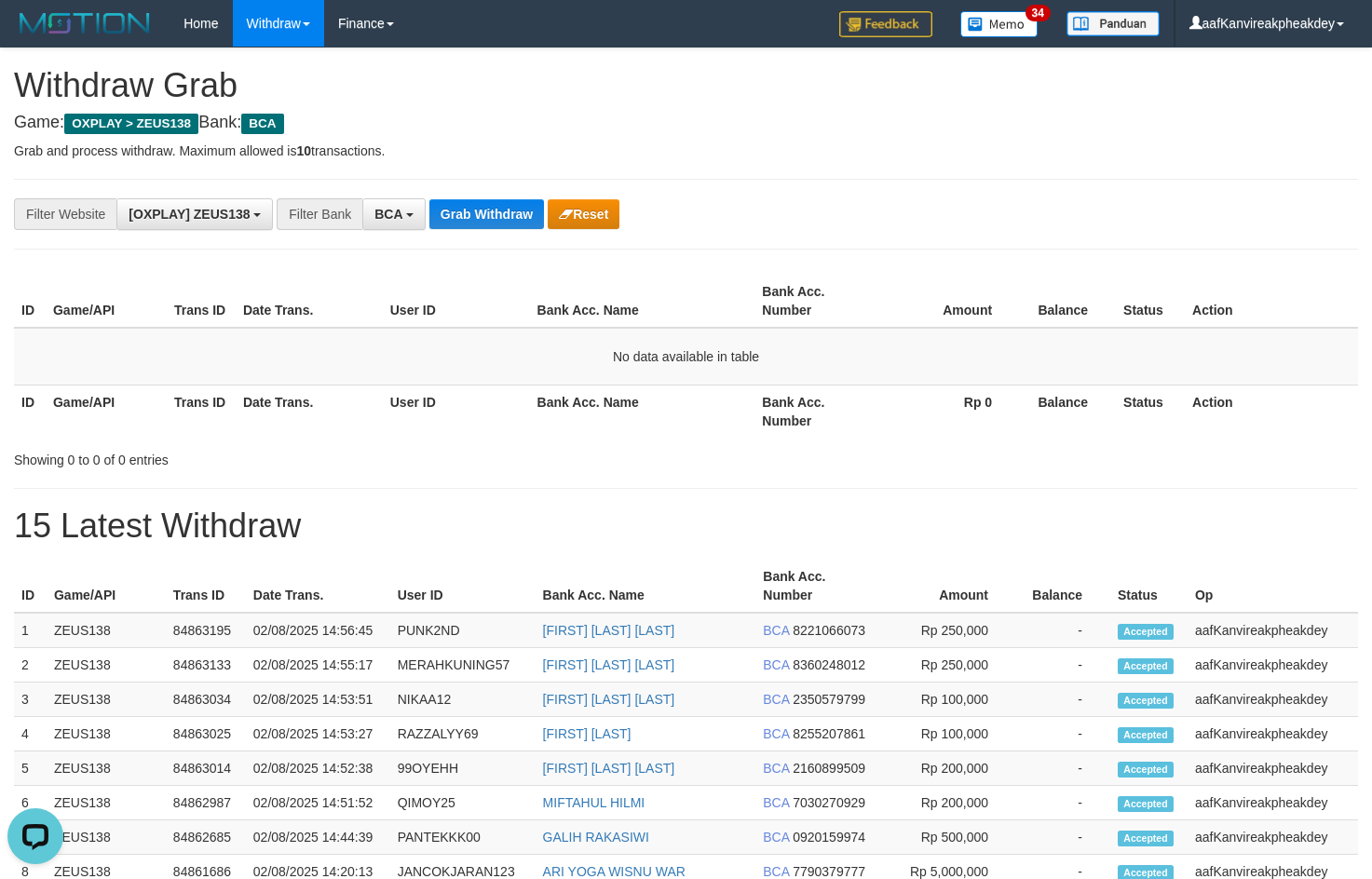 drag, startPoint x: 1157, startPoint y: 223, endPoint x: 1233, endPoint y: 215, distance: 76.41989 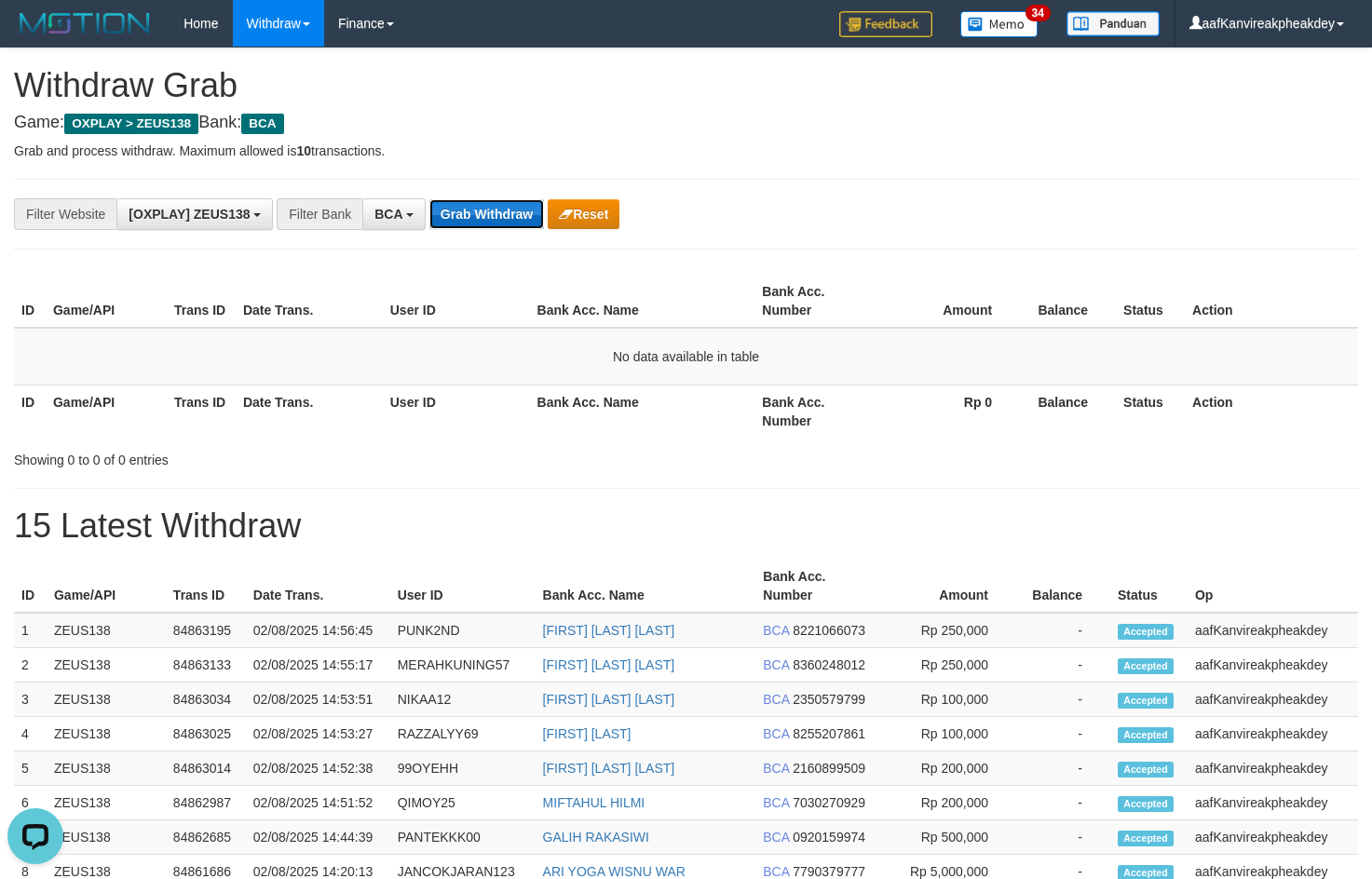 click on "Grab Withdraw" at bounding box center [486, 214] 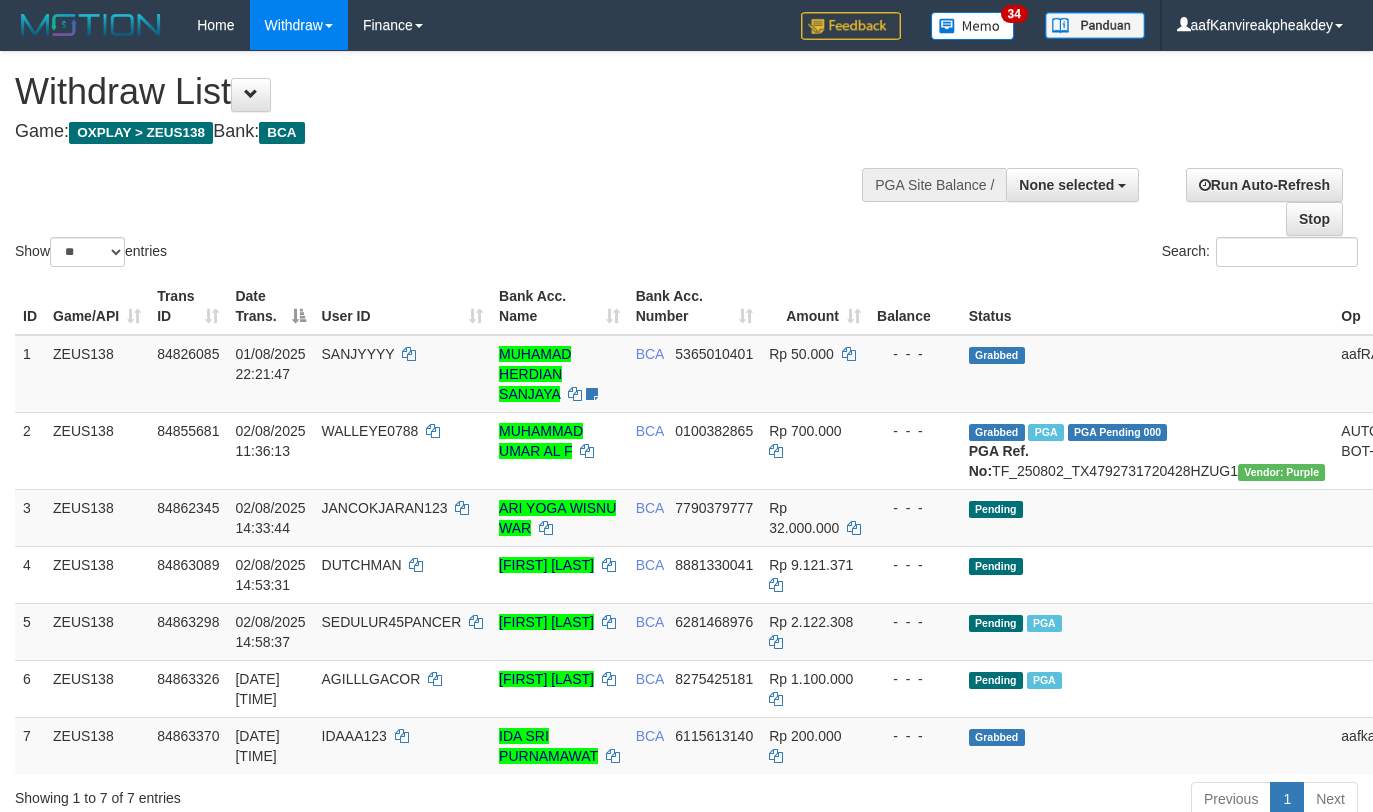 select 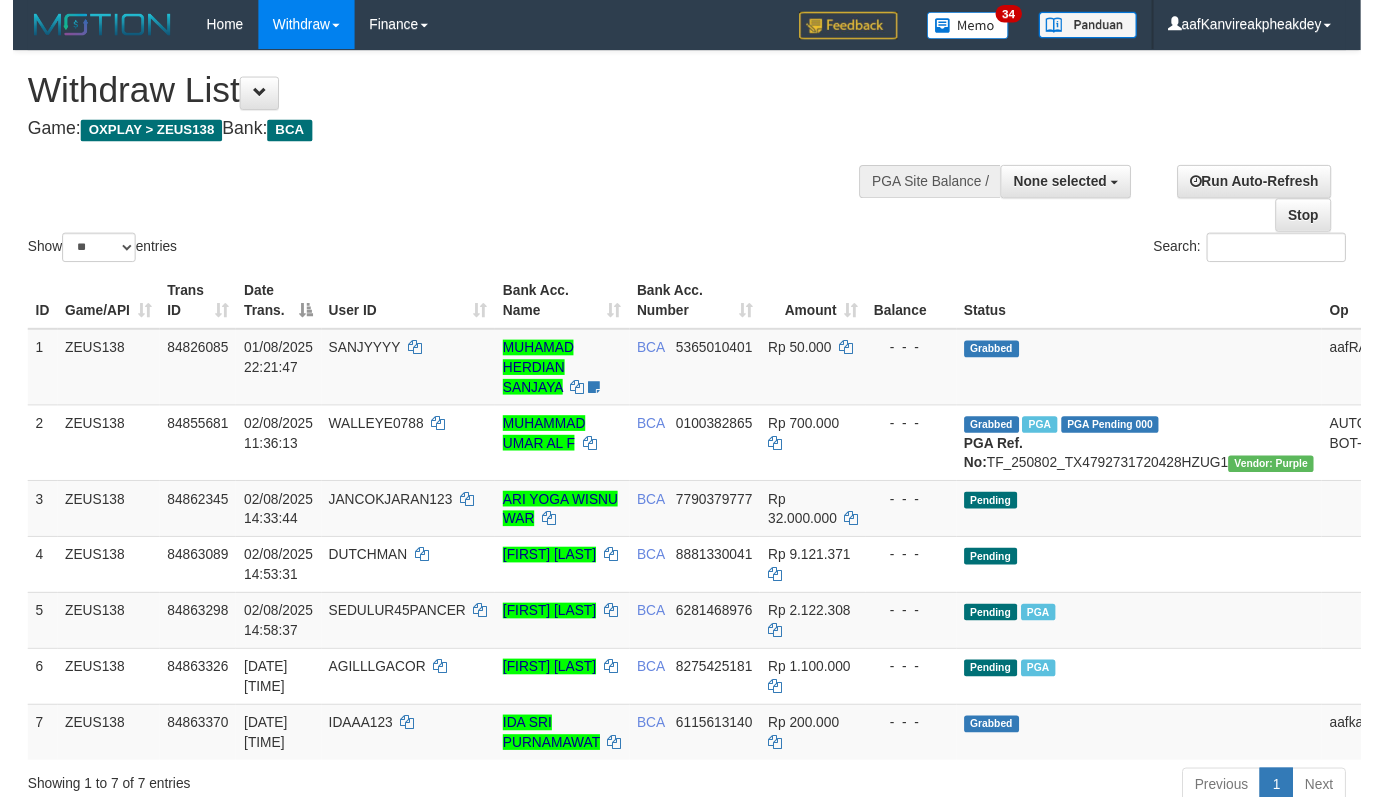 scroll, scrollTop: 120, scrollLeft: 0, axis: vertical 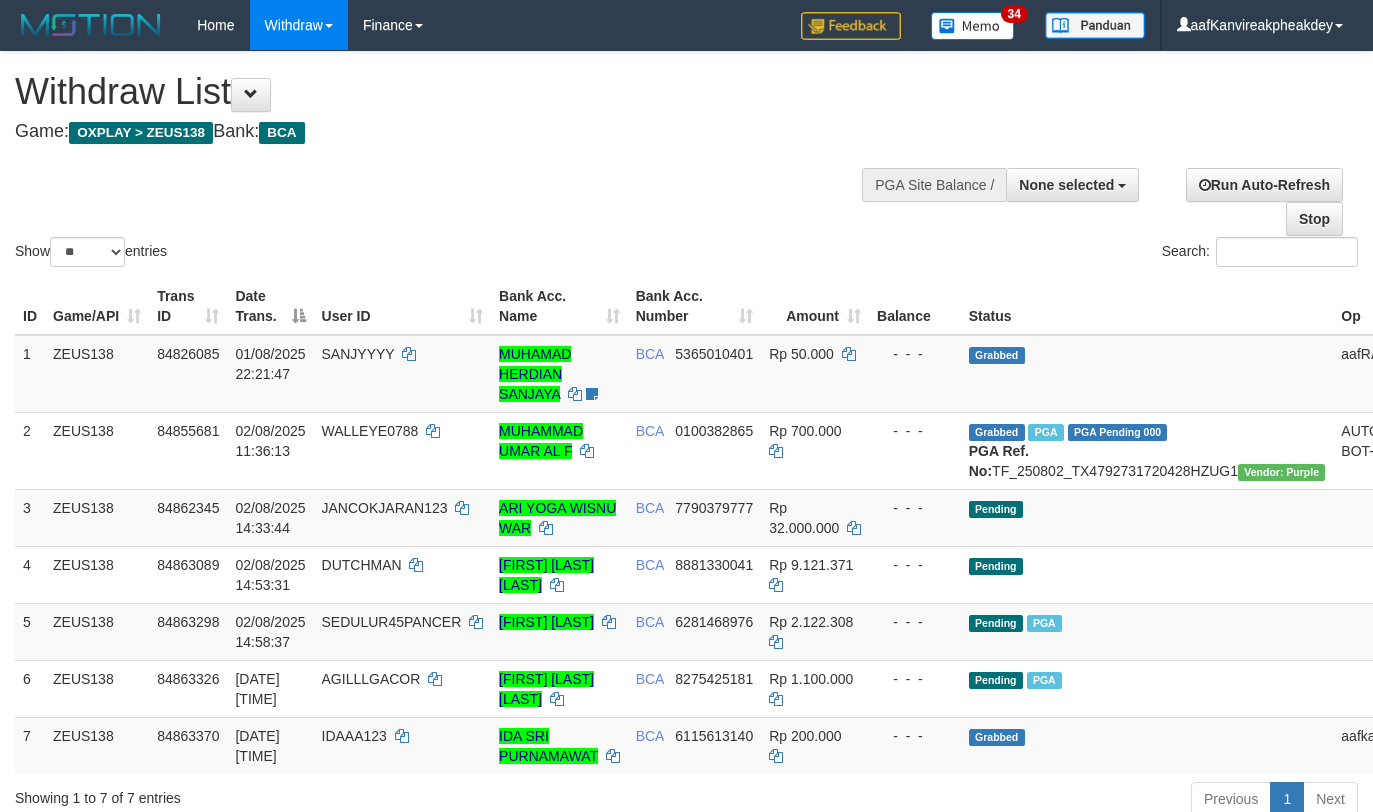 select 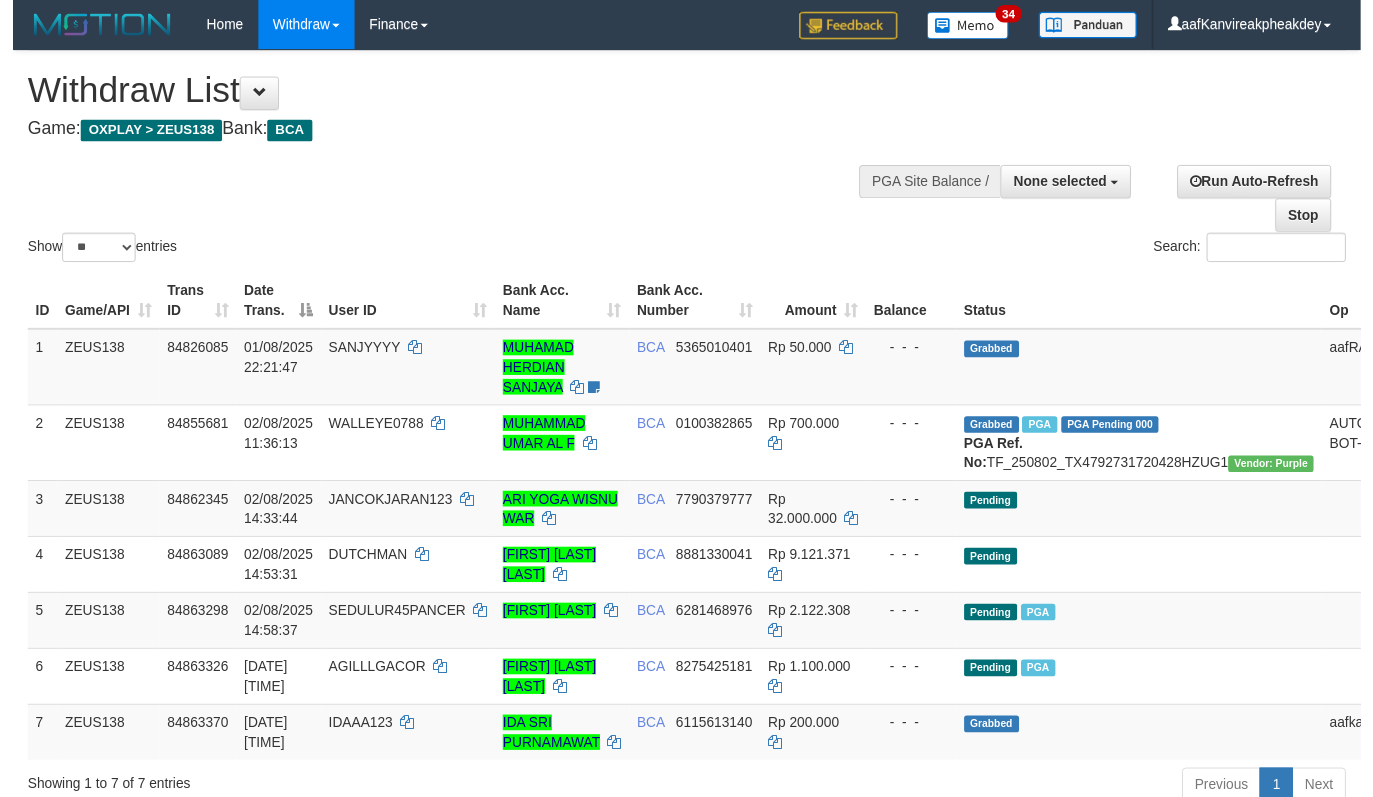 scroll, scrollTop: 120, scrollLeft: 0, axis: vertical 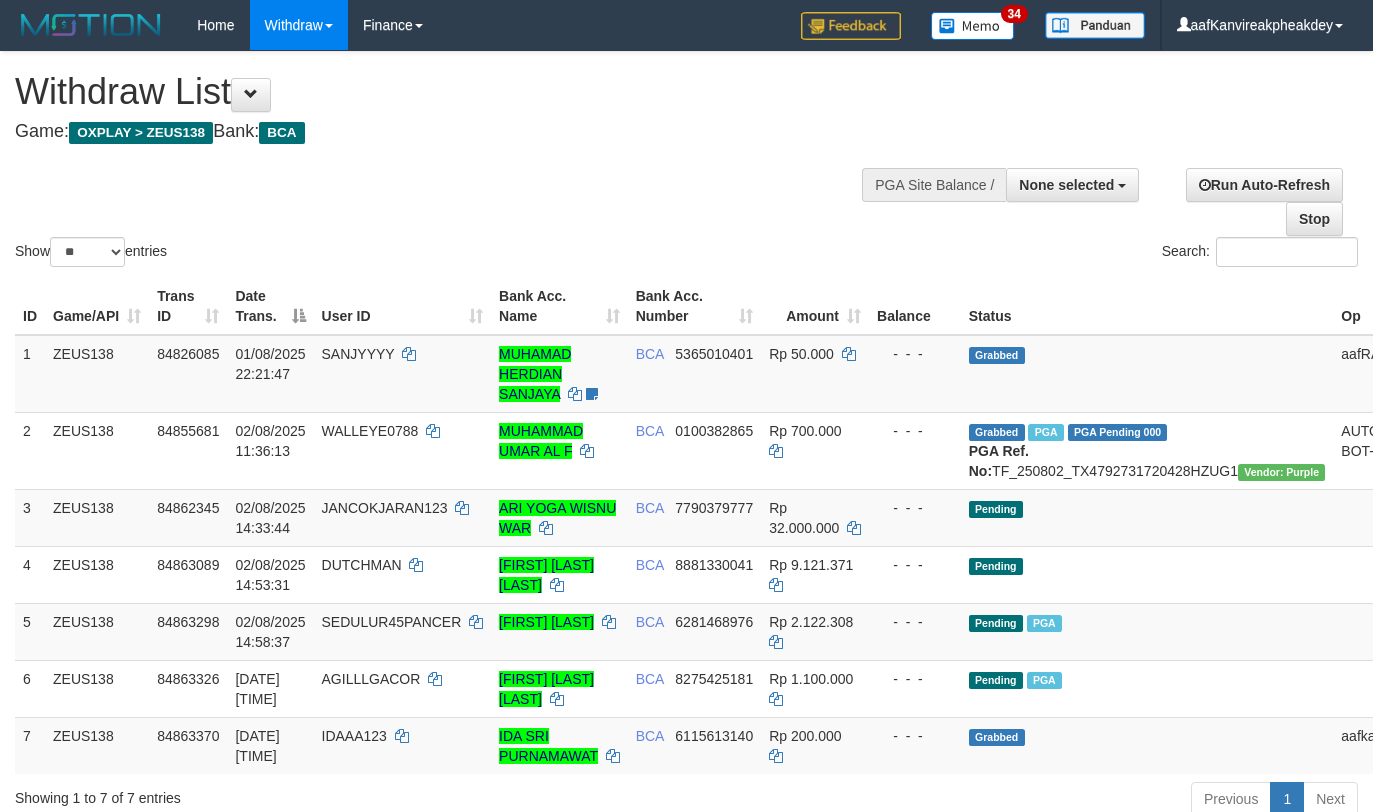 select 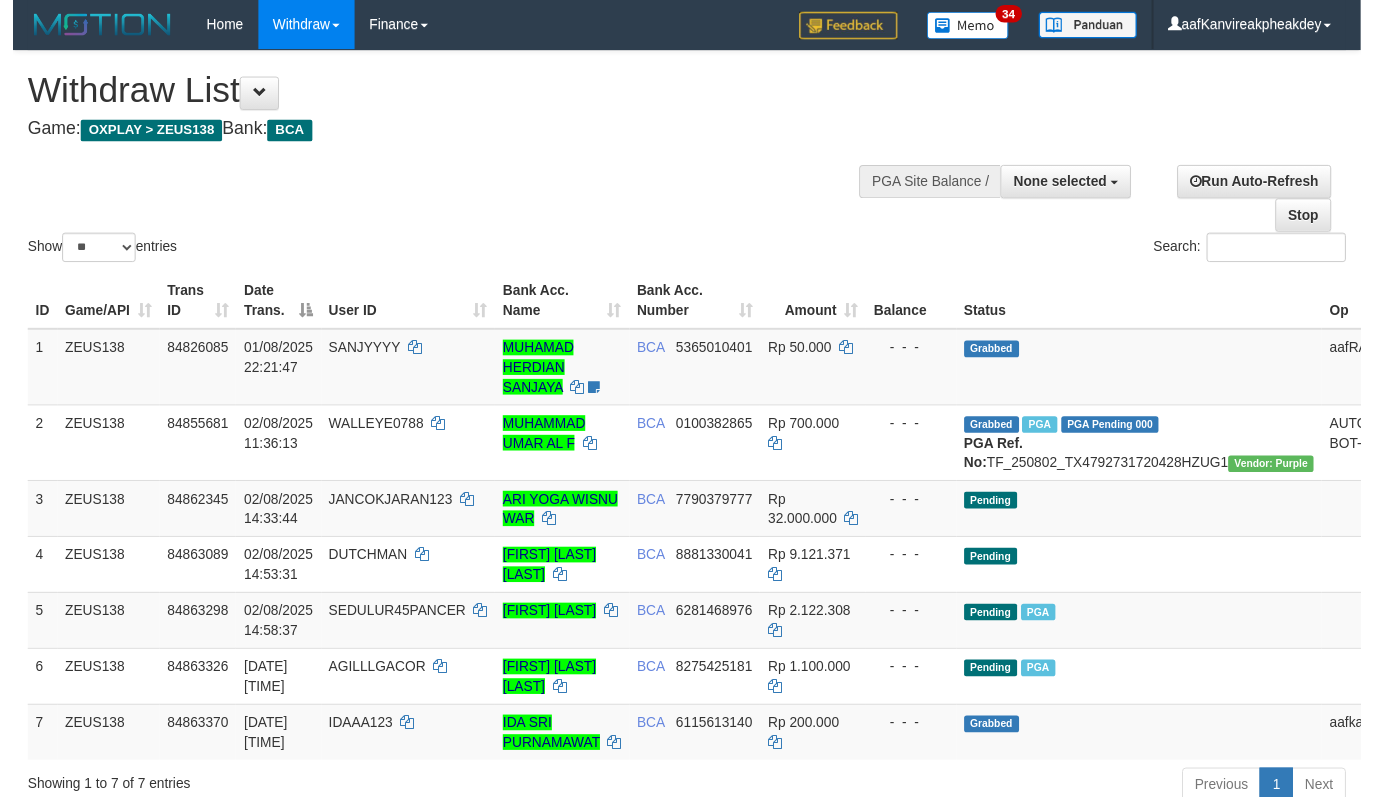 scroll, scrollTop: 120, scrollLeft: 0, axis: vertical 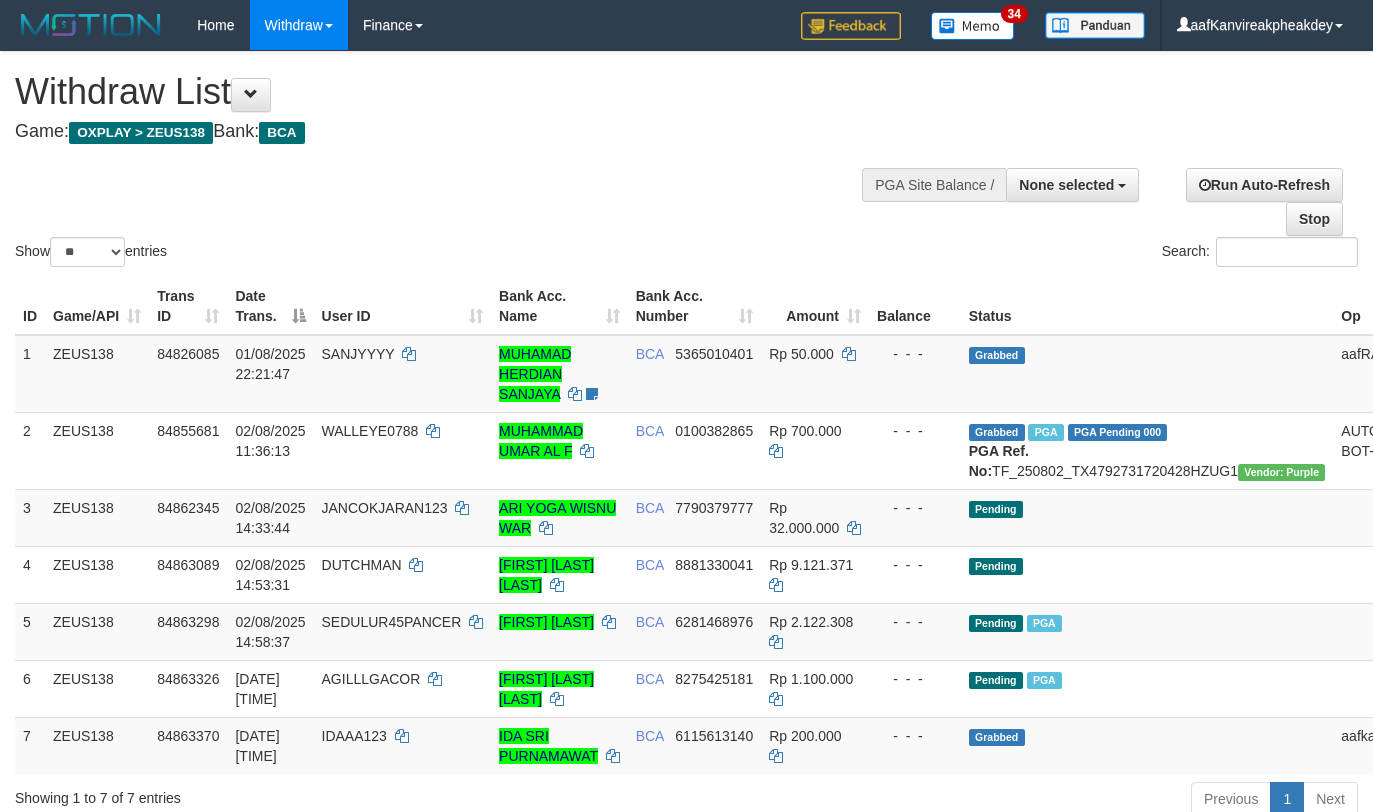 select 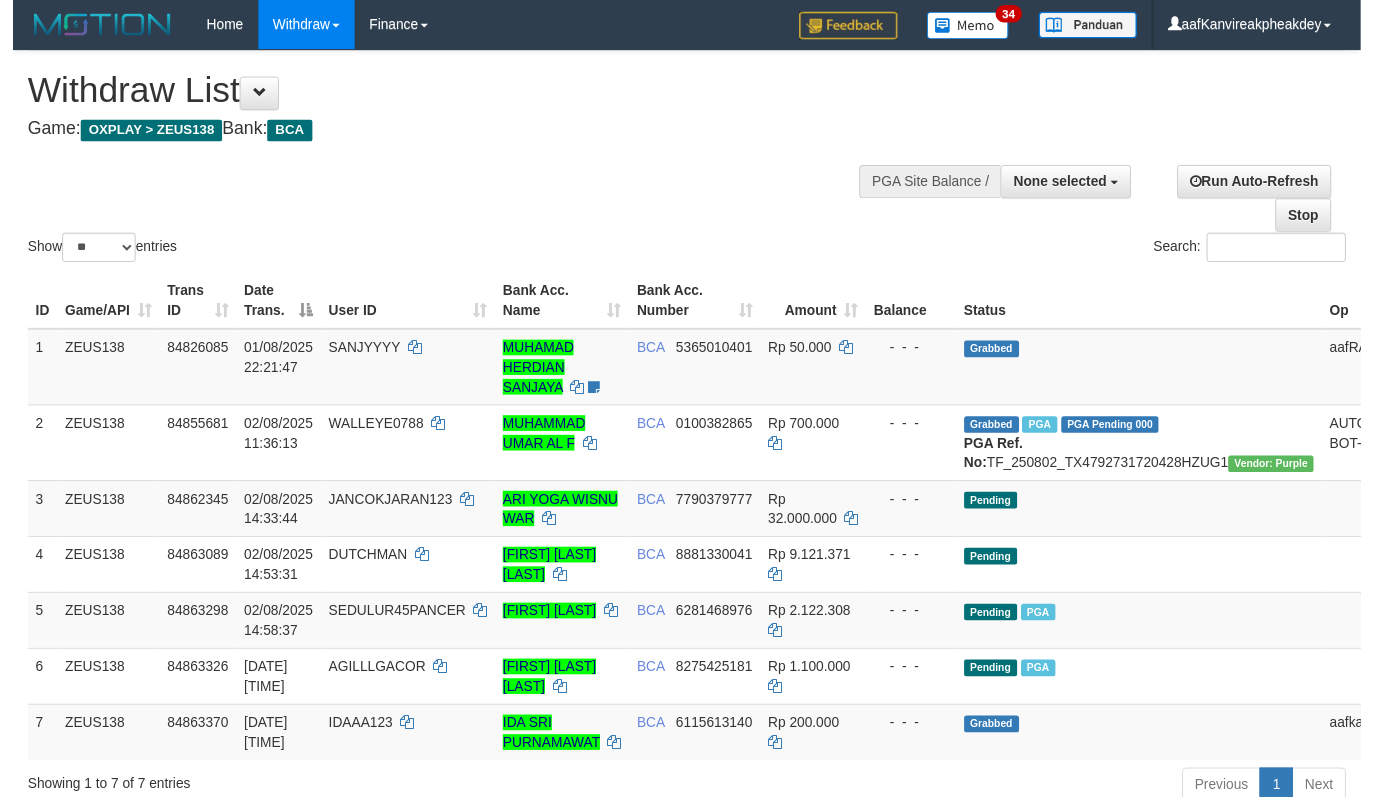 scroll, scrollTop: 120, scrollLeft: 0, axis: vertical 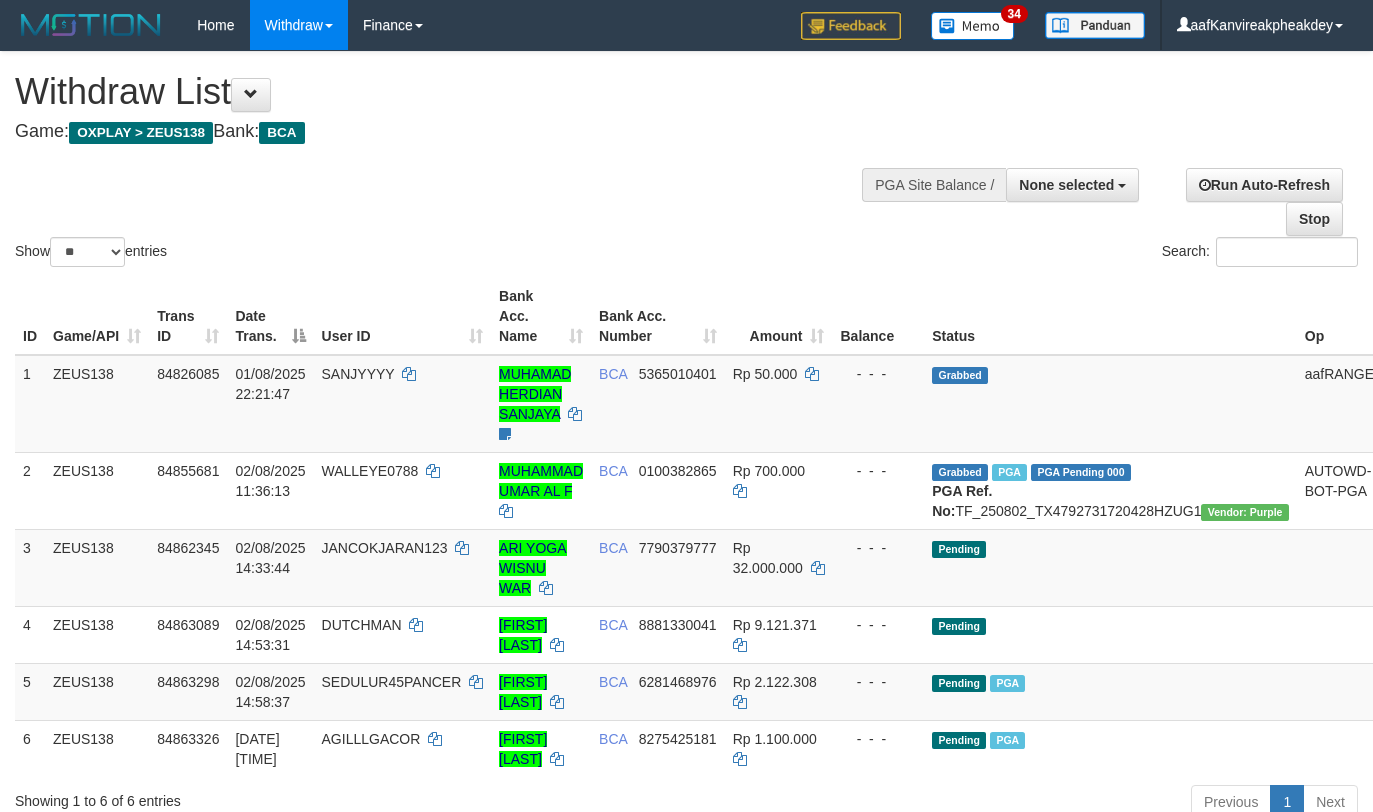 select 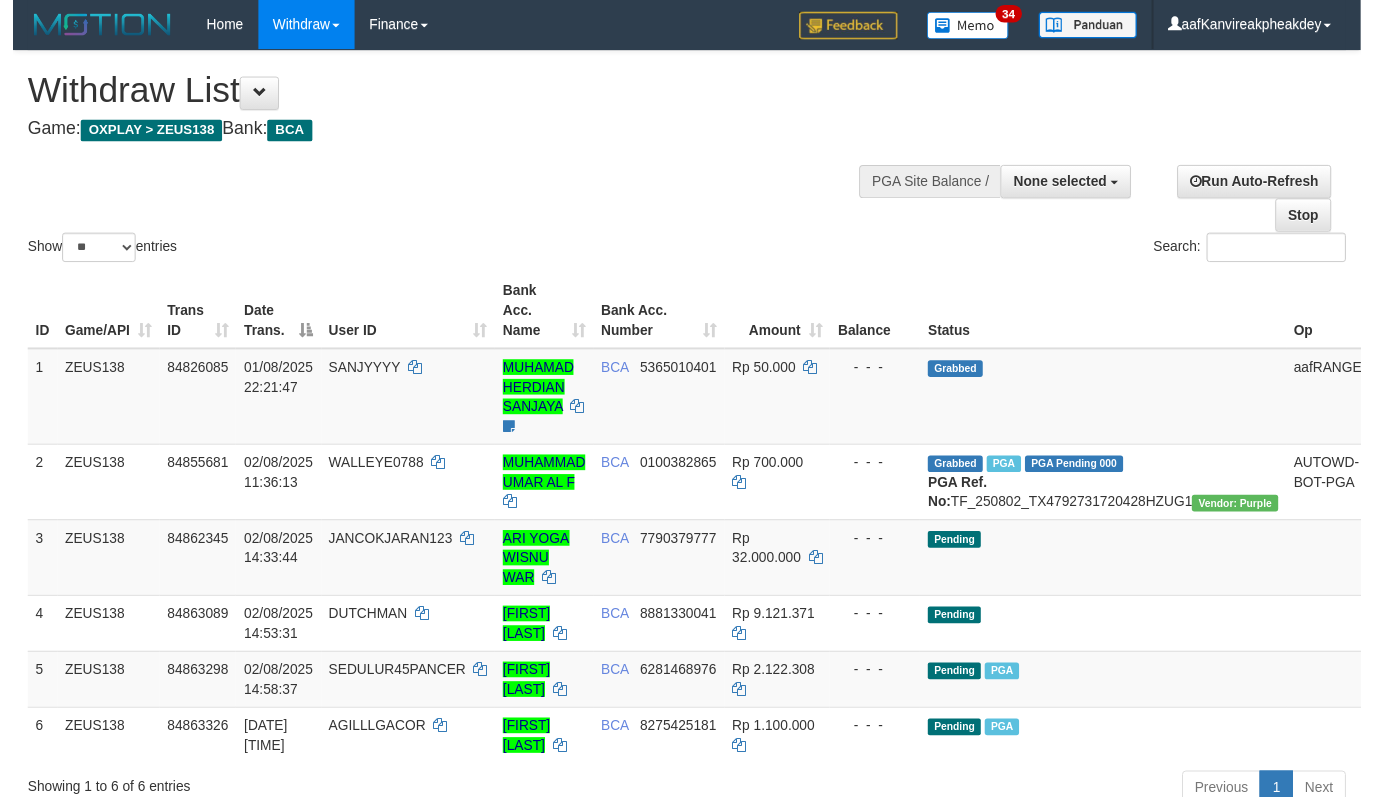 scroll, scrollTop: 0, scrollLeft: 0, axis: both 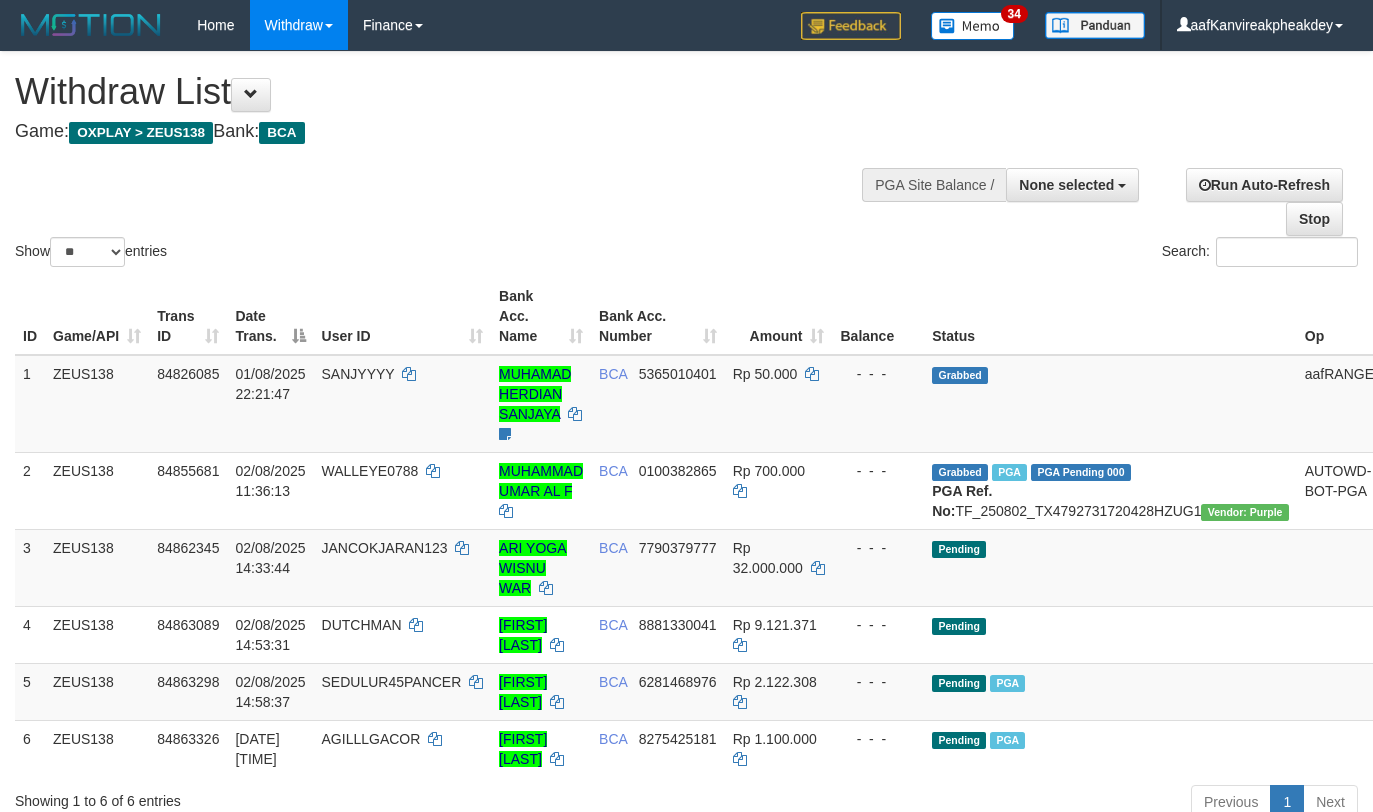 select 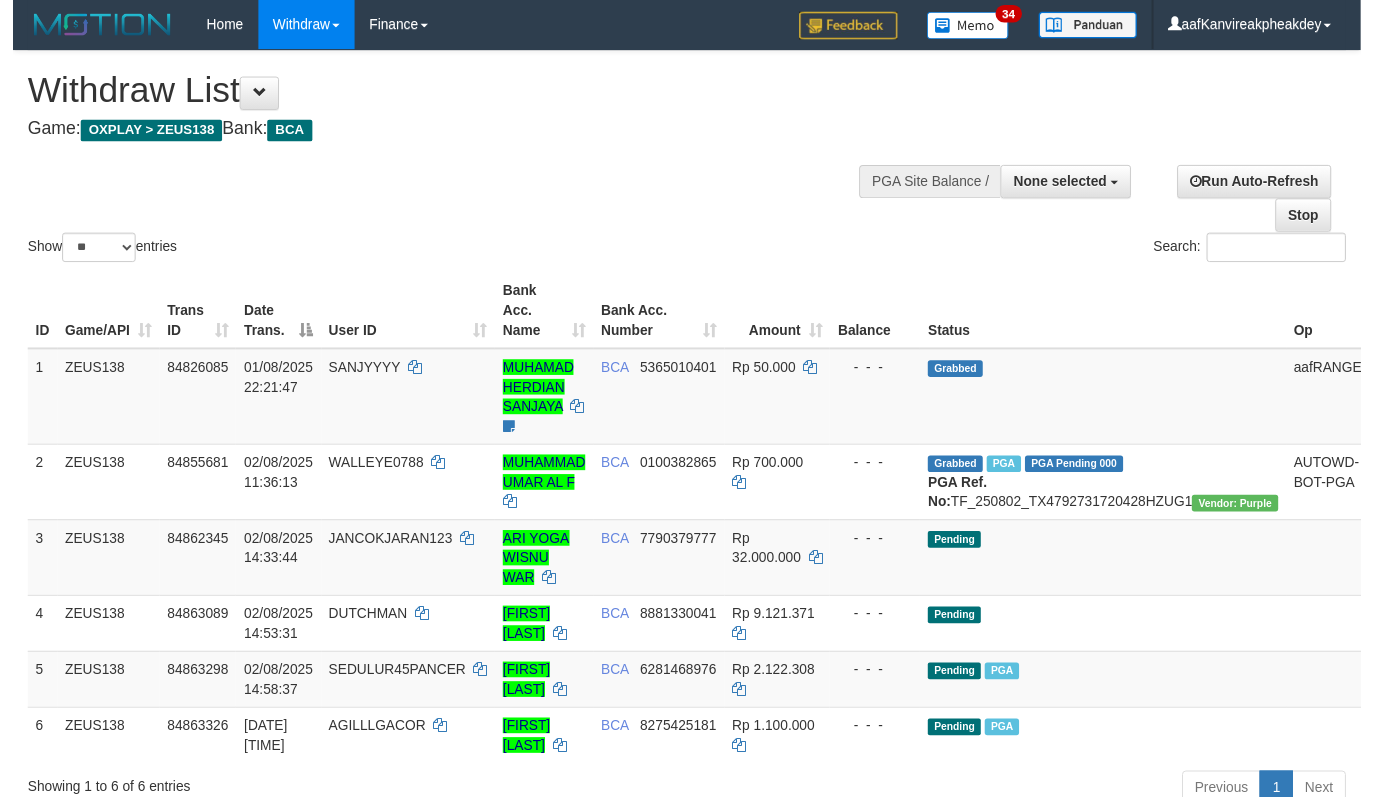 scroll, scrollTop: 0, scrollLeft: 0, axis: both 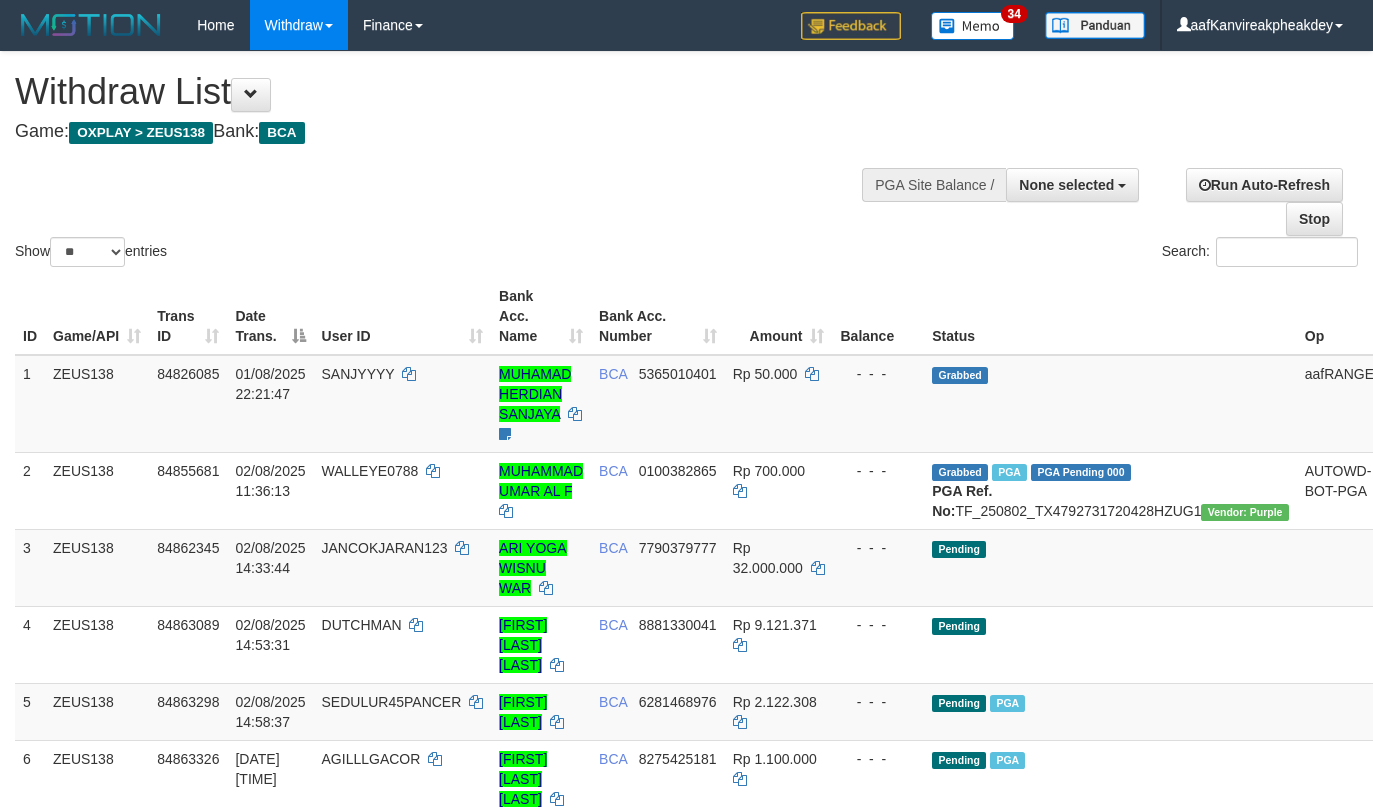 select 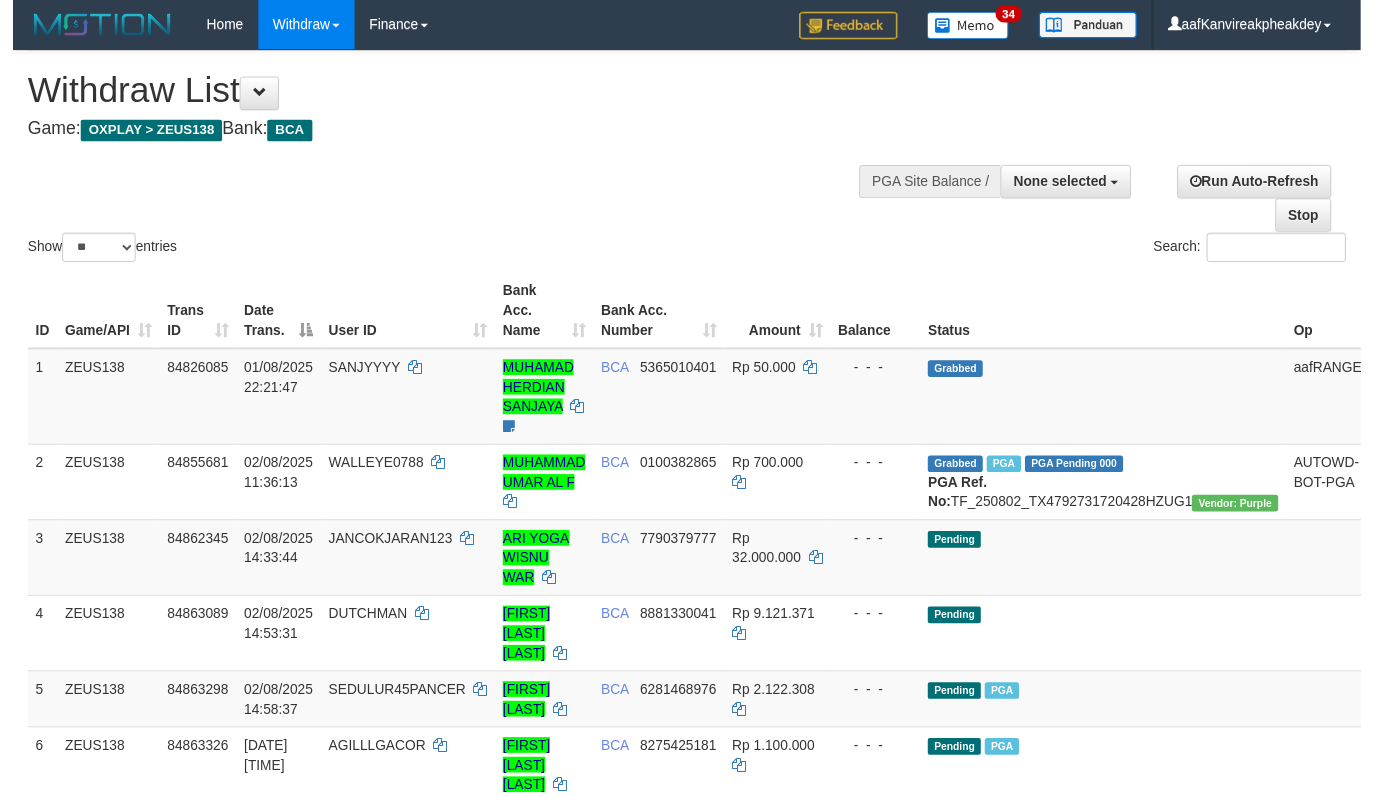scroll, scrollTop: 0, scrollLeft: 0, axis: both 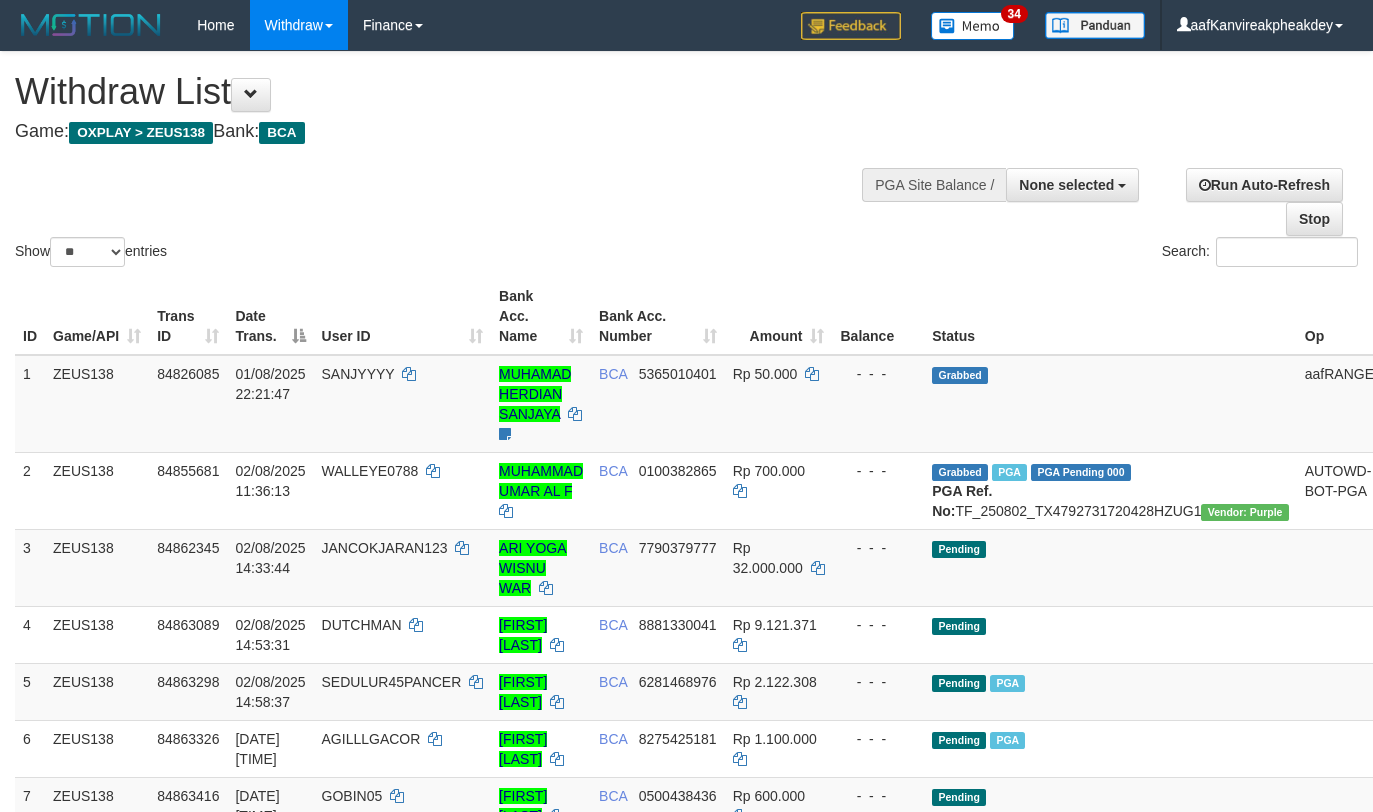 select 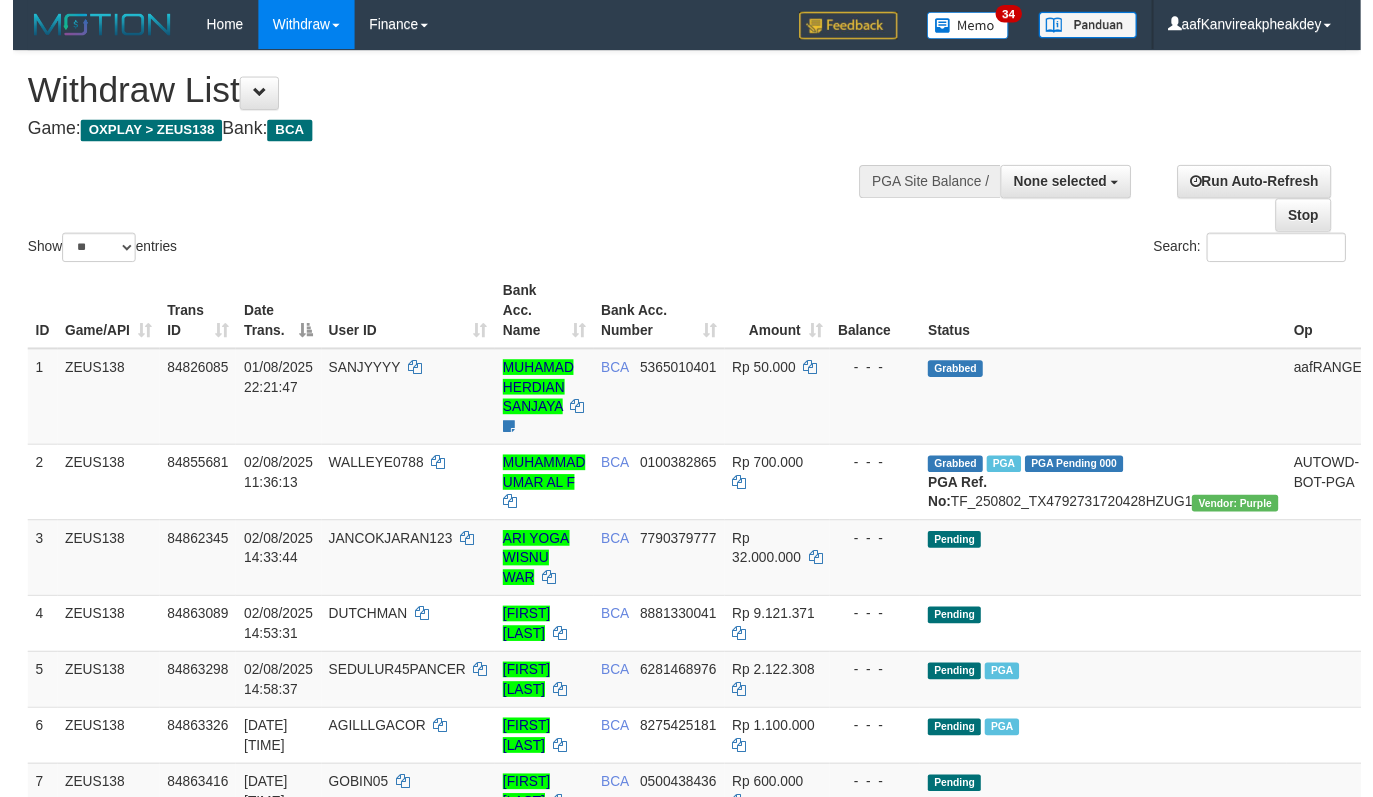 scroll, scrollTop: 94, scrollLeft: 0, axis: vertical 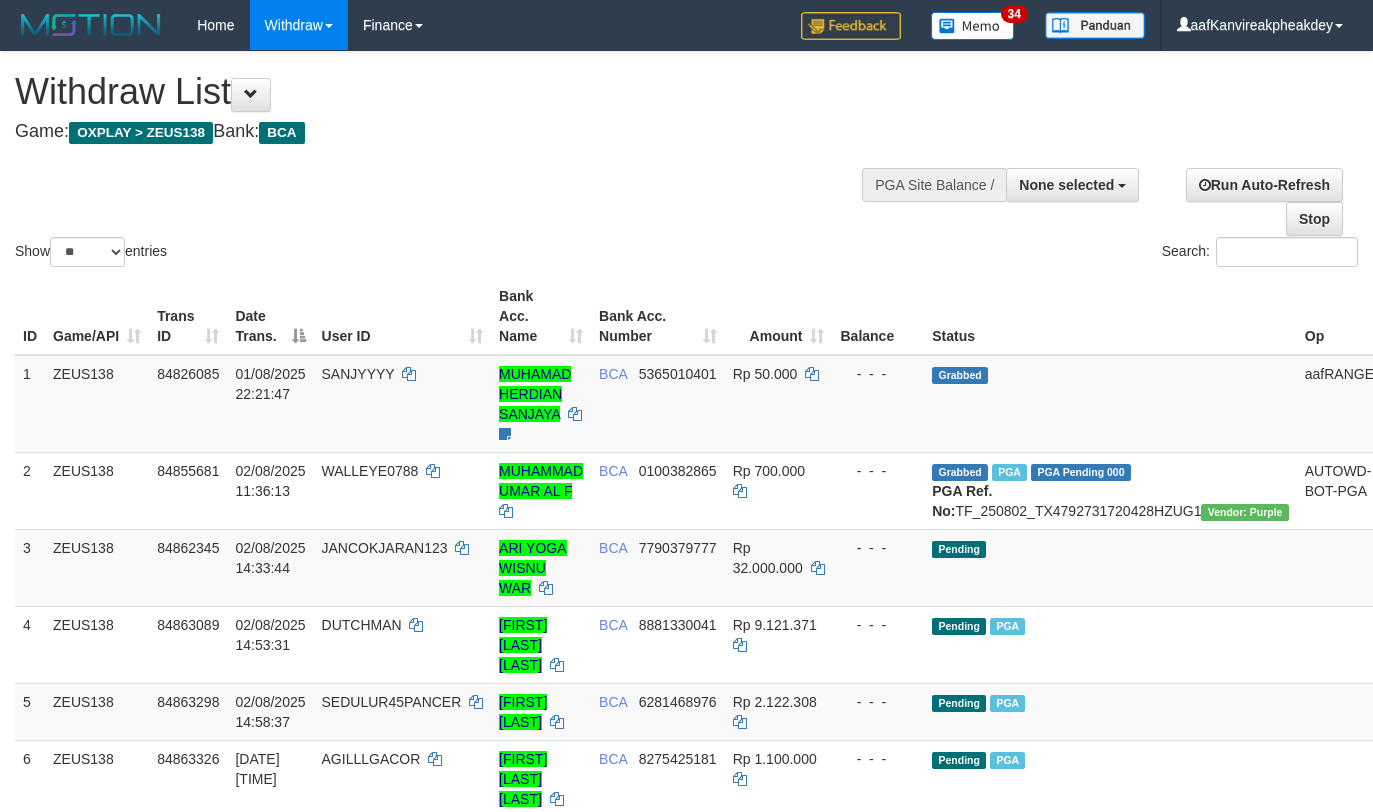 select 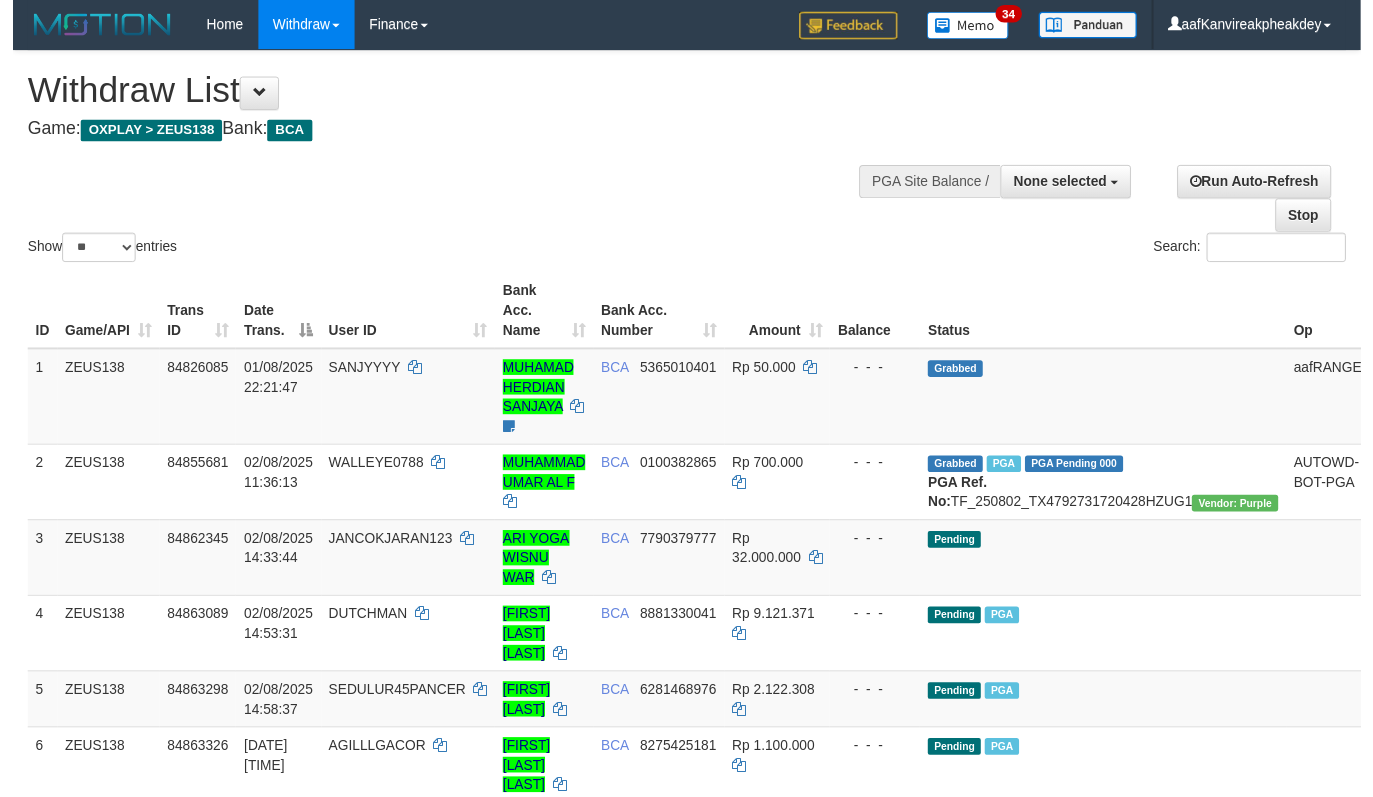 scroll, scrollTop: 96, scrollLeft: 0, axis: vertical 